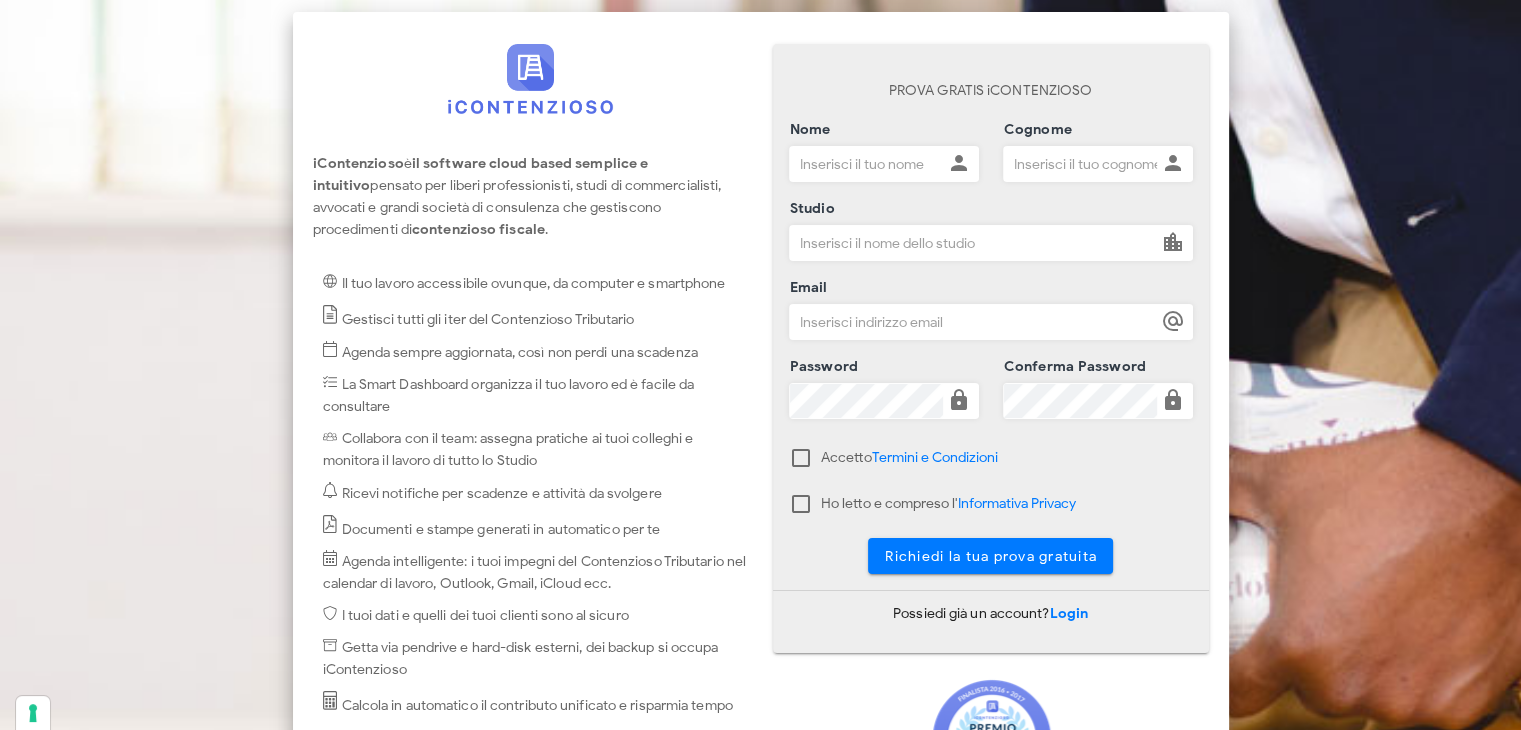 scroll, scrollTop: 0, scrollLeft: 0, axis: both 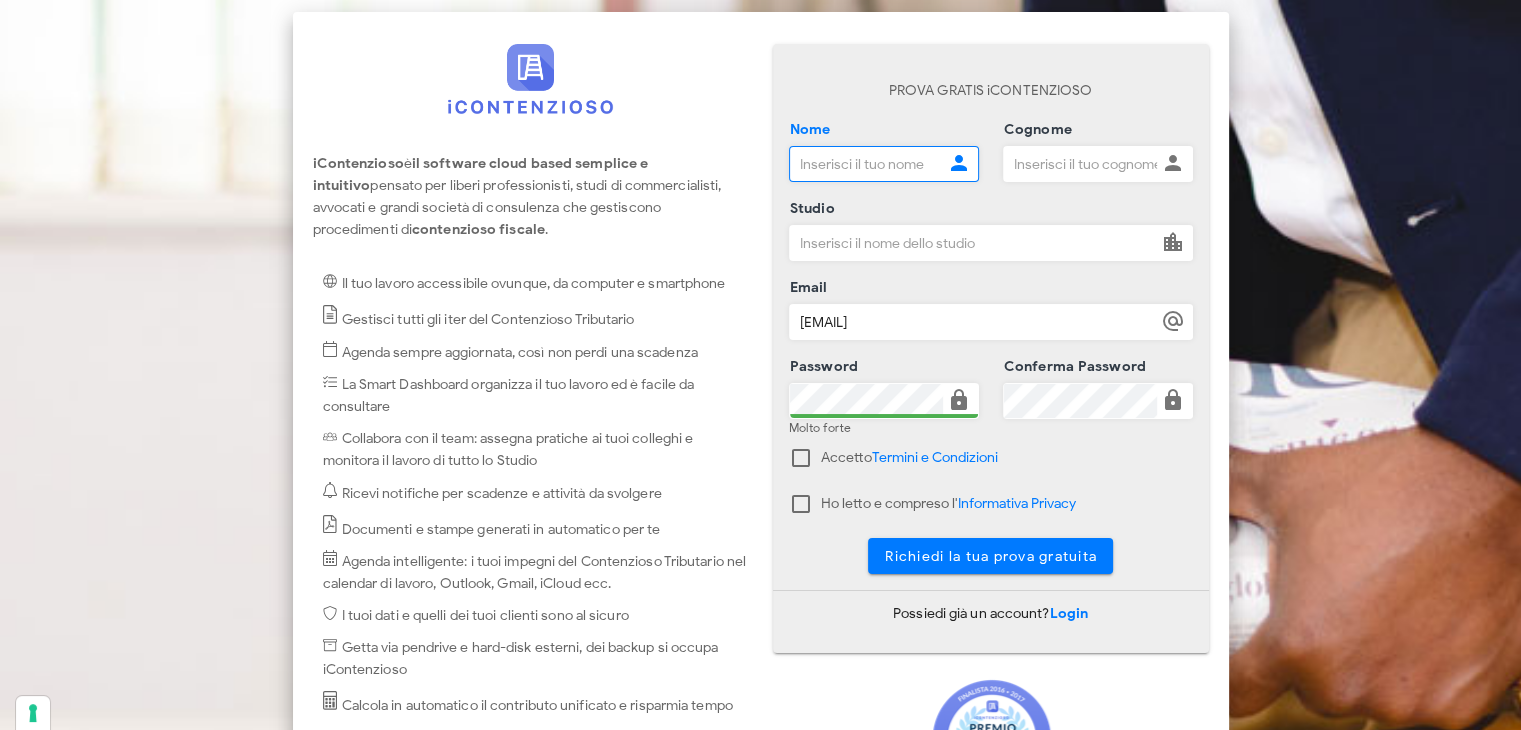 click on "Nome" at bounding box center [866, 164] 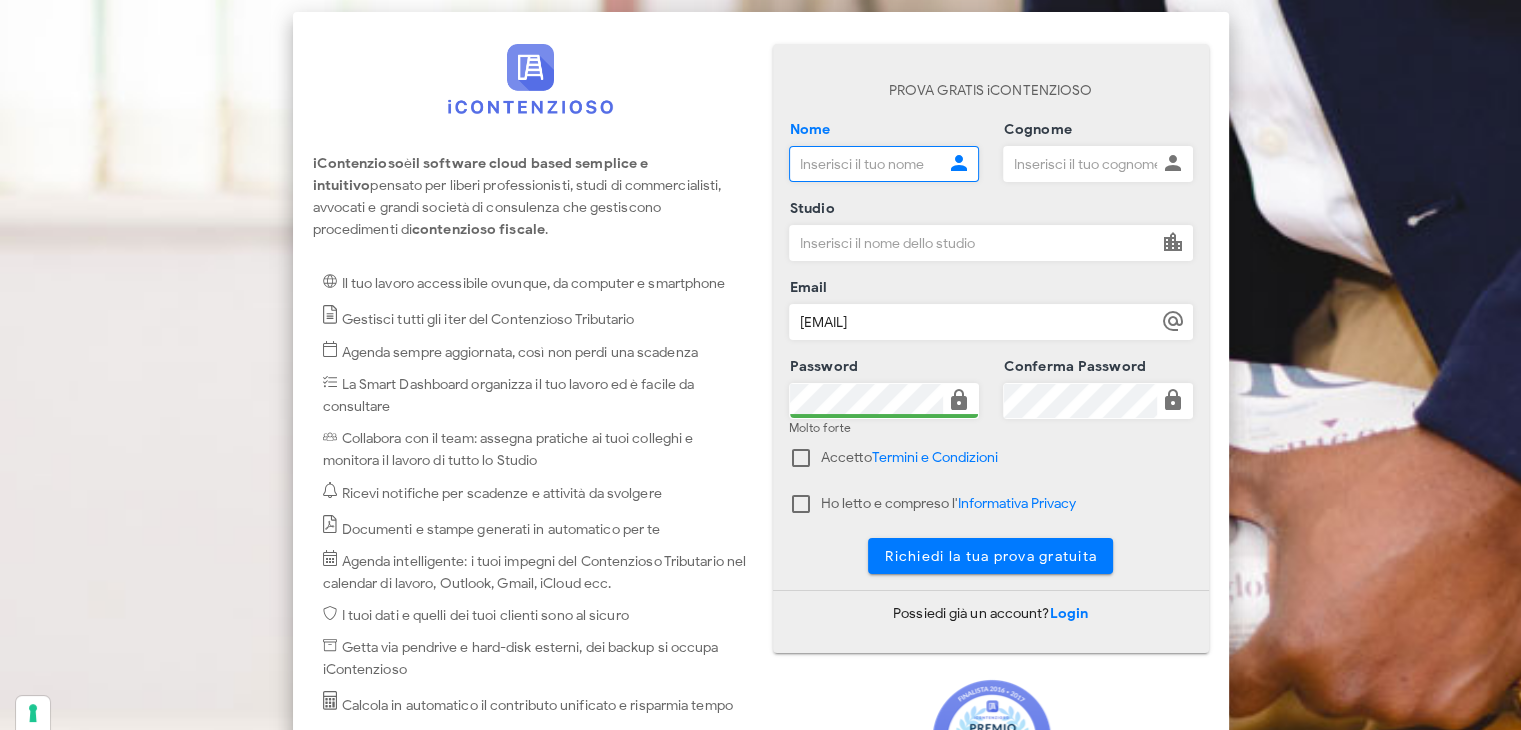type on "loredana" 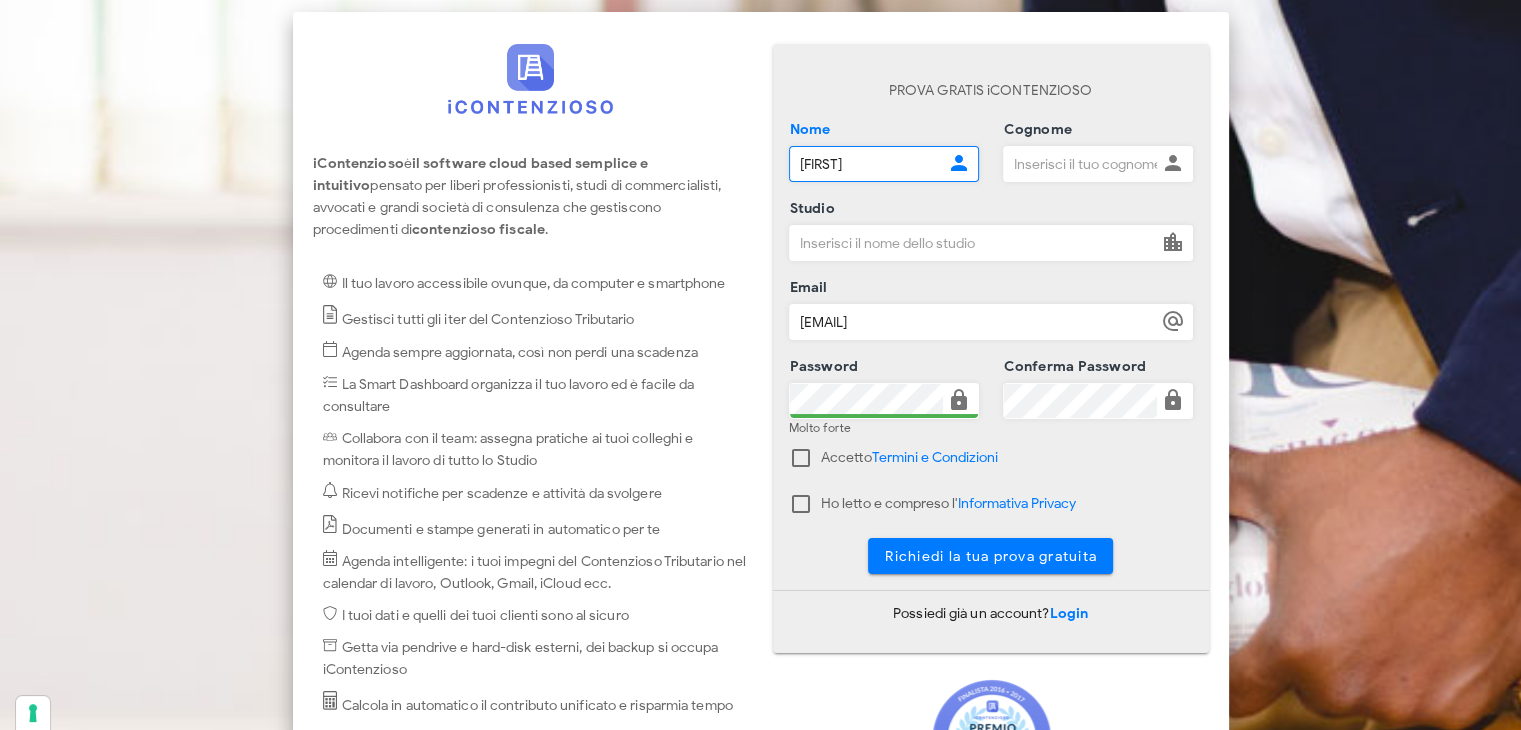 type on "lo presti" 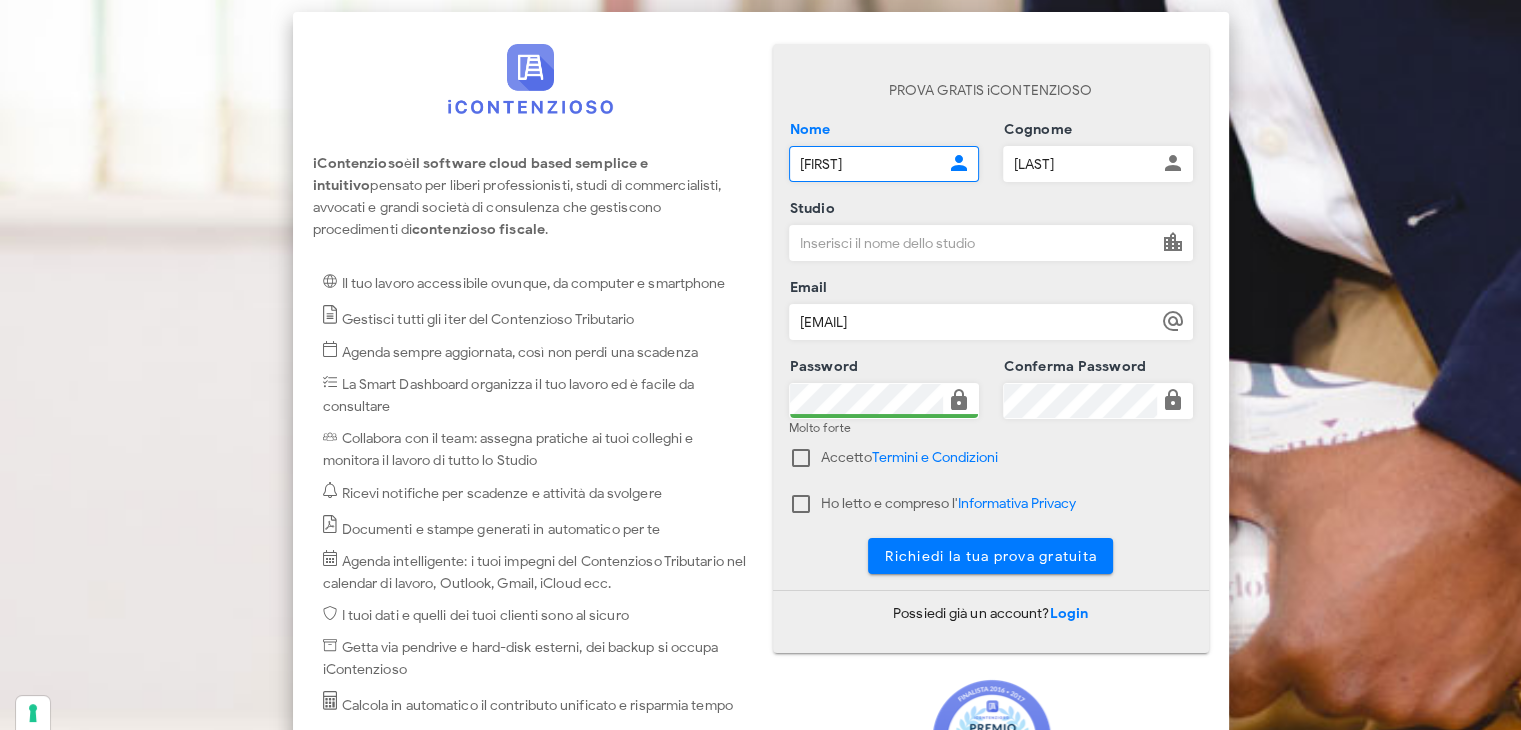 type on "Studio Lo Presti" 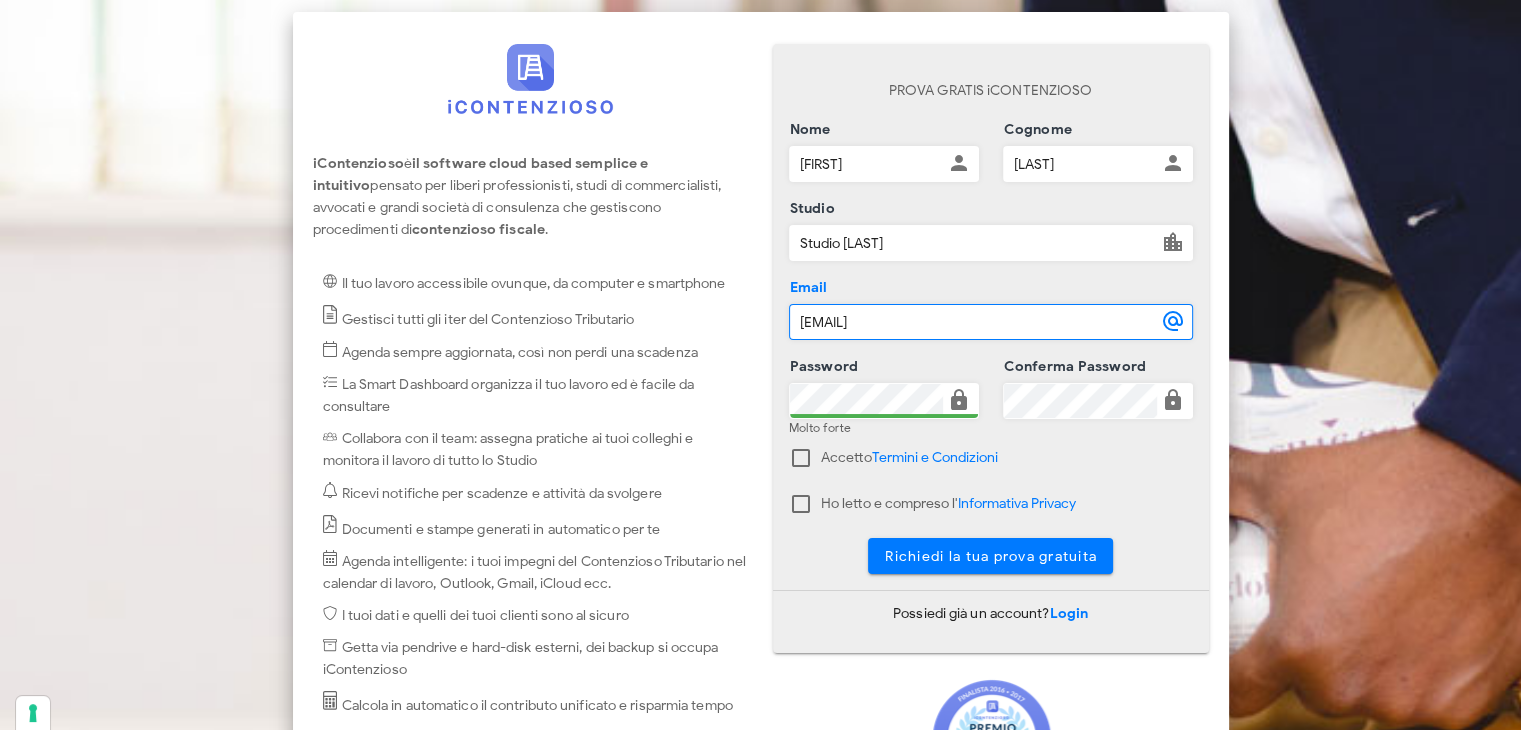 drag, startPoint x: 1008, startPoint y: 318, endPoint x: 781, endPoint y: 357, distance: 230.32585 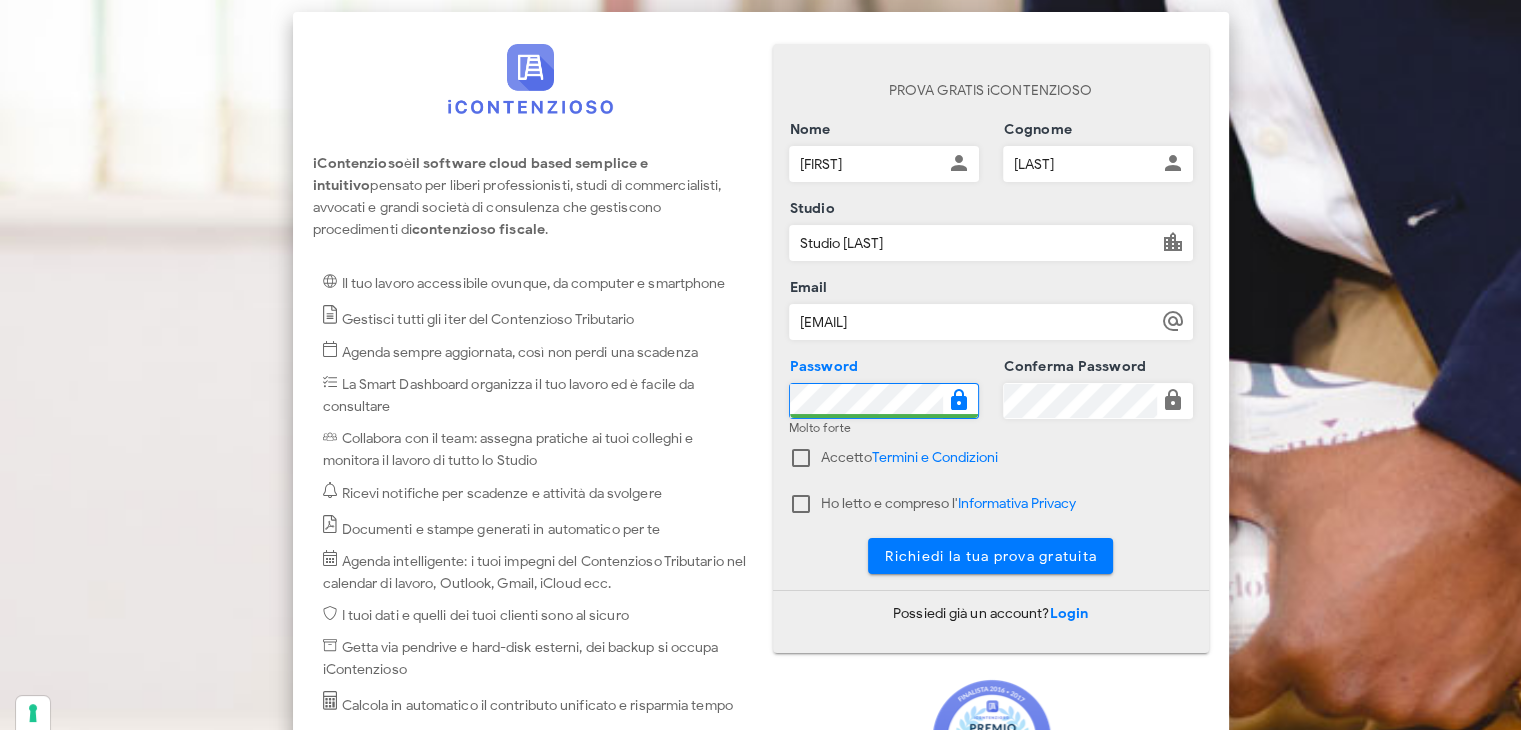 click on "PROVA GRATIS iCONTENZIOSO   Nome loredana Cognome lo presti Studio Studio Lo Presti Email LOREDANA.LOPRESTI@STUDIOLOPRESTI.EU Password Molto forte Conferma Password  Accetto  Termini e Condizioni  Ho letto e compreso l' Informativa Privacy  Richiedi la tua prova gratuita" at bounding box center [991, 317] 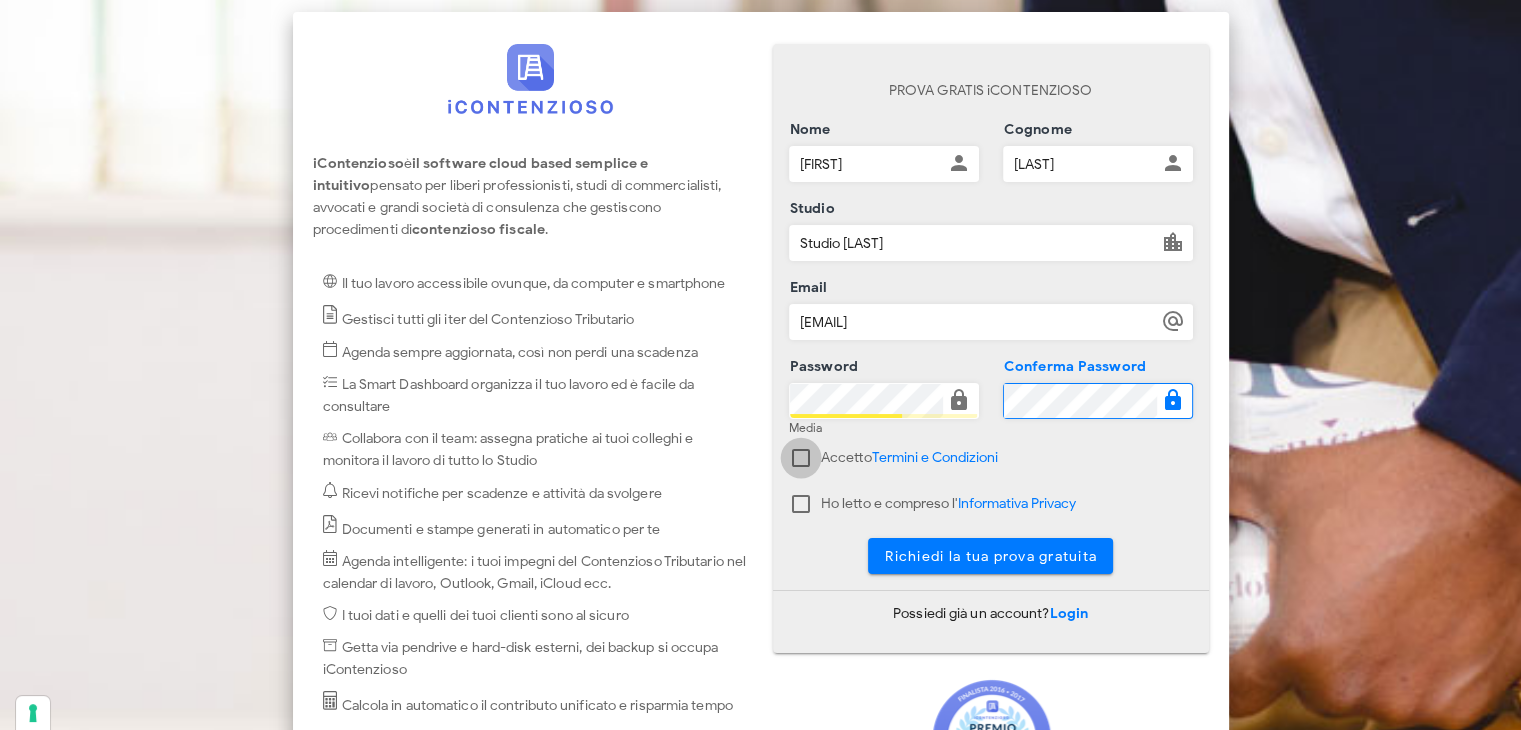 click at bounding box center (801, 458) 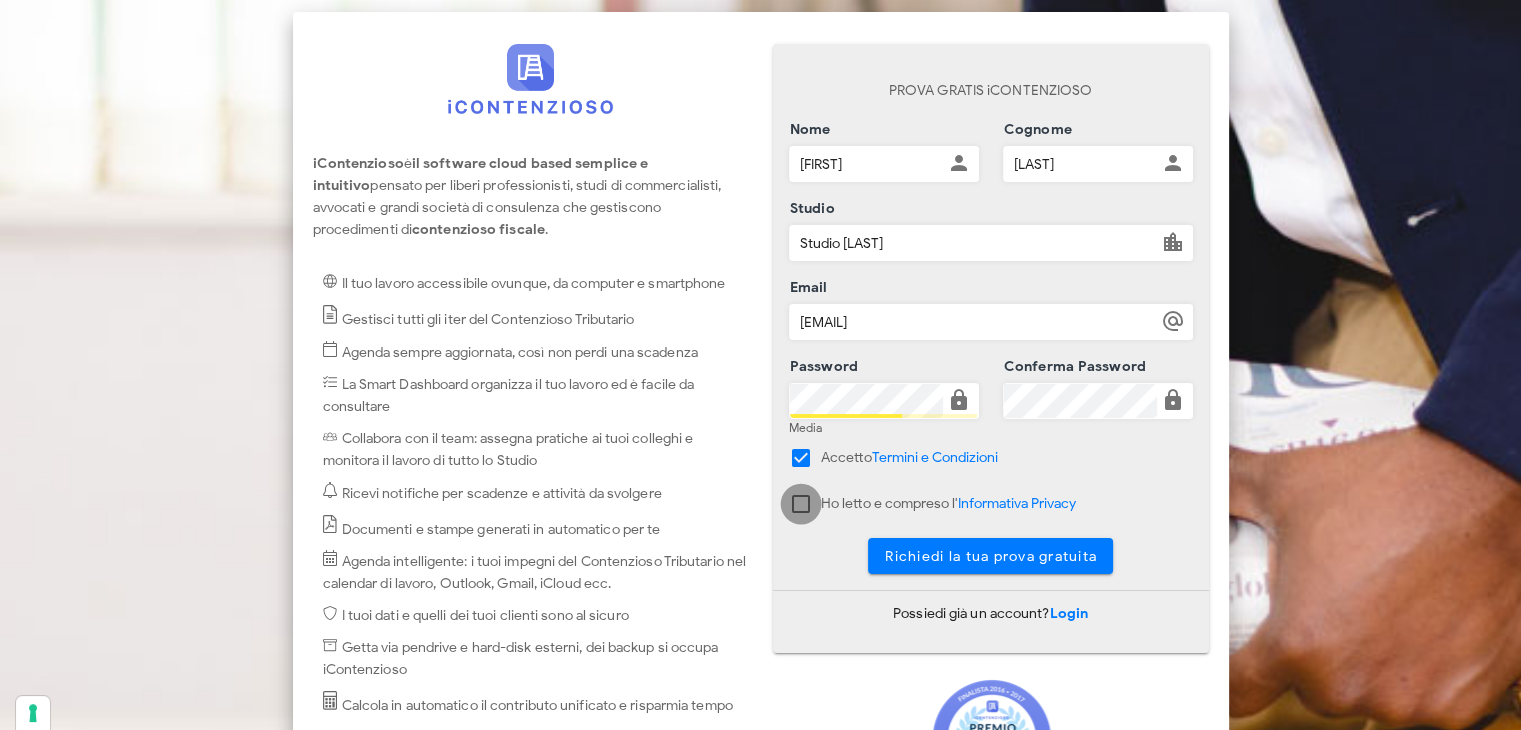 click at bounding box center [801, 504] 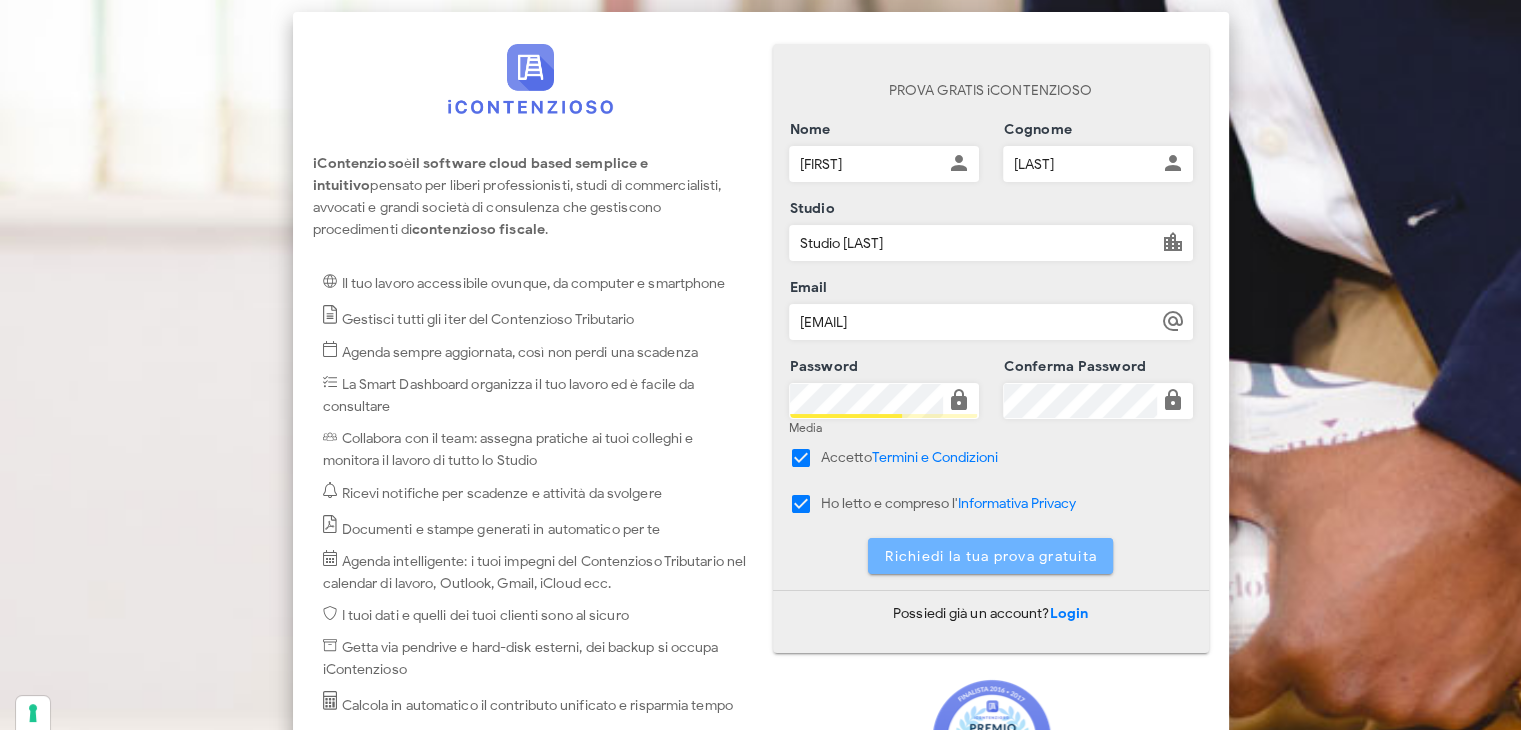 click on "Richiedi la tua prova gratuita" at bounding box center [990, 556] 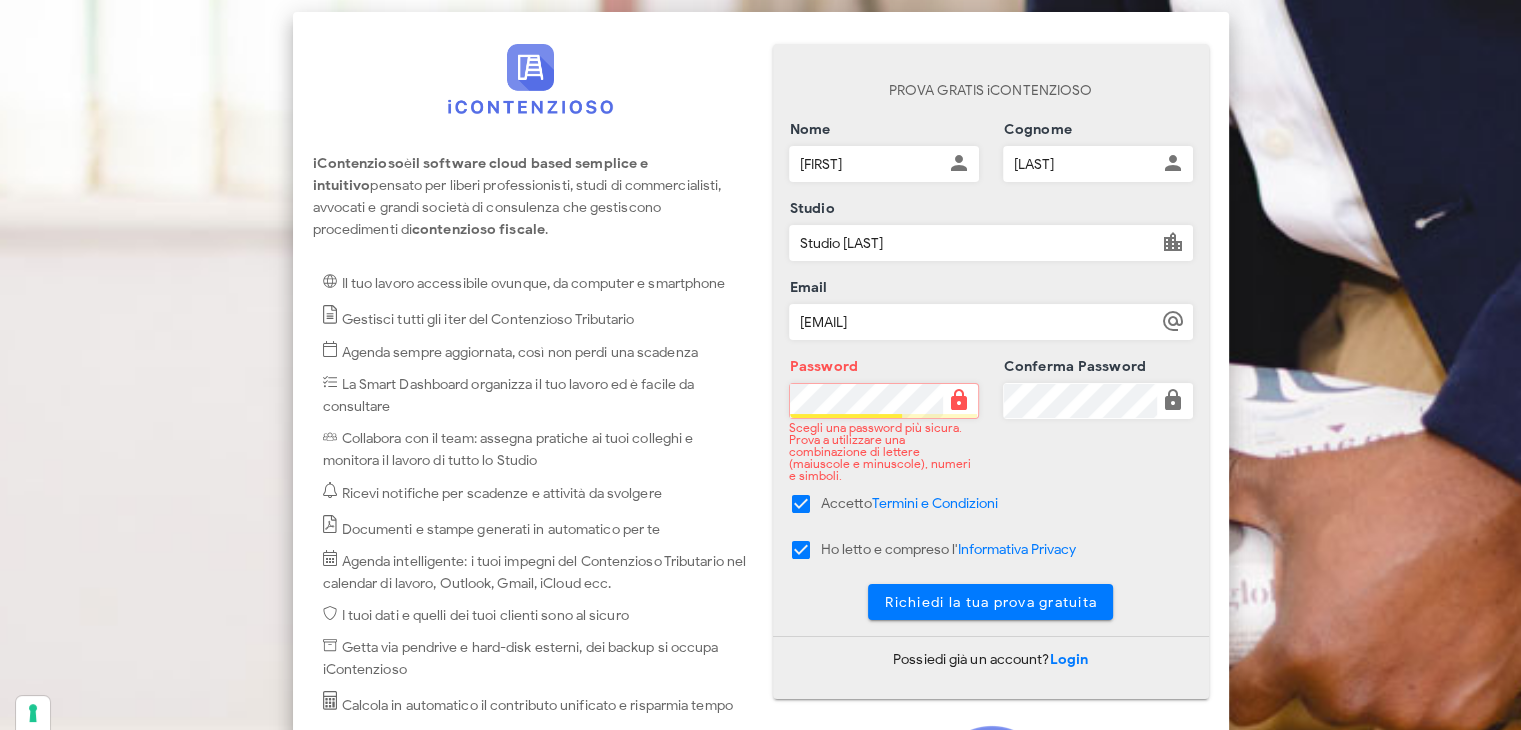 click on "PROVA GRATIS iCONTENZIOSO   Nome loredana Cognome lo presti Studio Studio Lo Presti Email LOREDANA.LOPRESTI@STUDIOLOPRESTI.EU Password Scegli una password più sicura. Prova a utilizzare una combinazione di lettere (maiuscole e minuscole), numeri e simboli. Conferma Password  Accetto  Termini e Condizioni  Ho letto e compreso l' Informativa Privacy  Richiedi la tua prova gratuita
Possiedi già un account?
Login
iContenzioso è fra le migliori soluzioni del Premio
PROFESSIONISTA DIGITALE
dell’Osservatorio Professionisti e Innovazione
Digitale del  Politecnico di Milano" at bounding box center [991, 515] 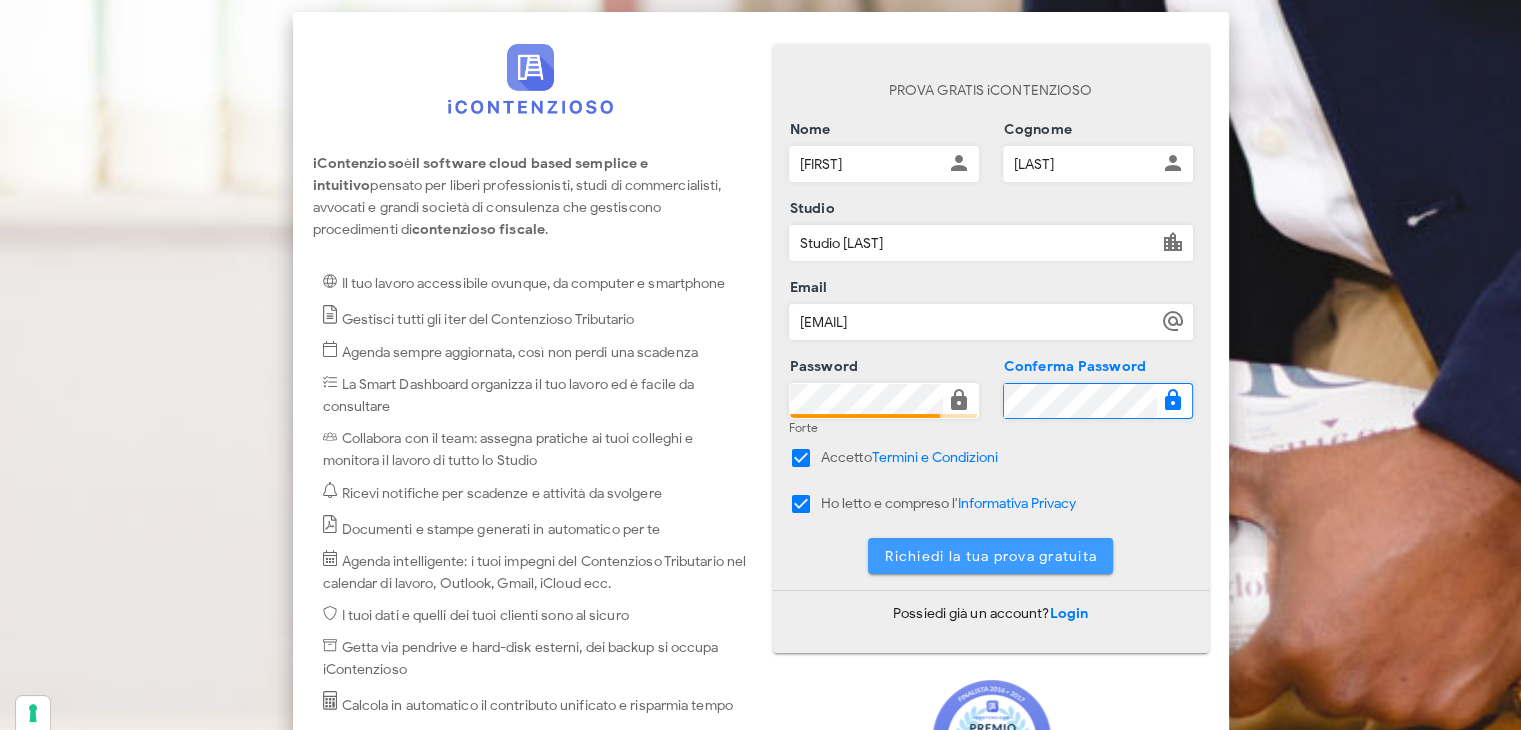 click on "Richiedi la tua prova gratuita" at bounding box center [990, 556] 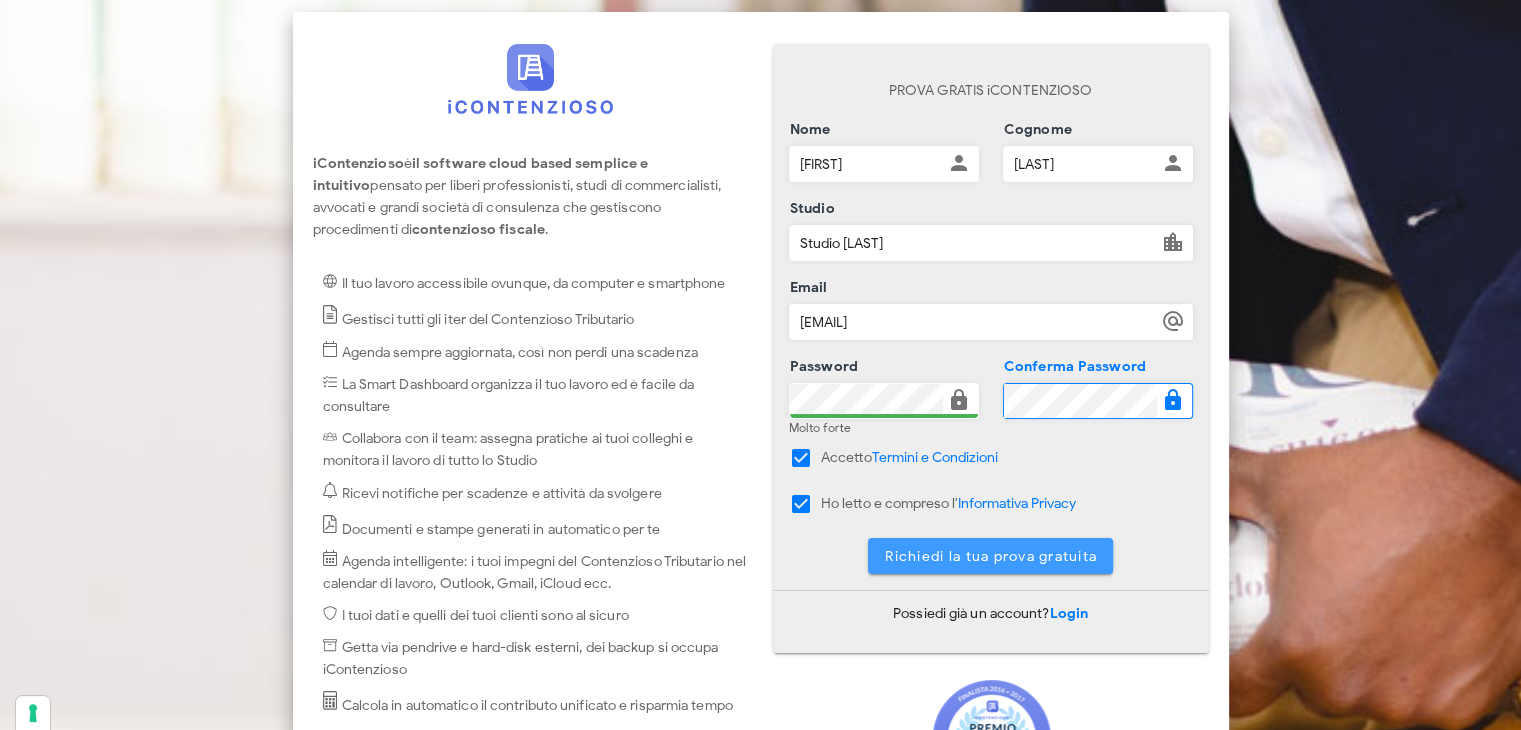 click on "Richiedi la tua prova gratuita" at bounding box center [990, 556] 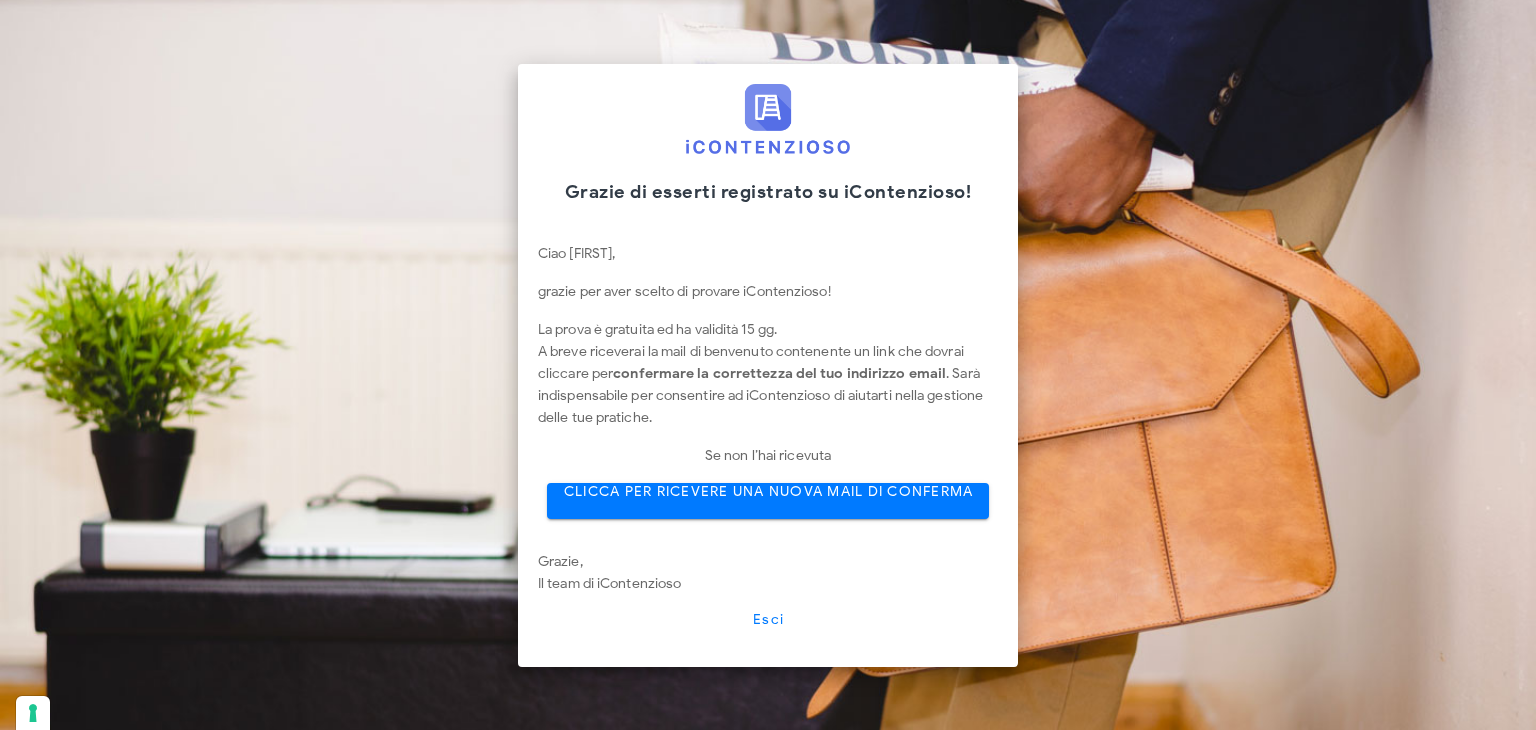 scroll, scrollTop: 0, scrollLeft: 0, axis: both 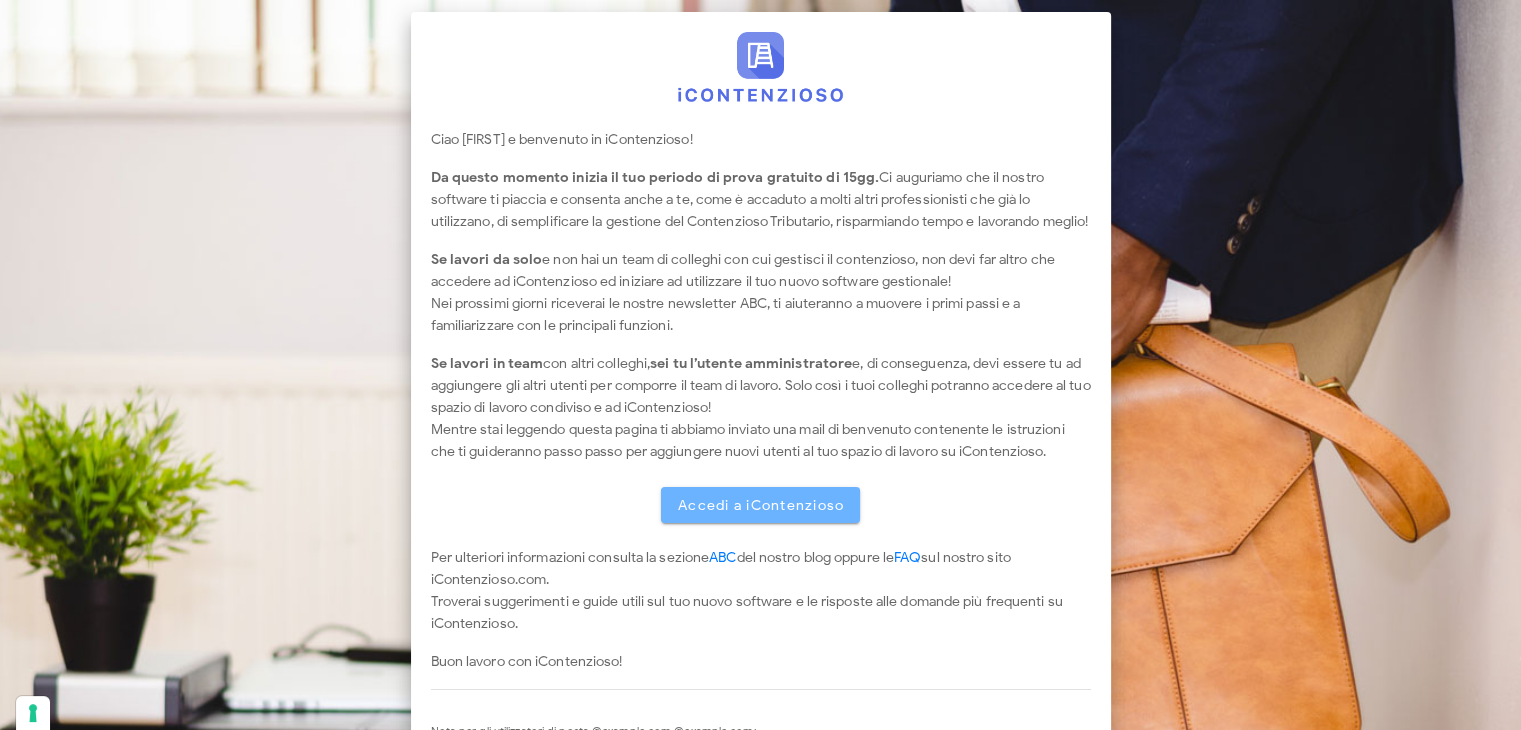 click on "Accedi a iContenzioso" at bounding box center [761, 505] 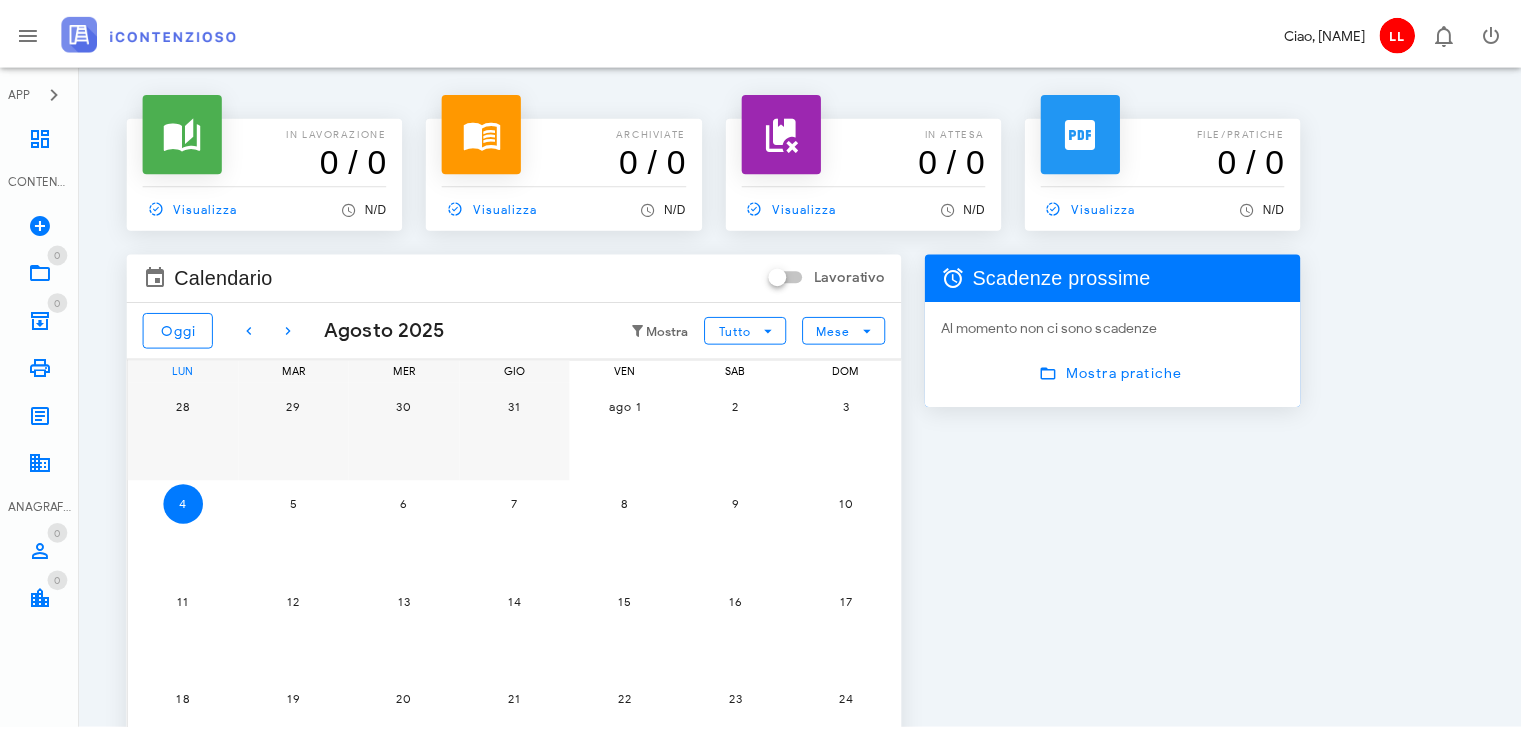 scroll, scrollTop: 0, scrollLeft: 0, axis: both 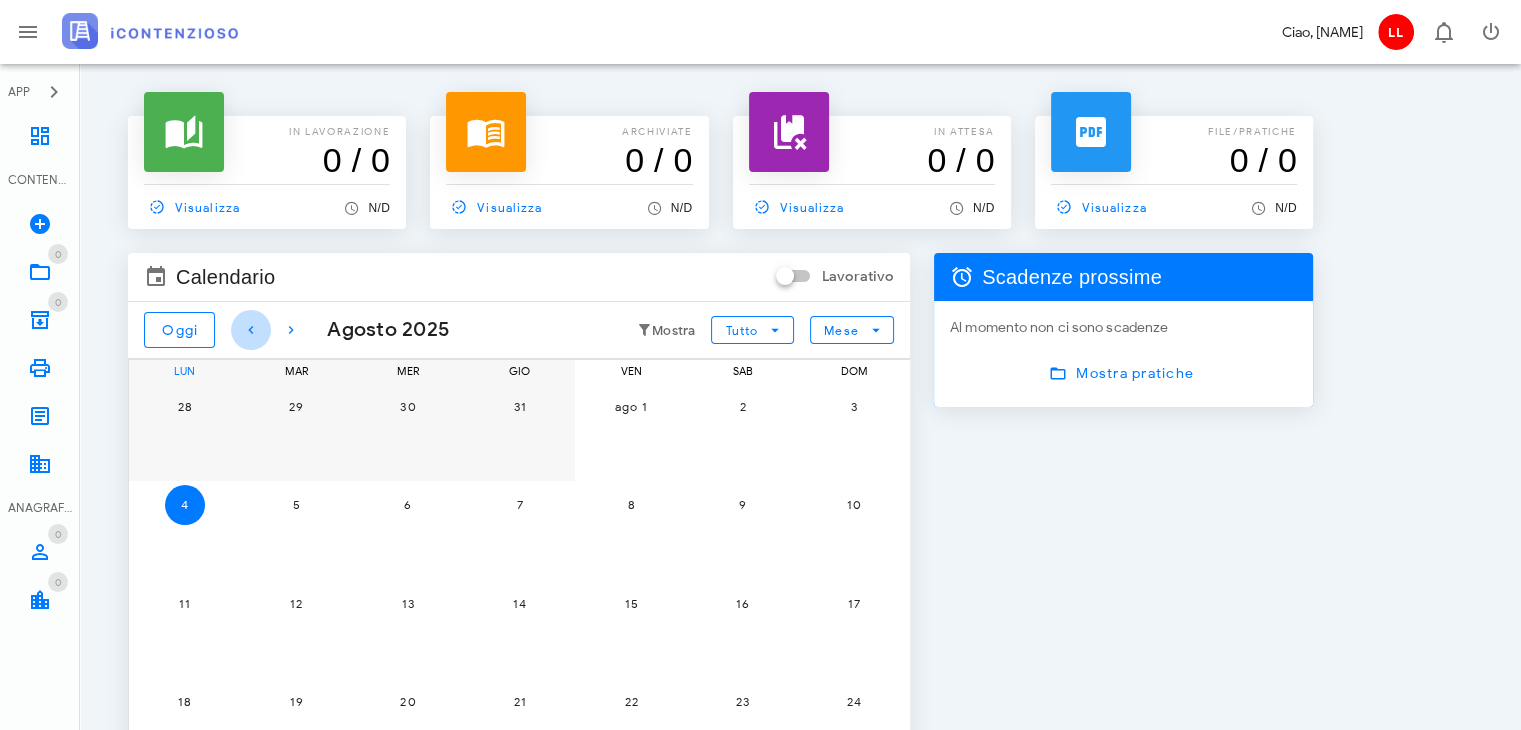 click at bounding box center [251, 330] 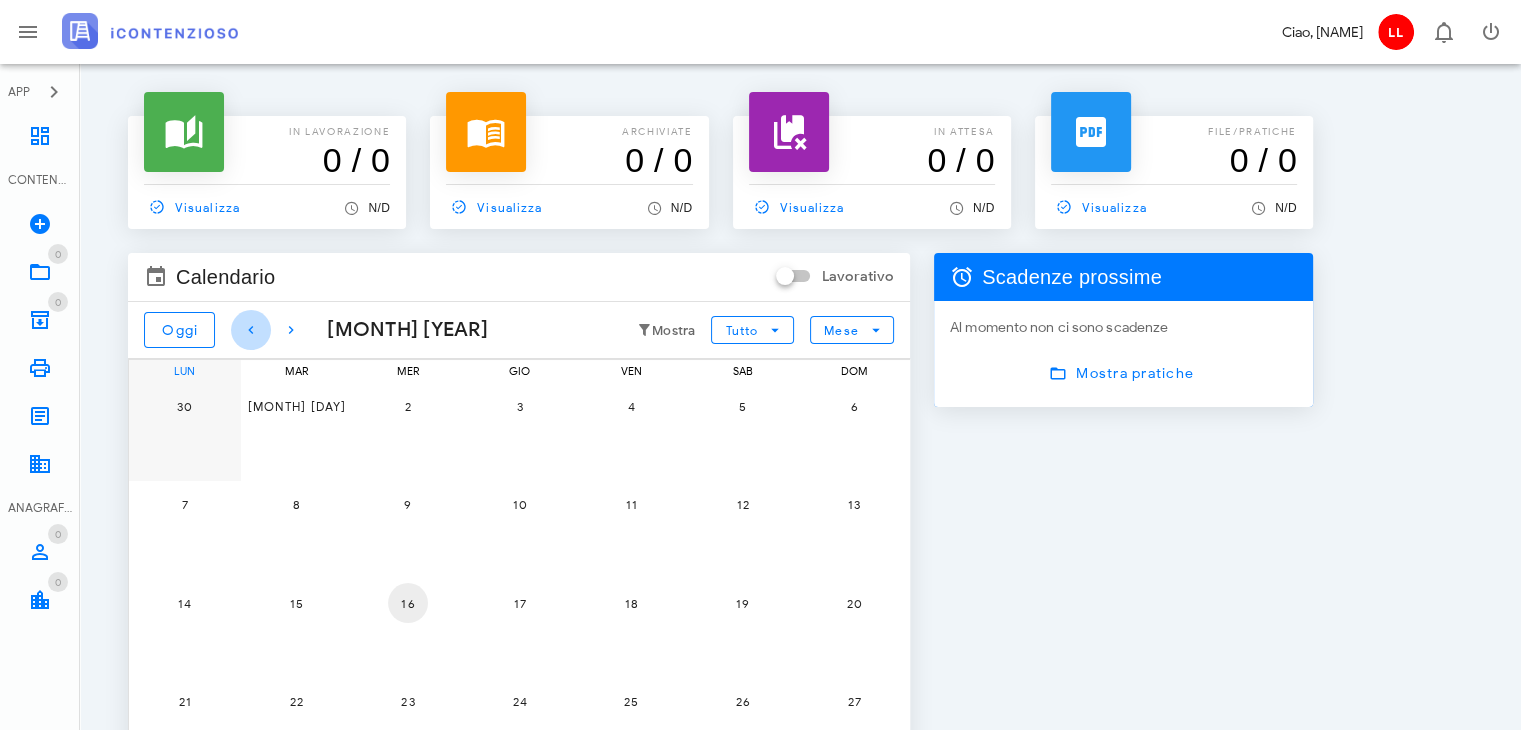 scroll, scrollTop: 100, scrollLeft: 0, axis: vertical 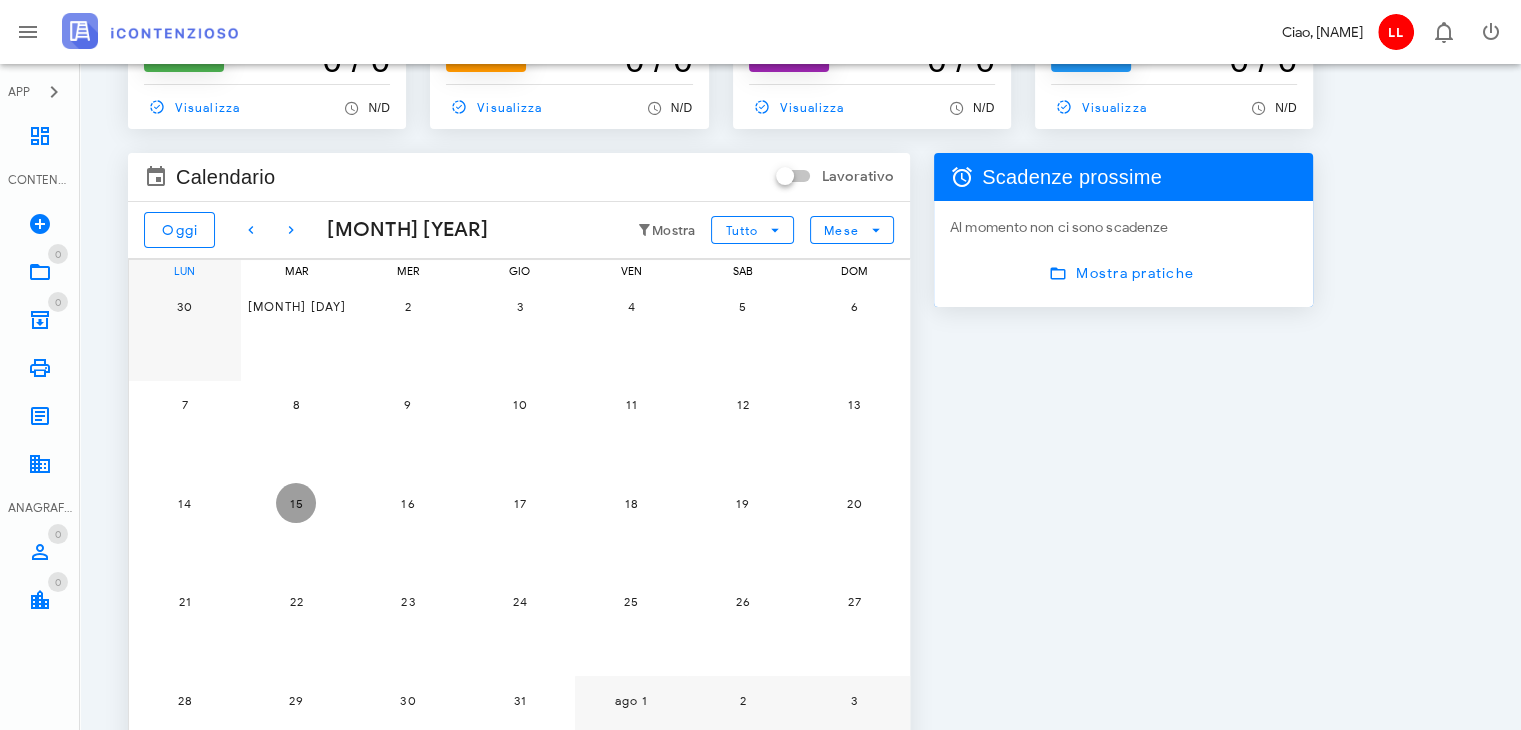 click on "15" at bounding box center [296, 503] 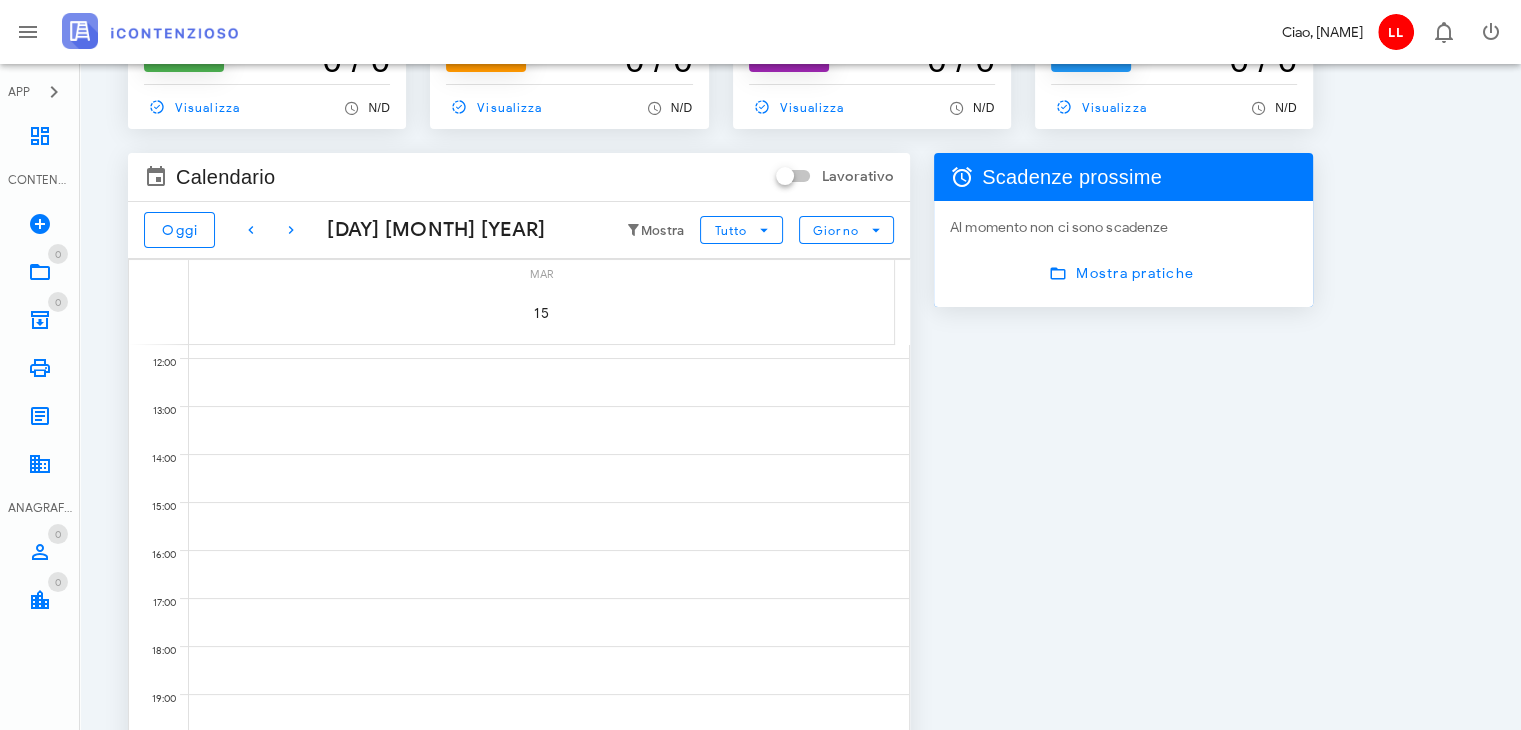 scroll, scrollTop: 241, scrollLeft: 0, axis: vertical 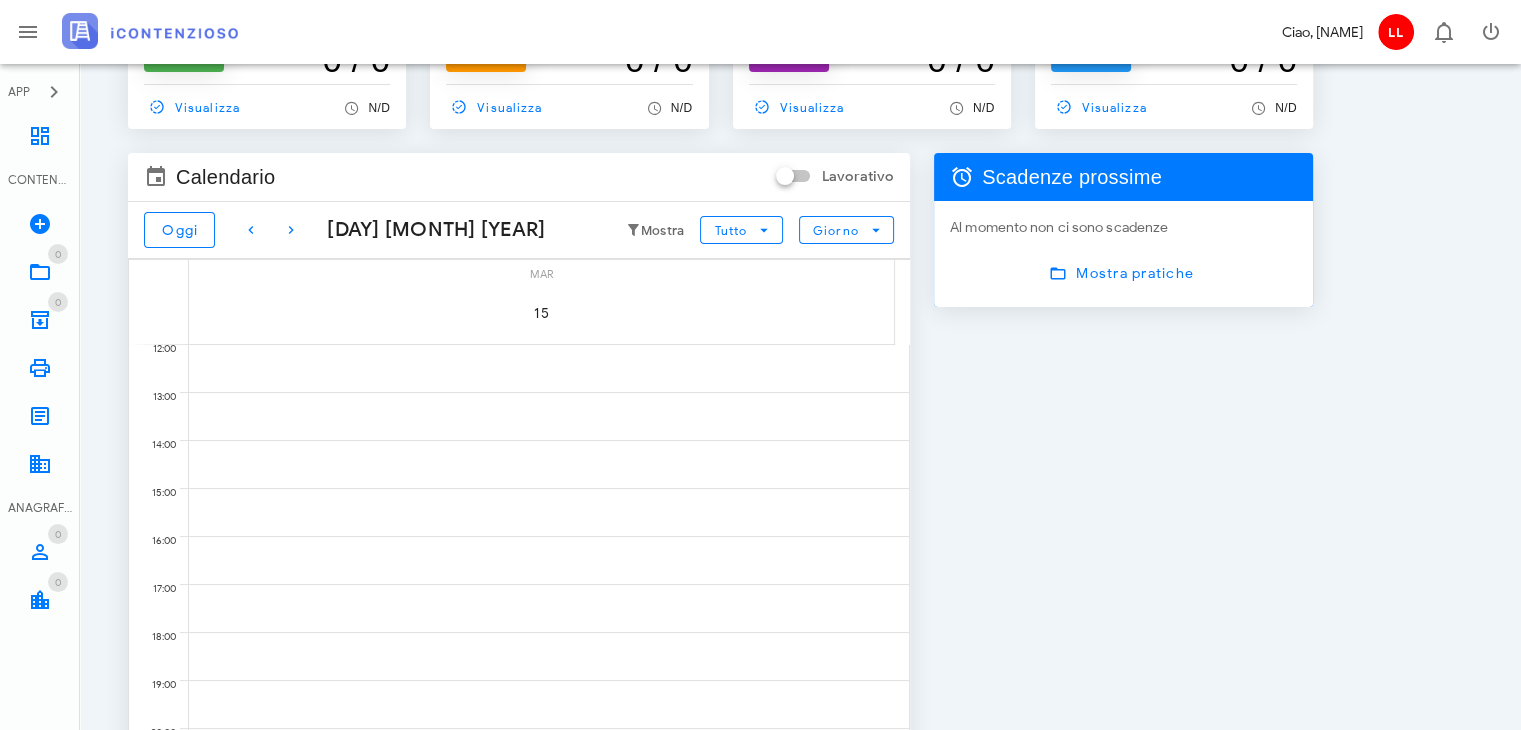 click at bounding box center [549, 608] 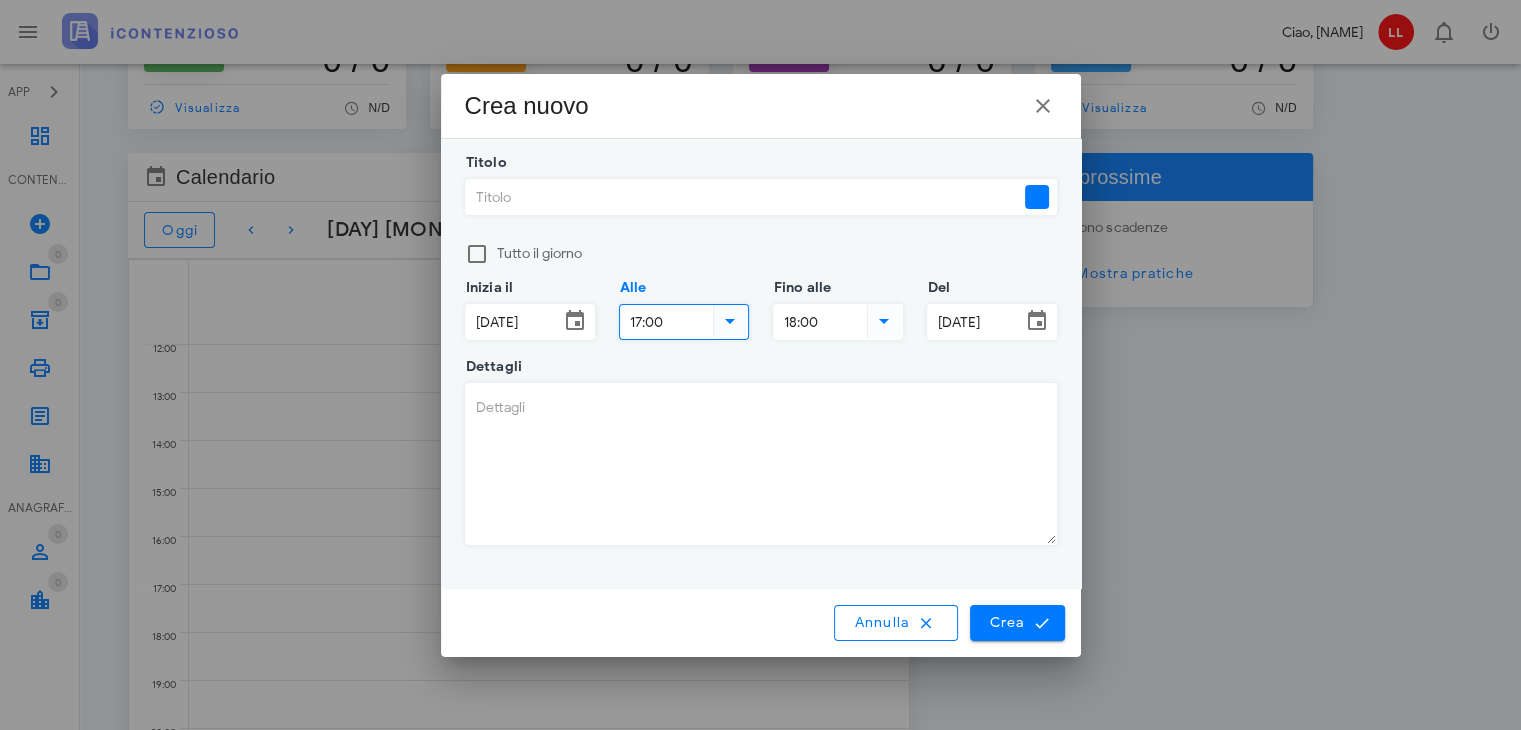 click on "17:00" at bounding box center [664, 322] 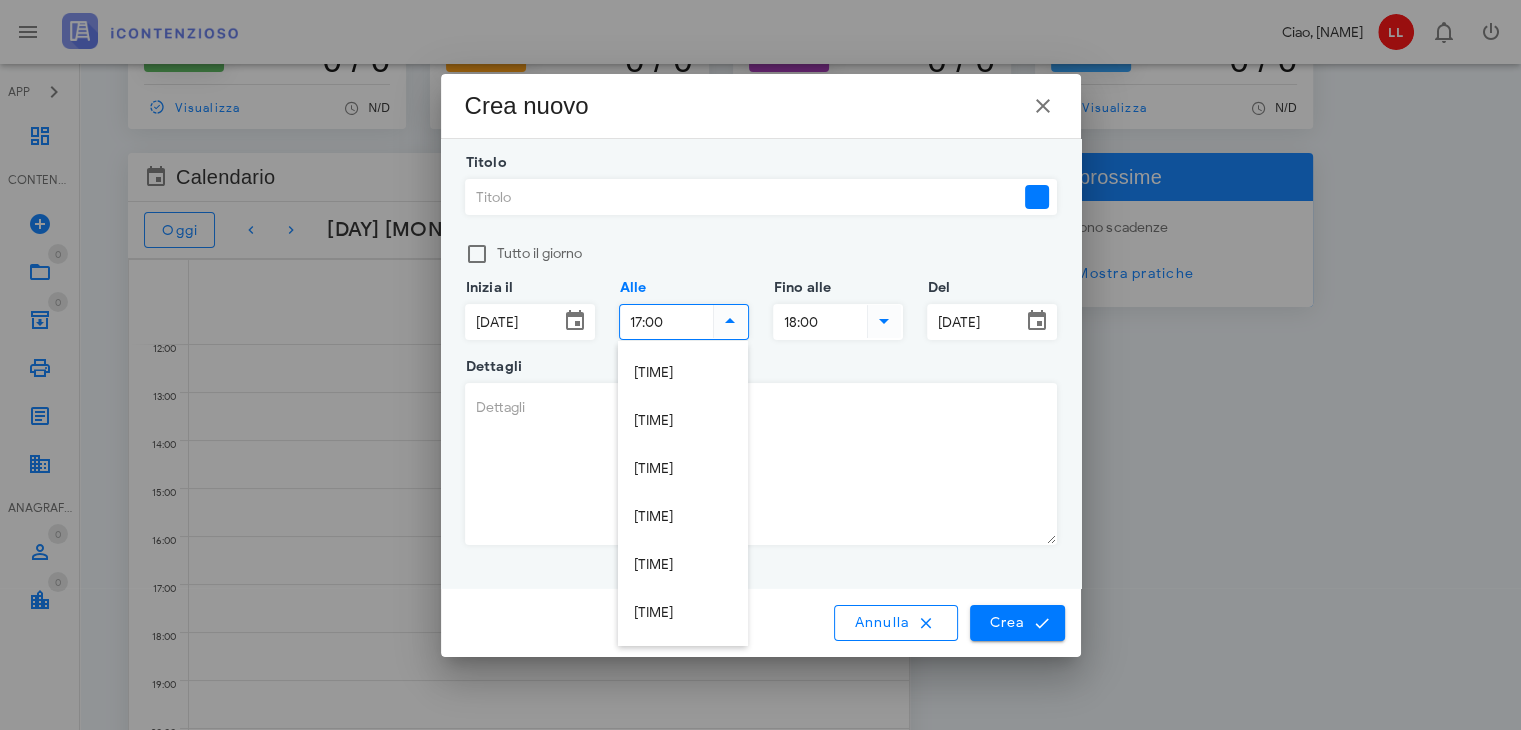 click on "17:00" at bounding box center [664, 322] 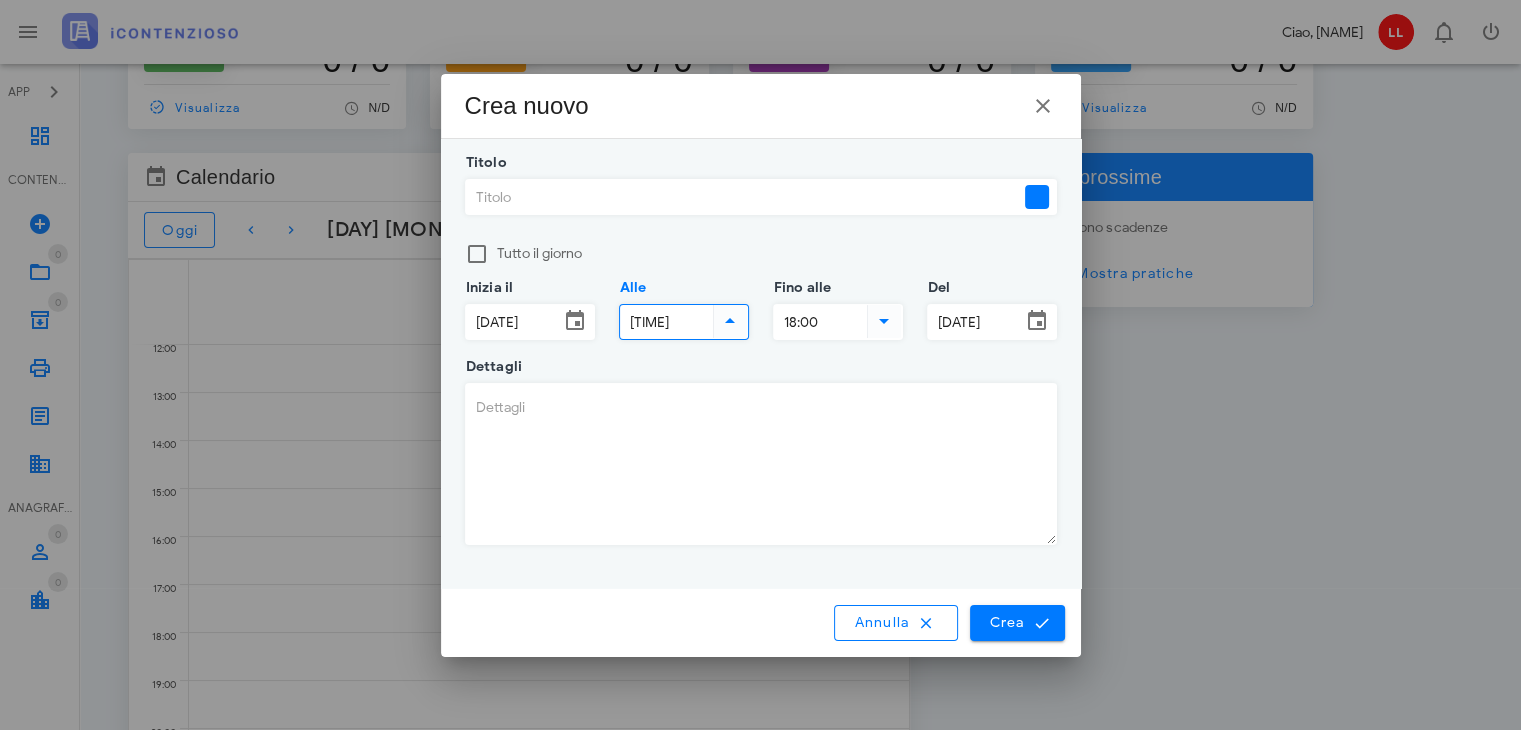 type on "17:45" 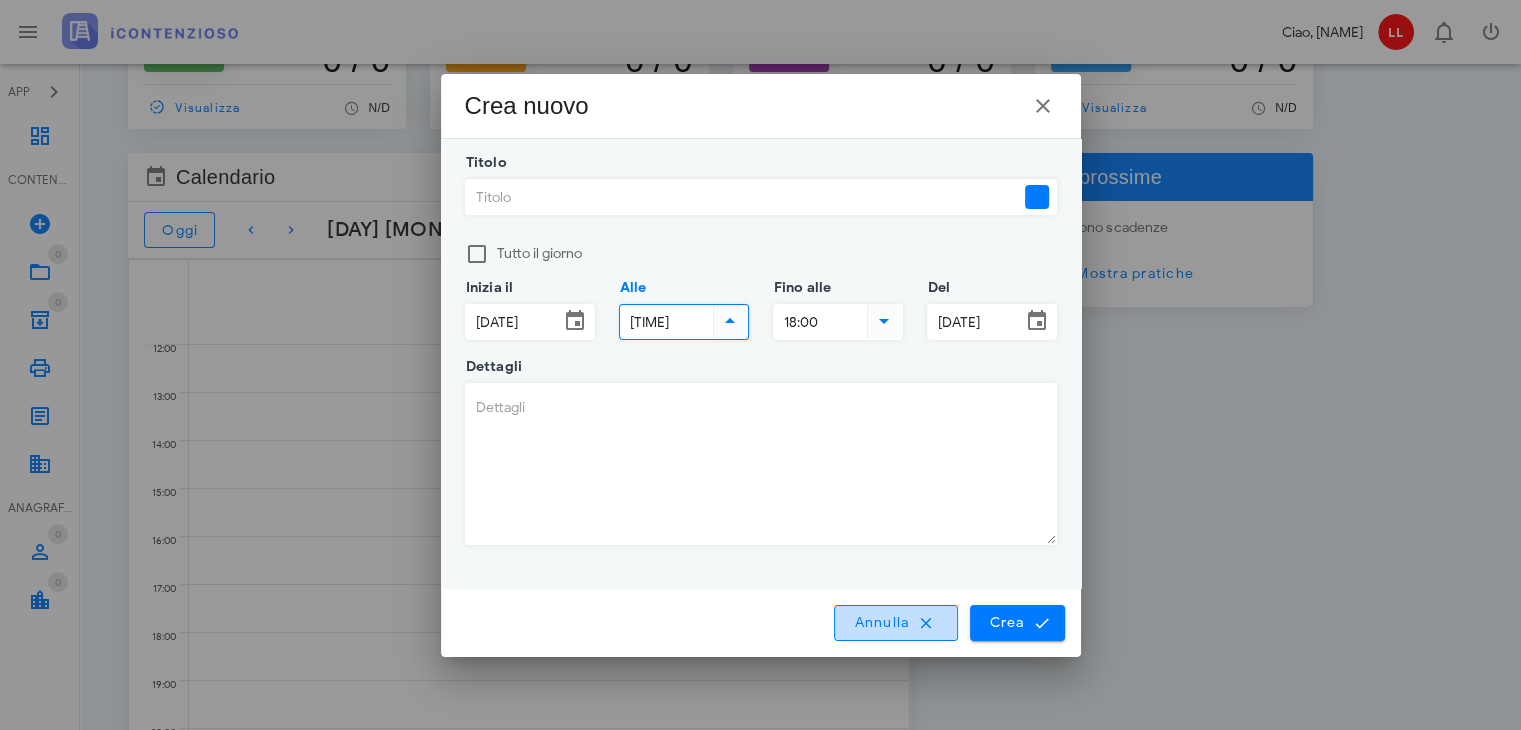 click on "Annulla" at bounding box center (896, 623) 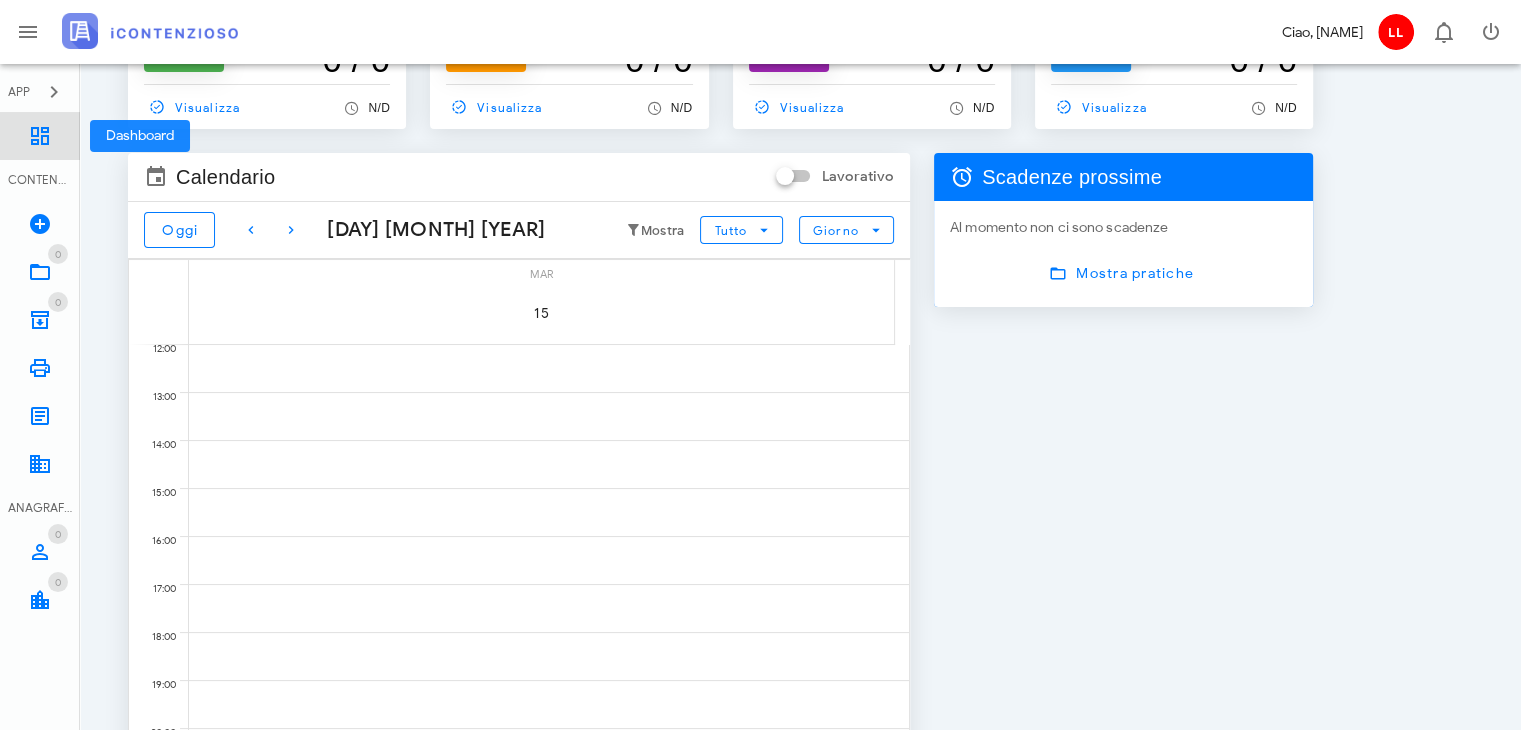 click at bounding box center [40, 136] 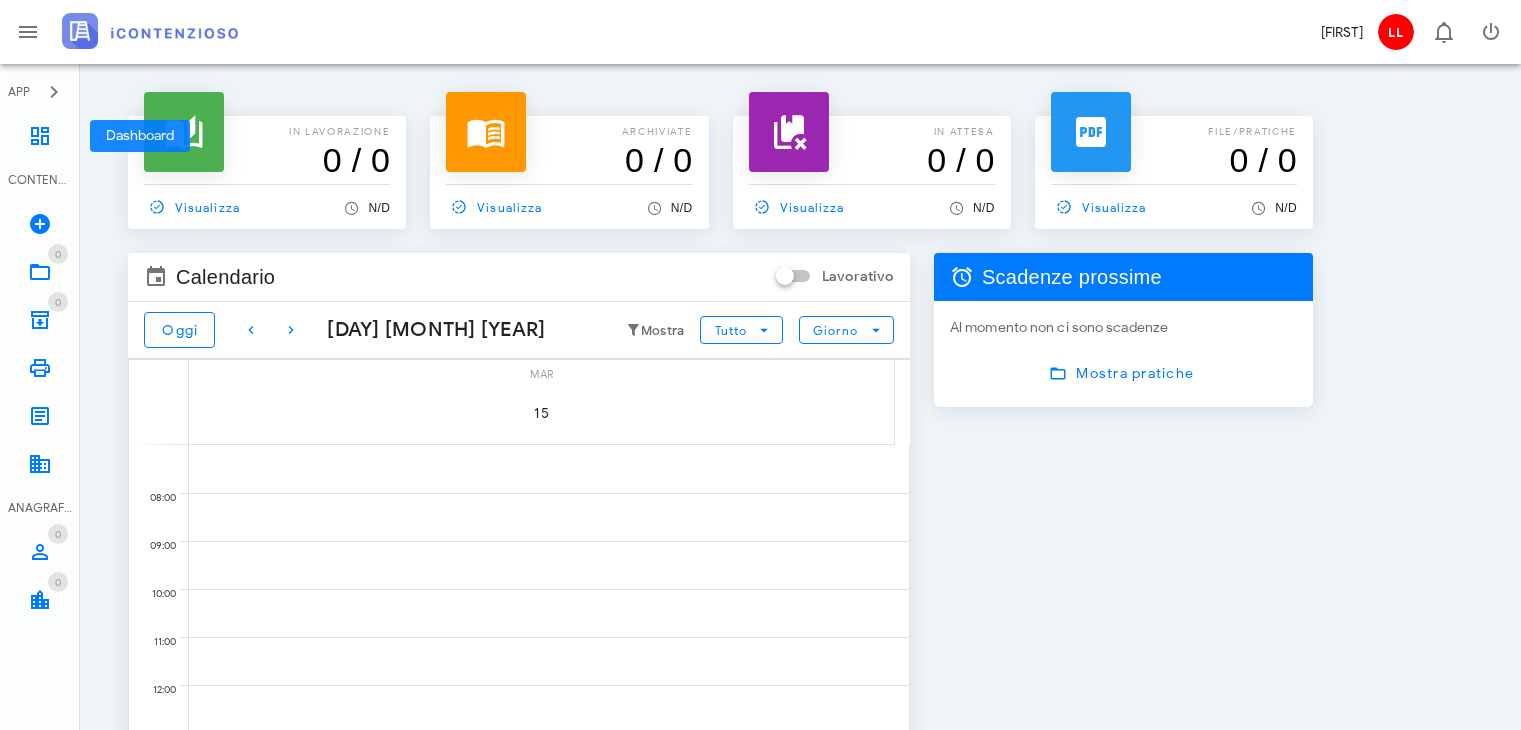 scroll, scrollTop: 0, scrollLeft: 0, axis: both 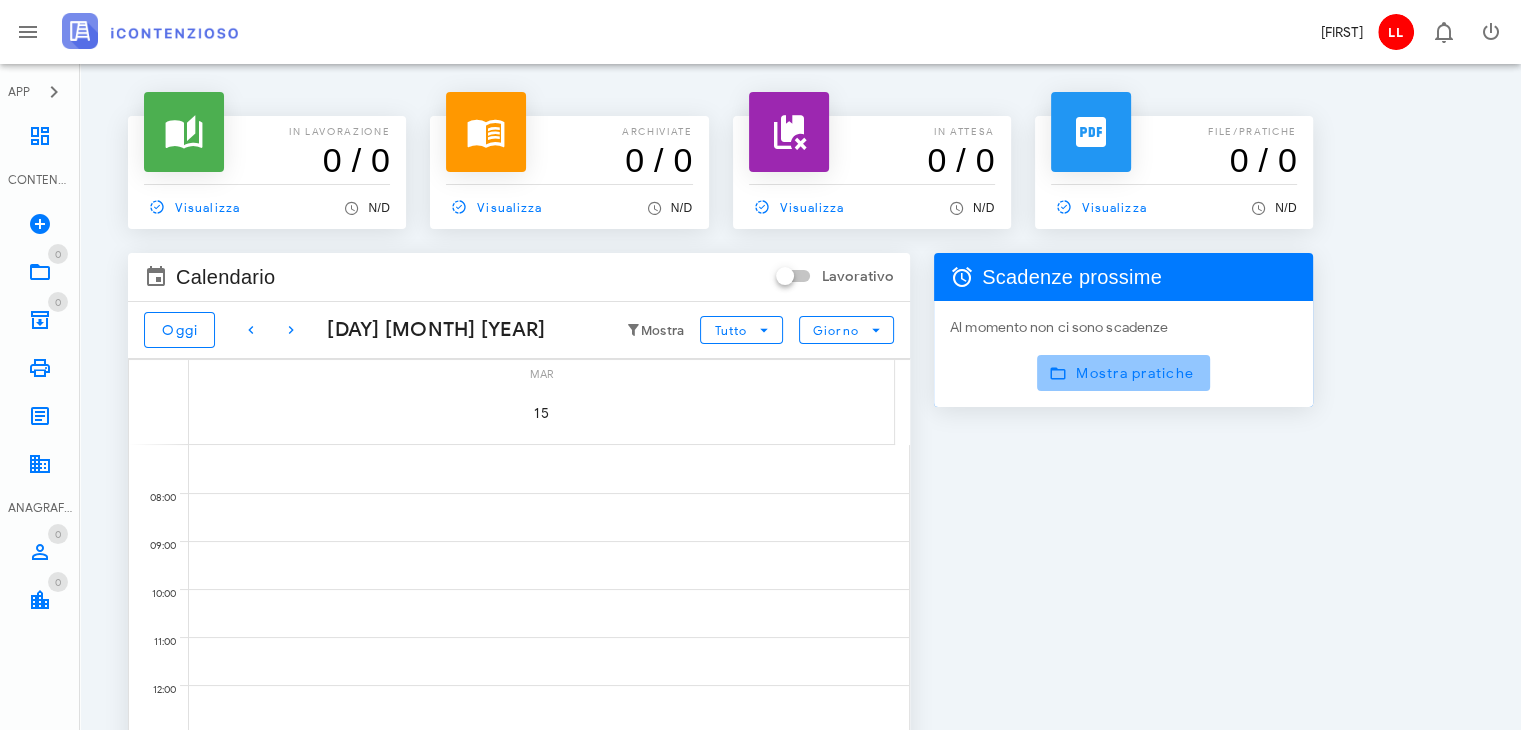 click on "Mostra pratiche" at bounding box center (1123, 373) 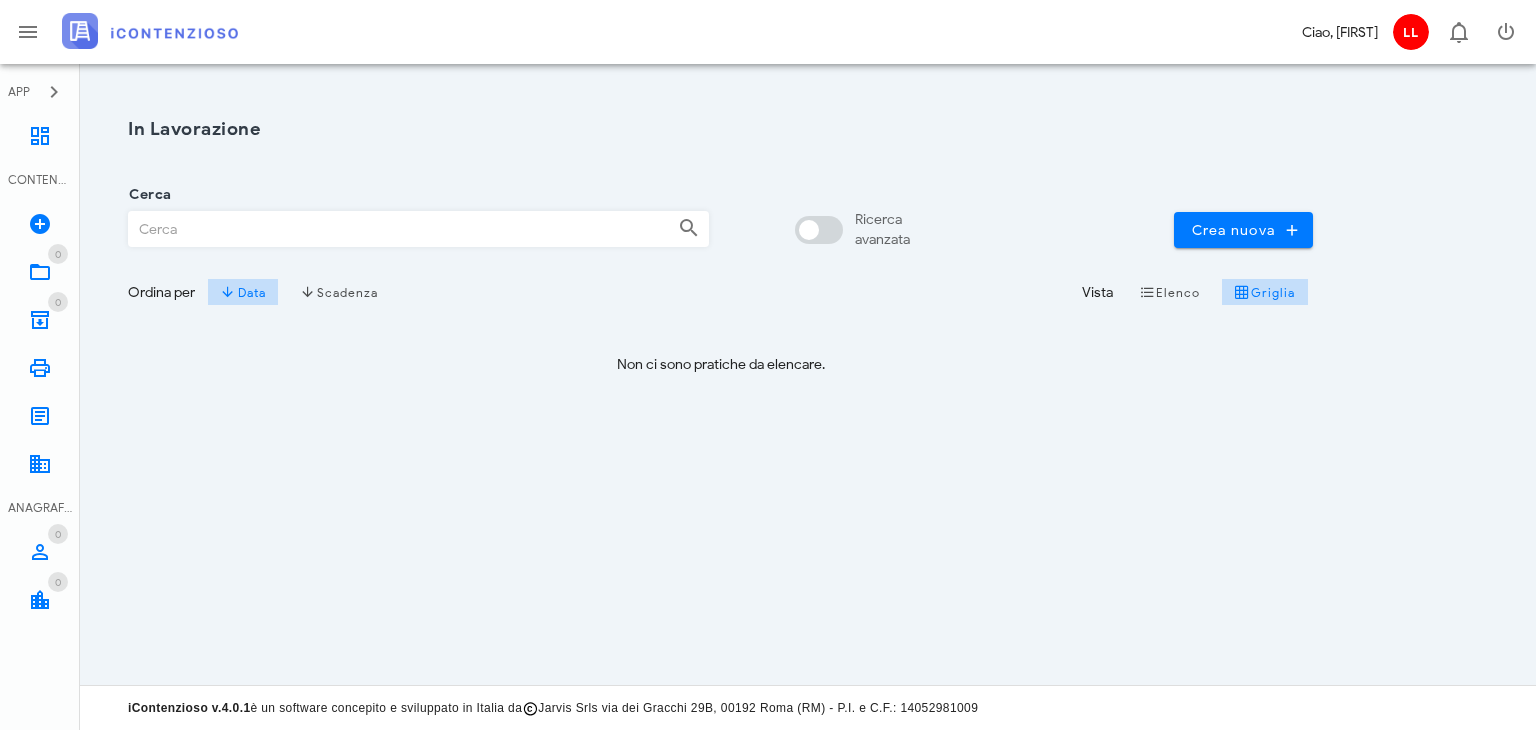 scroll, scrollTop: 0, scrollLeft: 0, axis: both 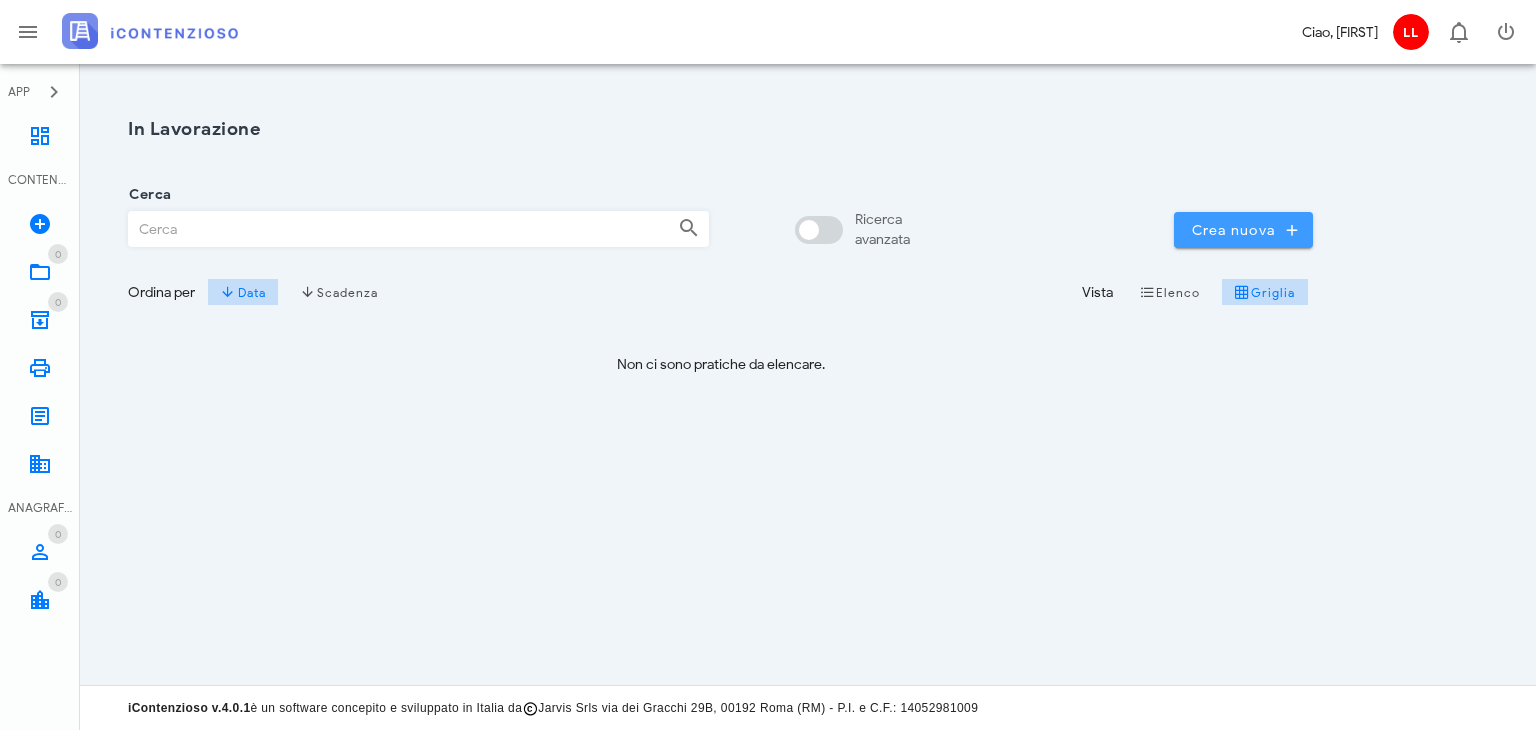 click on "Crea nuova" at bounding box center (1243, 230) 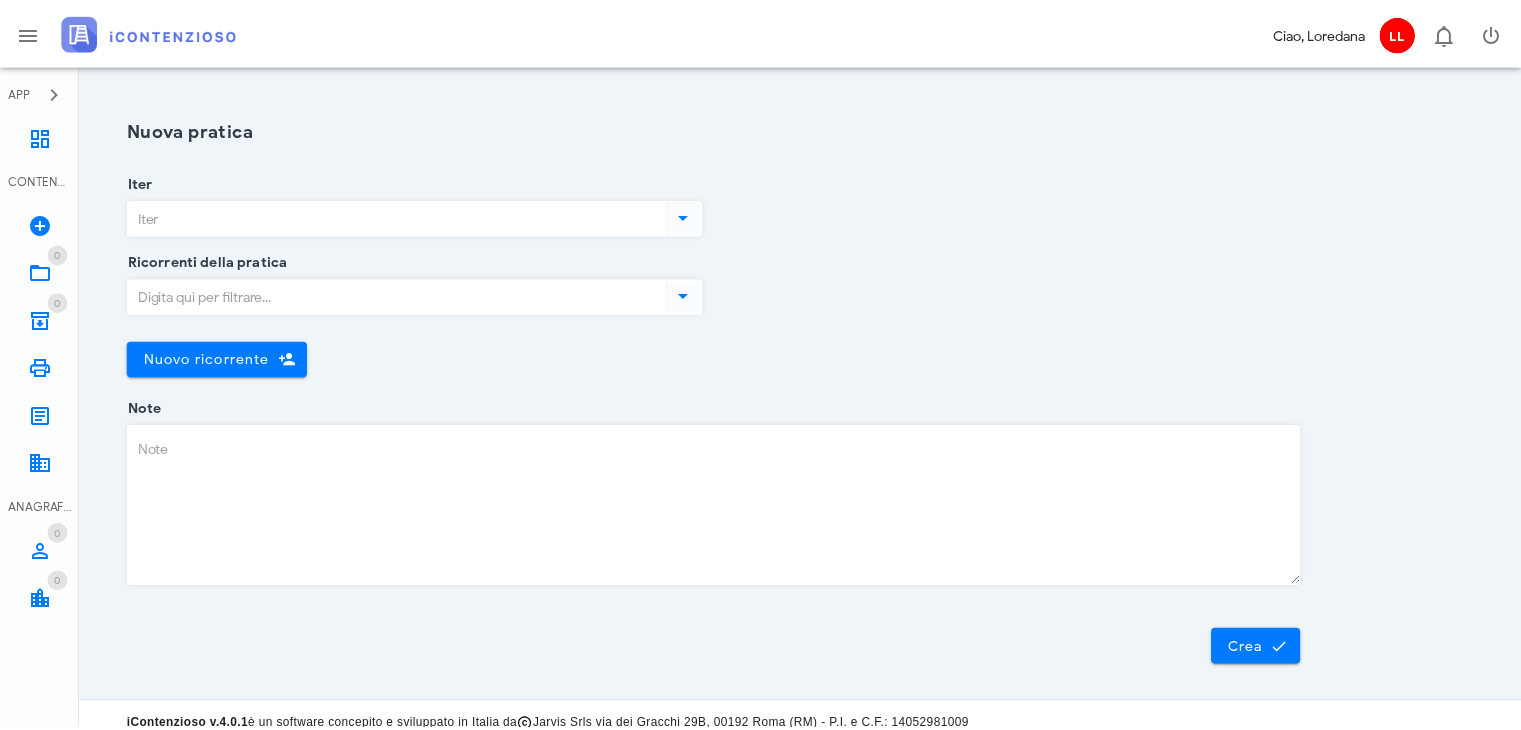 scroll, scrollTop: 0, scrollLeft: 0, axis: both 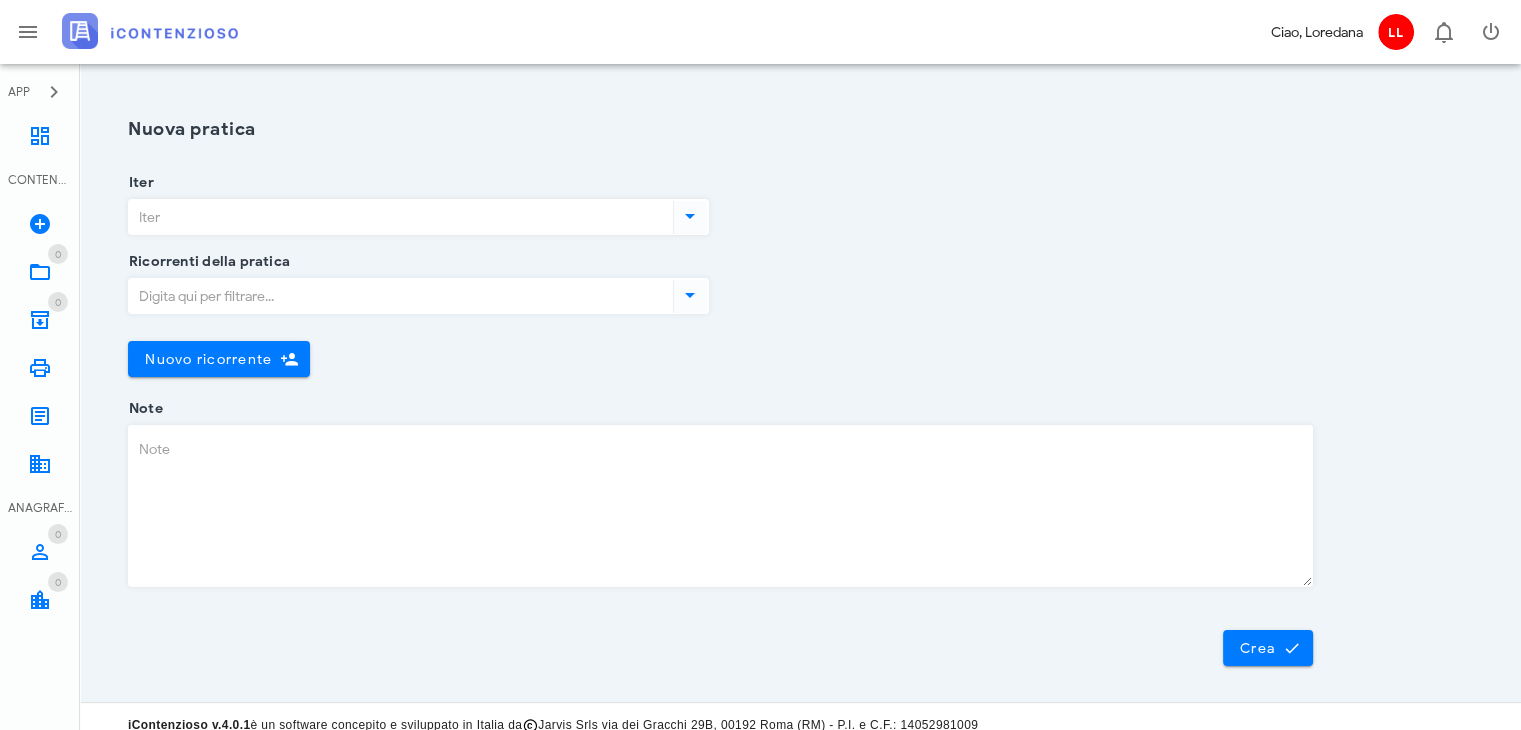 click at bounding box center (690, 216) 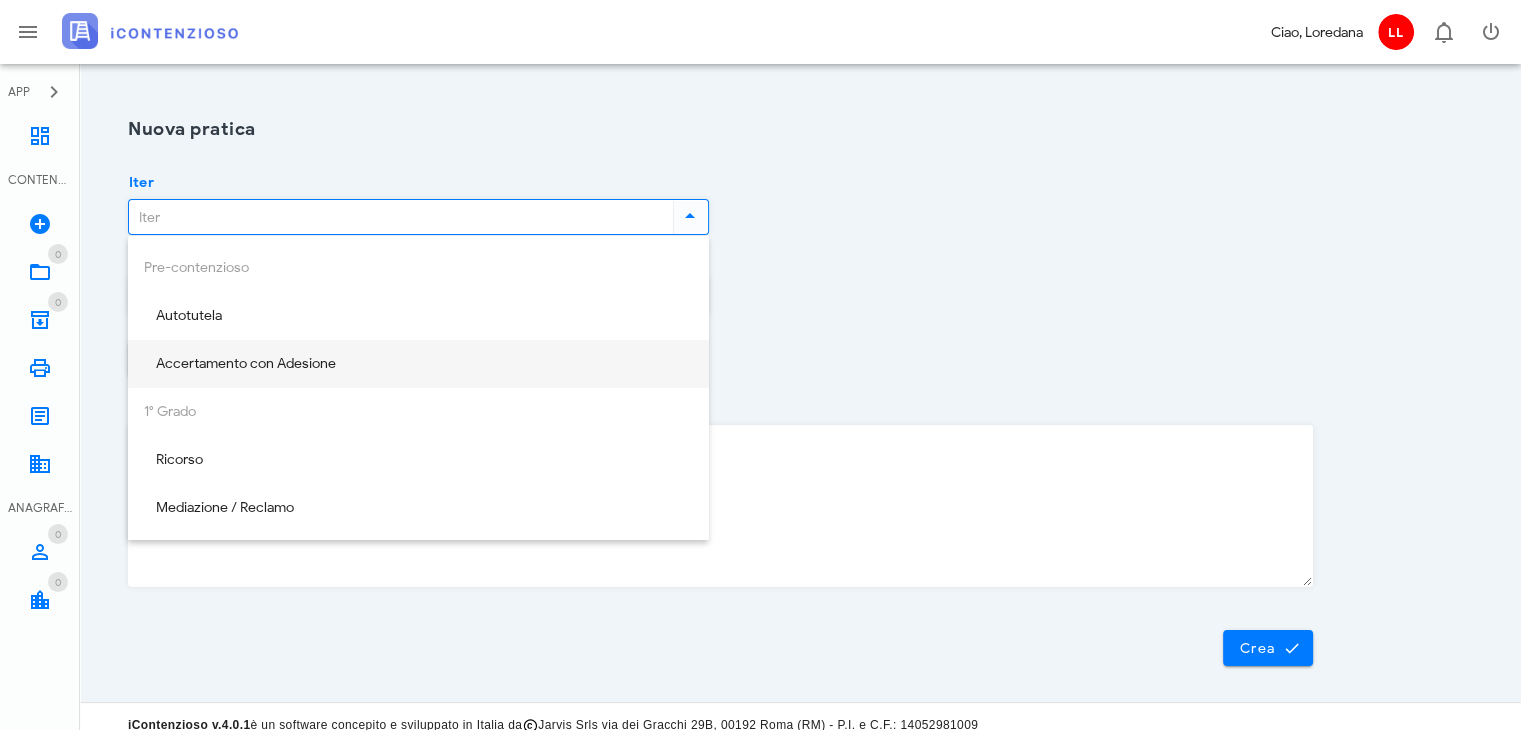 click on "Accertamento con Adesione" at bounding box center [418, 364] 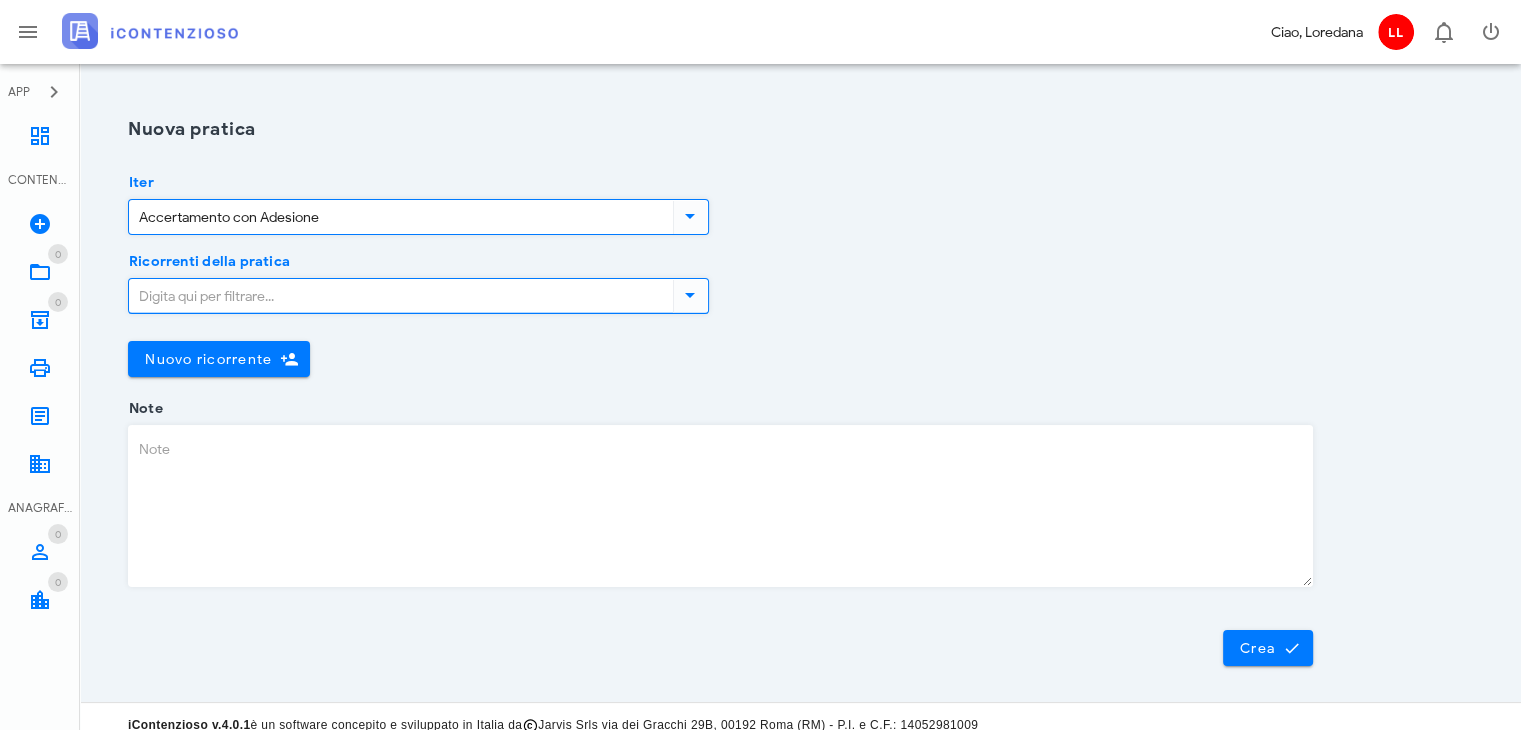 click on "Ricorrenti della pratica" at bounding box center [399, 296] 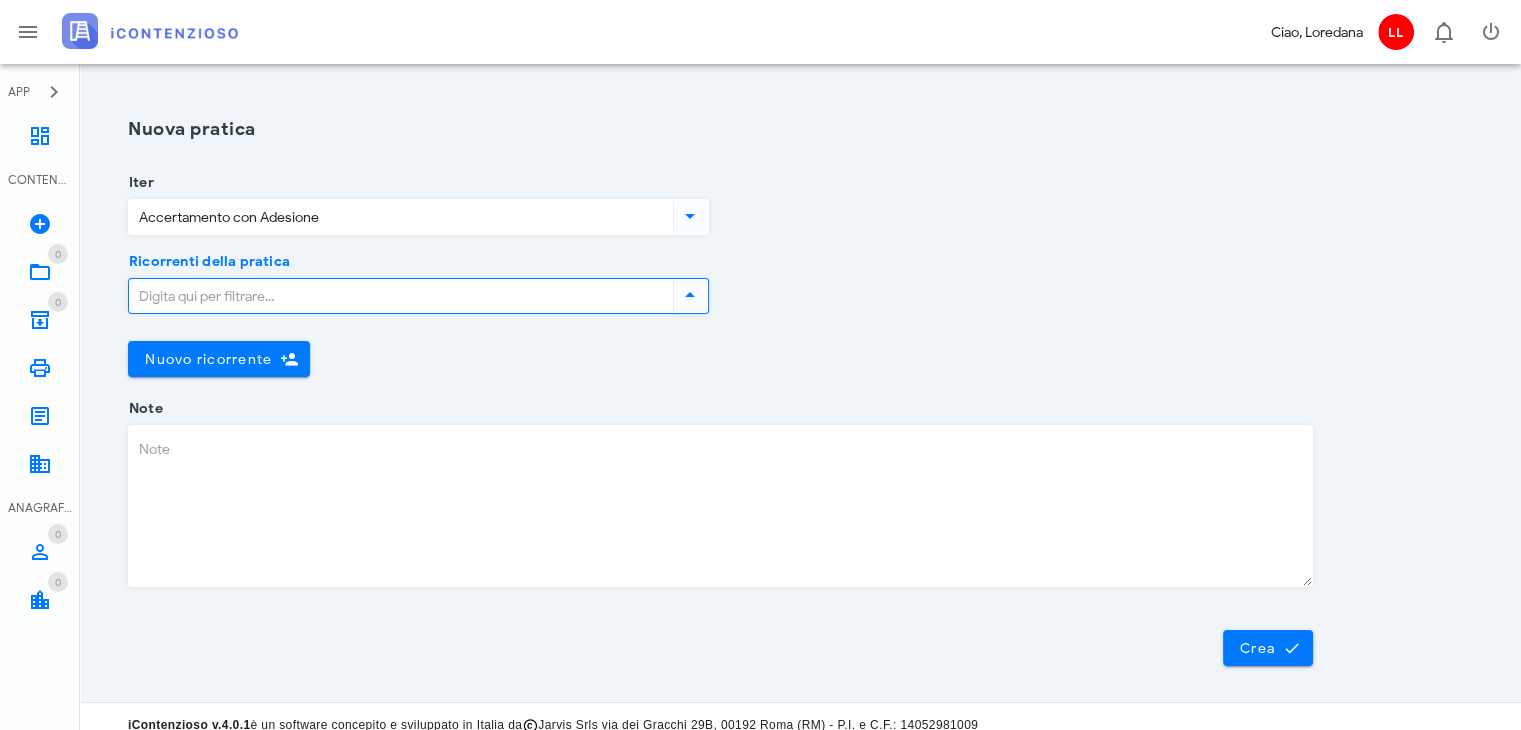 click at bounding box center [690, 295] 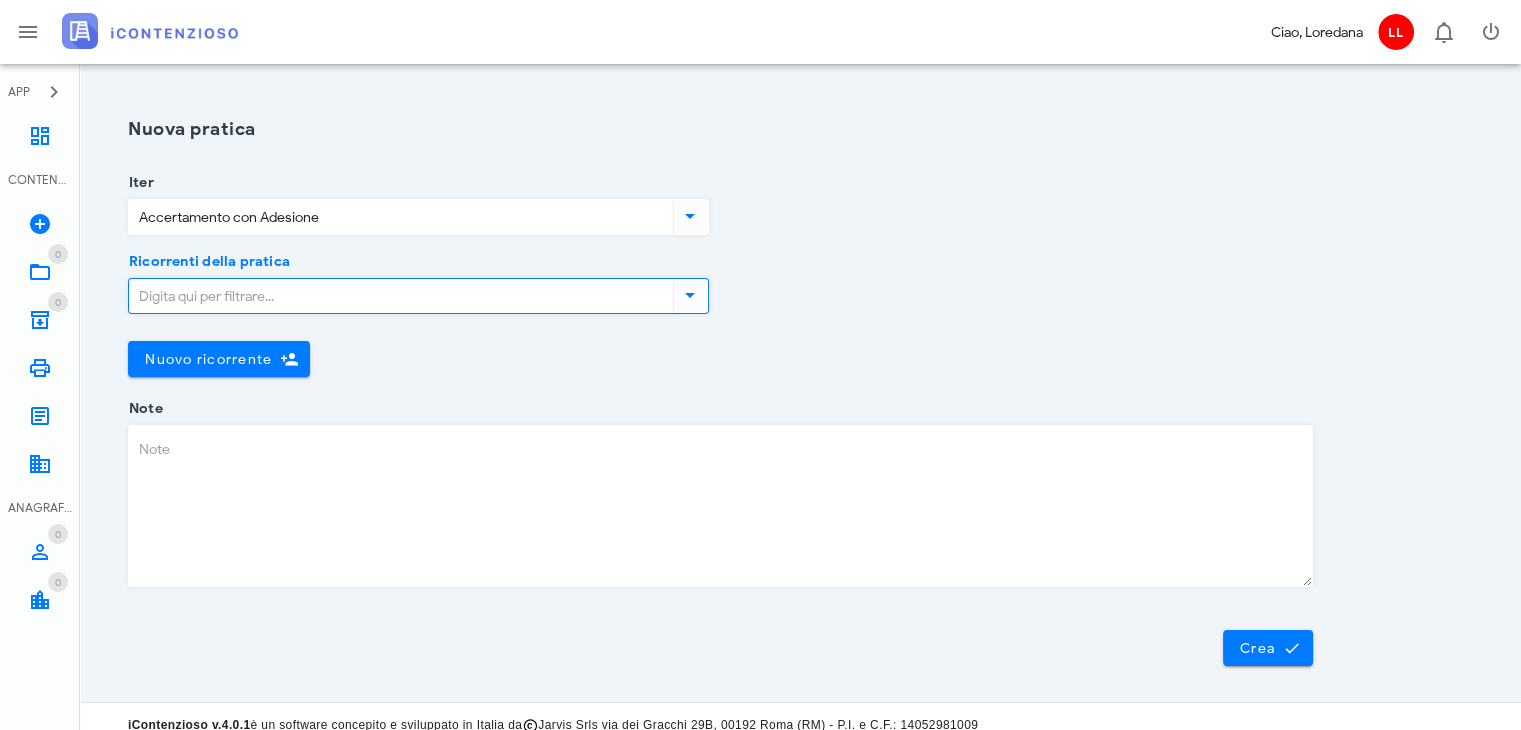 click on "Ricorrenti della pratica" at bounding box center (399, 296) 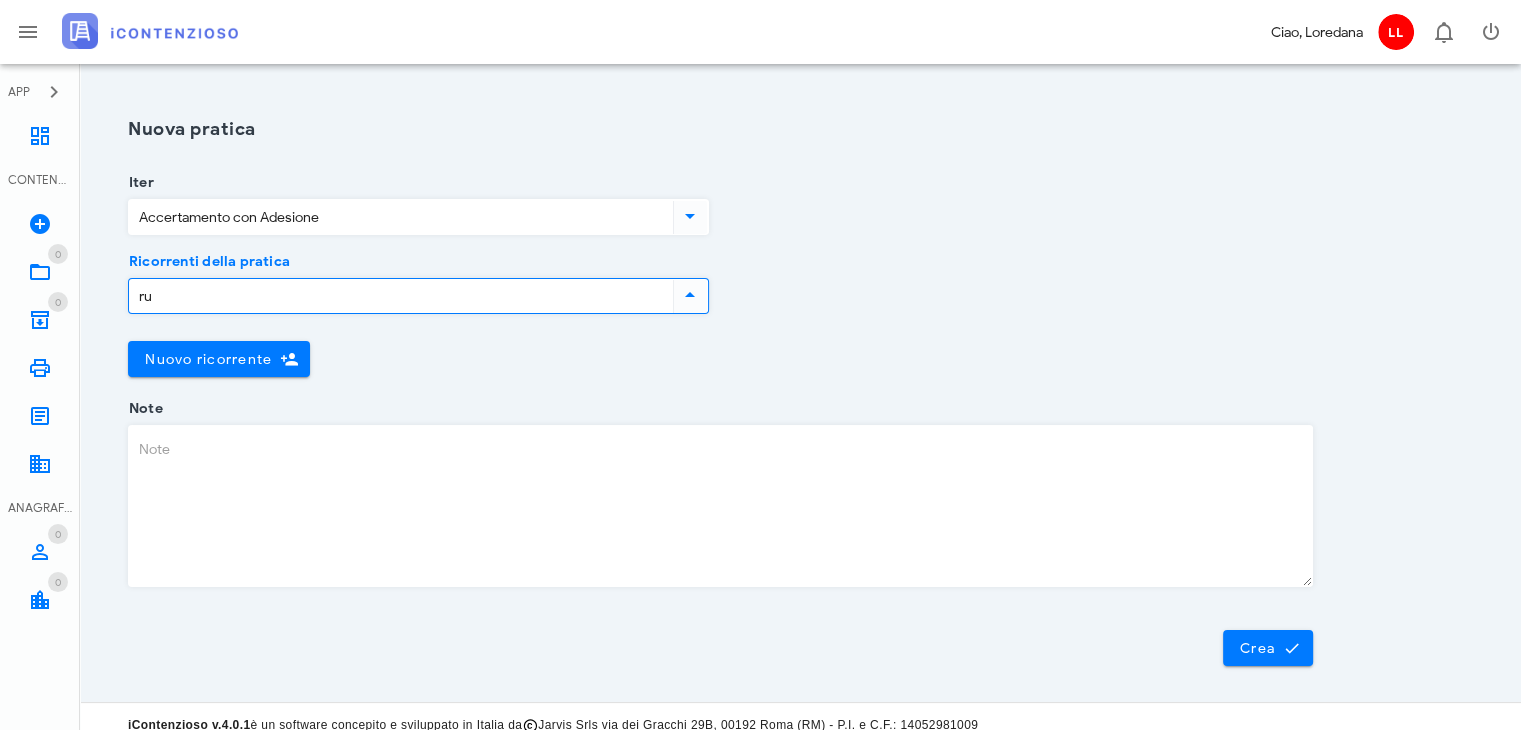 type on "r" 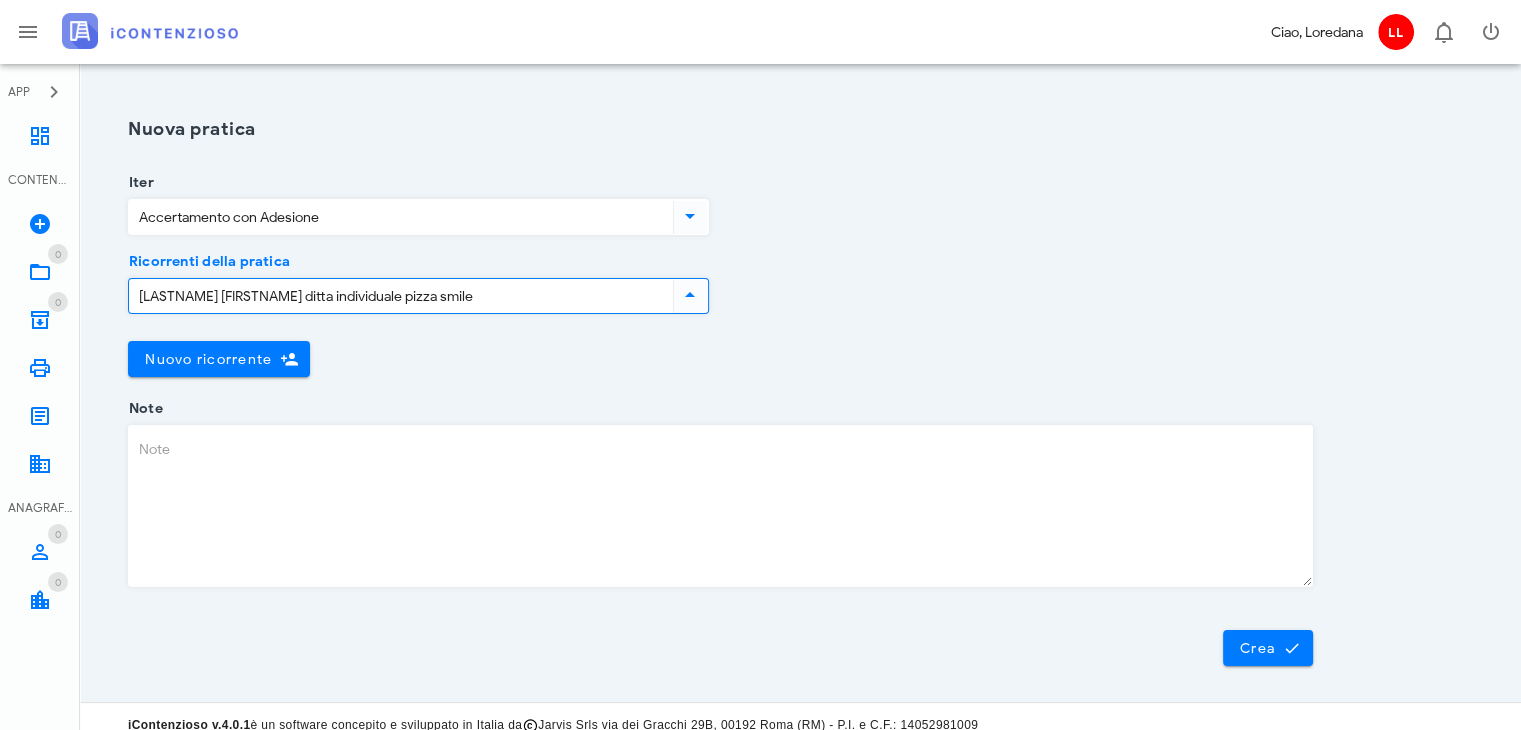 type on "[LASTNAME] [FIRSTNAME] ditta individuale pizza smile" 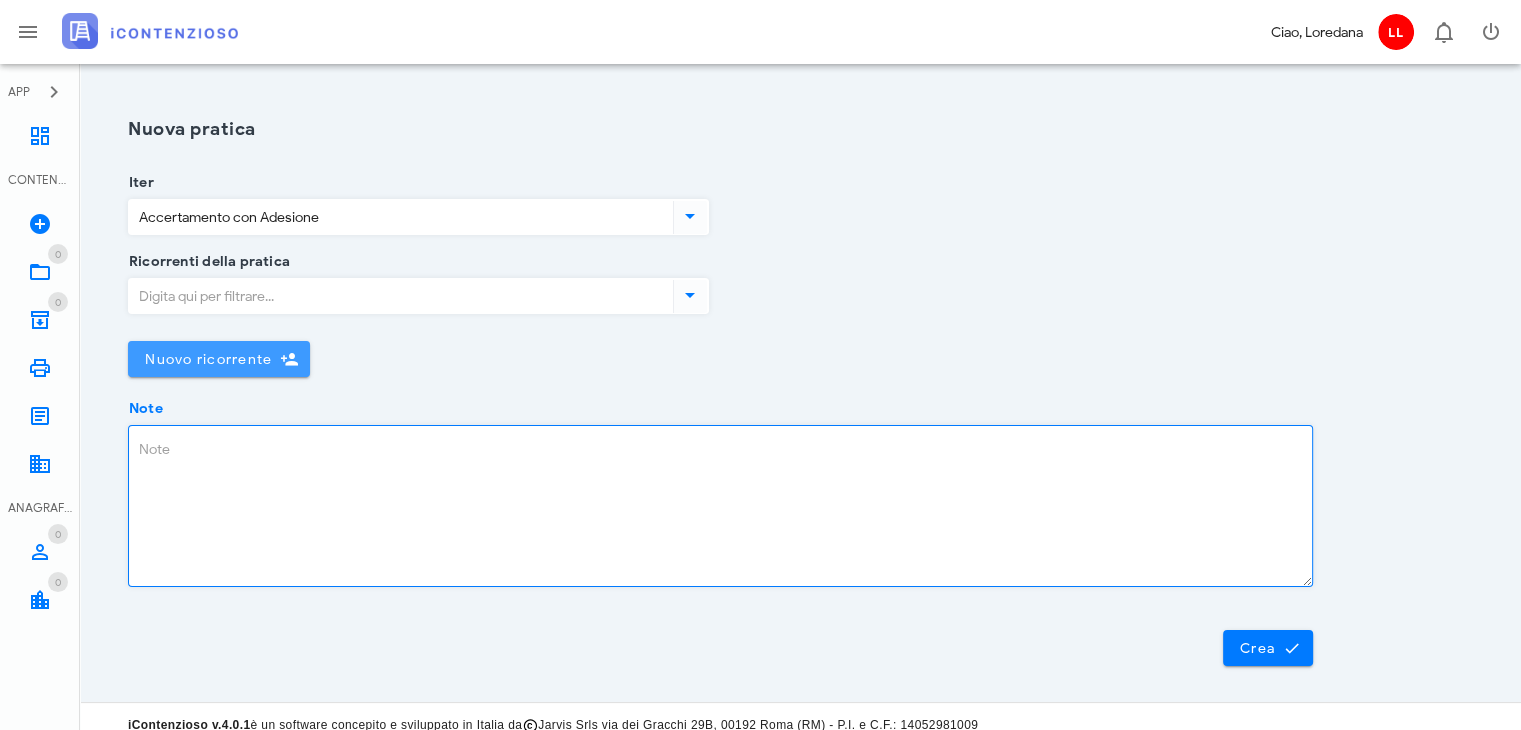 click on "Nuovo ricorrente" at bounding box center [208, 359] 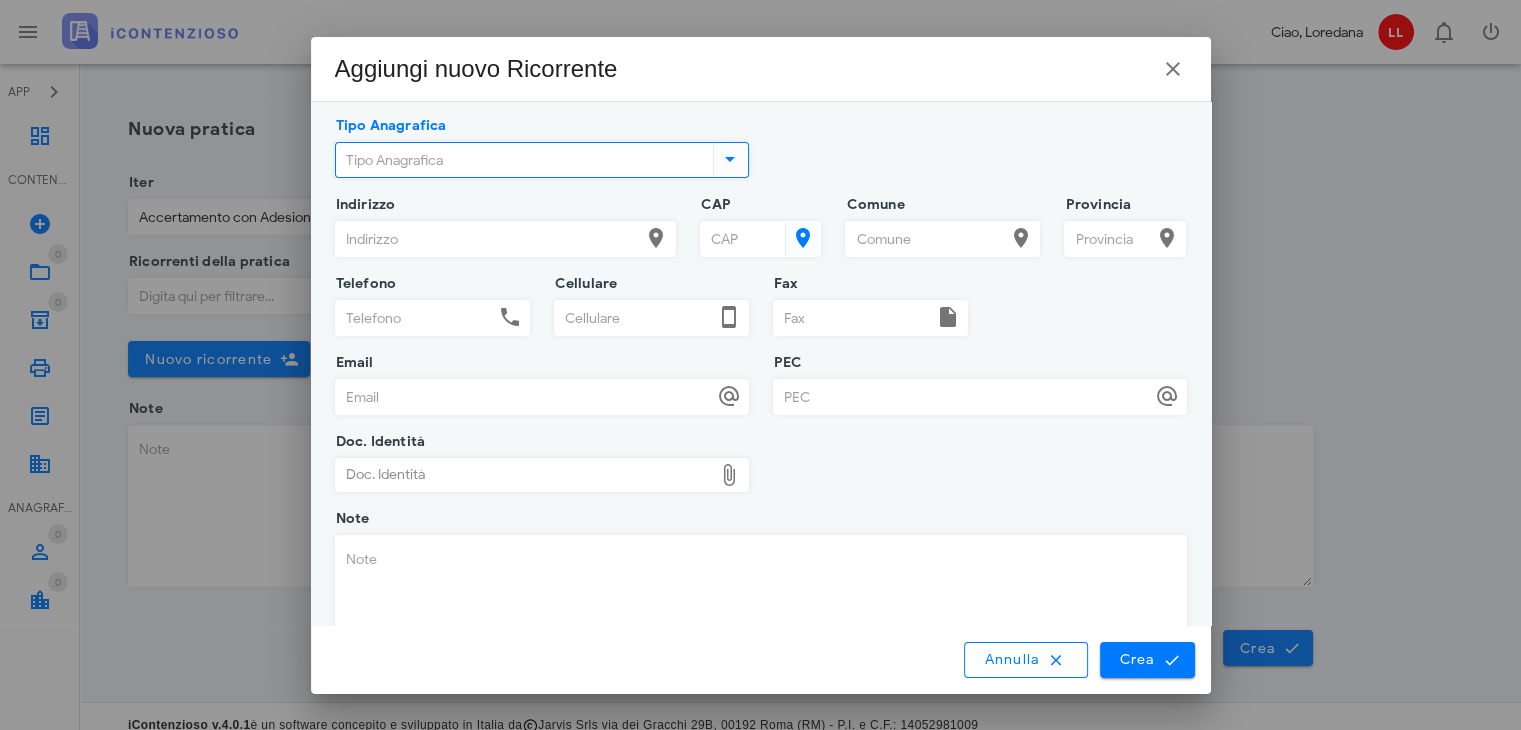 click on "Tipo Anagrafica" at bounding box center [522, 160] 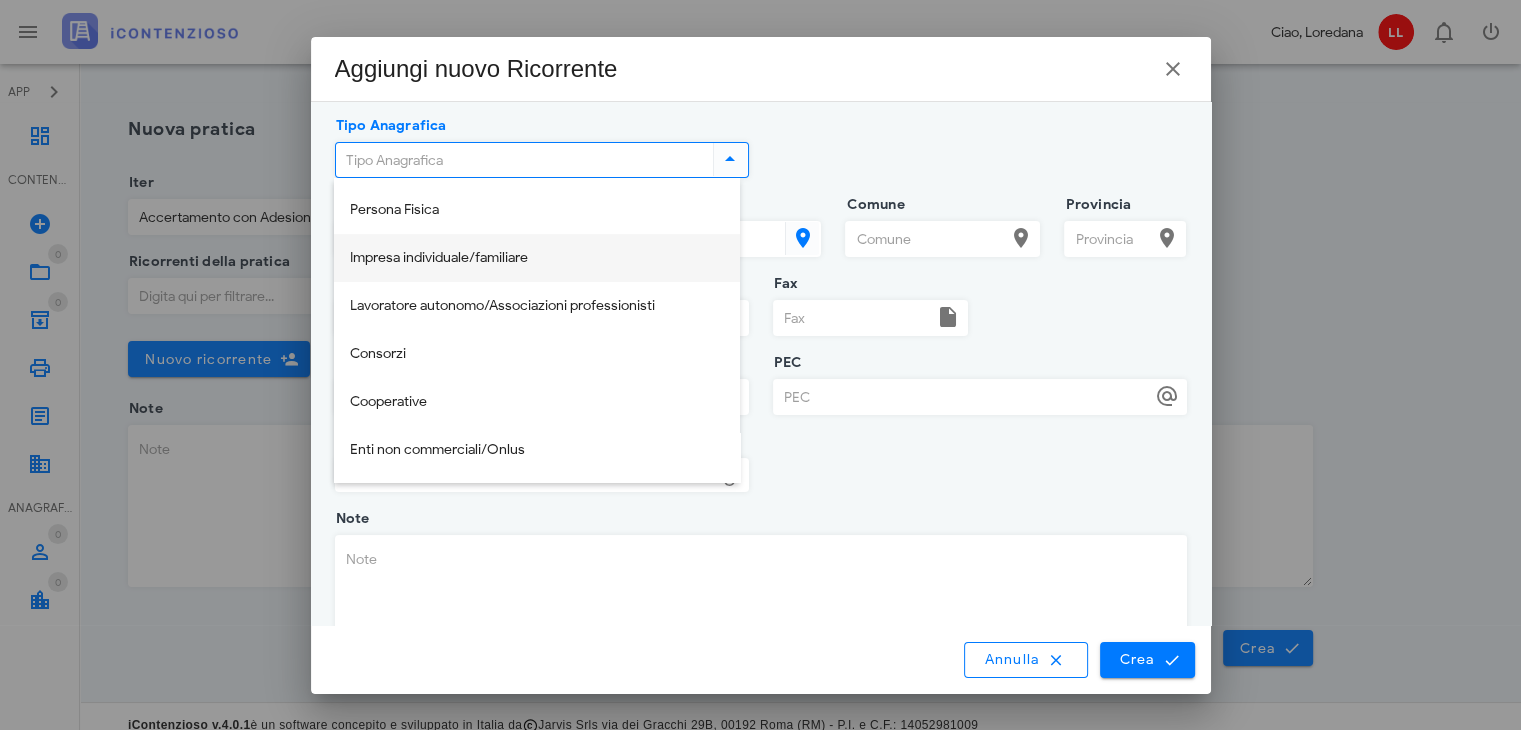 click on "Impresa individuale/familiare" at bounding box center [537, 258] 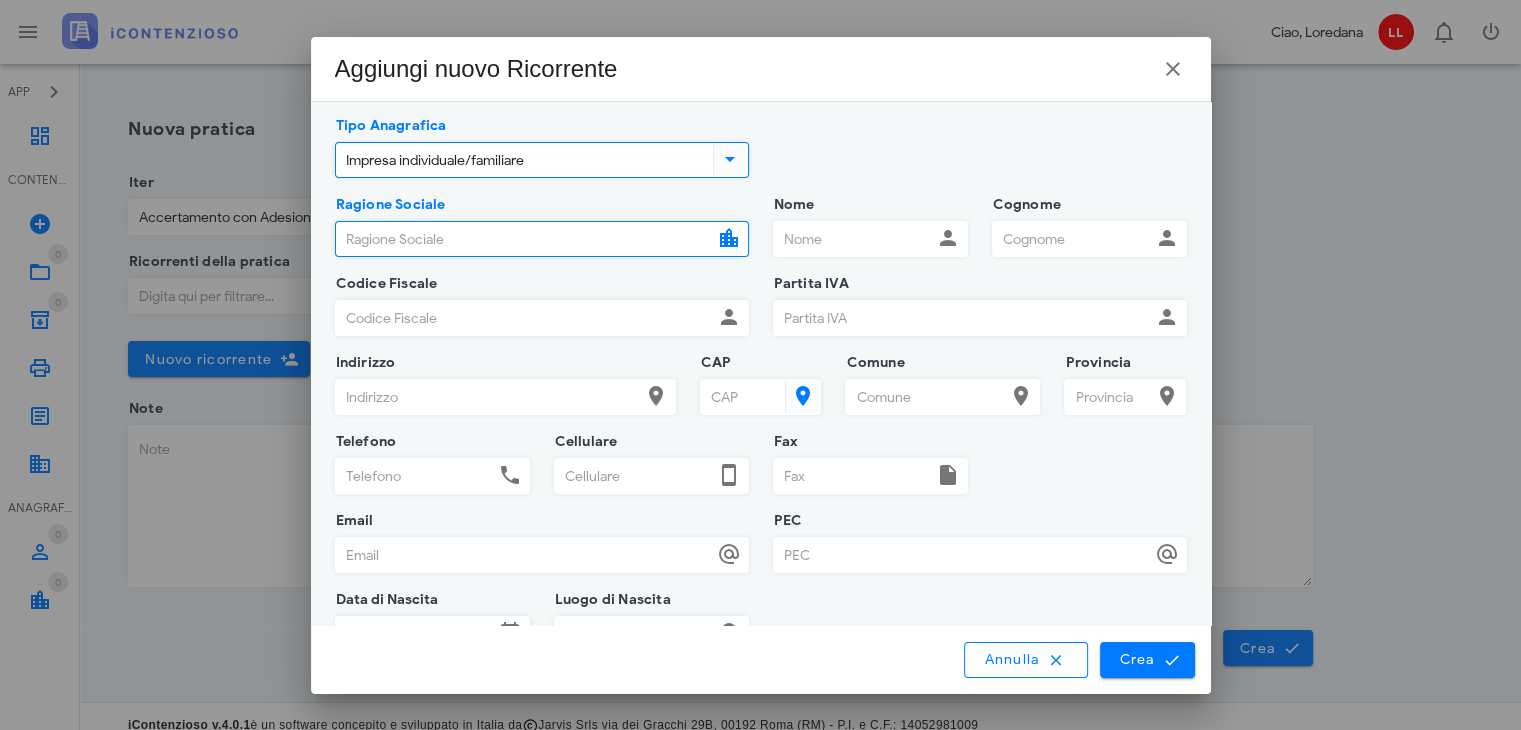 click on "Ragione Sociale" at bounding box center [524, 239] 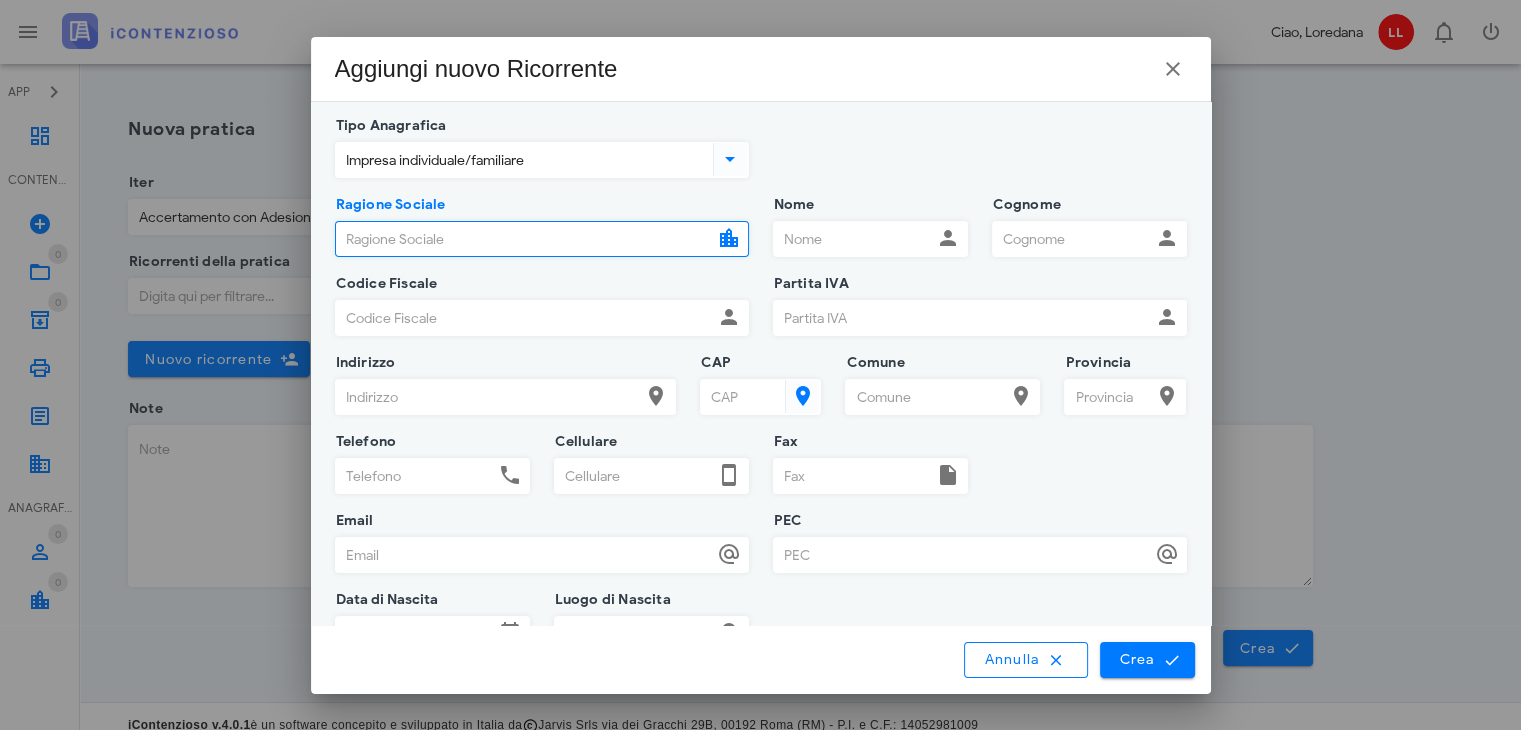 type on "r" 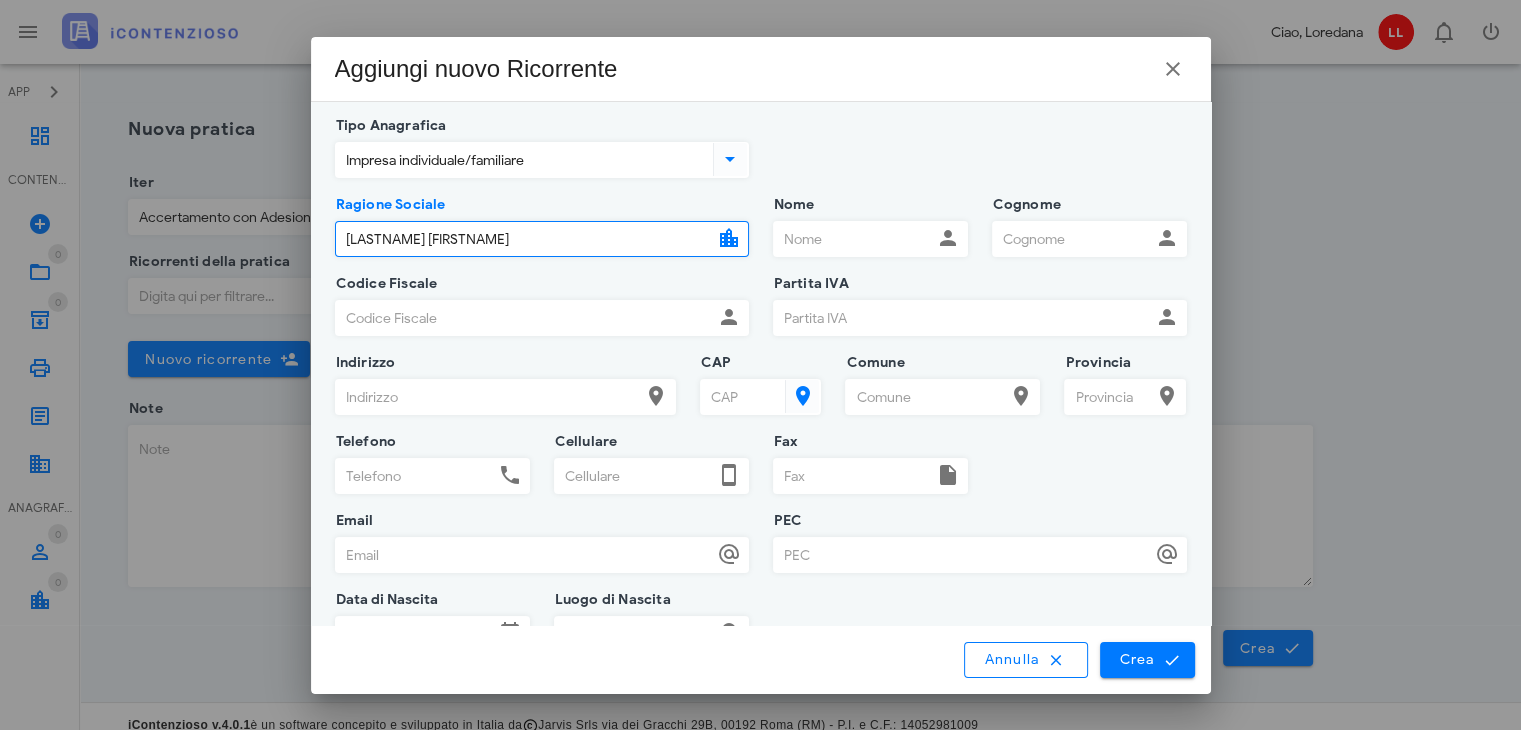 click on "Russo Nella" at bounding box center [524, 239] 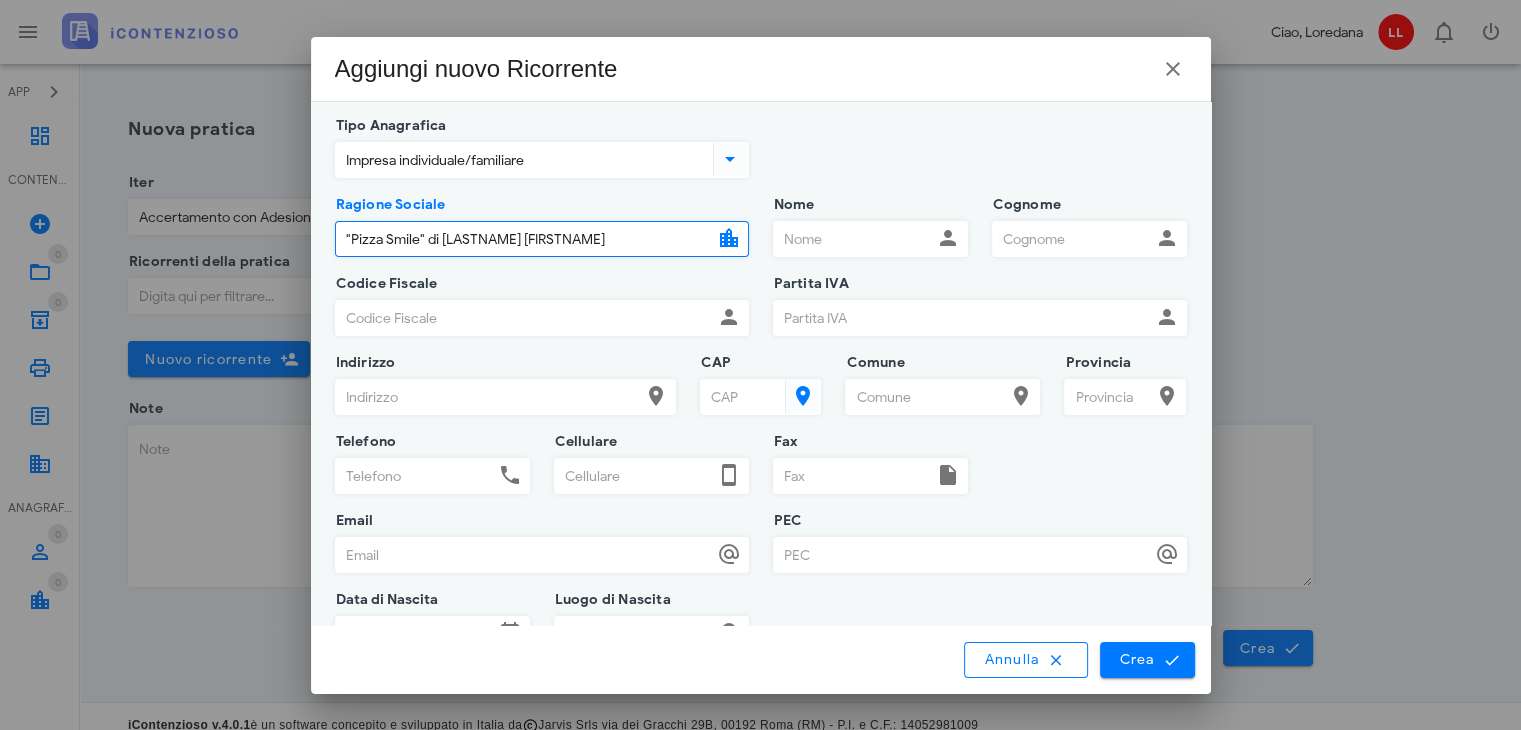 type on ""Pizza Smile" di Russo Nella" 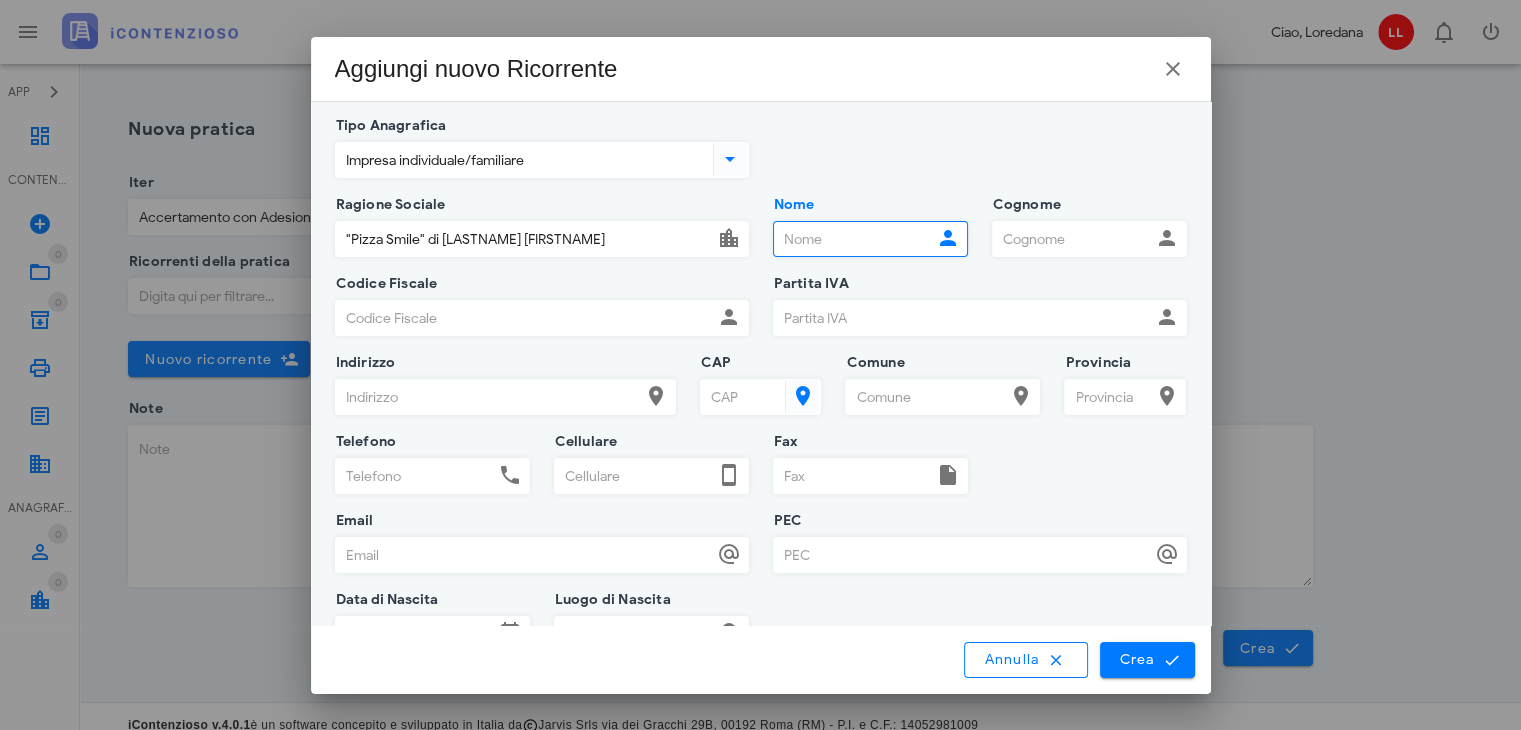 click on "Nome" at bounding box center [853, 239] 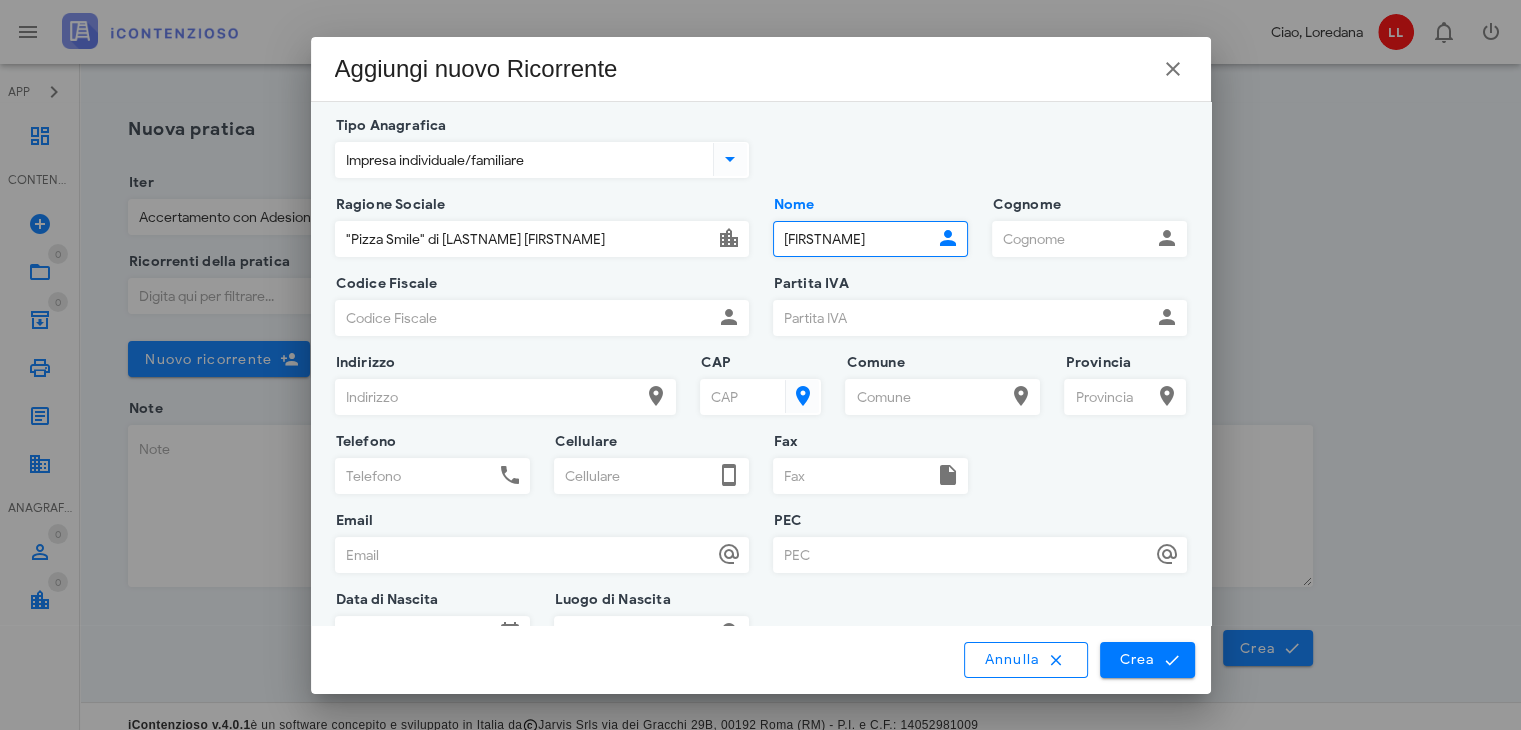 type on "NELLA" 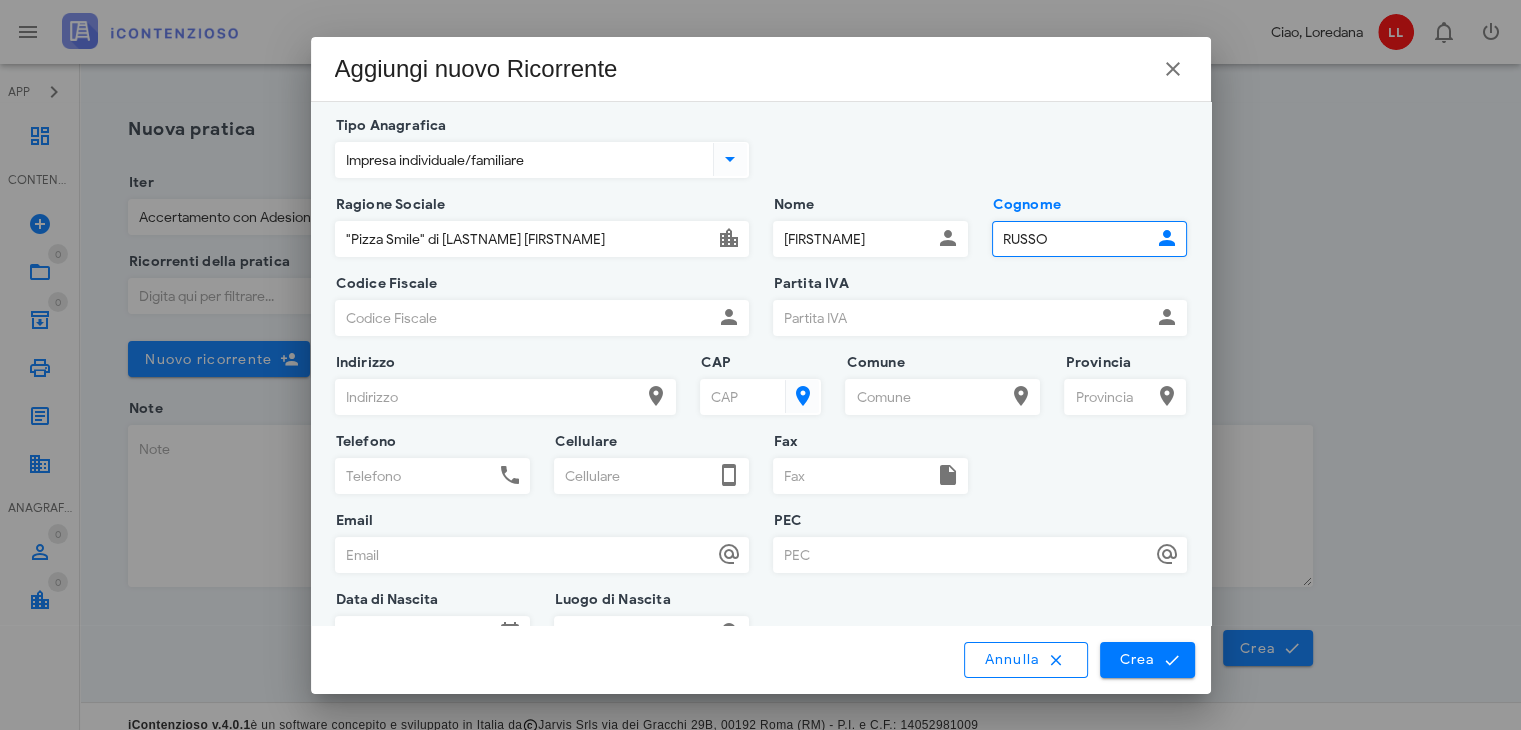 type on "RUSSO" 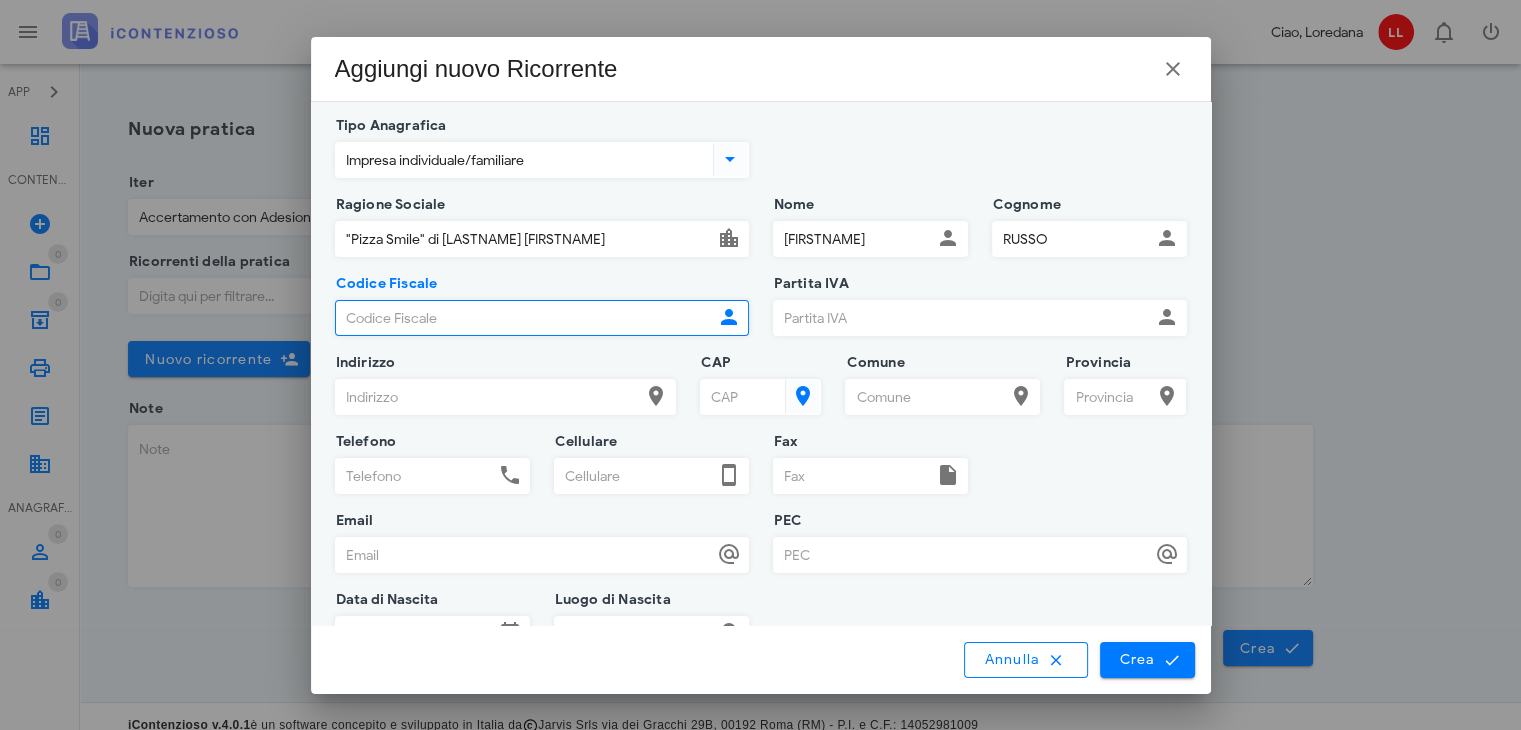 click on "Codice Fiscale" at bounding box center [524, 318] 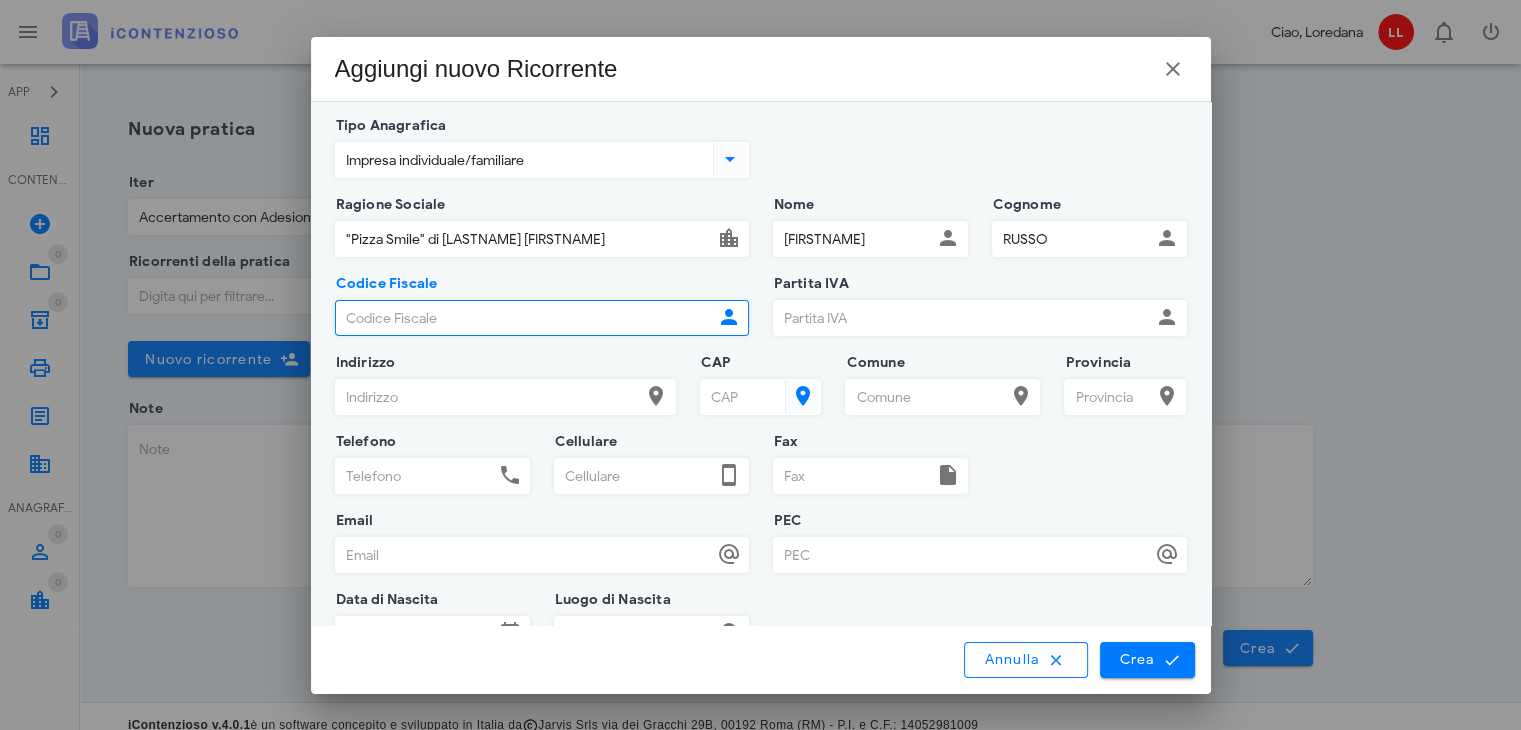 paste on "RSSNLL81L49C351Z" 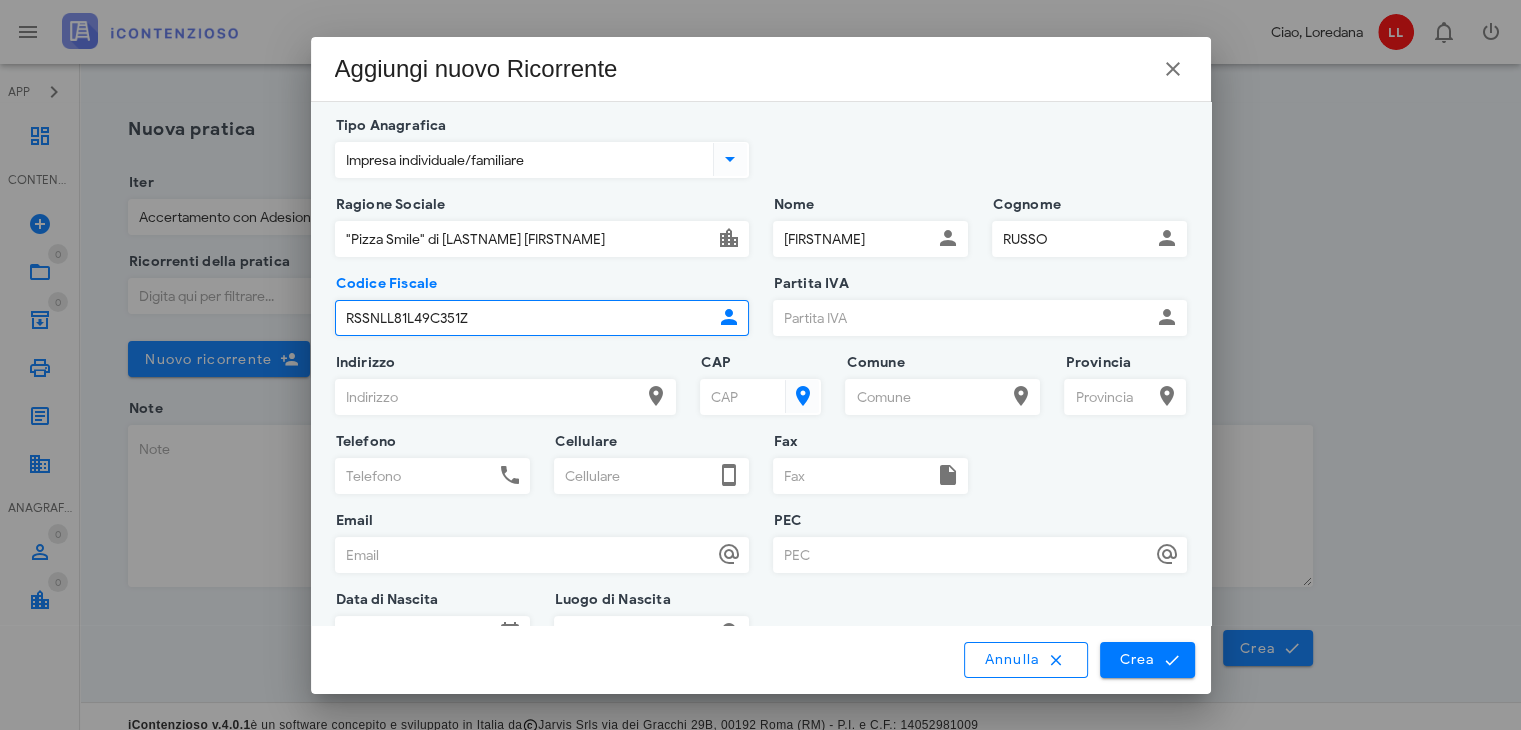 type on "RSSNLL81L49C351Z" 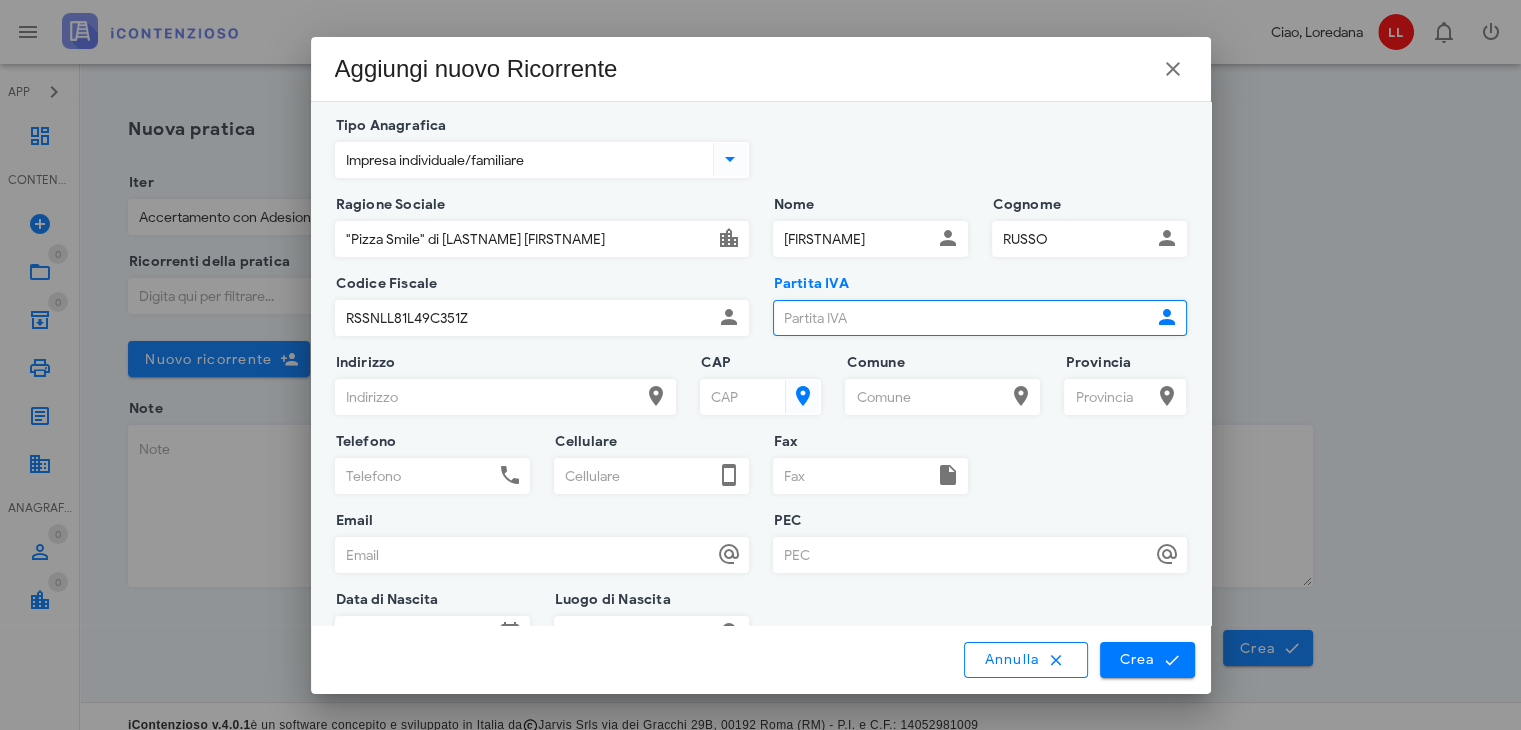 click on "Partita IVA" at bounding box center (962, 318) 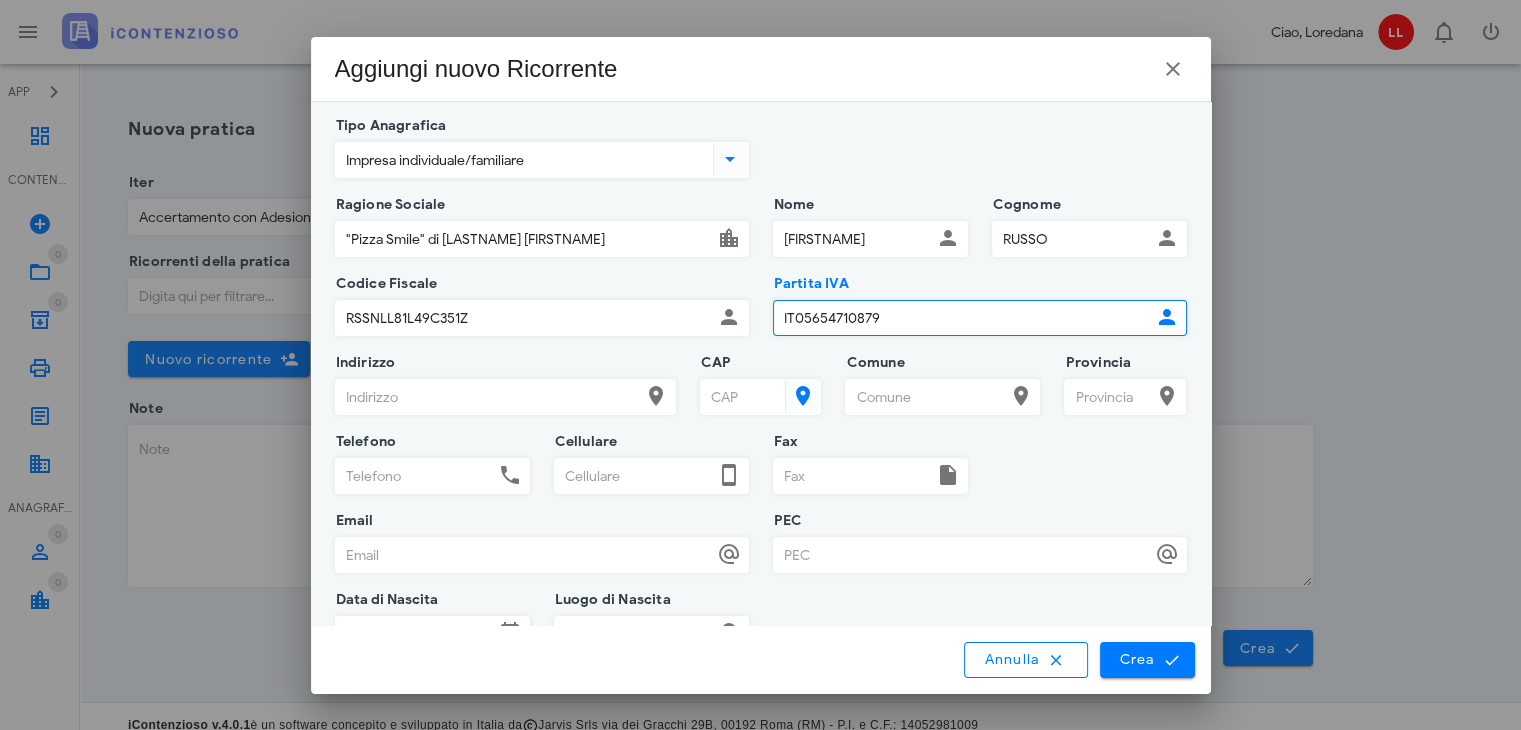 click on "IT05654710879" at bounding box center (962, 318) 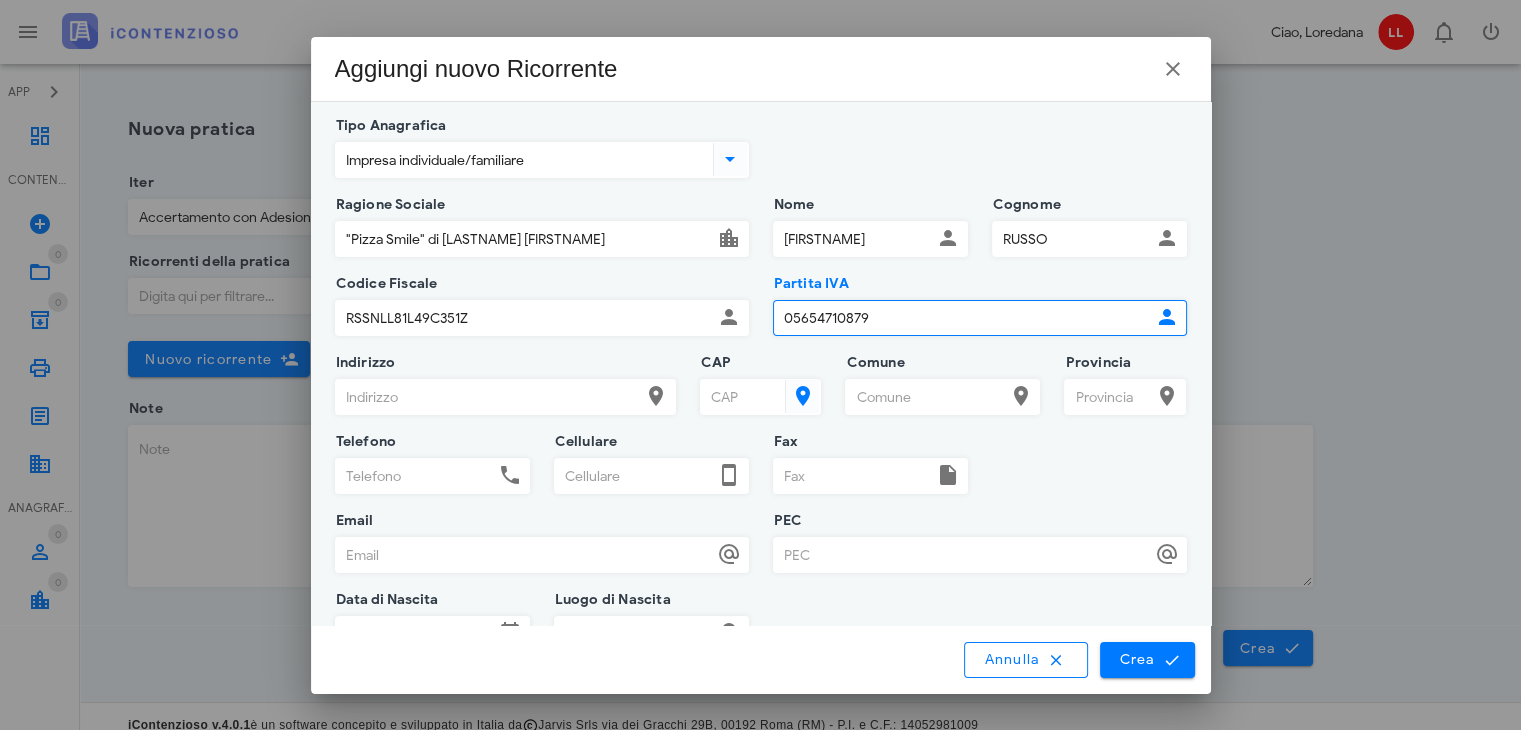 type on "05654710879" 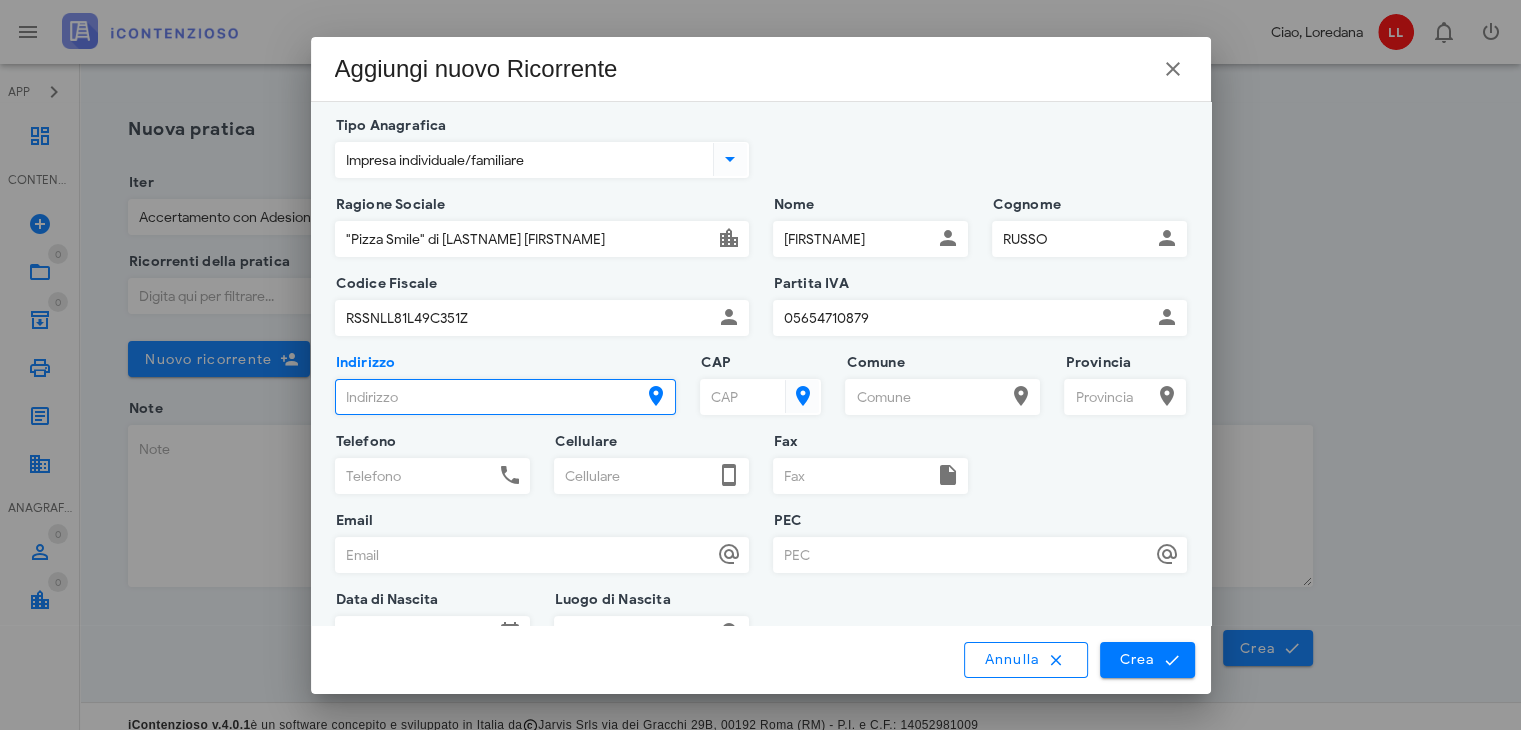 click on "Indirizzo" at bounding box center (488, 397) 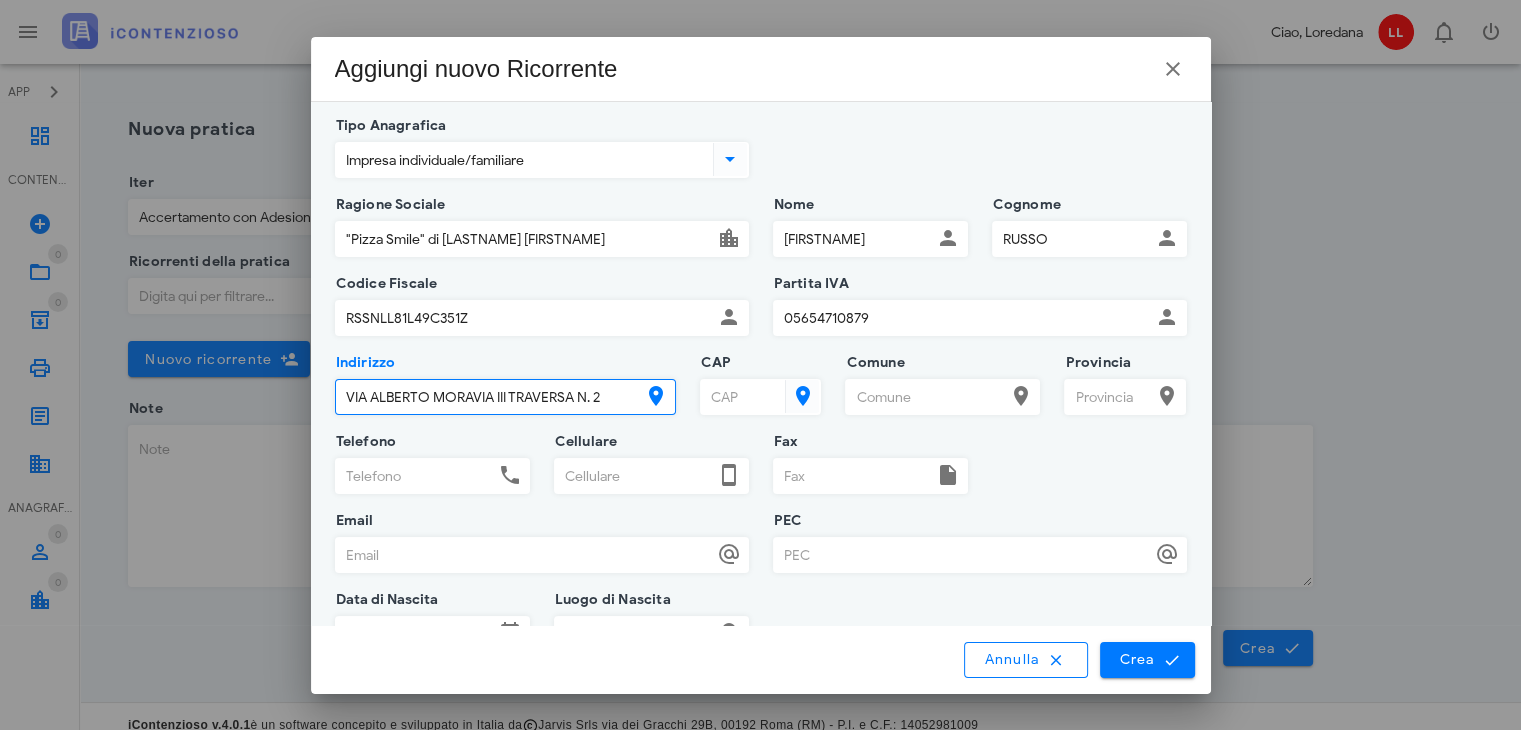 type on "VIA ALBERTO MORAVIA III TRAVERSA N. 2" 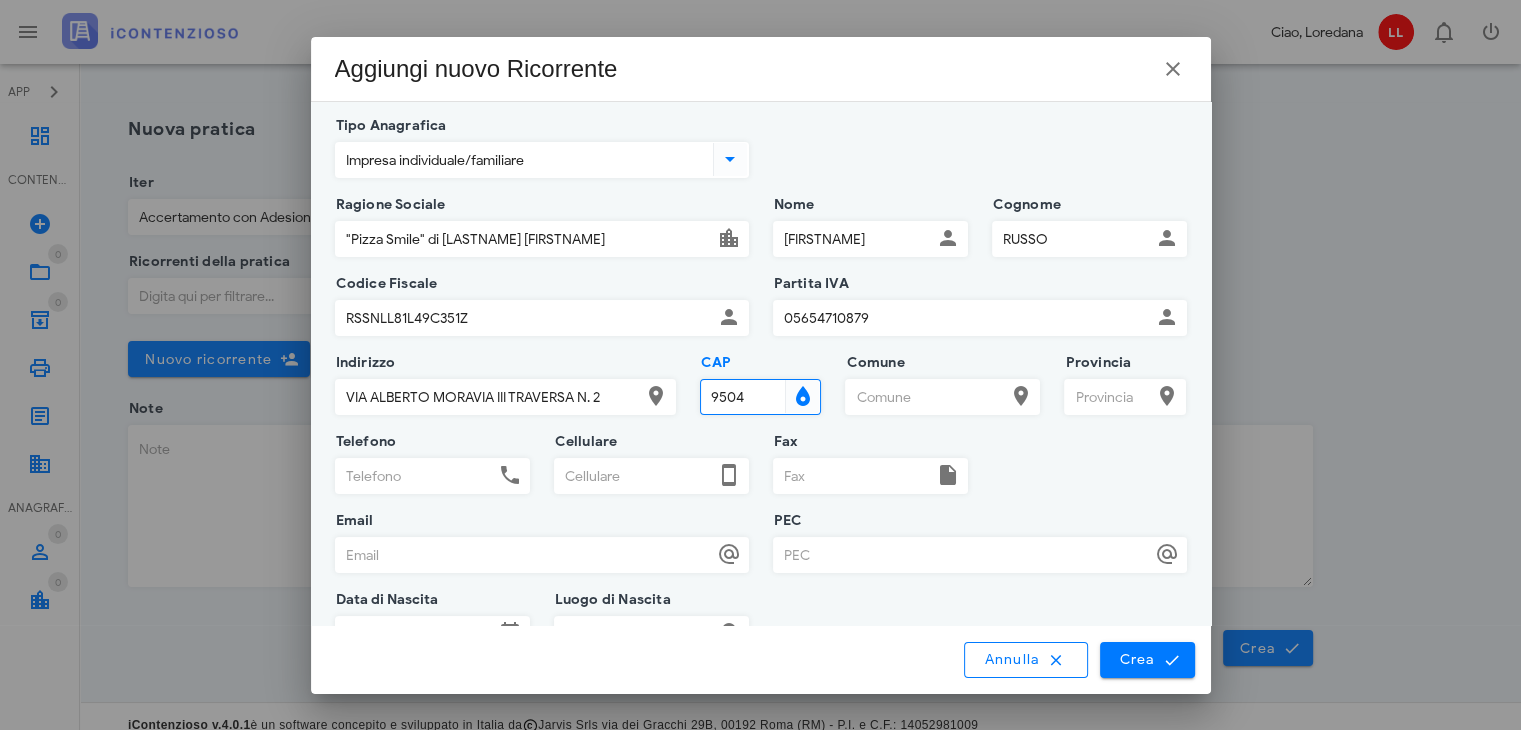 type on "95048" 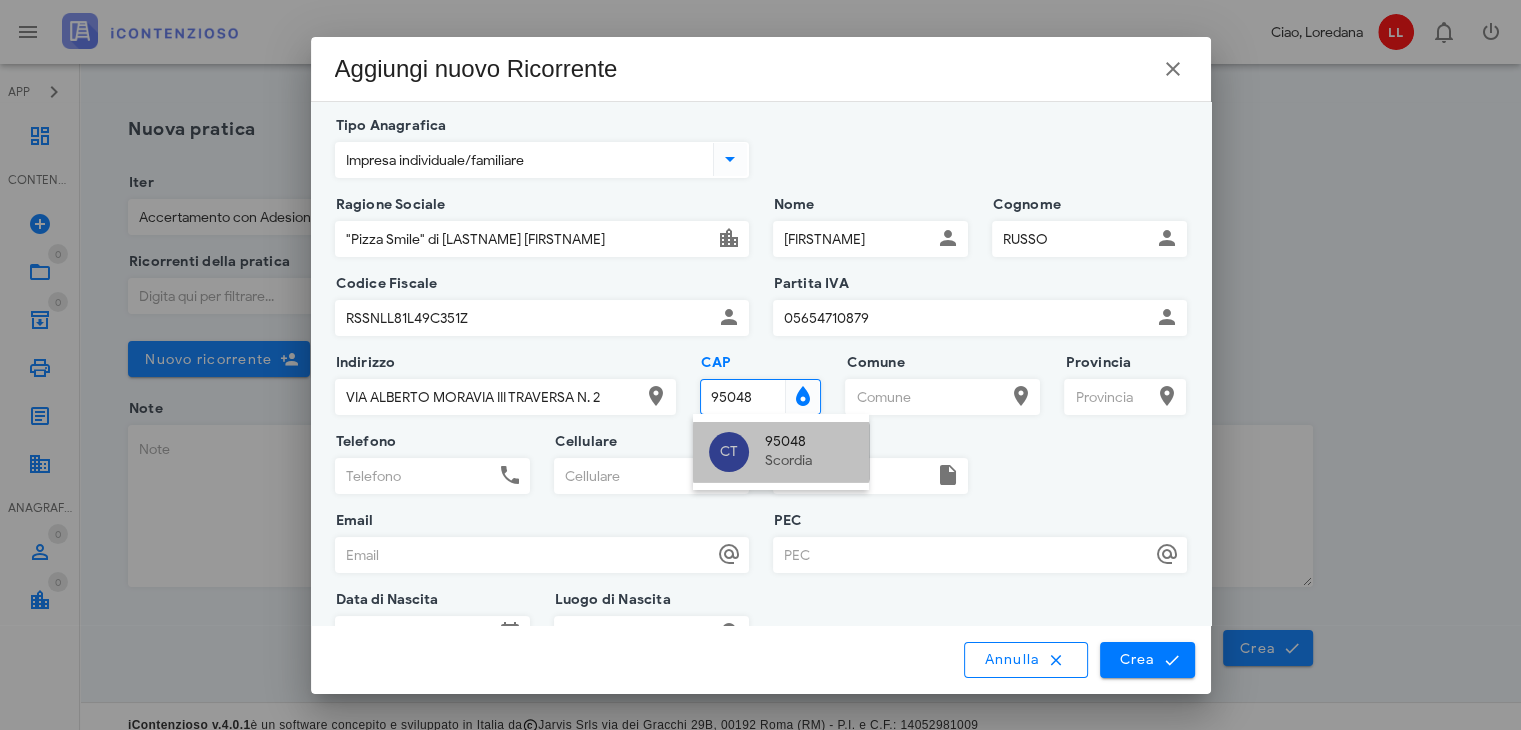 click on "Scordia" at bounding box center (809, 461) 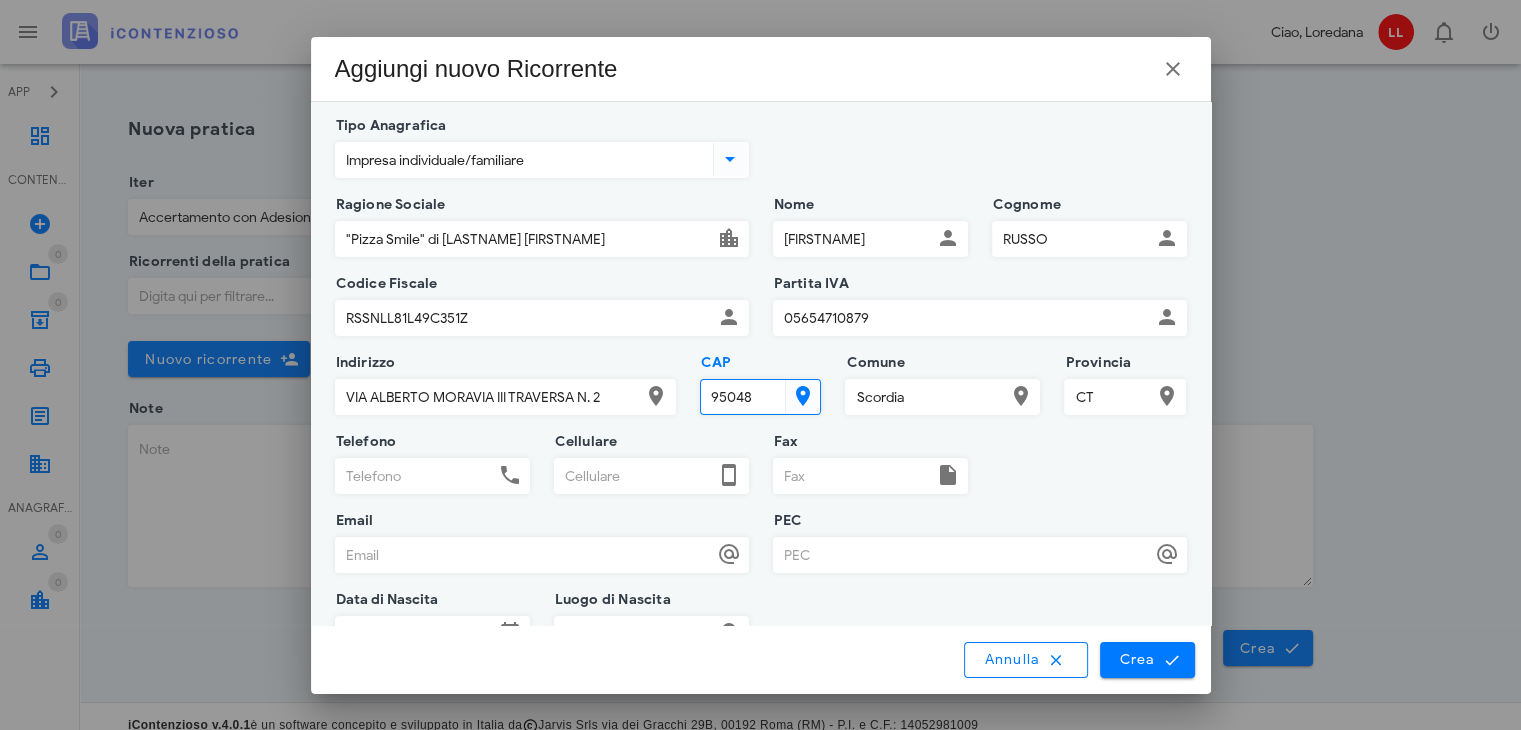 type on "95048" 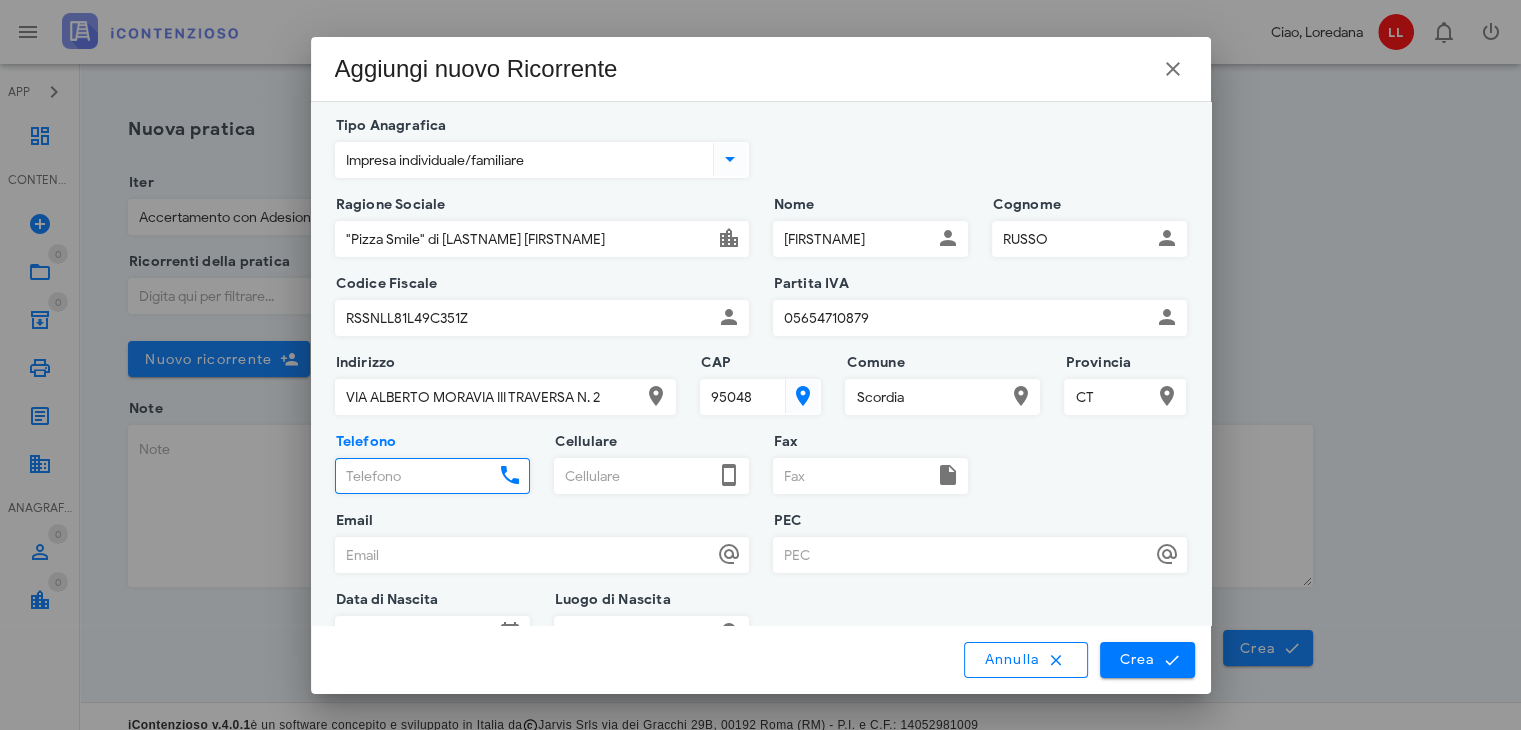 click on "Cellulare" at bounding box center (634, 476) 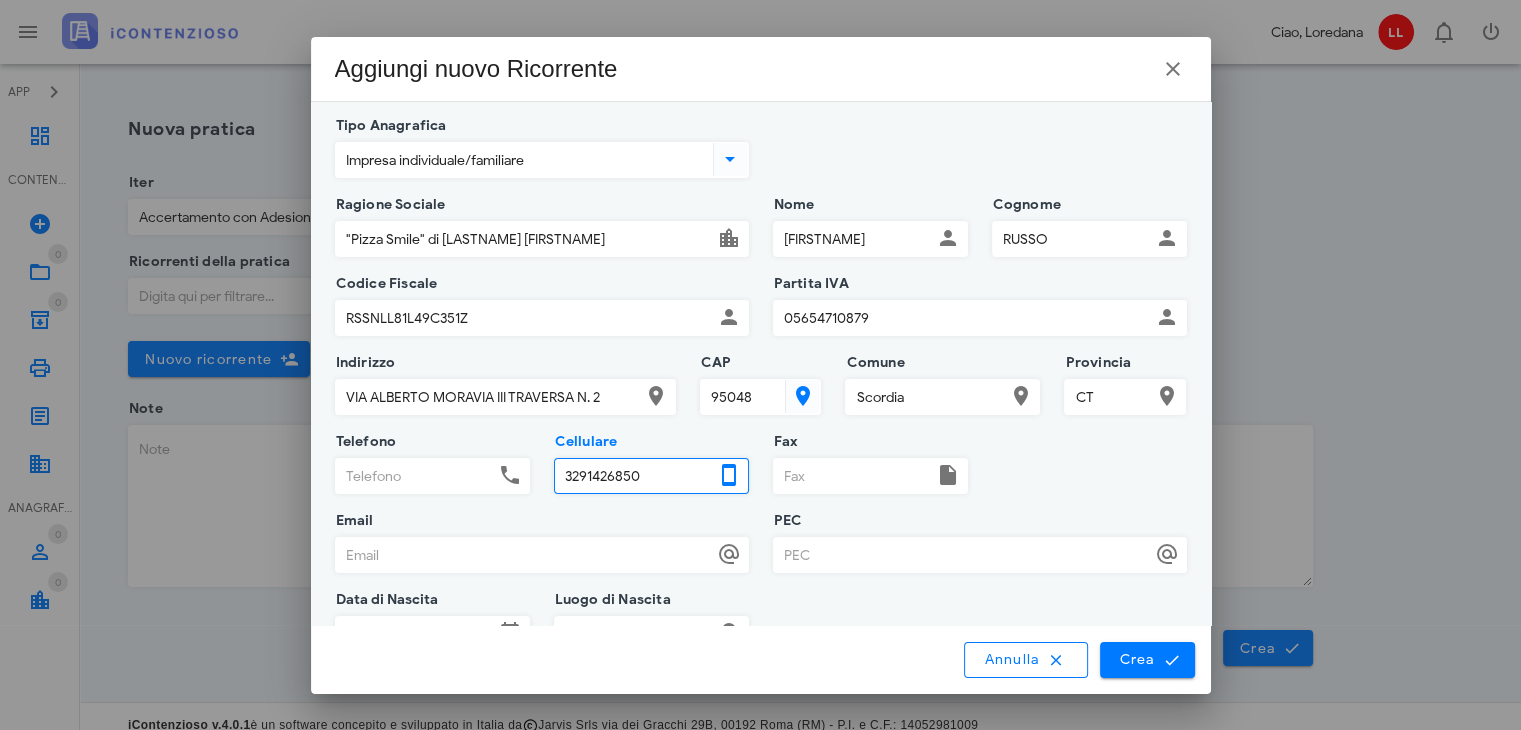type on "3291426850" 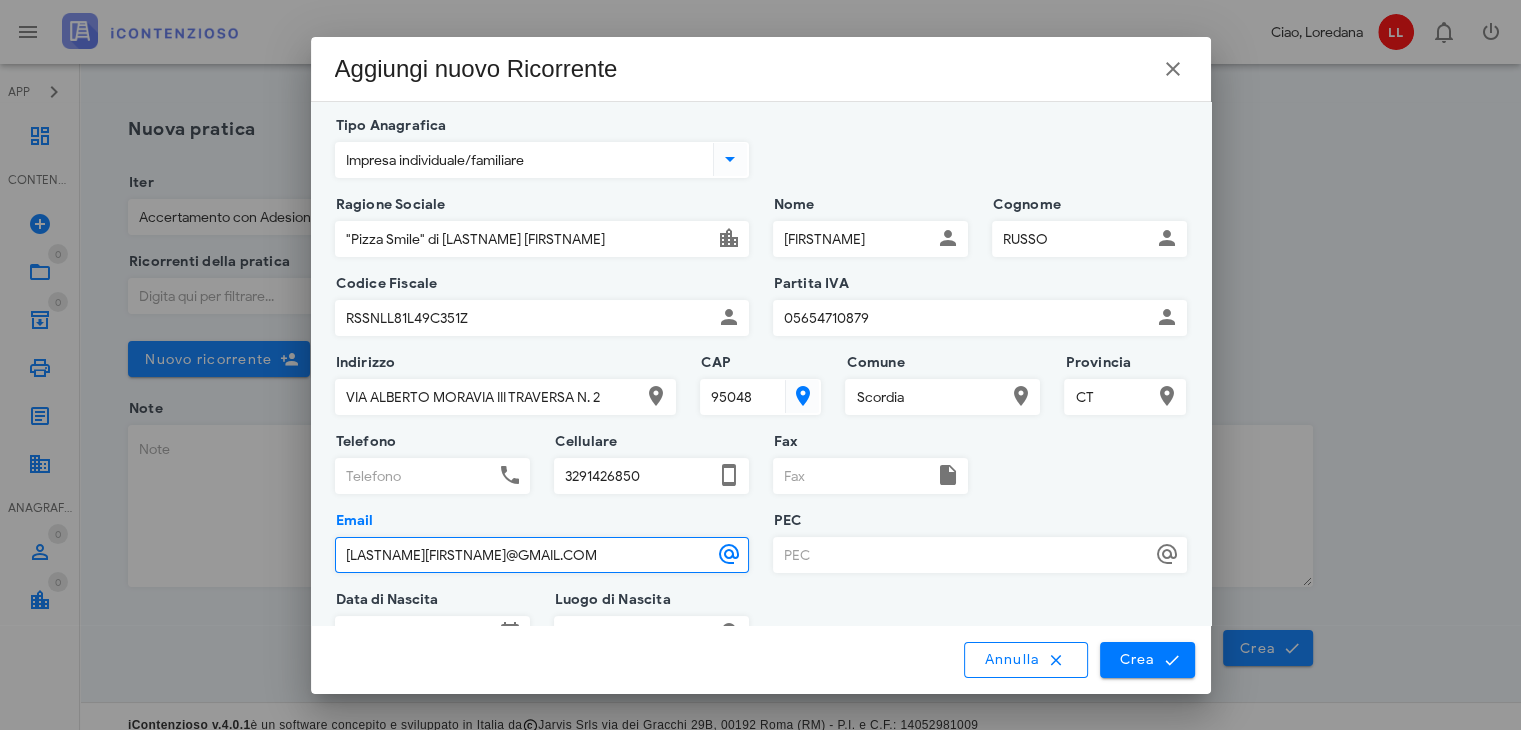 type on "NELLARUSSO81@GMAIL.COM" 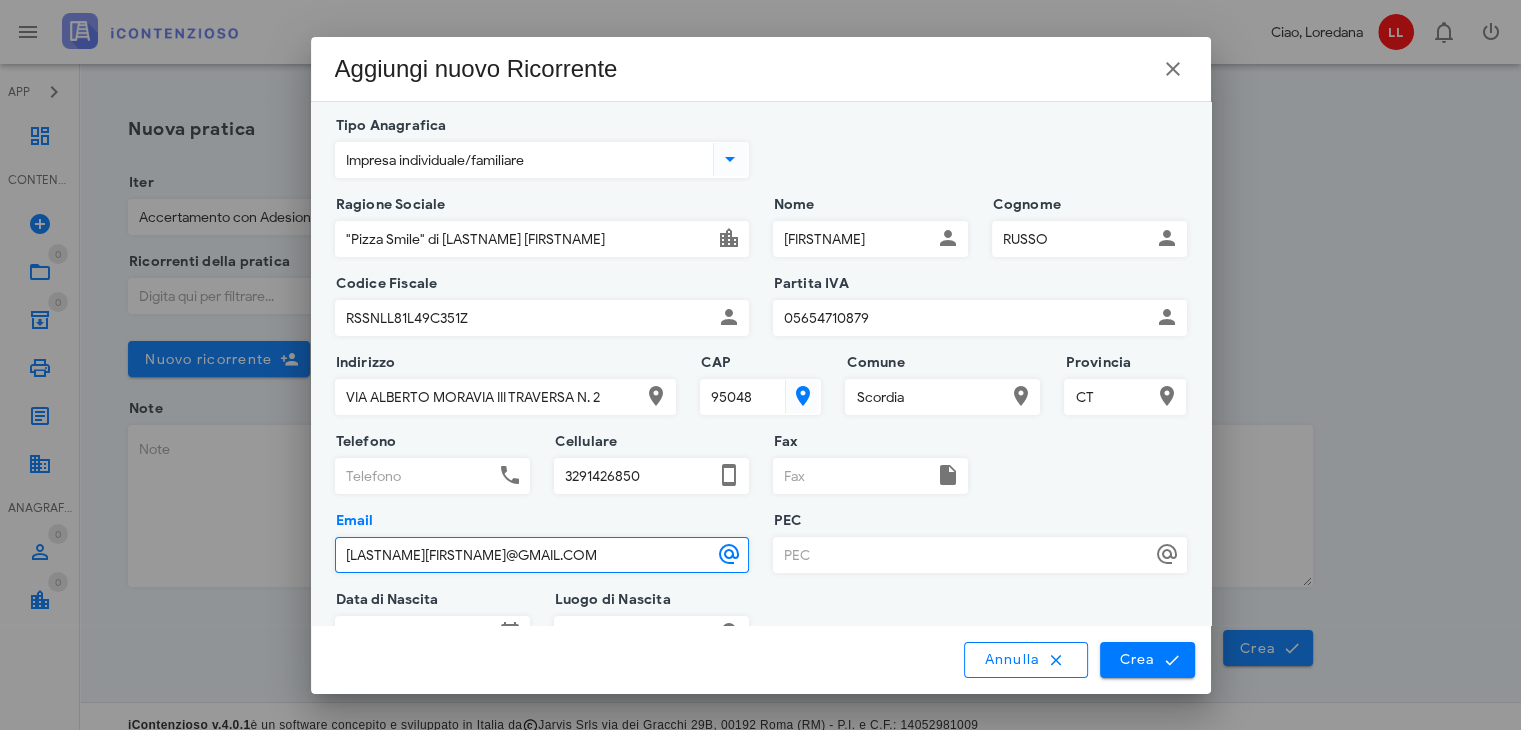 click on "PEC" at bounding box center (962, 555) 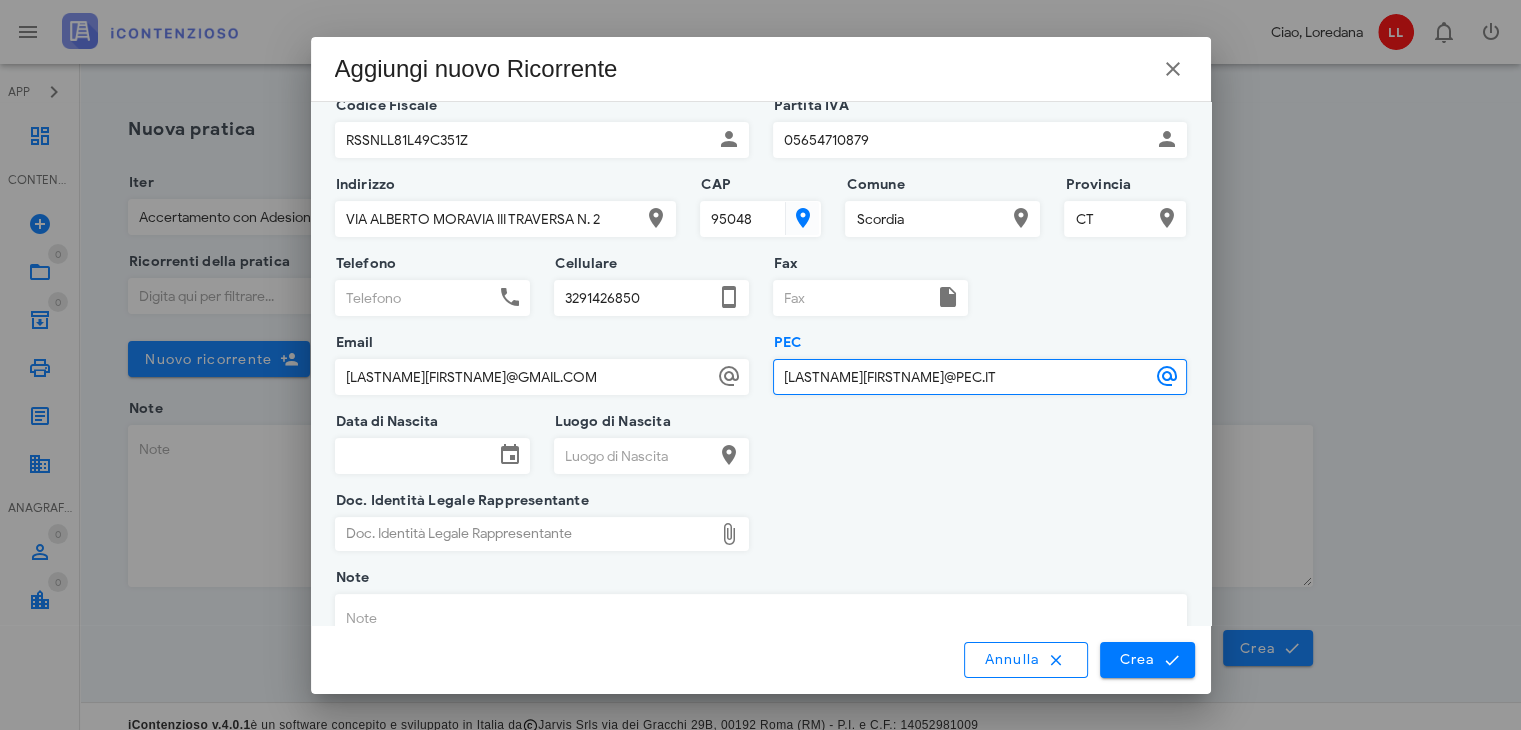 scroll, scrollTop: 200, scrollLeft: 0, axis: vertical 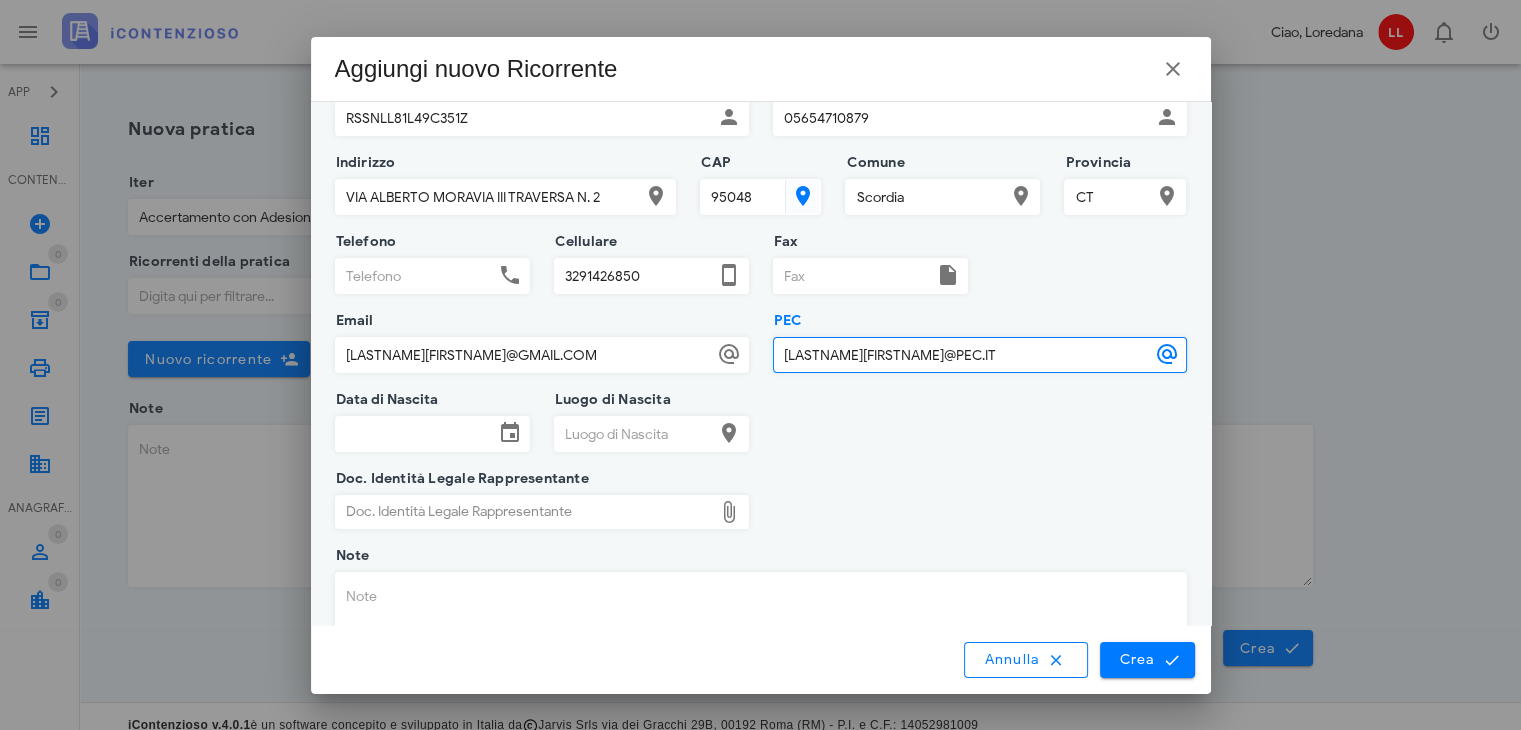 type on "NELLARUSSO81@PEC.IT" 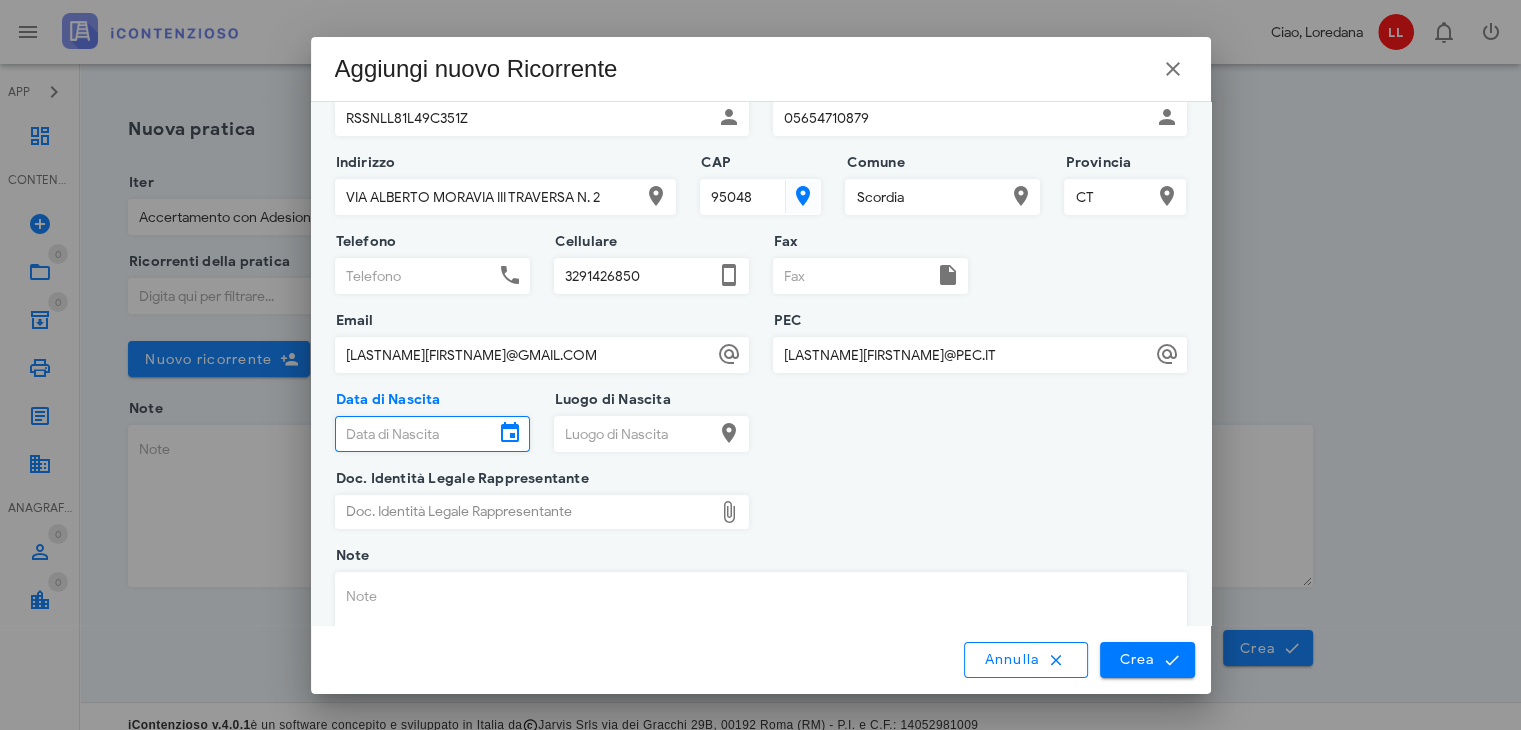 click on "Data di Nascita" at bounding box center [415, 434] 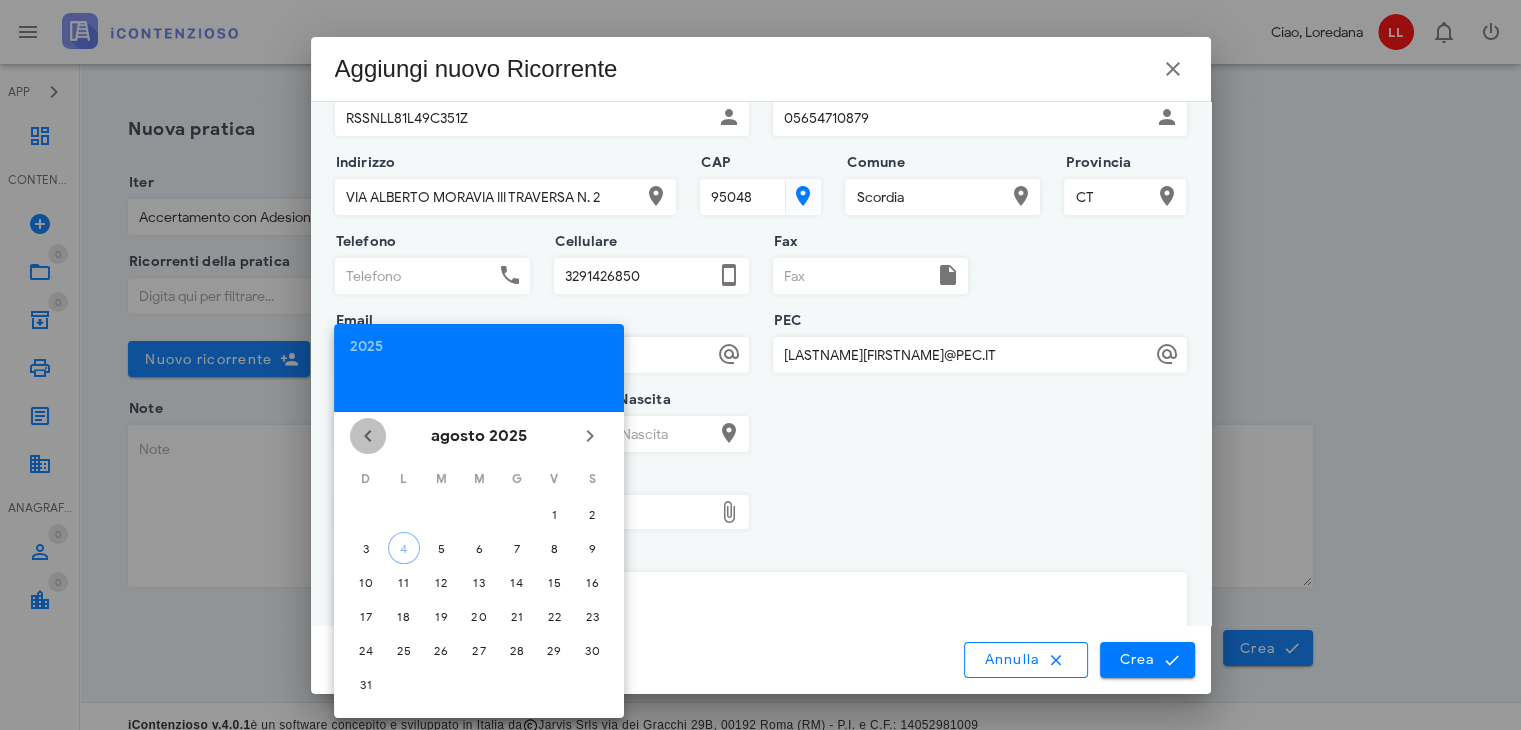 click at bounding box center (368, 436) 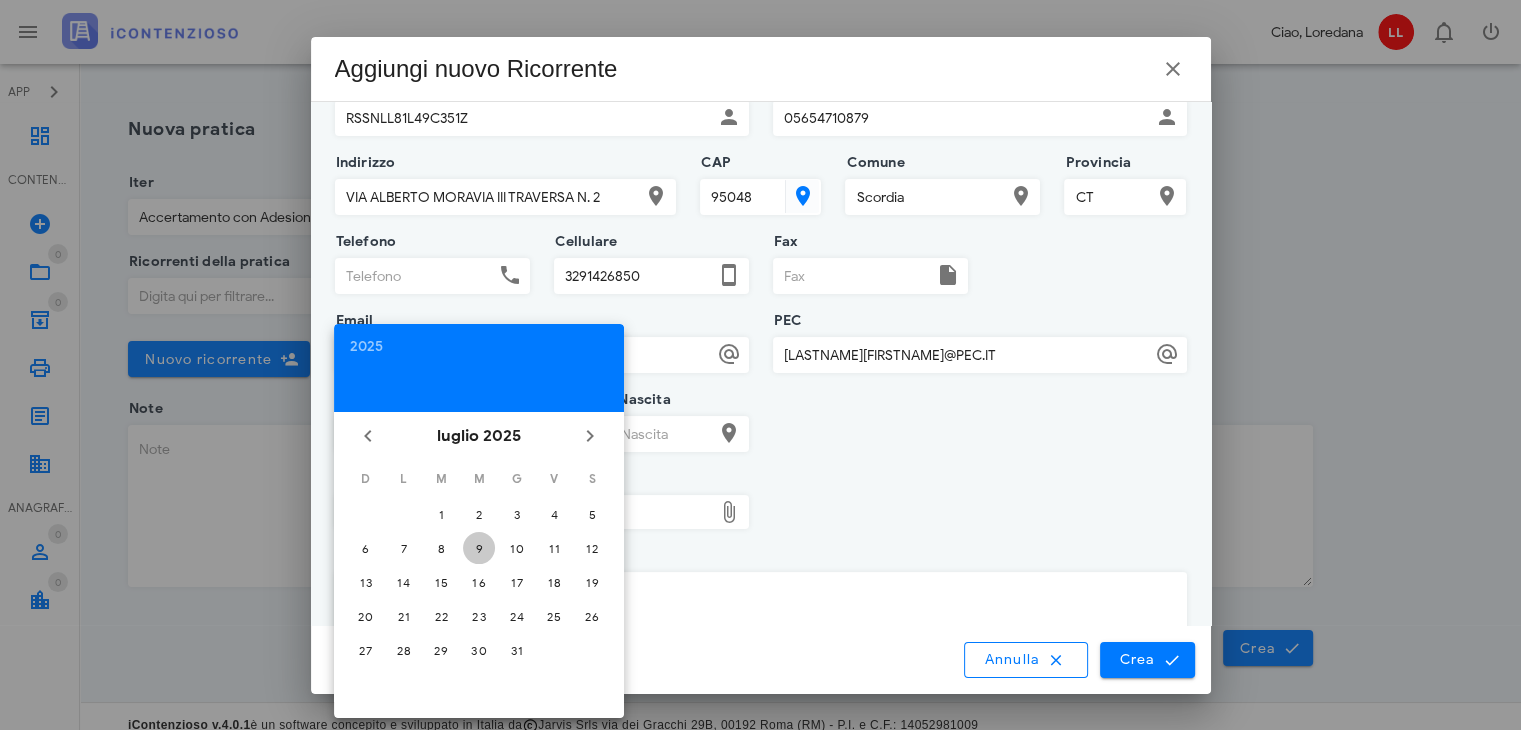 click on "9" at bounding box center [479, 548] 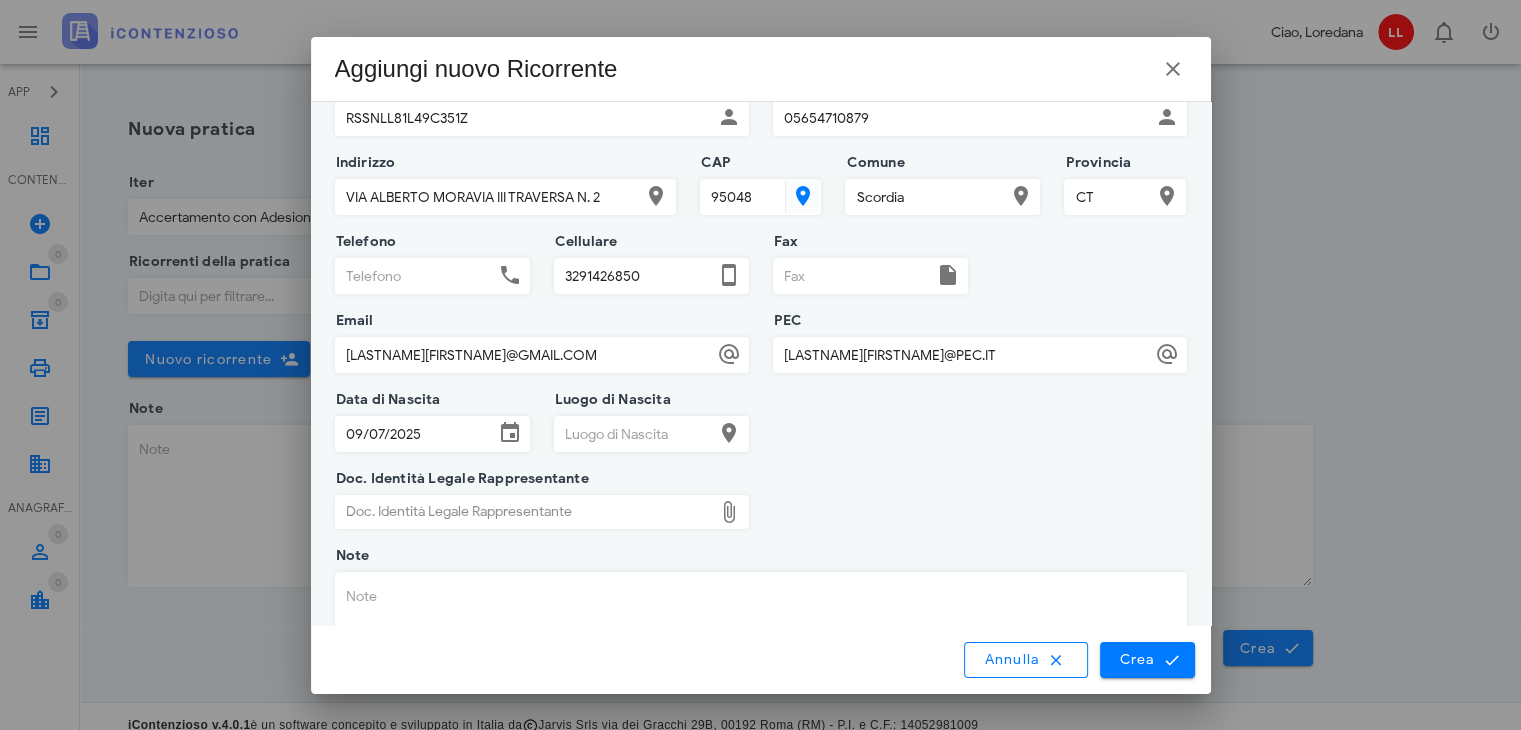 click on "09/07/2025" at bounding box center [415, 434] 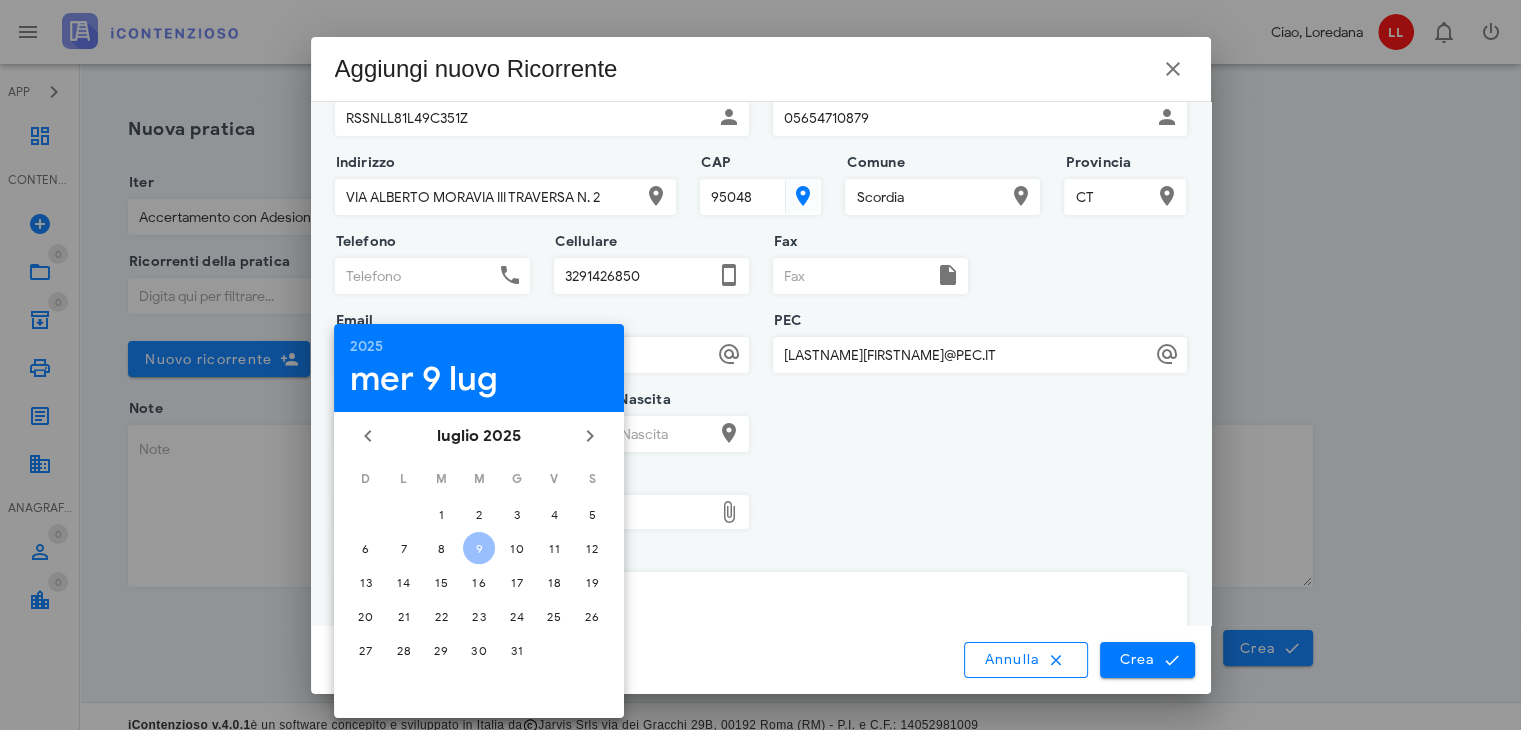 click on "luglio 2025 D L M M G V S 1 2 3 4 5 6 7 8 9 10 11 12 13 14 15 16 17 18 19 20 21 22 23 24 25 26 27 28 29 30 31" at bounding box center [479, 557] 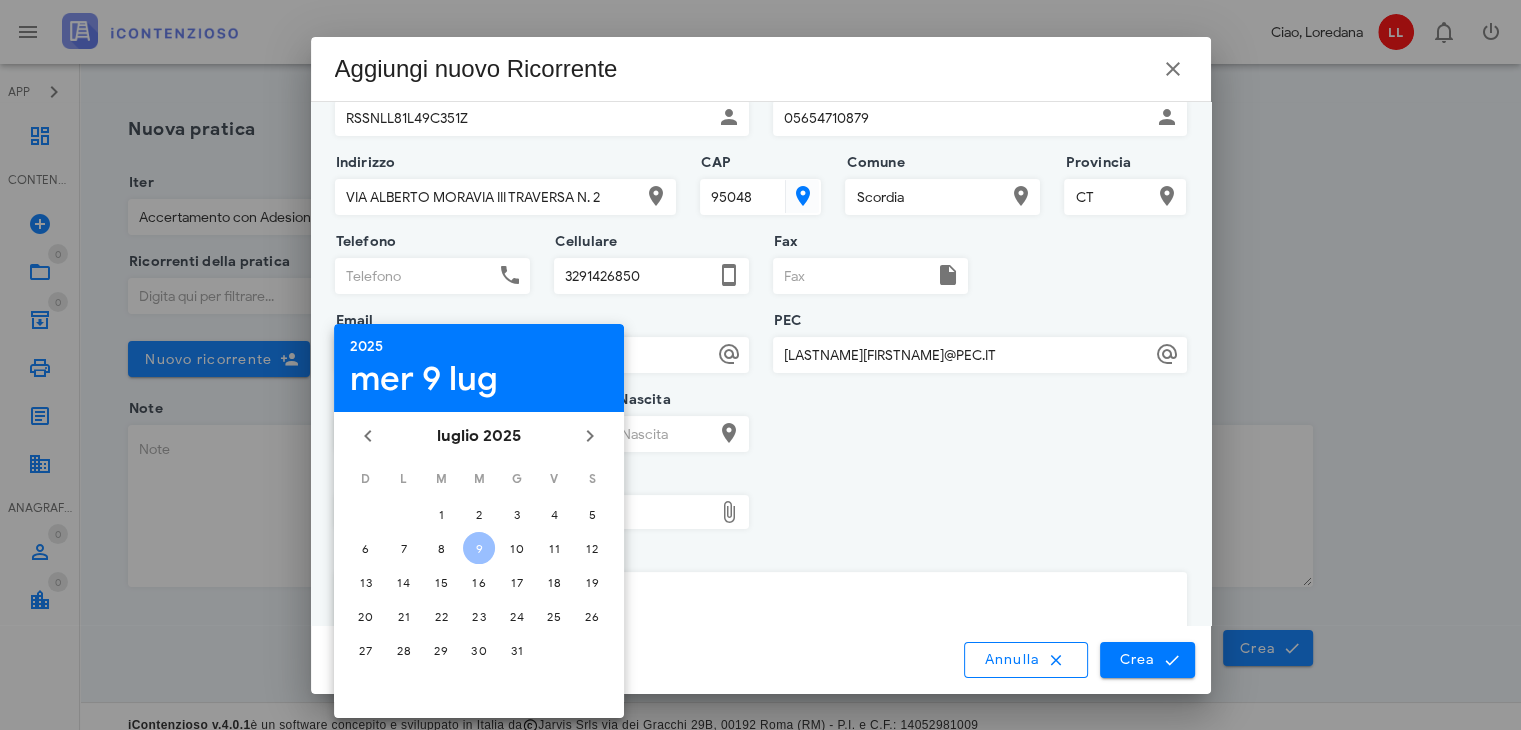 click on "2025" at bounding box center [479, 347] 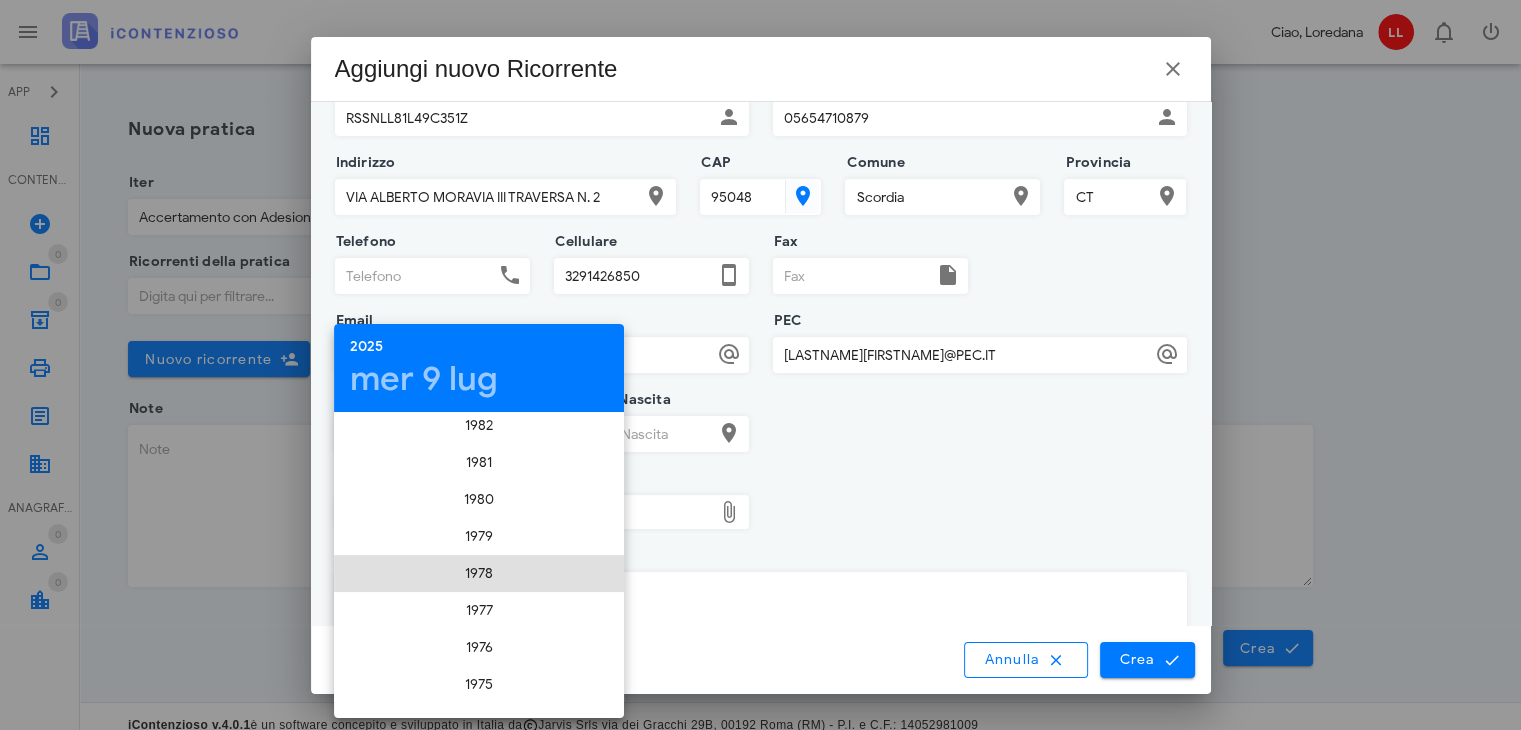 scroll, scrollTop: 5284, scrollLeft: 0, axis: vertical 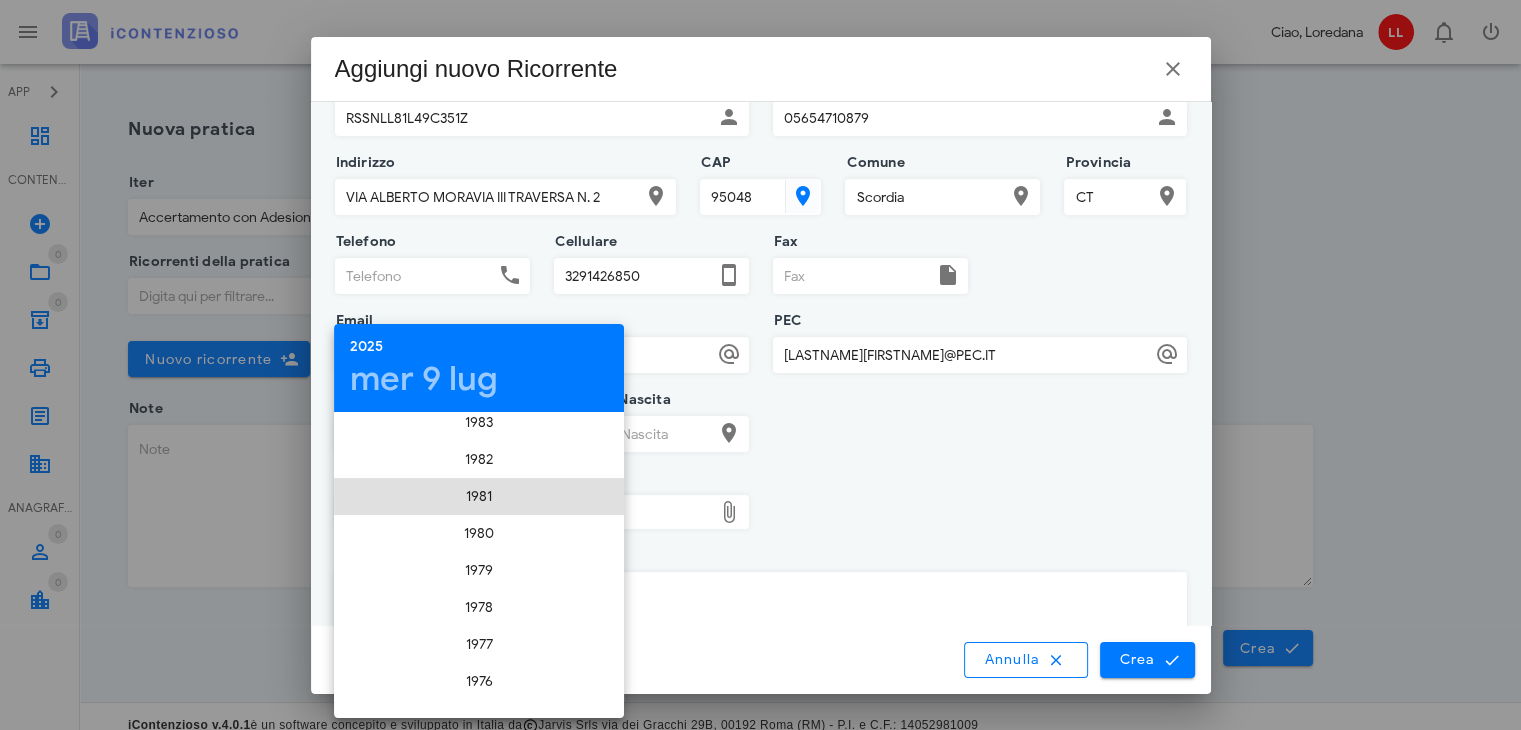 click on "1981" at bounding box center [479, 496] 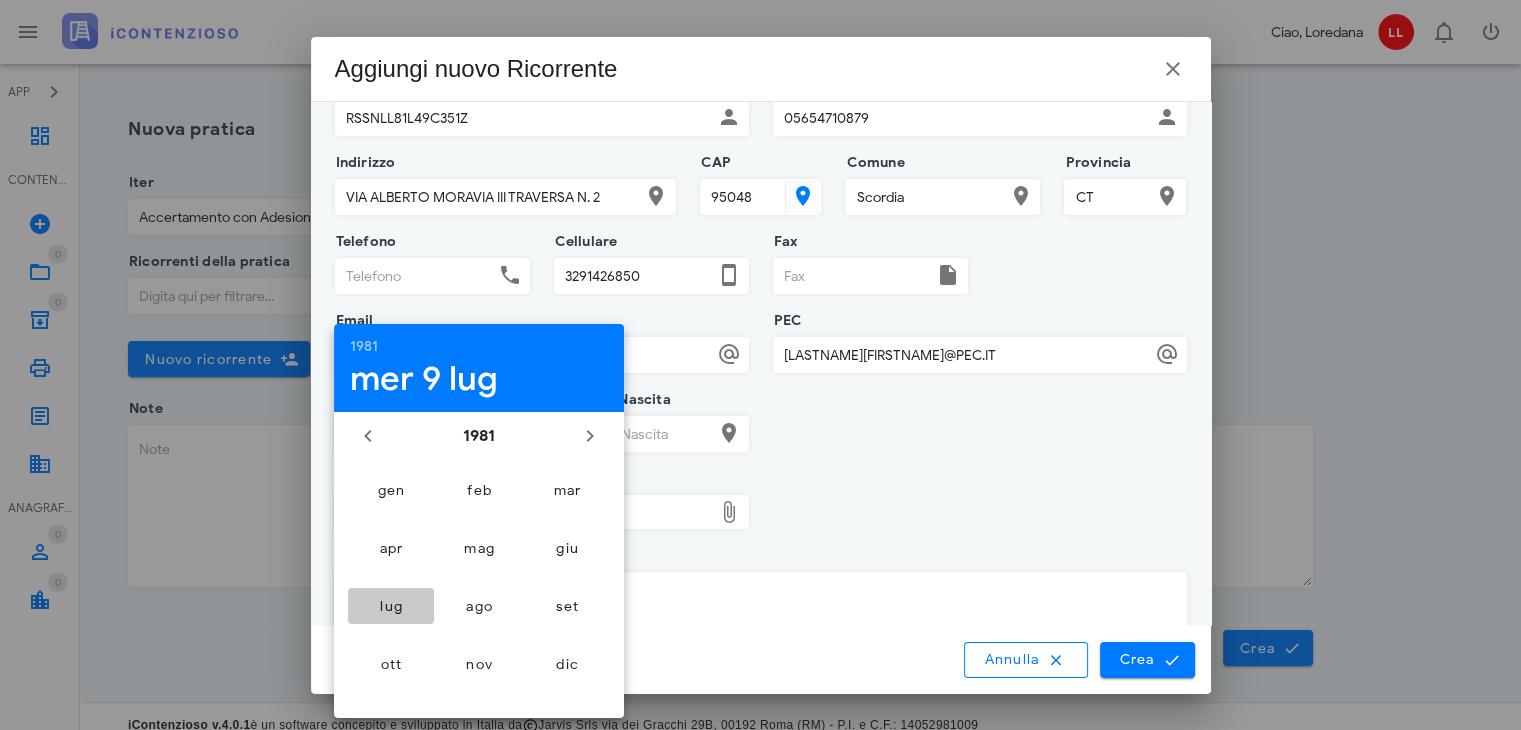 click on "lug" at bounding box center [391, 606] 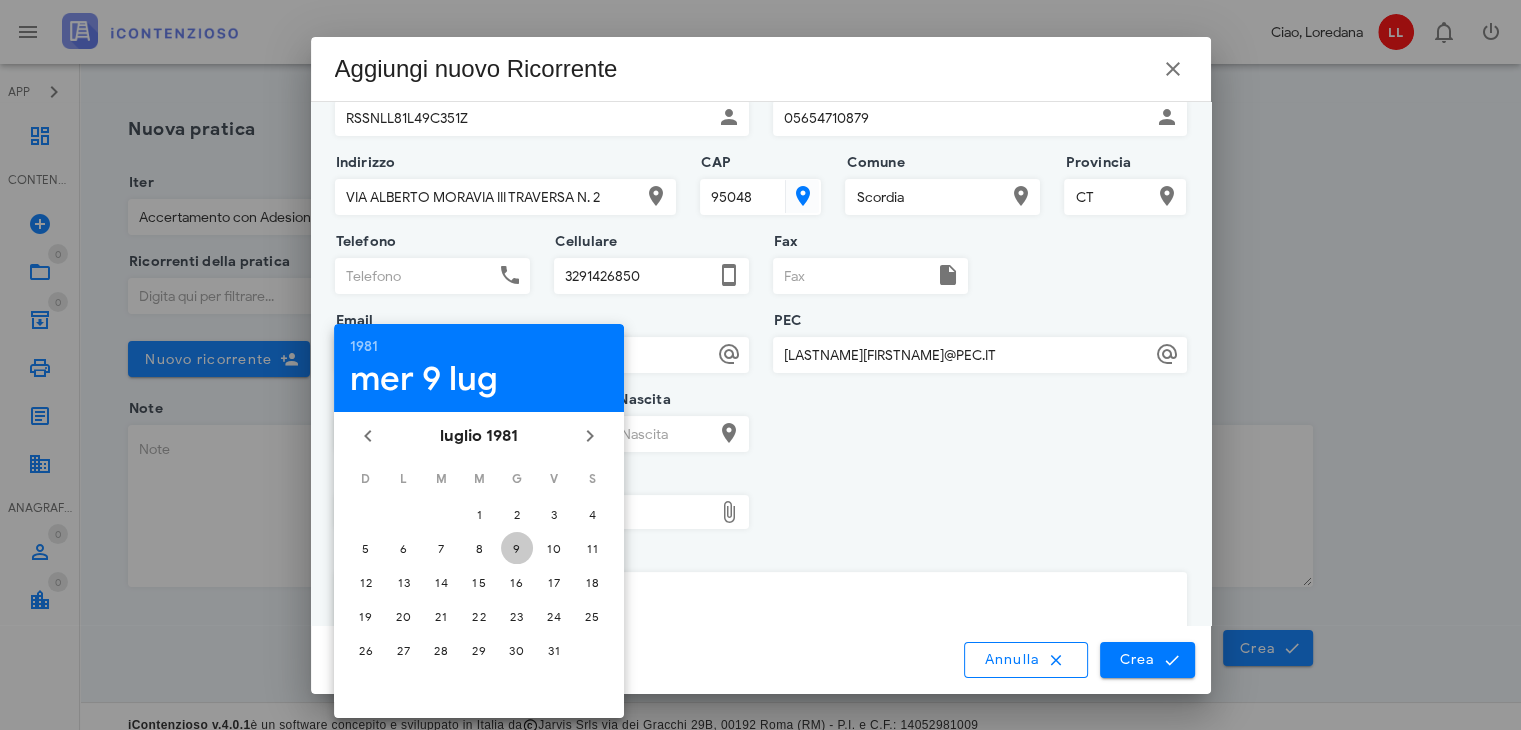 click on "9" at bounding box center [517, 548] 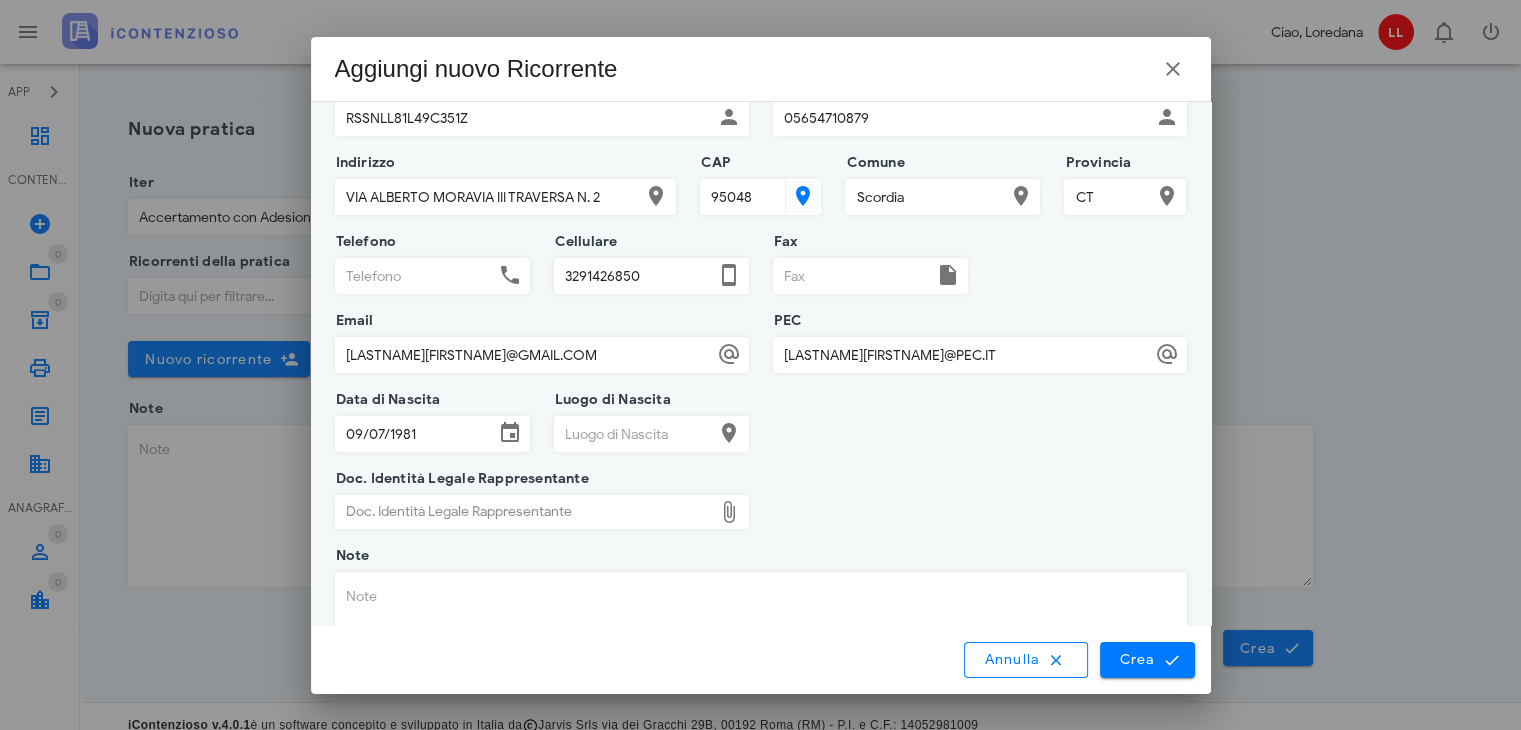 click on "Luogo di Nascita" at bounding box center [634, 434] 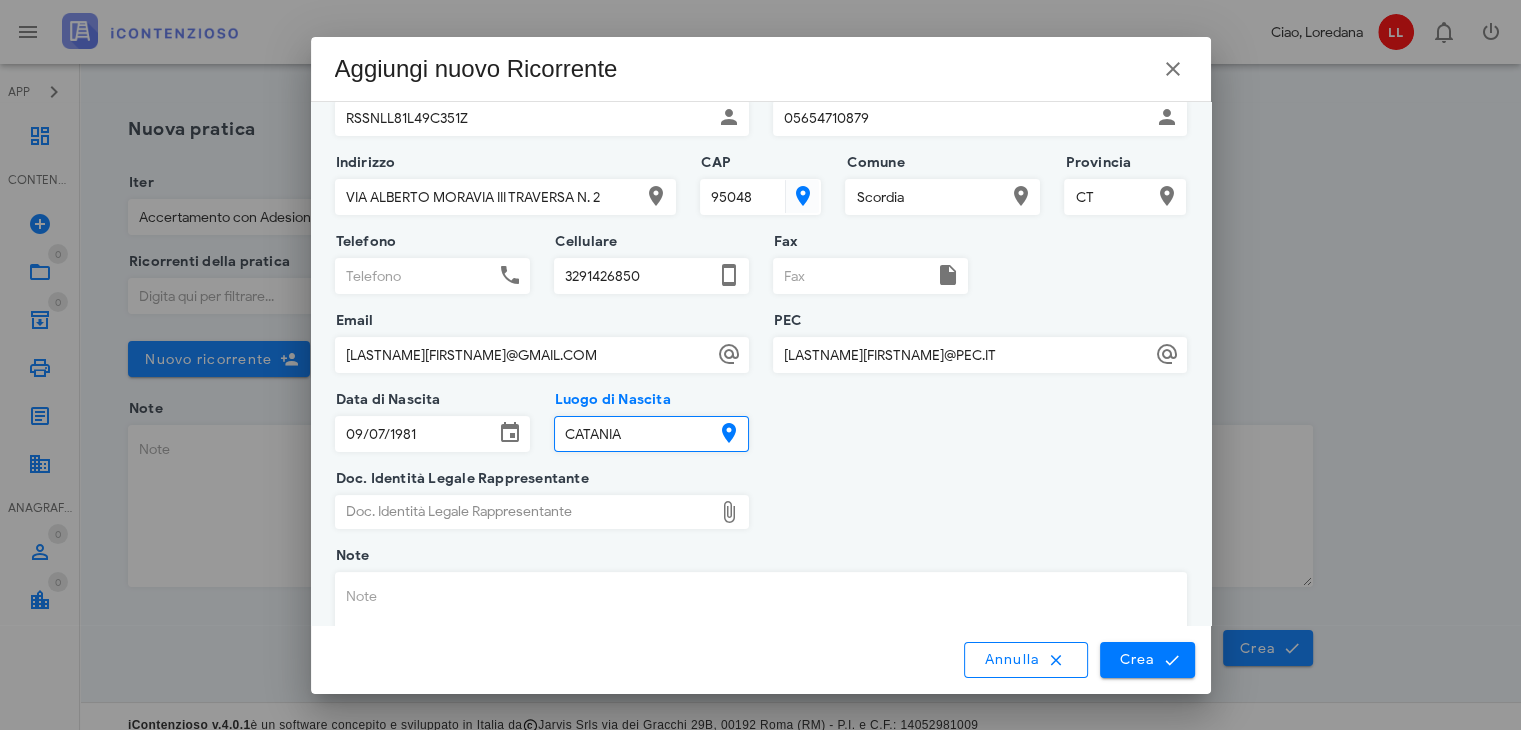 type on "CATANIA" 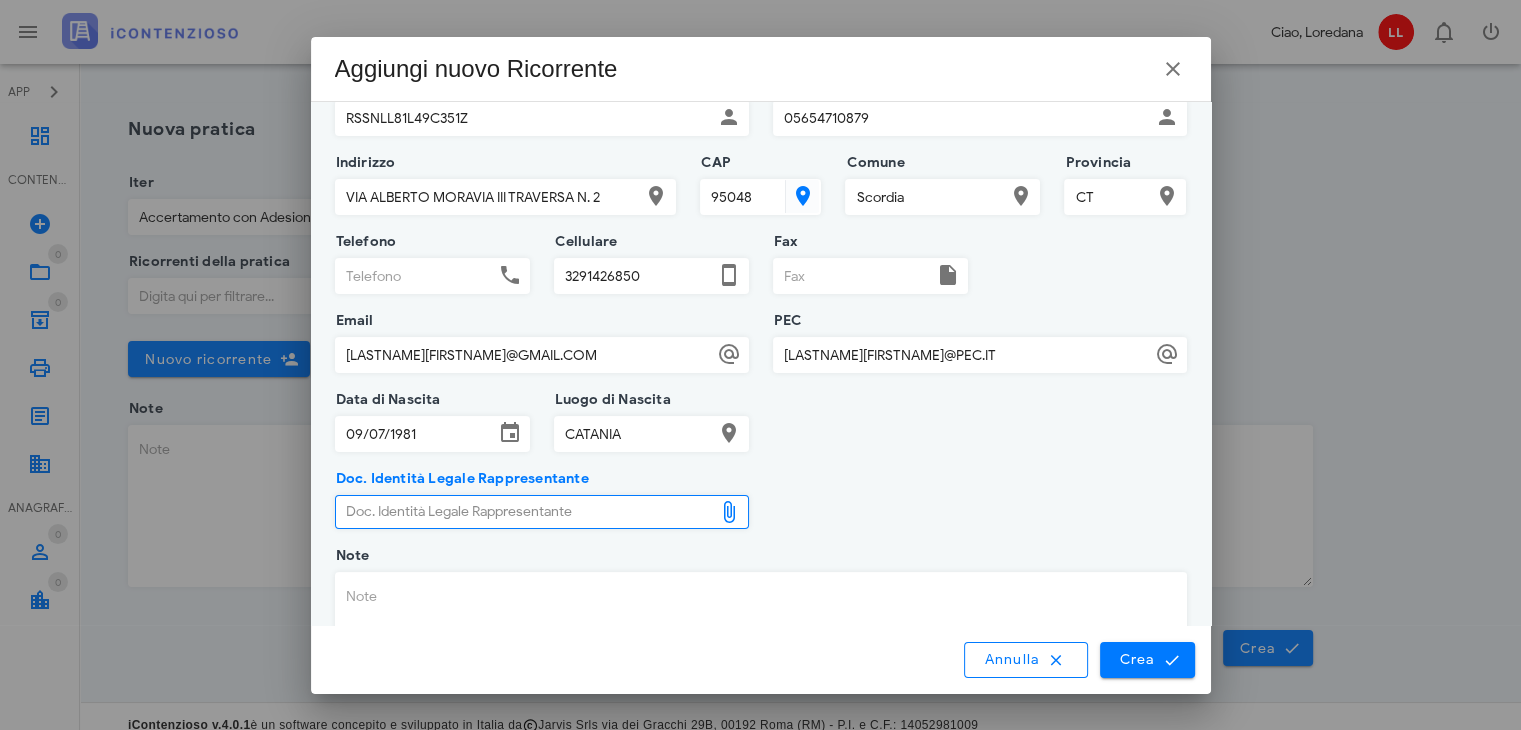click on "Doc. Identità Legale Rappresentante" at bounding box center (524, 512) 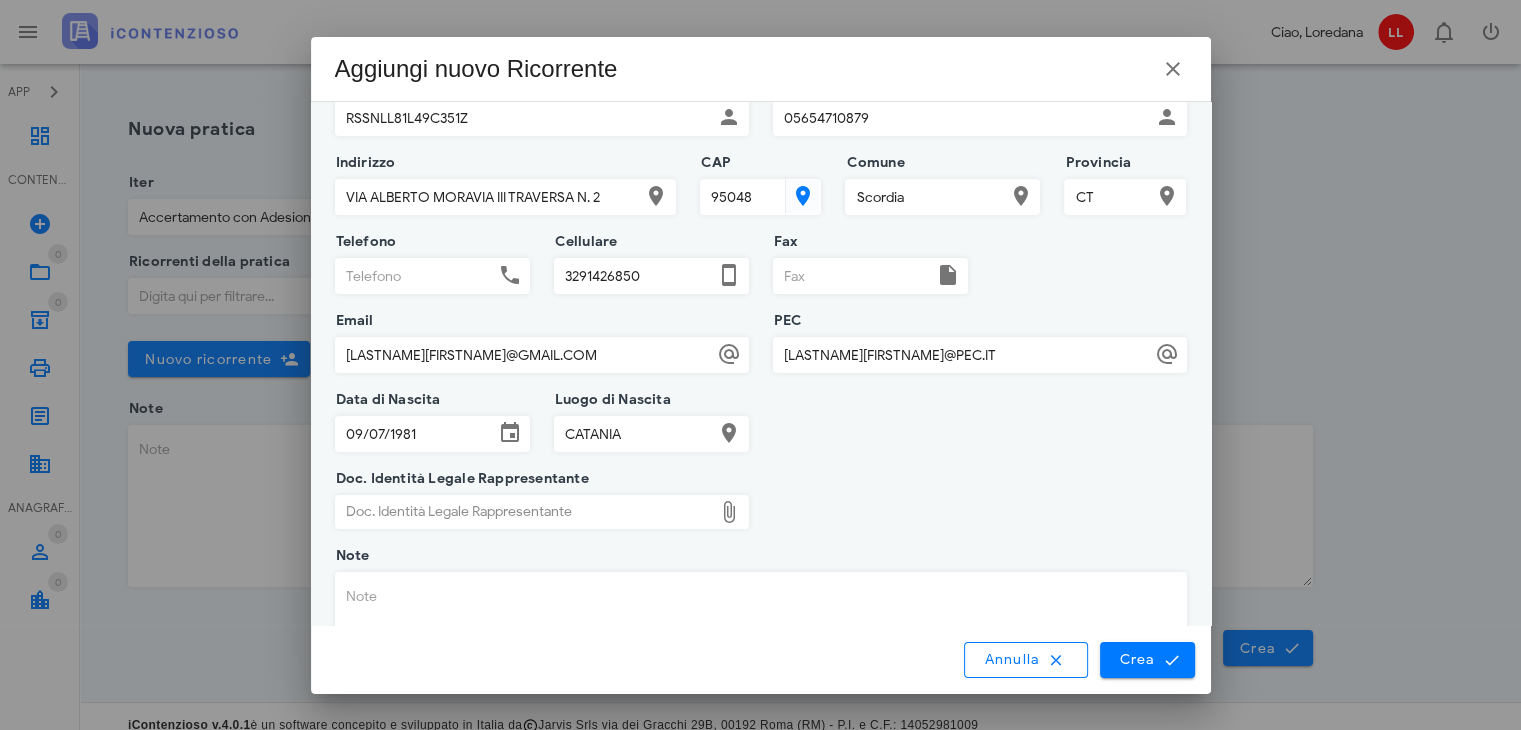 type on "C:\fakepath\DOCUMENTO DI RICONOSCIMENTO RUSSO NELLA.pdf" 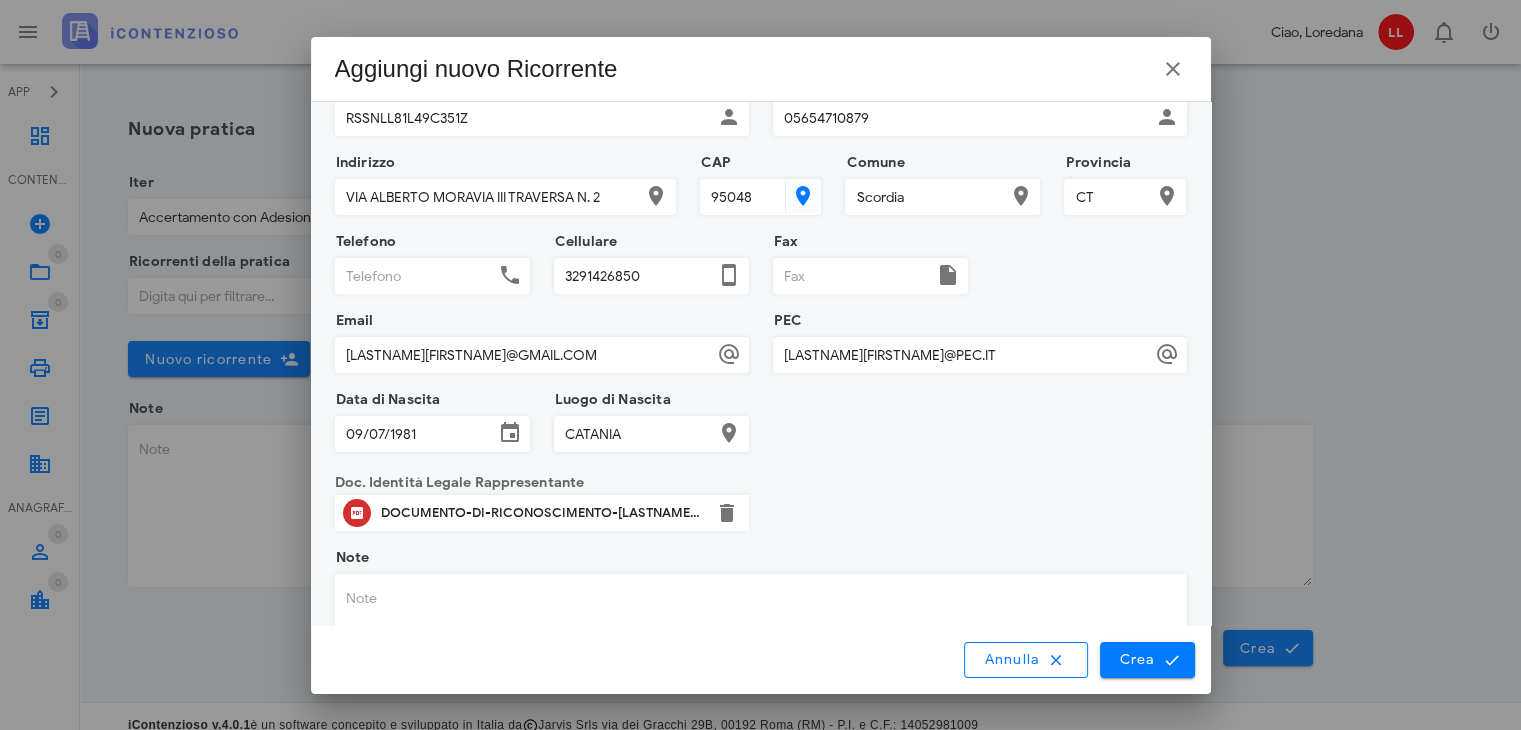 click on "Note" at bounding box center (761, 655) 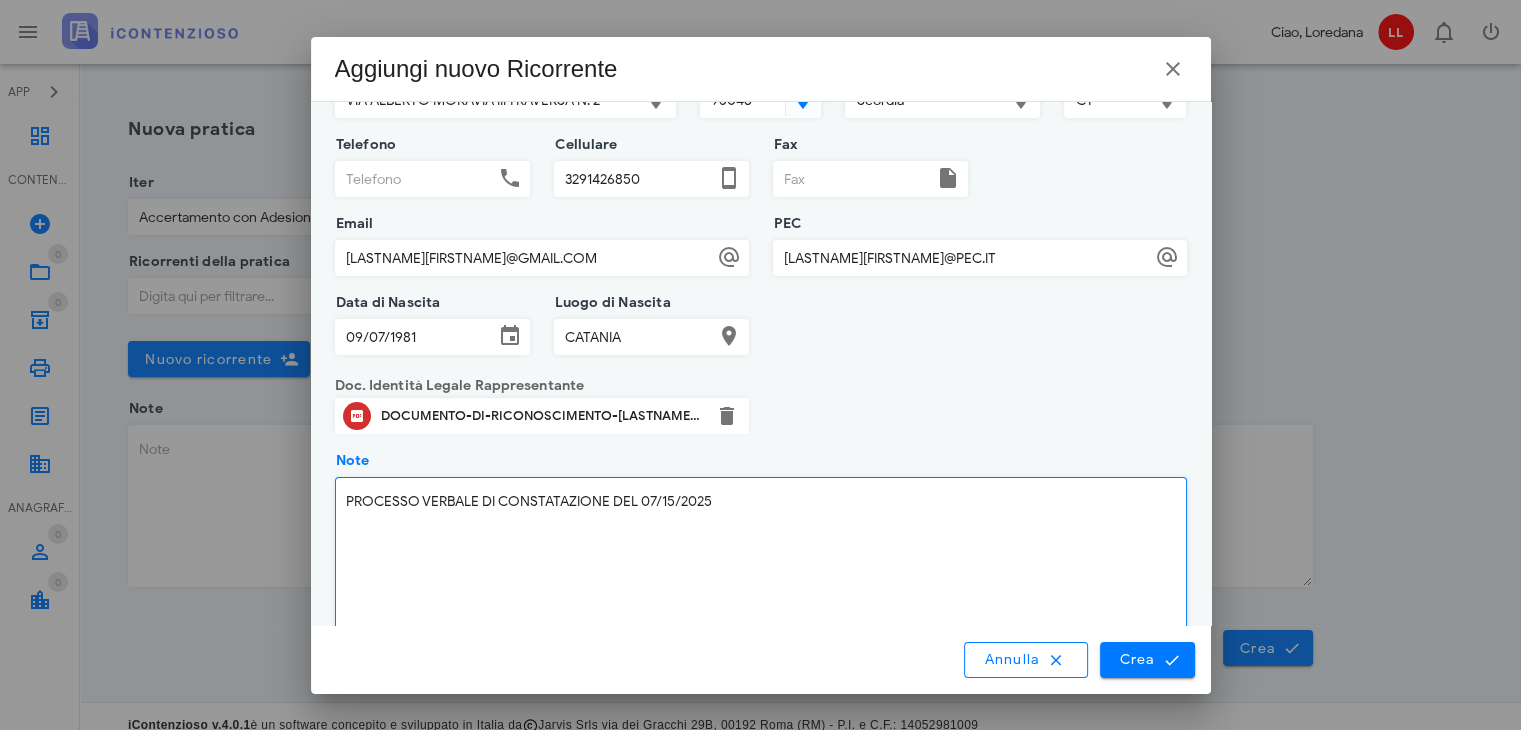 scroll, scrollTop: 334, scrollLeft: 0, axis: vertical 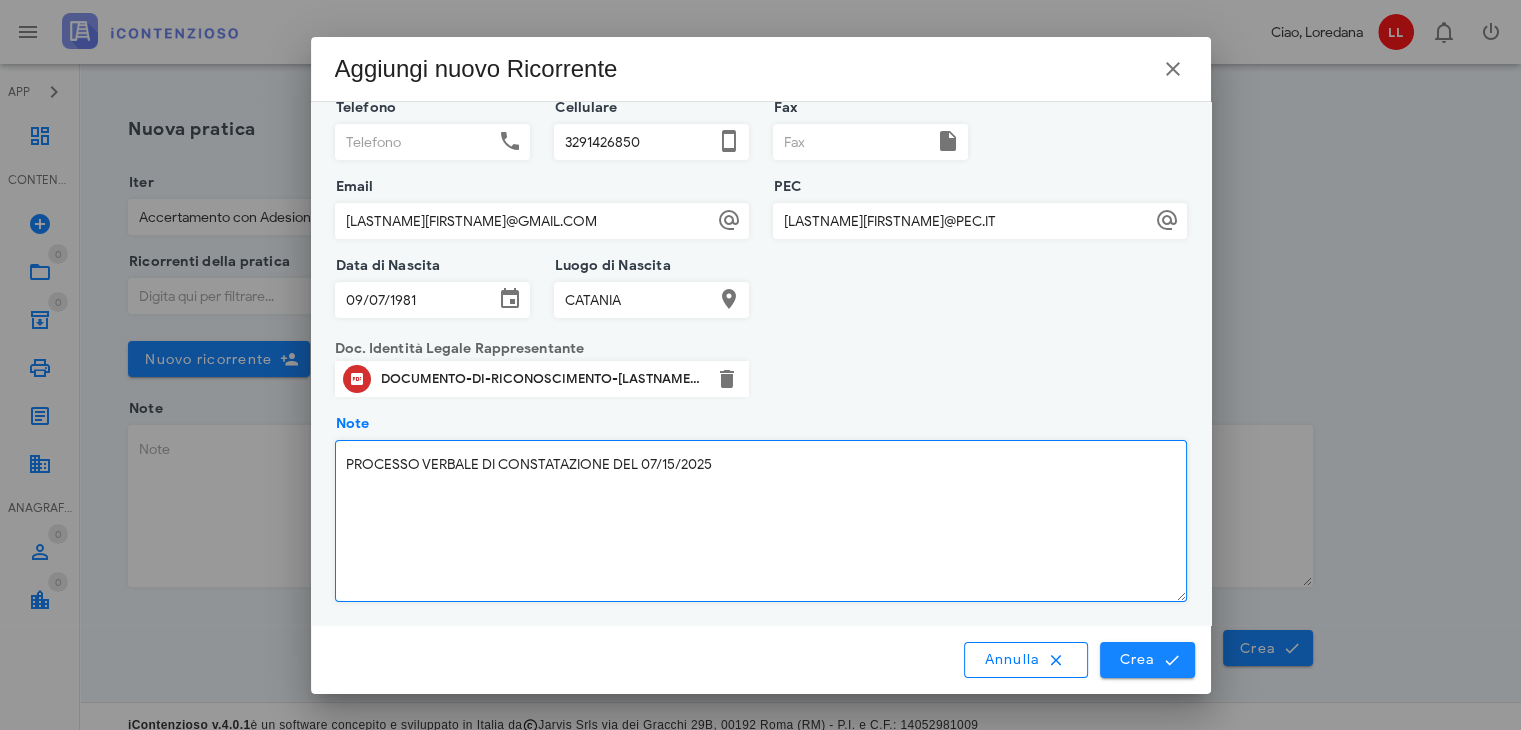 type on "PROCESSO VERBALE DI CONSTATAZIONE DEL 15/07/2025" 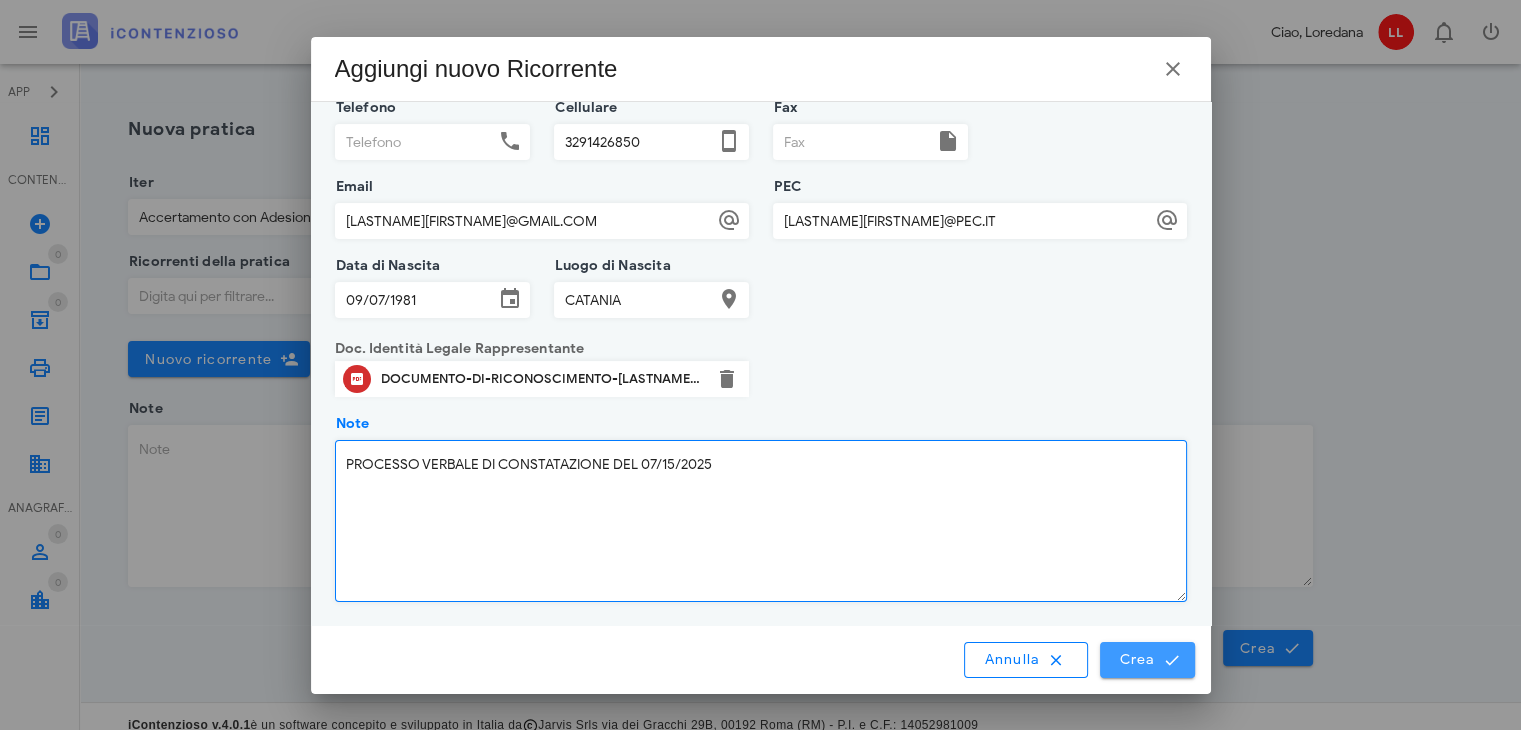 click on "Crea" at bounding box center (1147, 660) 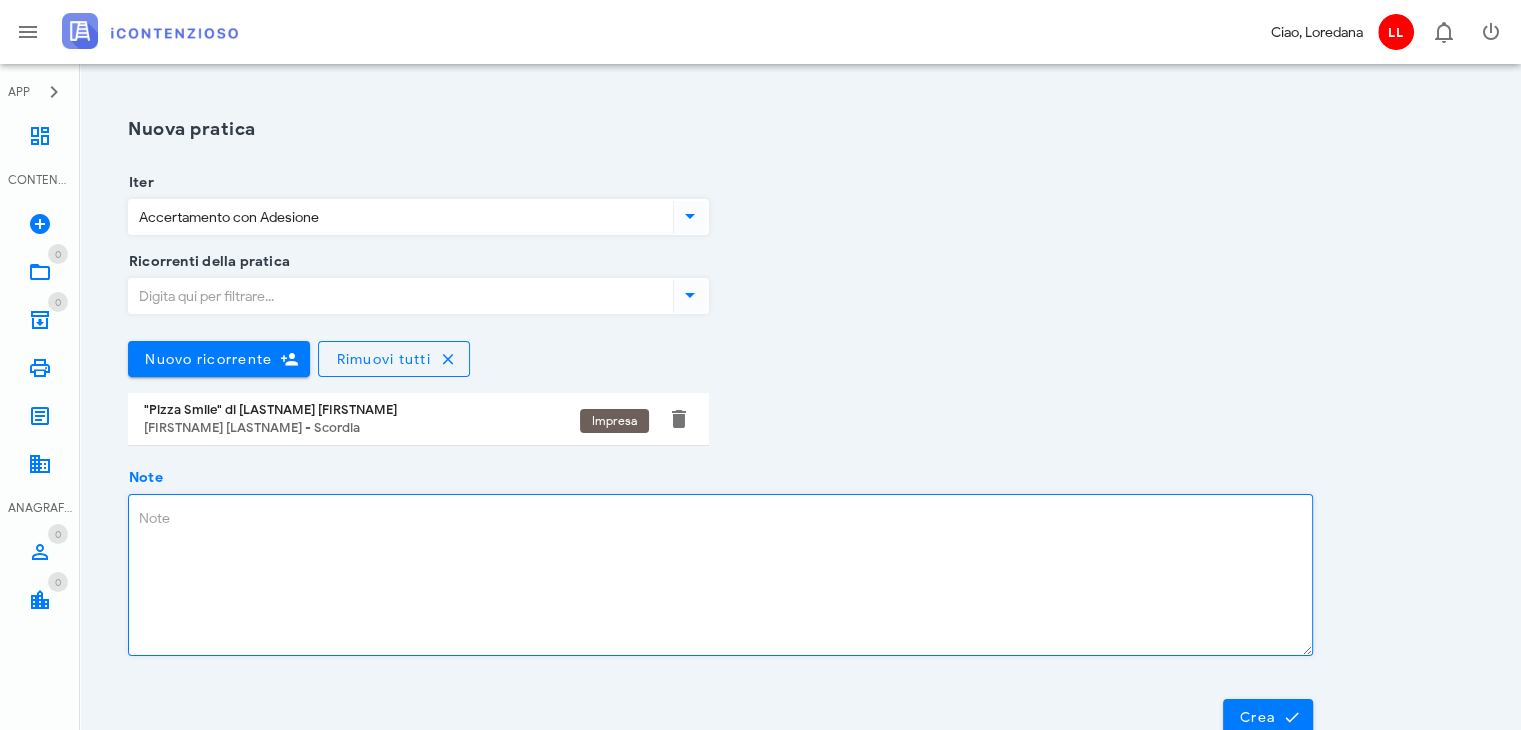 click on "Note" at bounding box center (720, 575) 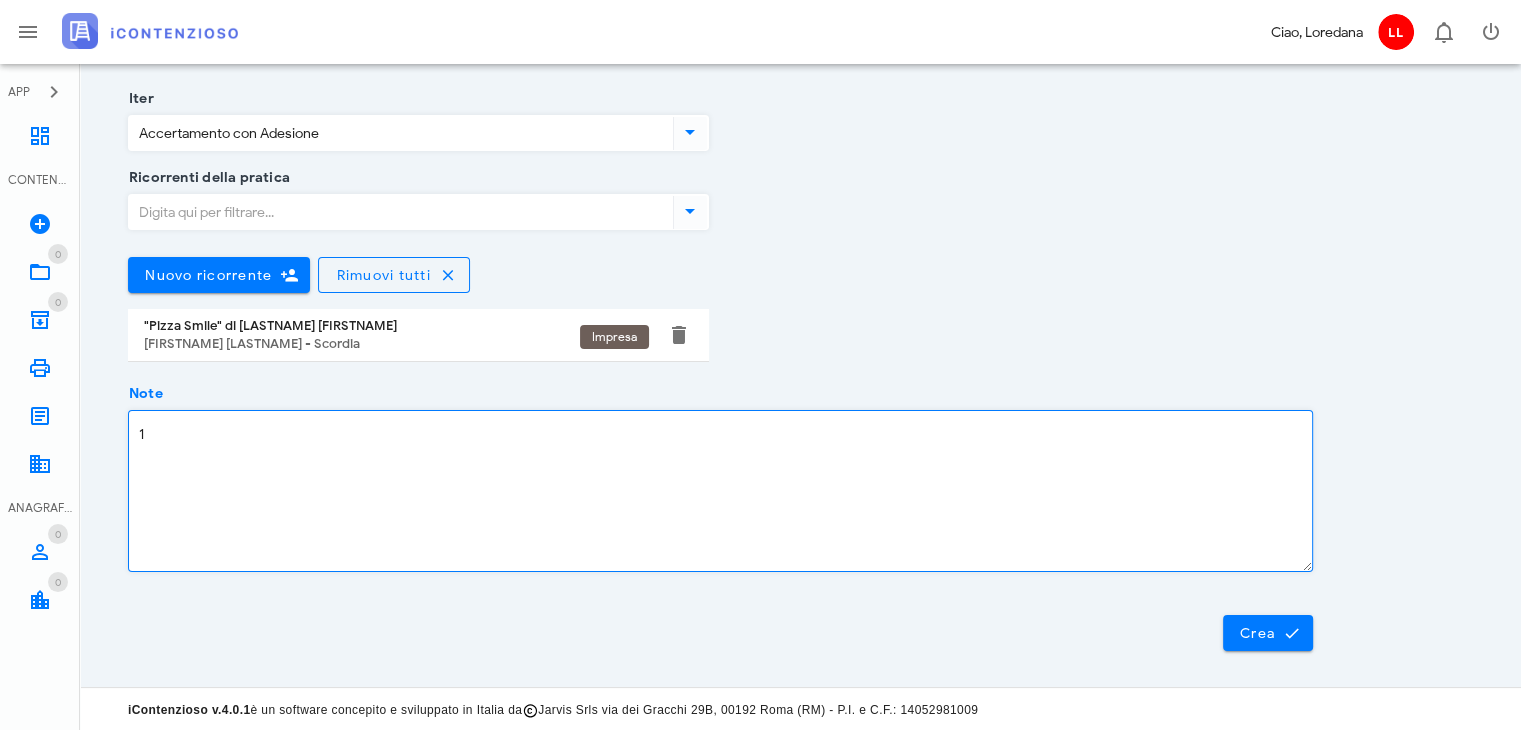 type on "1" 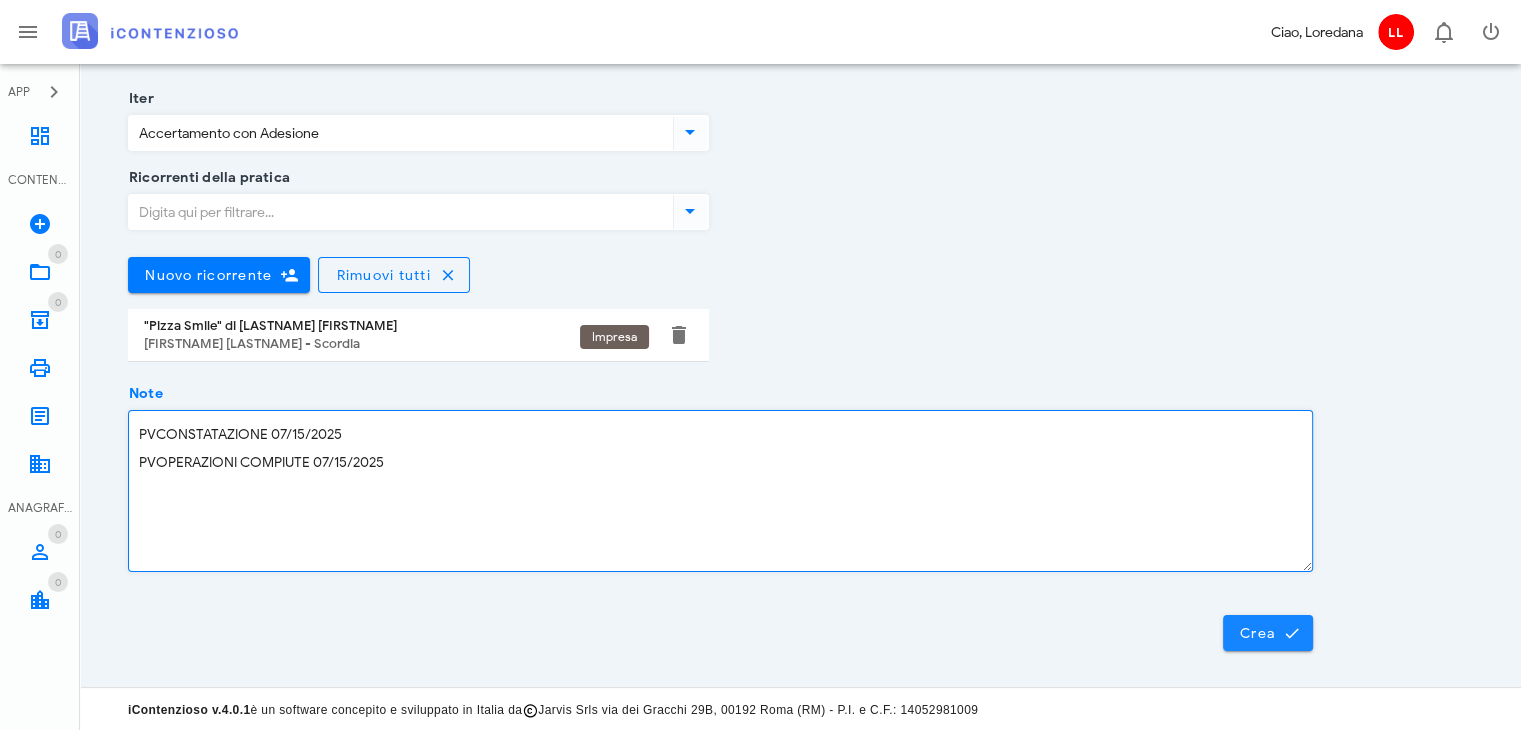 type on "PVCONSTATAZIONE 15/07/2025
PVOPERAZIONI COMPIUTE 15/07/2025" 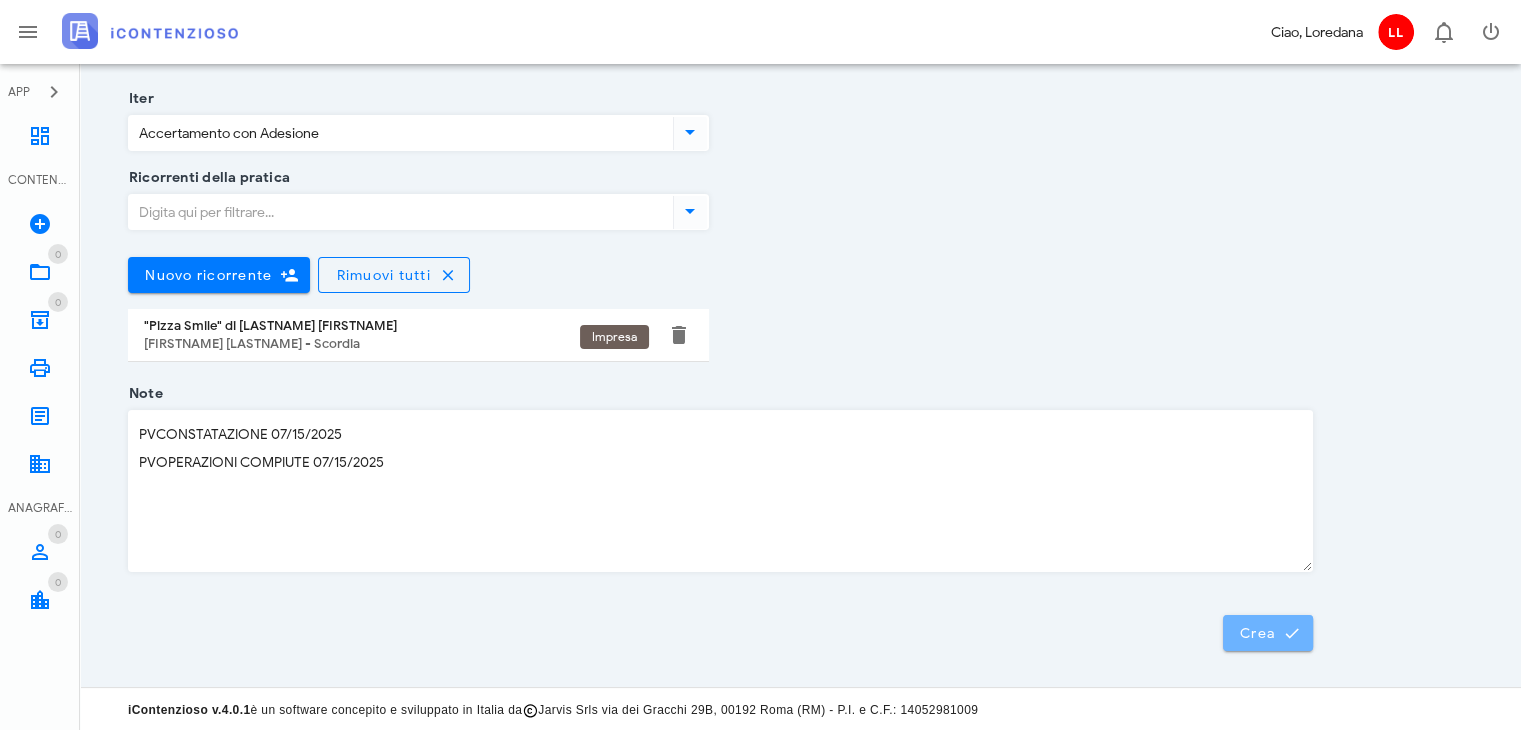 click on "Crea" at bounding box center [1268, 633] 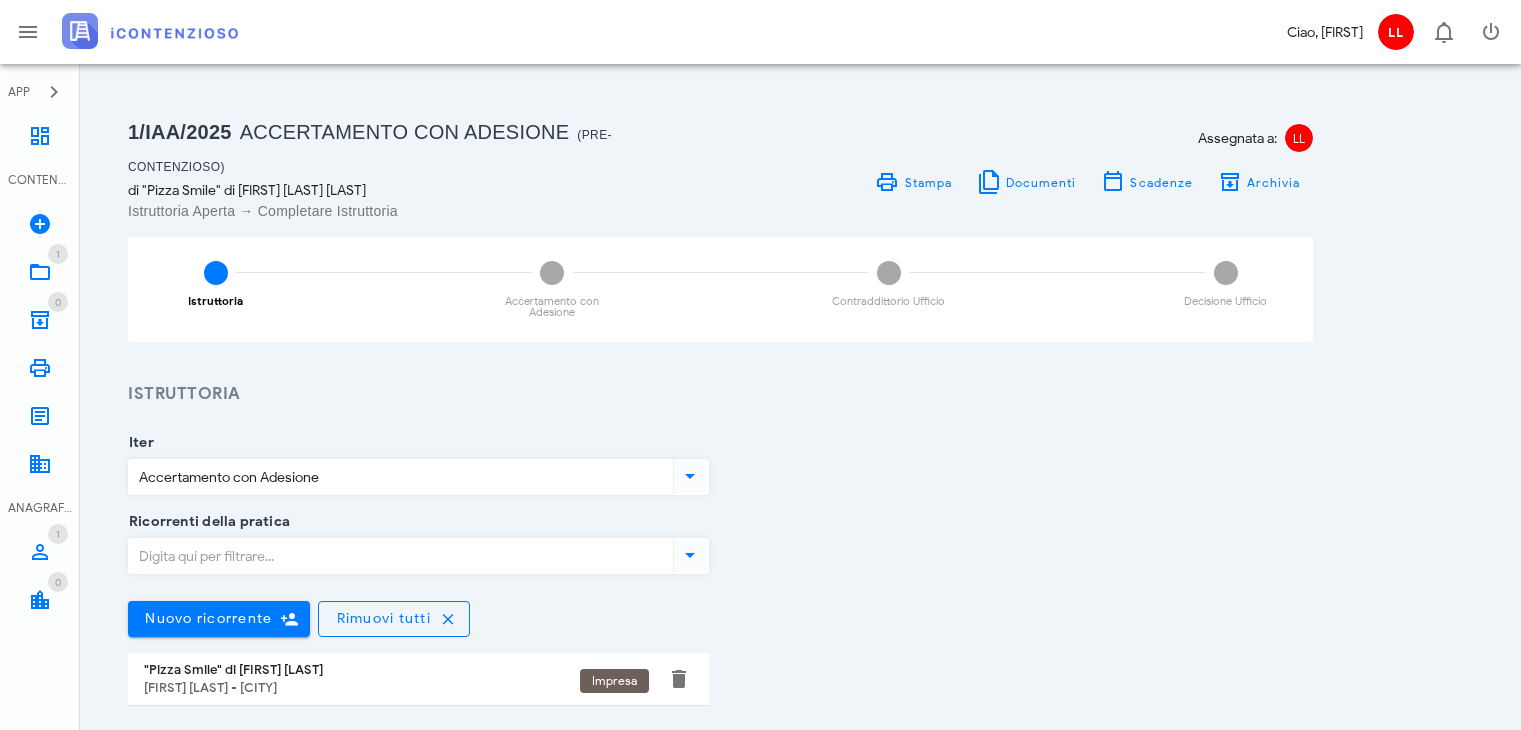 scroll, scrollTop: 0, scrollLeft: 0, axis: both 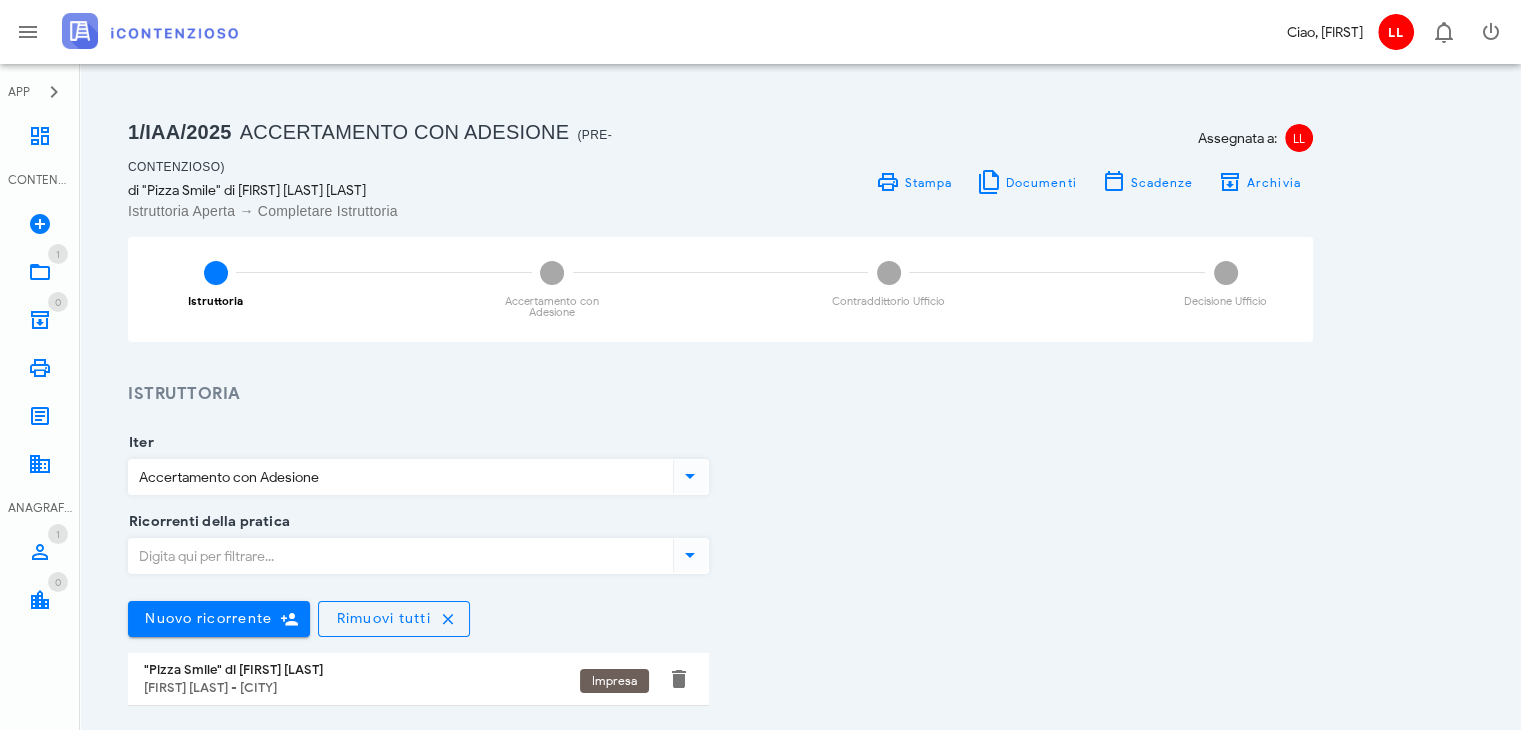 click at bounding box center [690, 476] 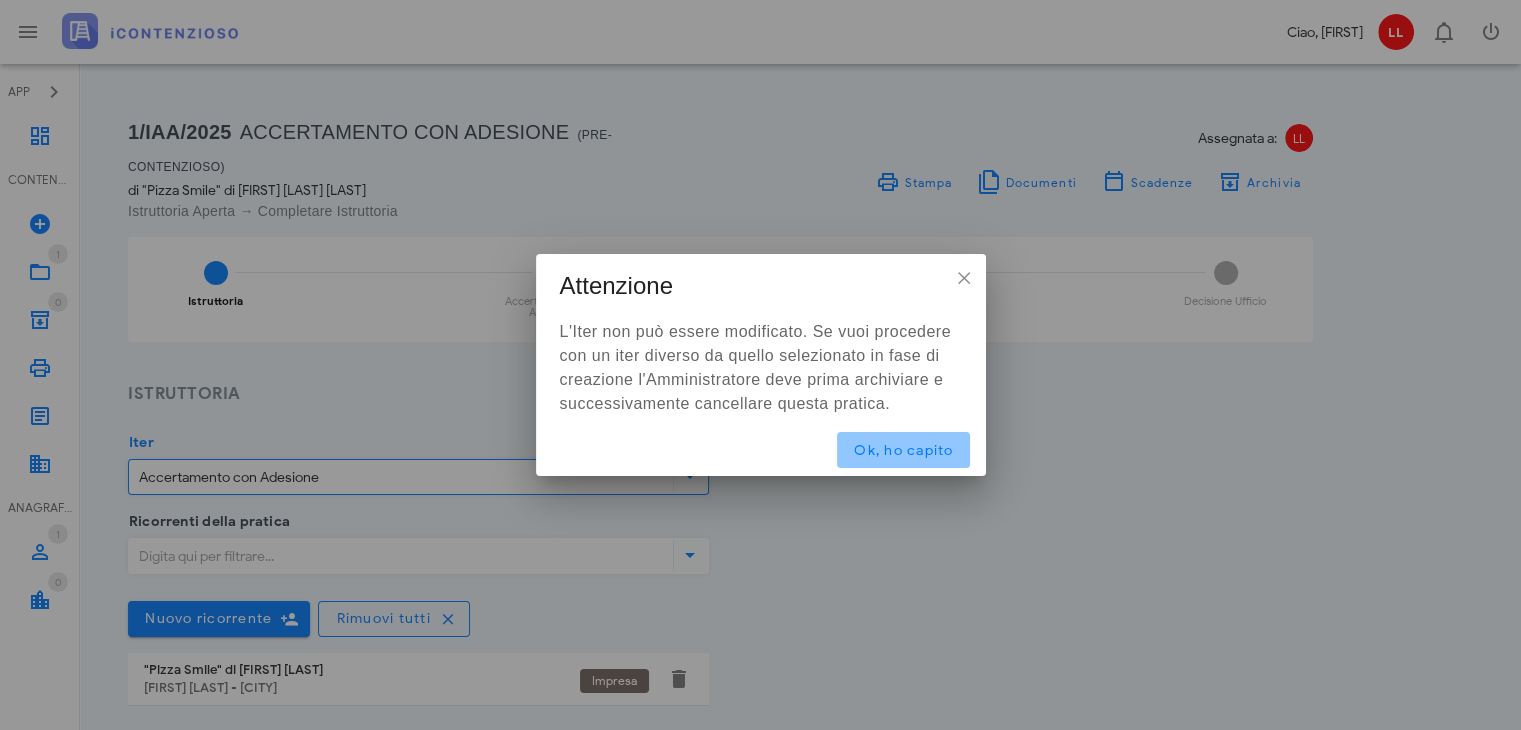 click on "Ok, ho capito" at bounding box center [903, 450] 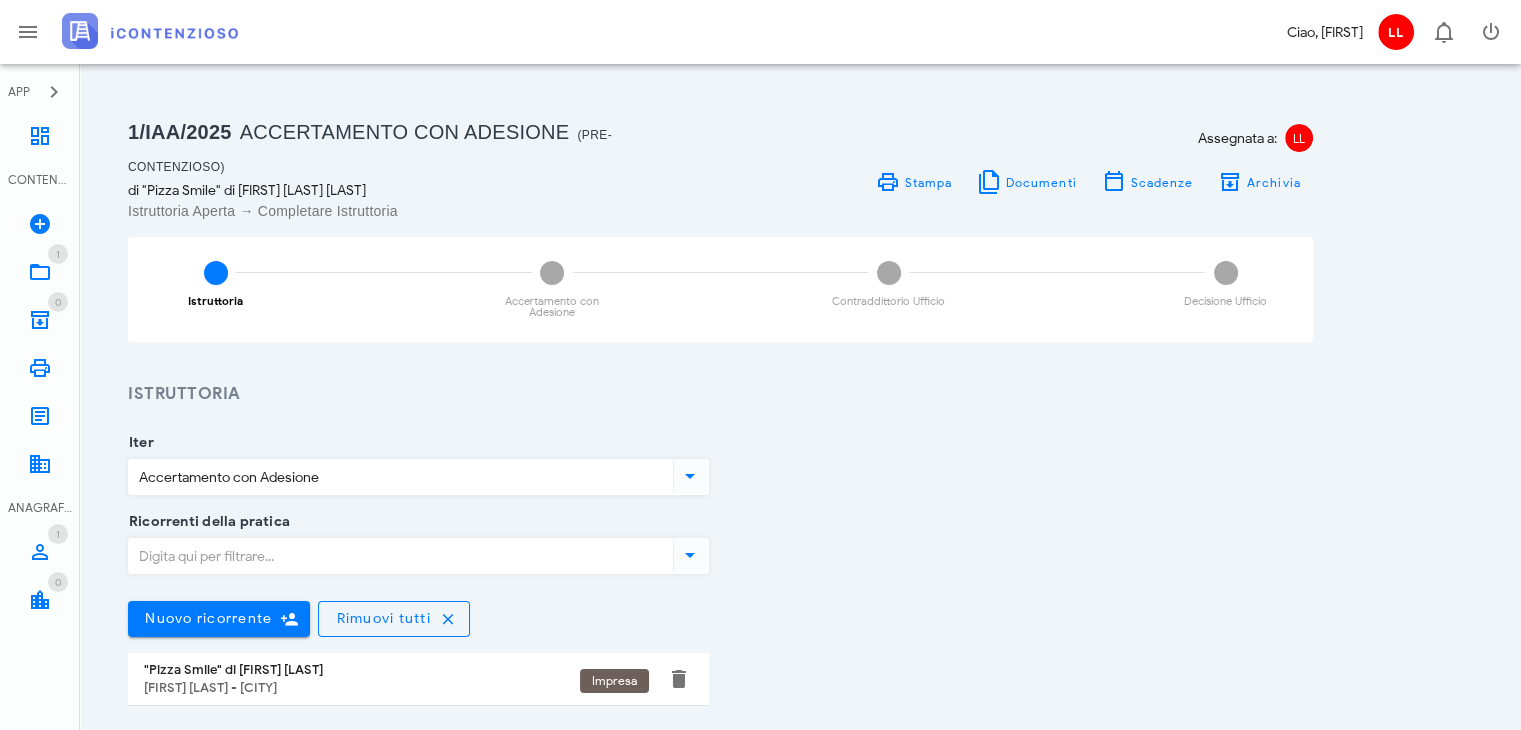 click at bounding box center (690, 476) 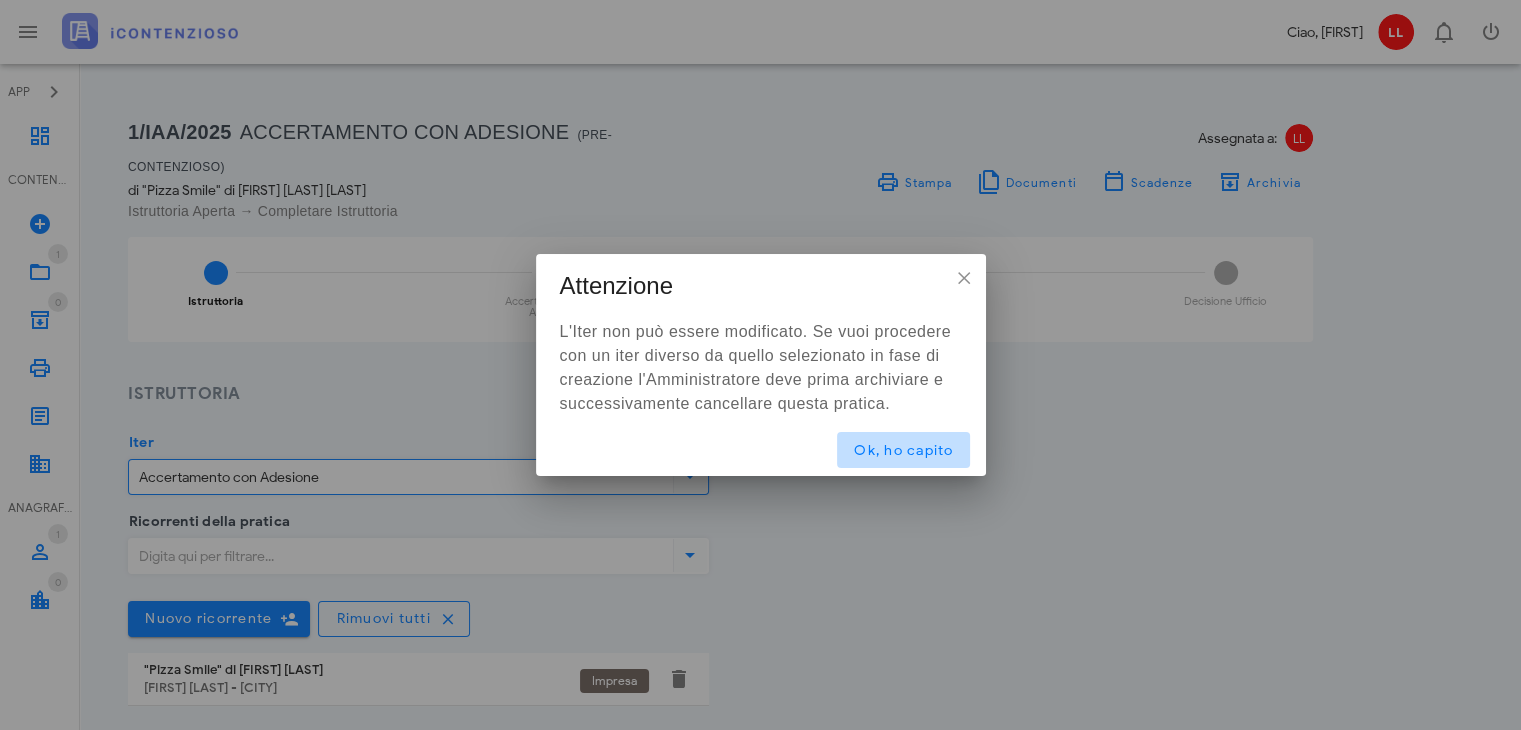click on "Ok, ho capito" at bounding box center [903, 450] 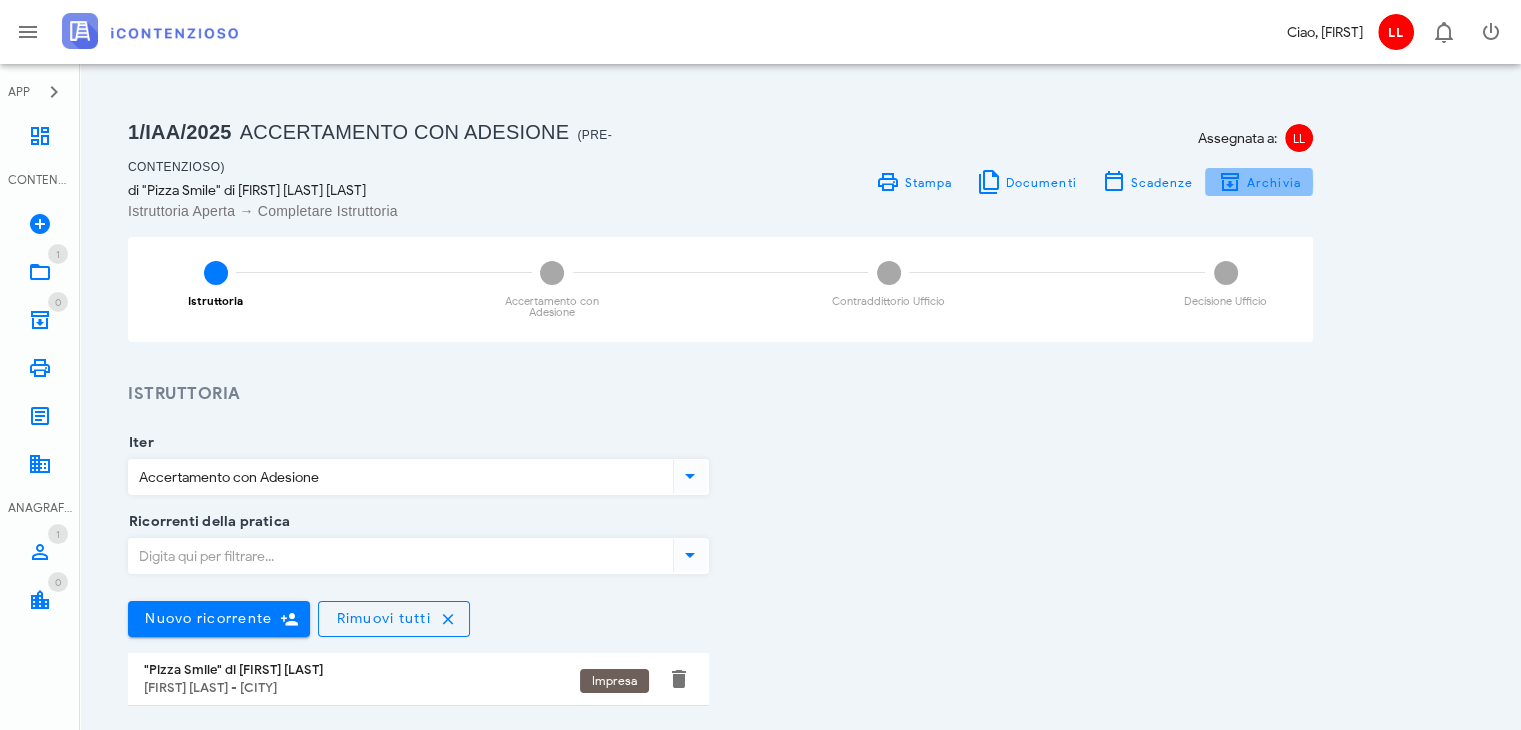 click on "Archivia" at bounding box center (1273, 182) 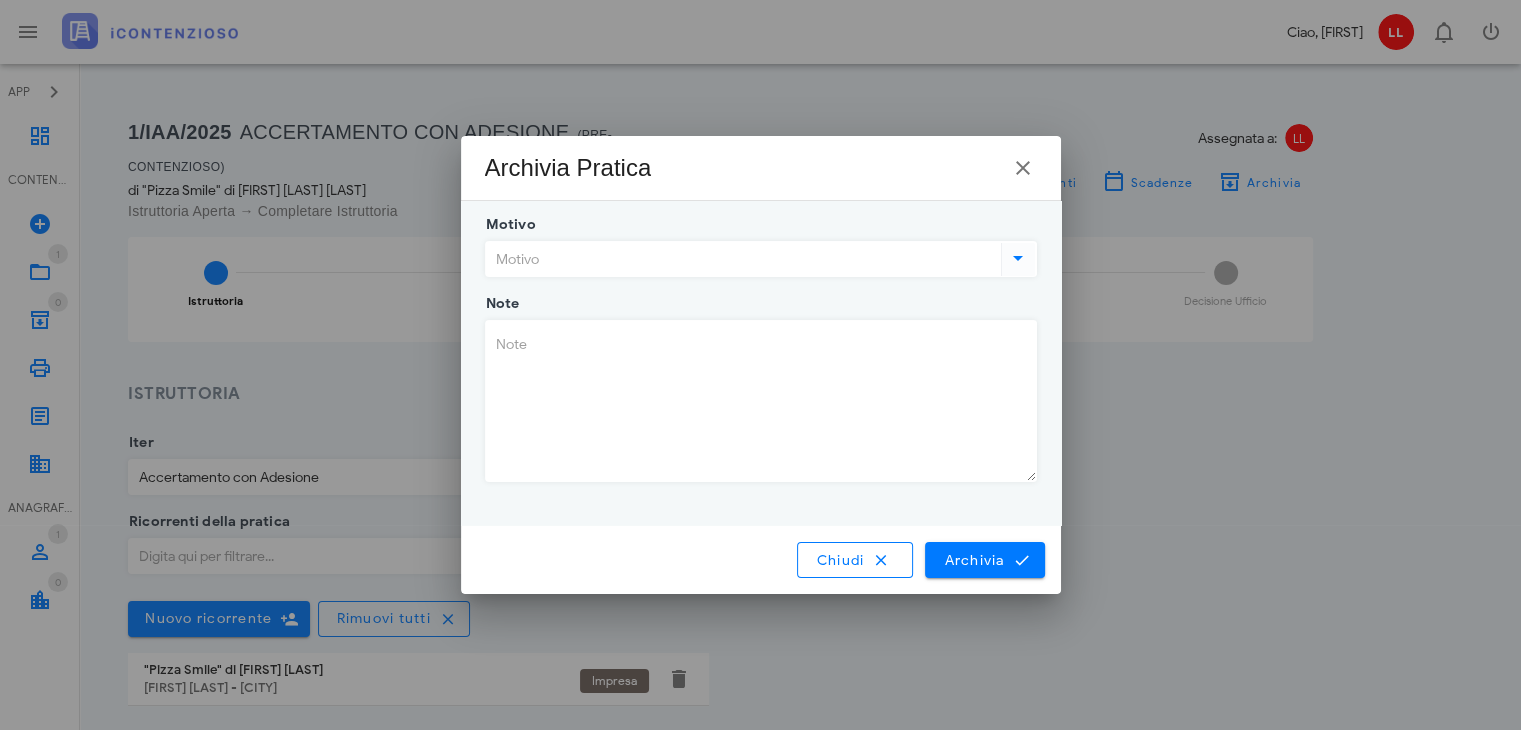 click at bounding box center [1018, 258] 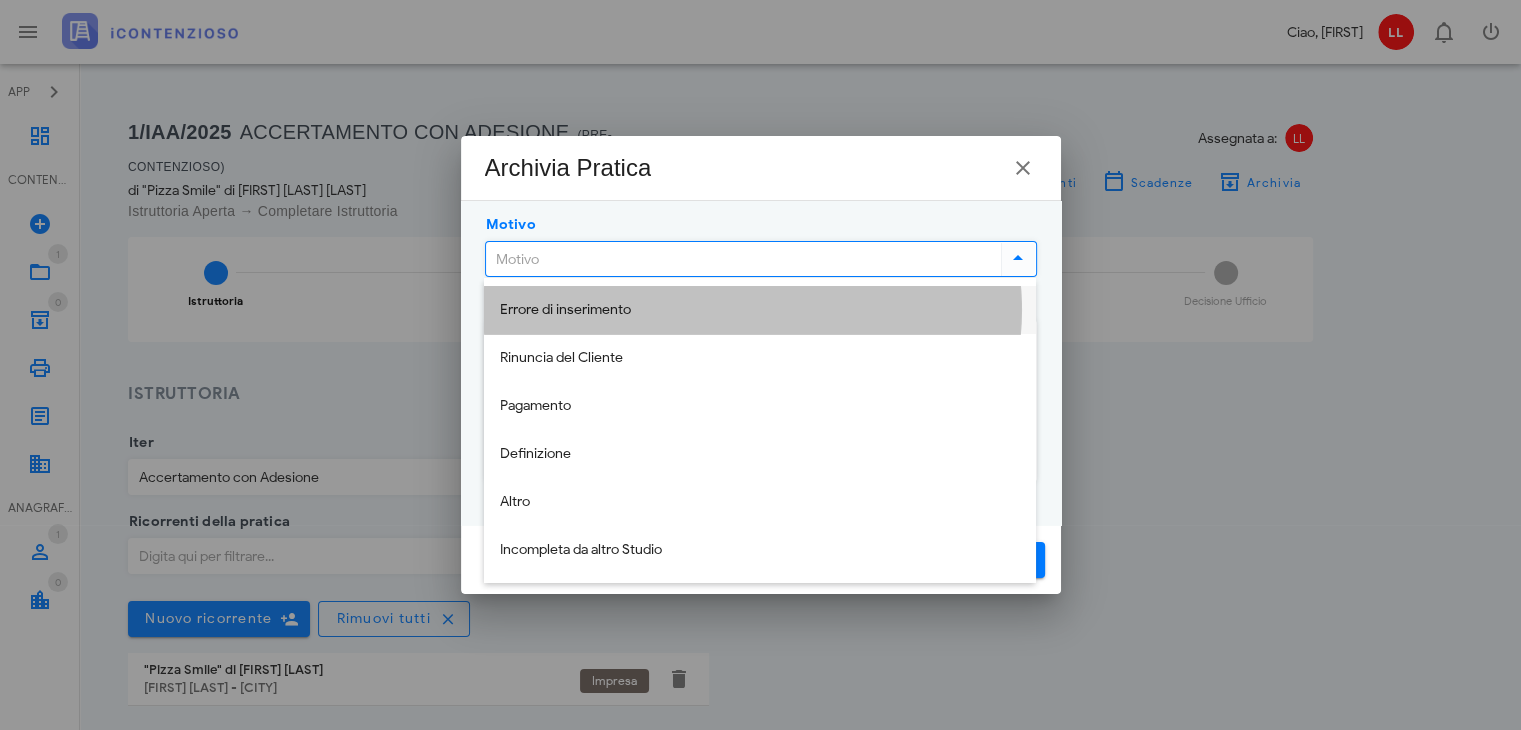 click on "Errore di inserimento" at bounding box center (760, 310) 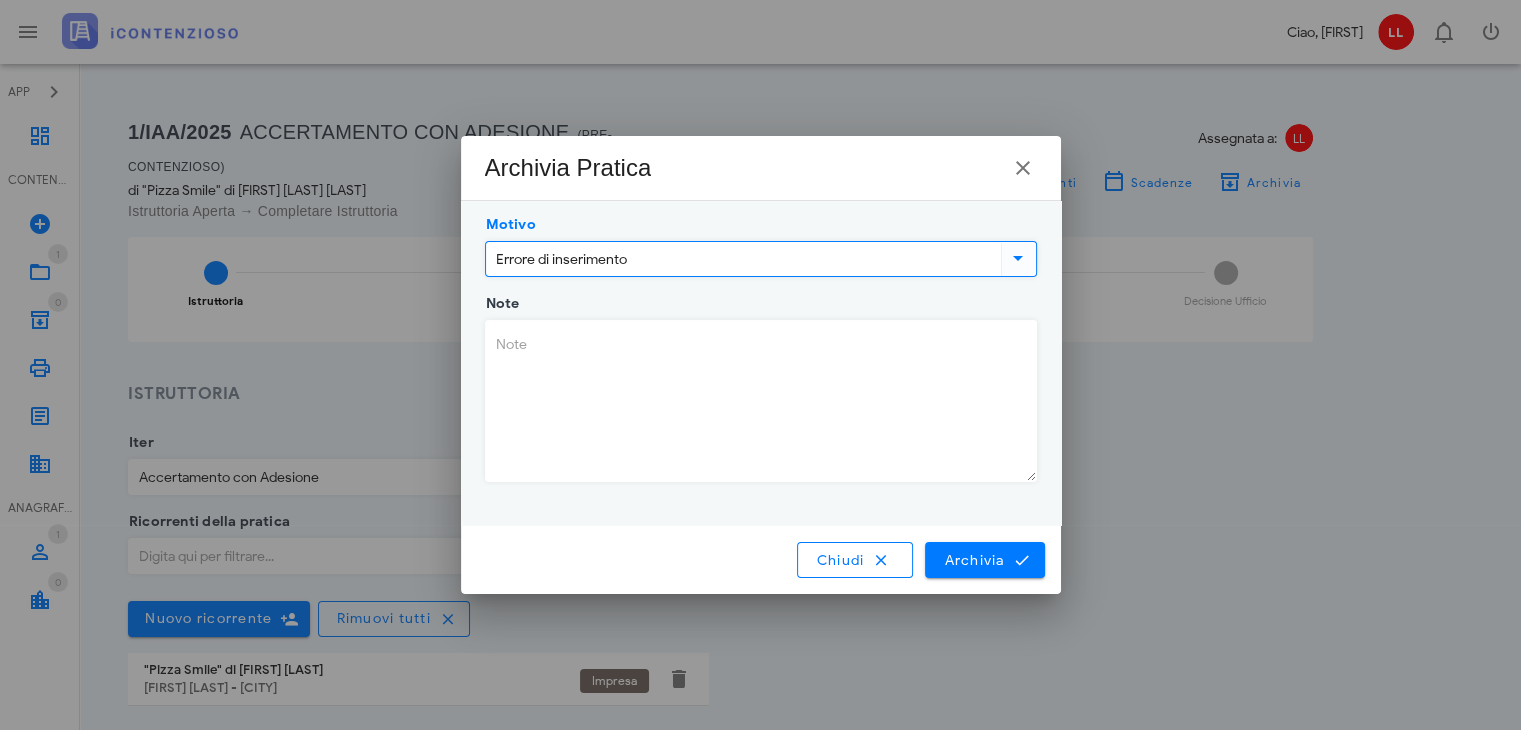 click on "Note" at bounding box center (761, 401) 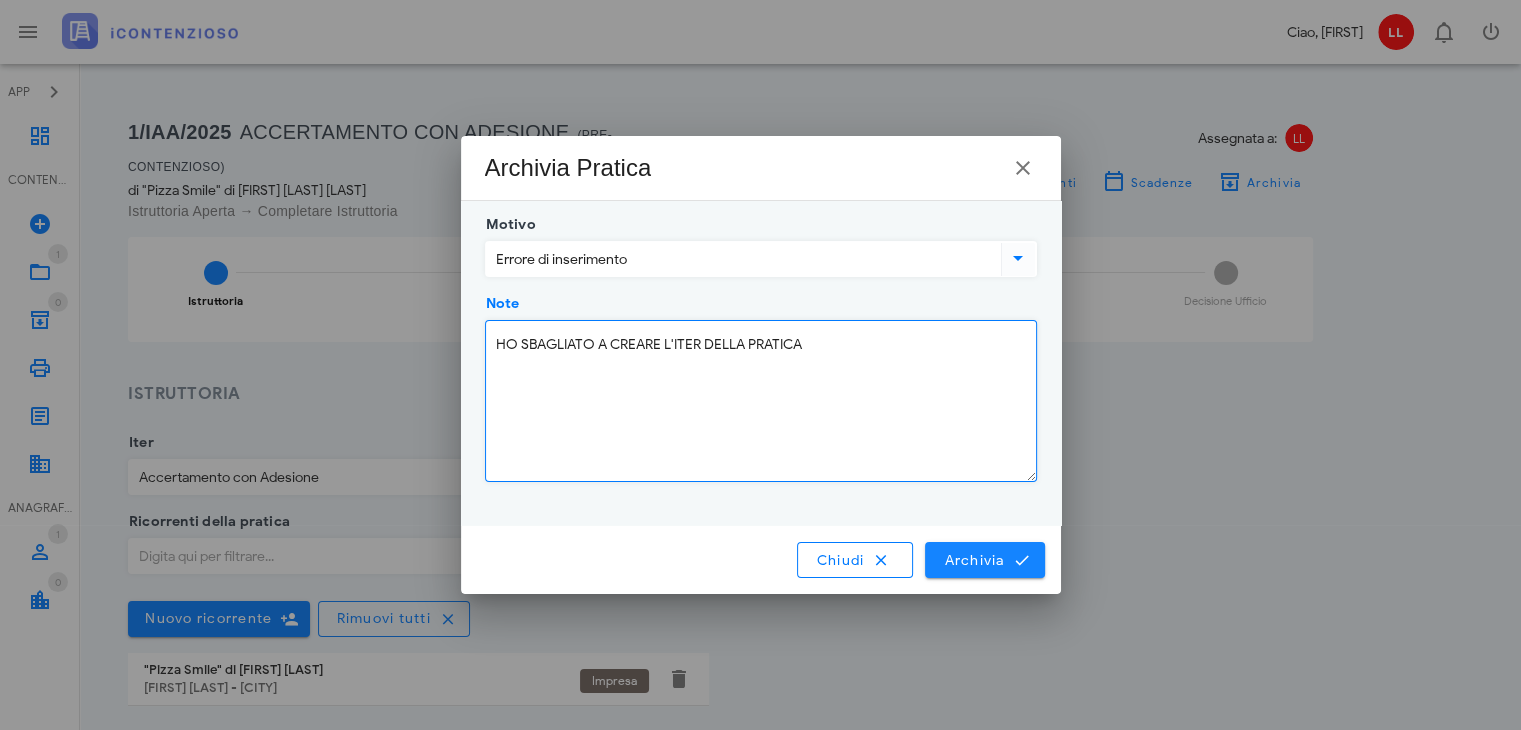 type on "HO SBAGLIATO A CREARE L'ITER DELLA PRATICA" 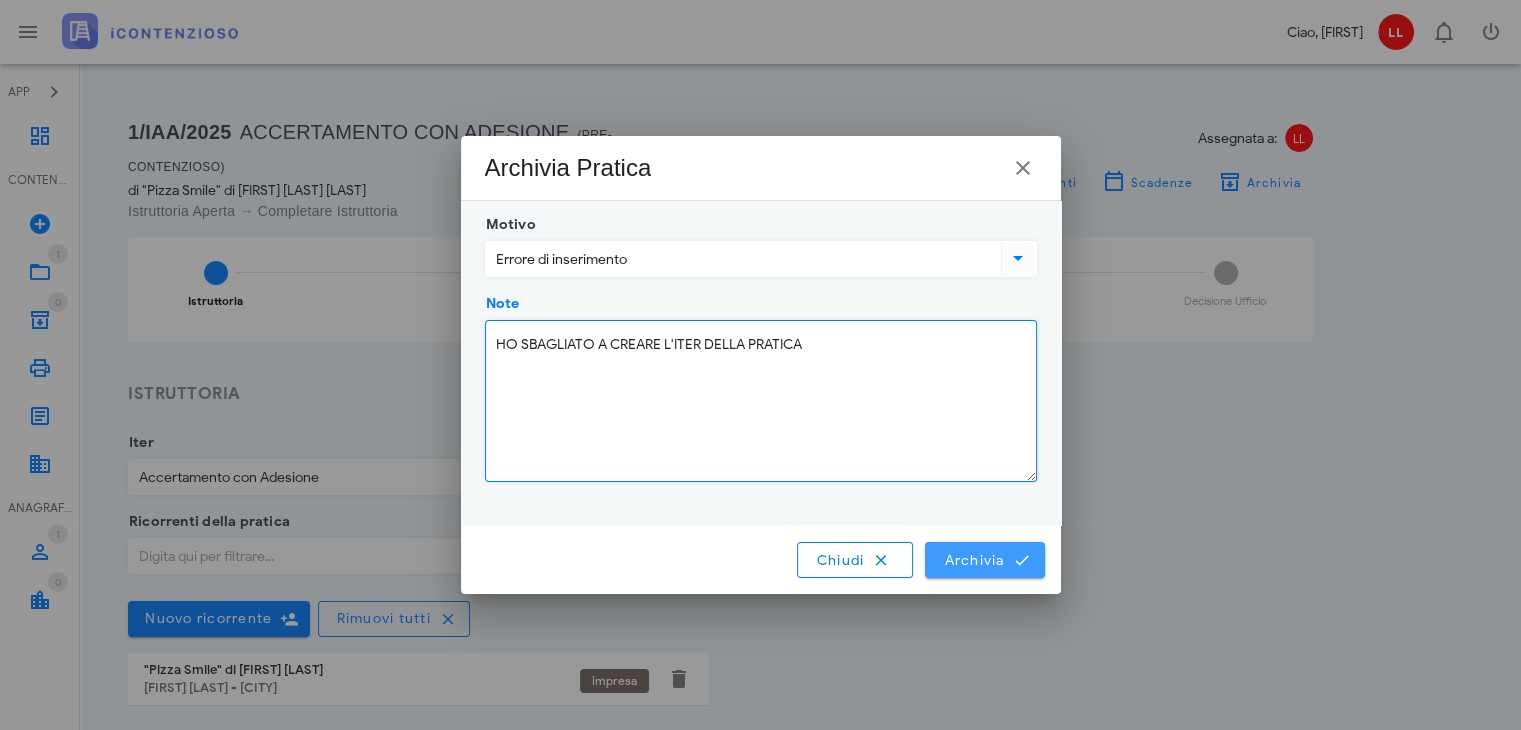 click on "Archivia" at bounding box center (984, 560) 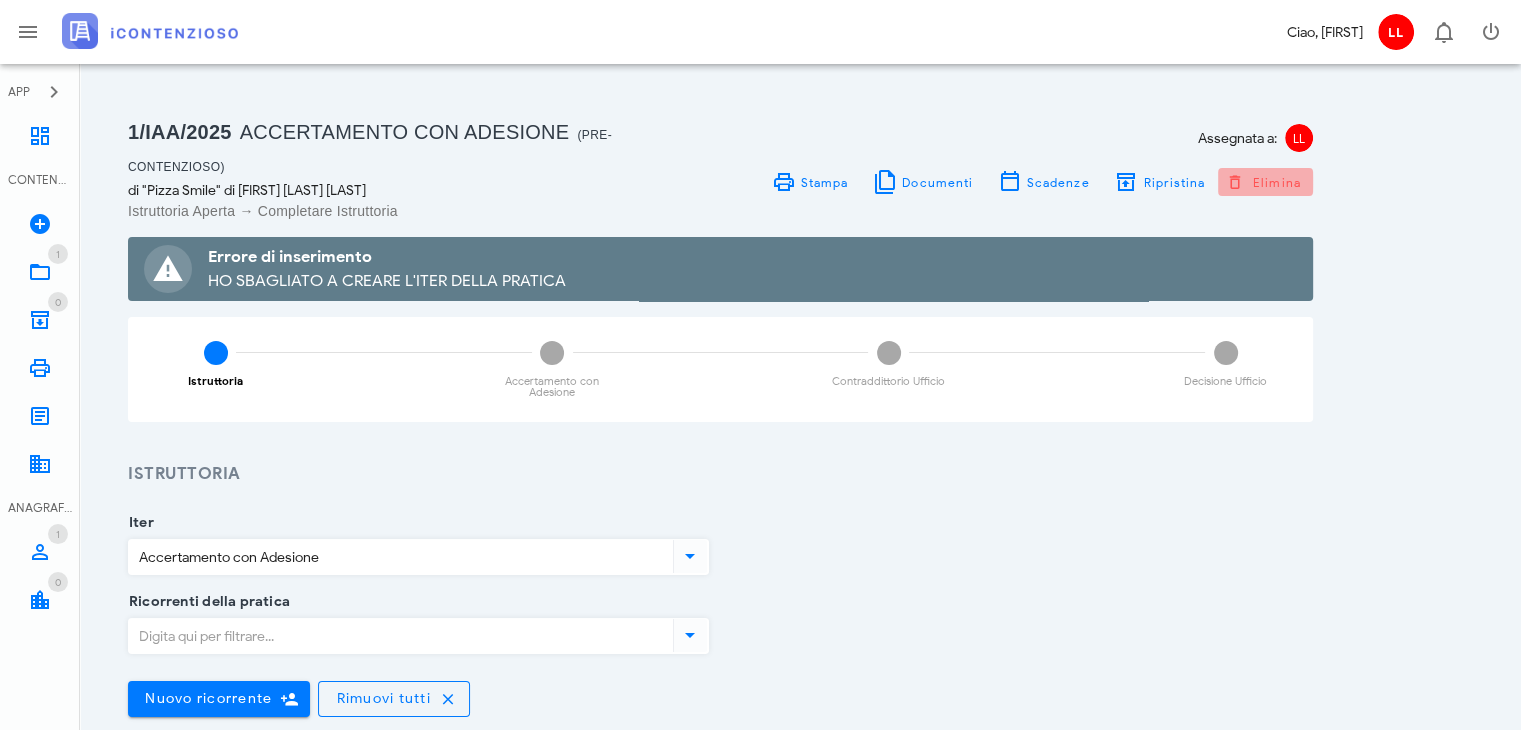 click on "Elimina" at bounding box center (1265, 182) 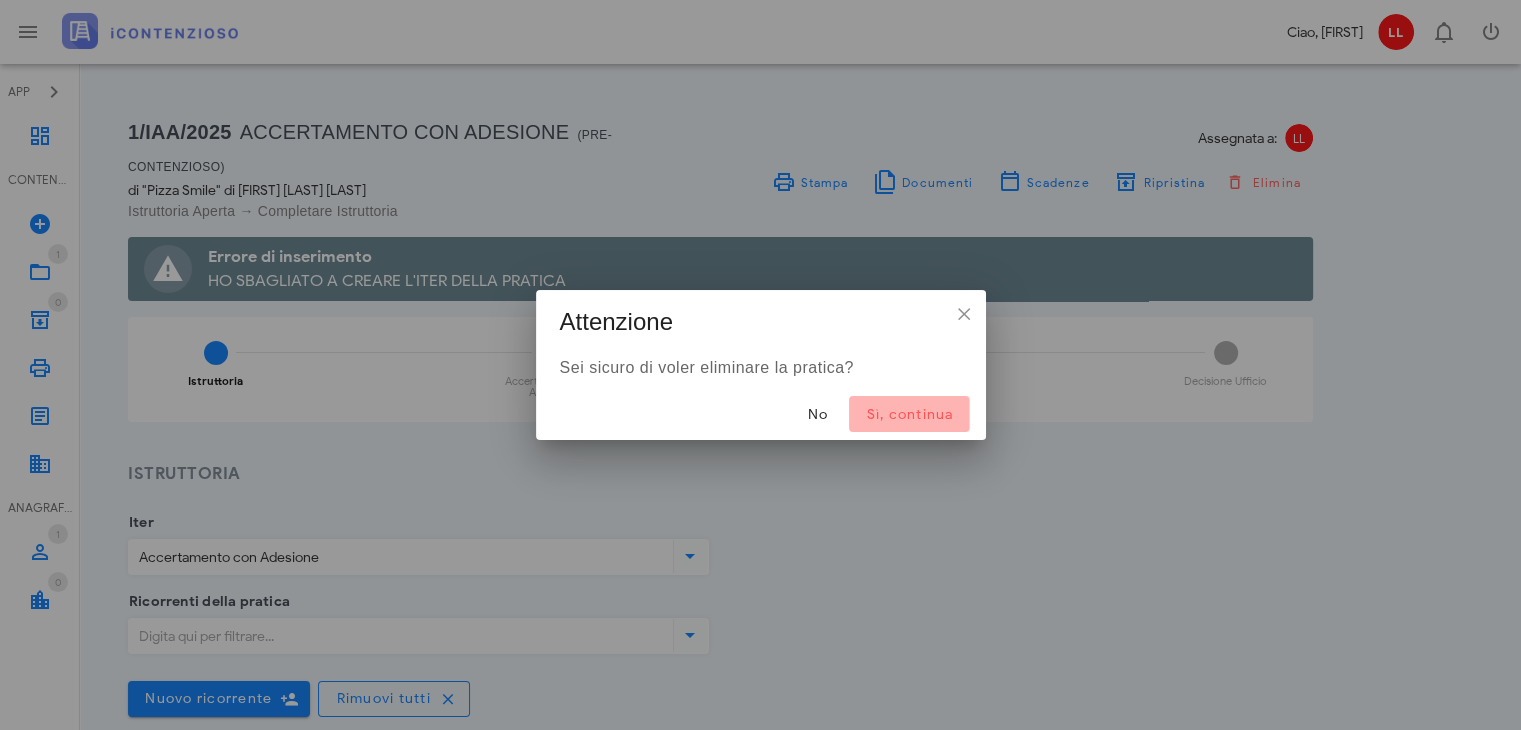 click on "Sì, continua" at bounding box center [909, 414] 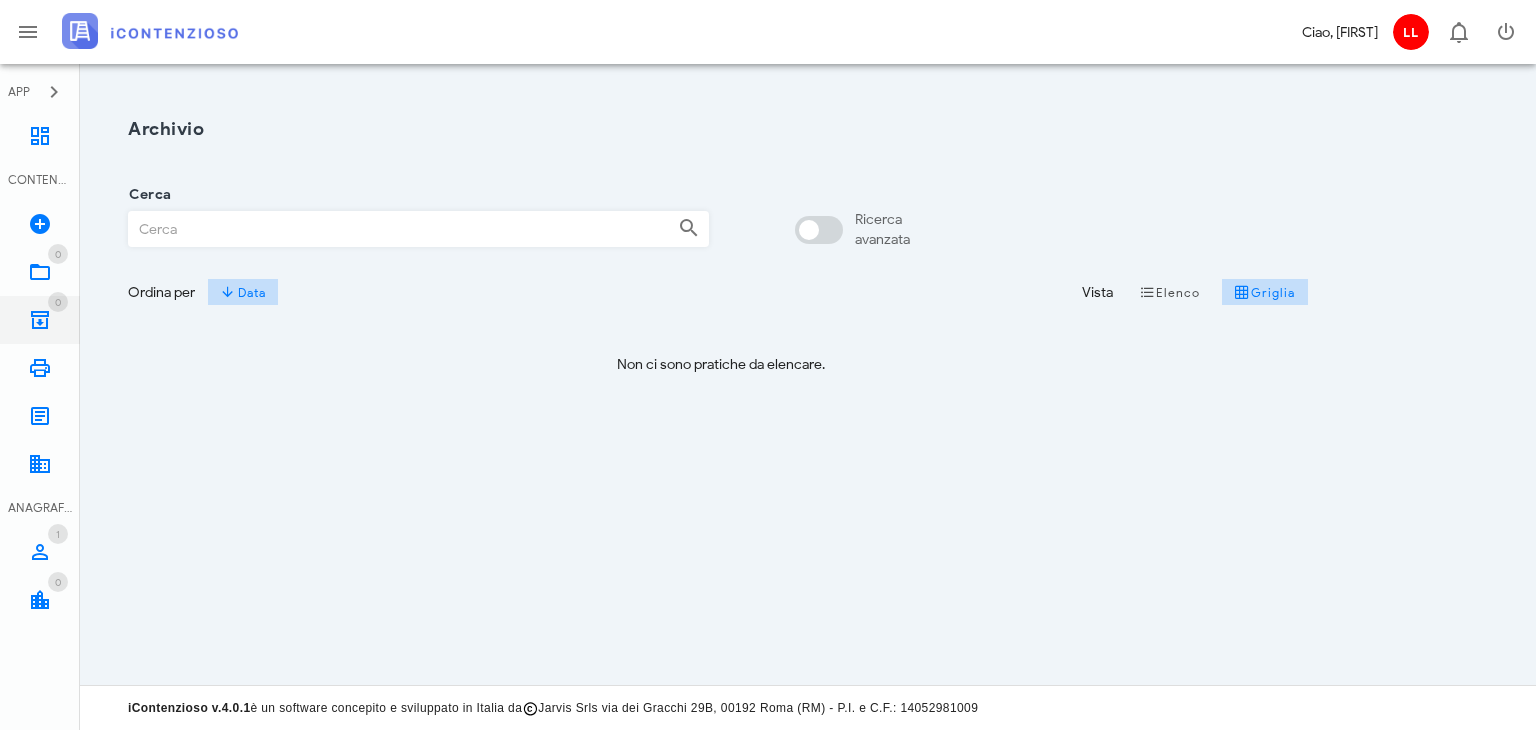 scroll, scrollTop: 0, scrollLeft: 0, axis: both 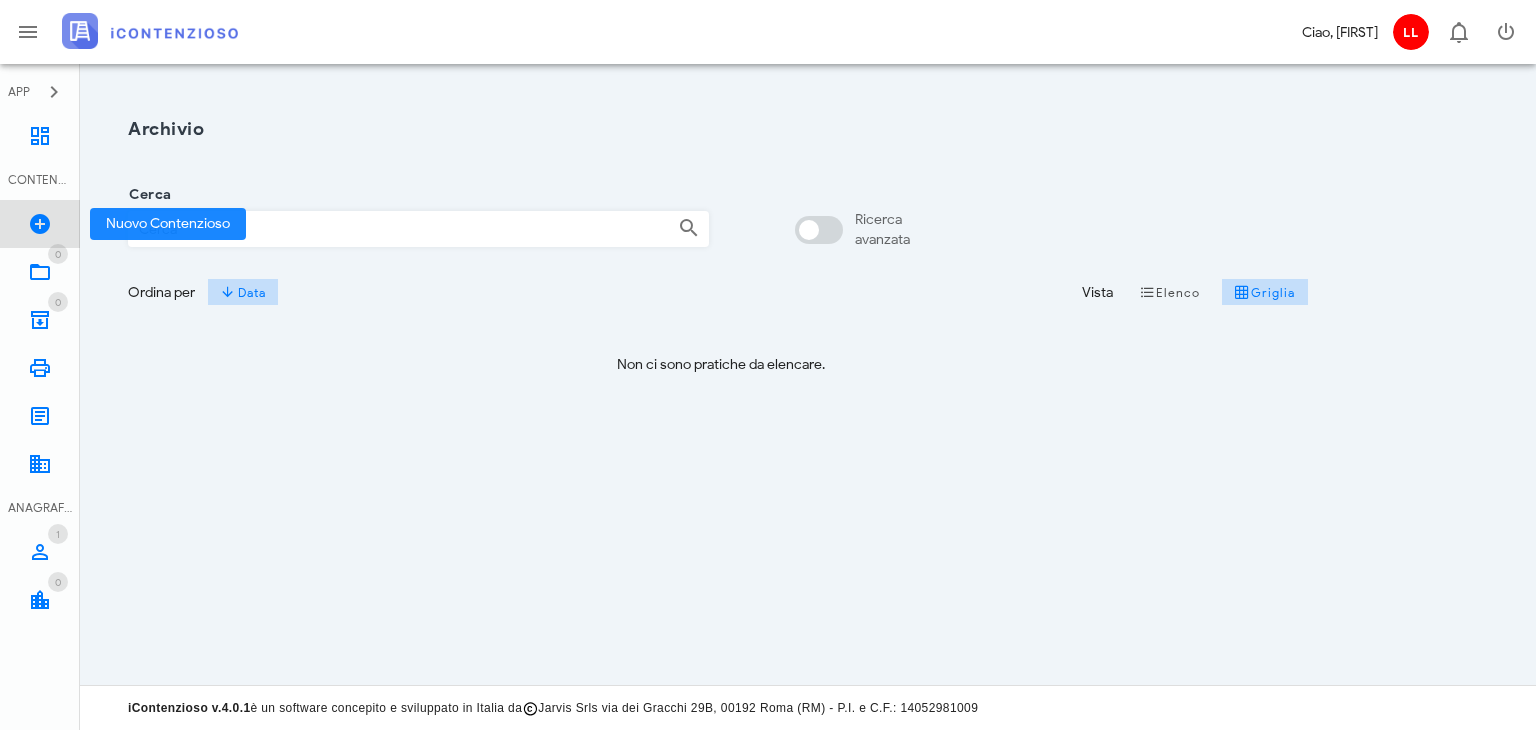 click at bounding box center [40, 224] 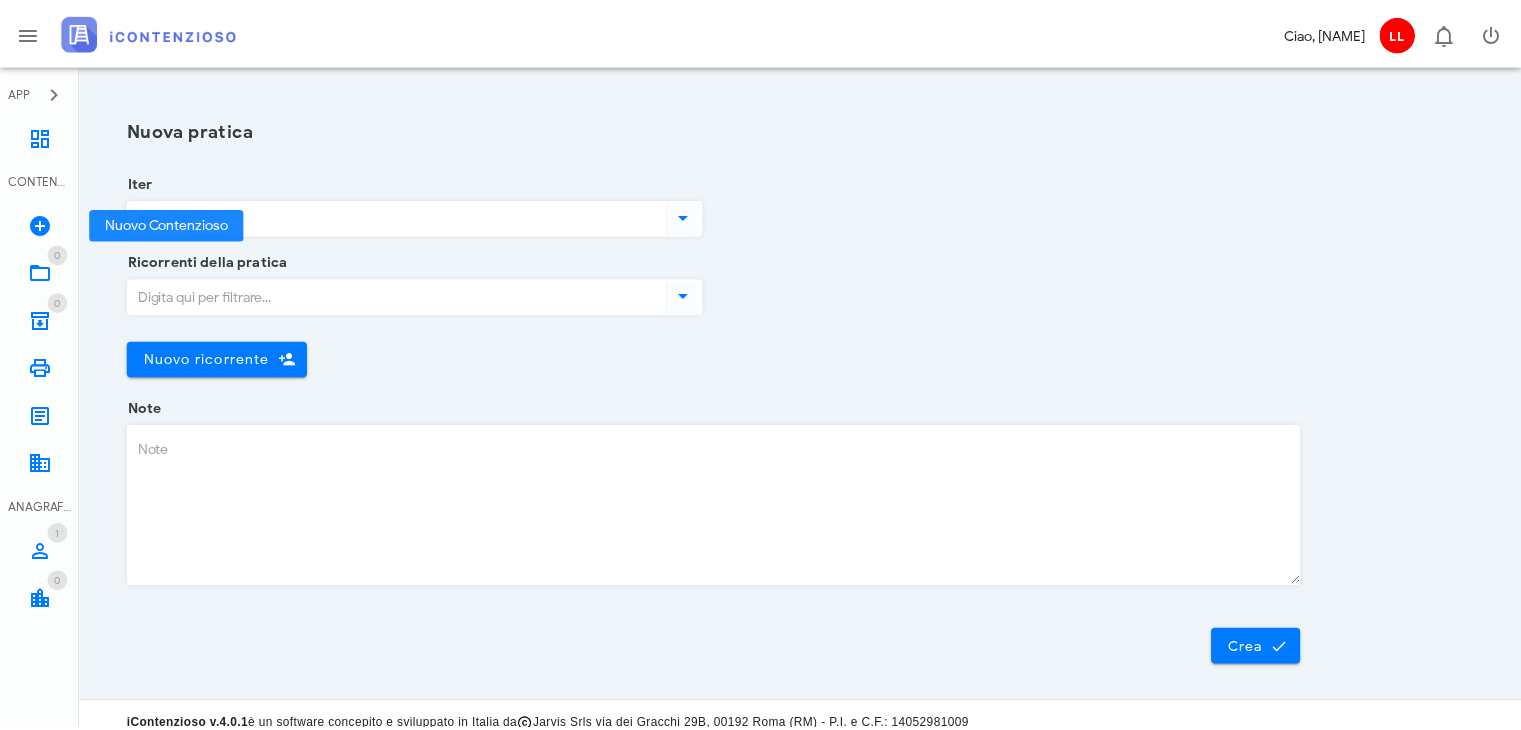 scroll, scrollTop: 0, scrollLeft: 0, axis: both 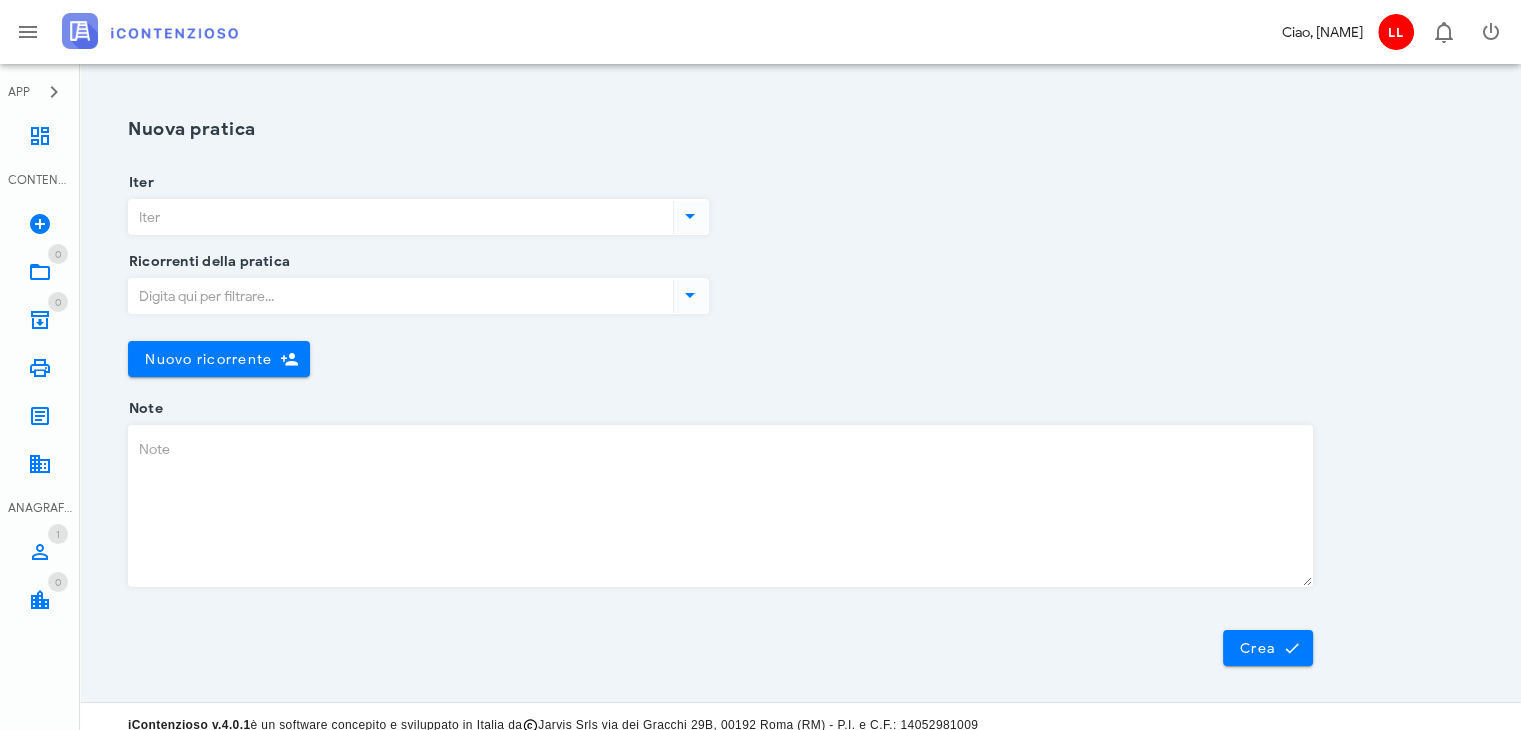 click at bounding box center [690, 216] 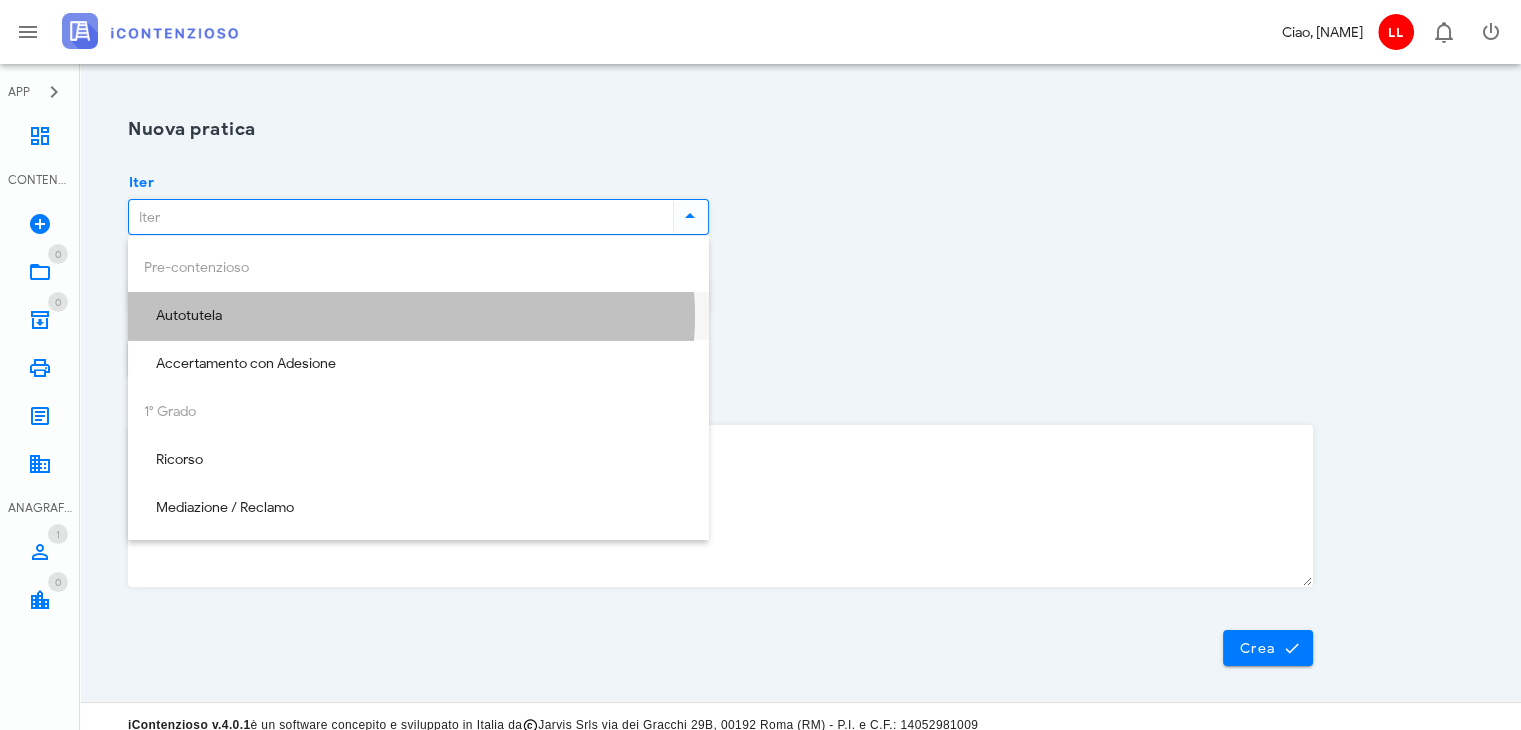 click on "Autotutela" at bounding box center (418, 316) 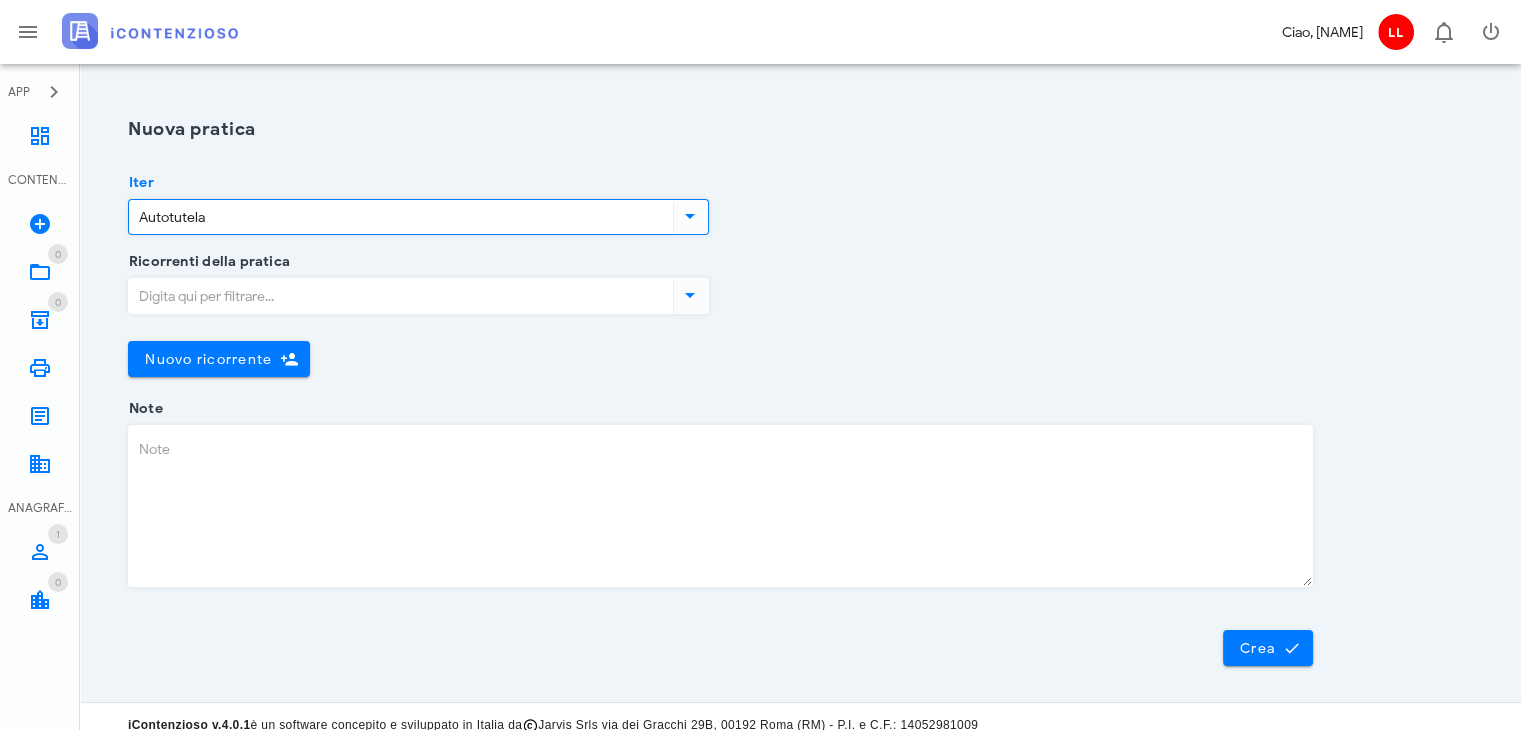 click on "Ricorrenti della pratica" at bounding box center (399, 296) 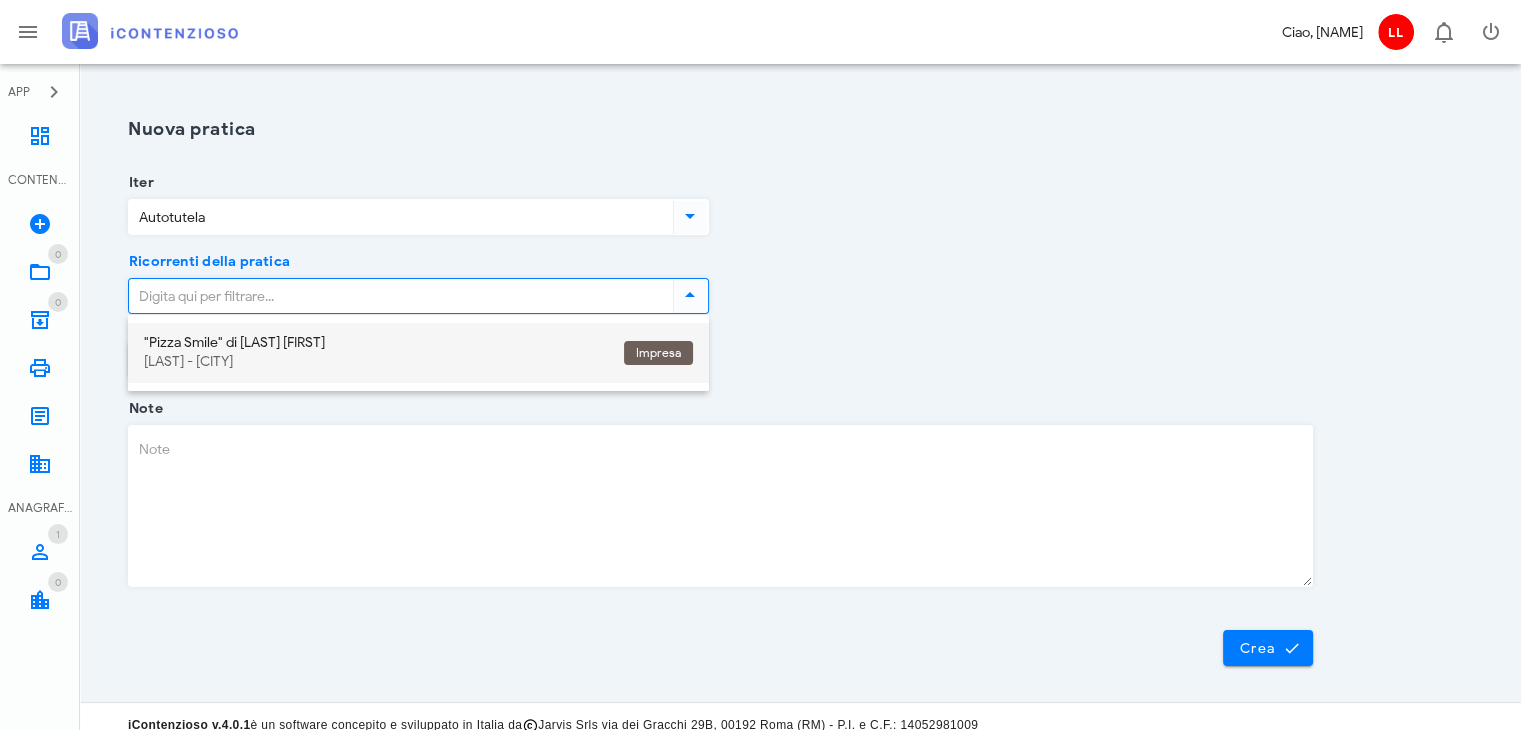 click on "[FIRSTNAME] [LASTNAME] - Scordia" at bounding box center [376, 362] 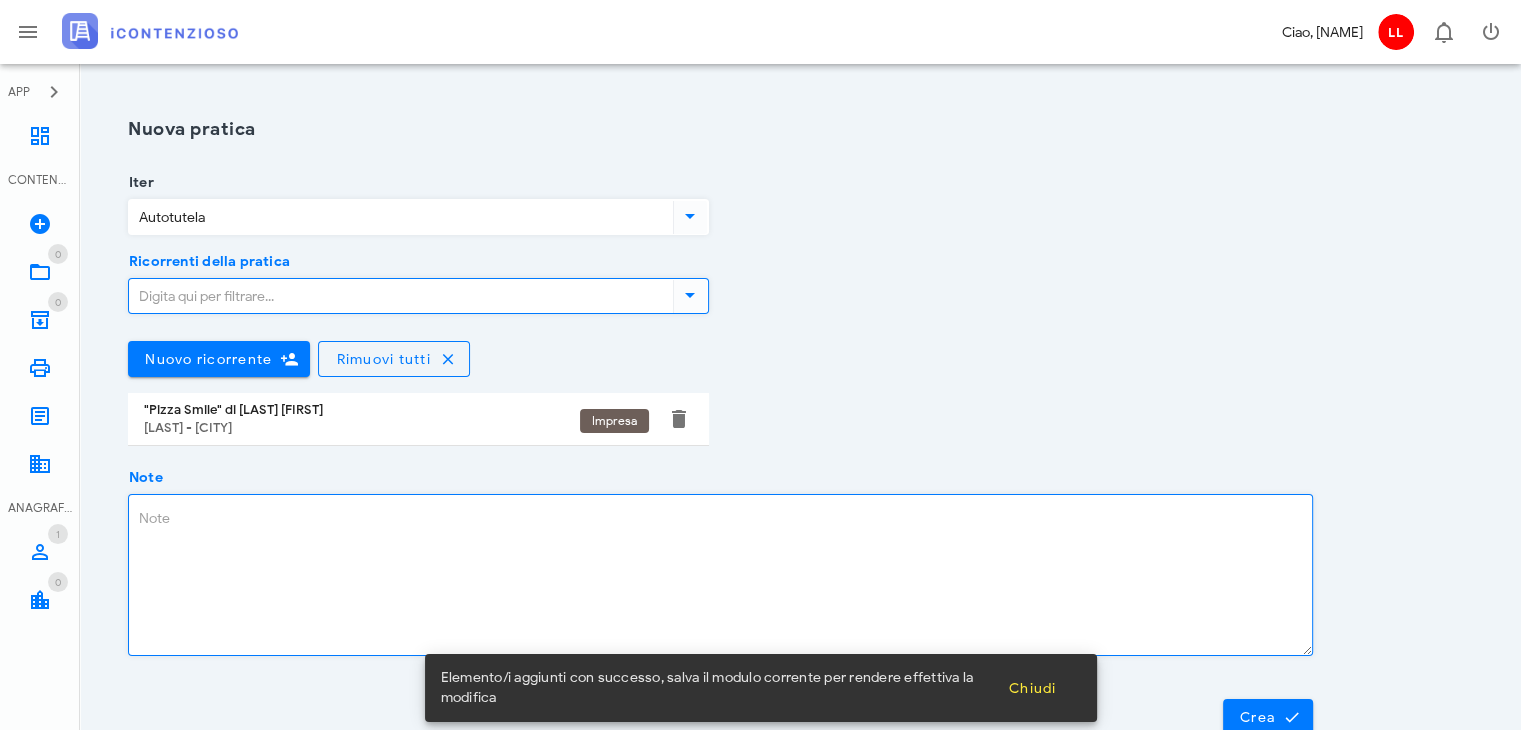 click on "Note" at bounding box center [720, 575] 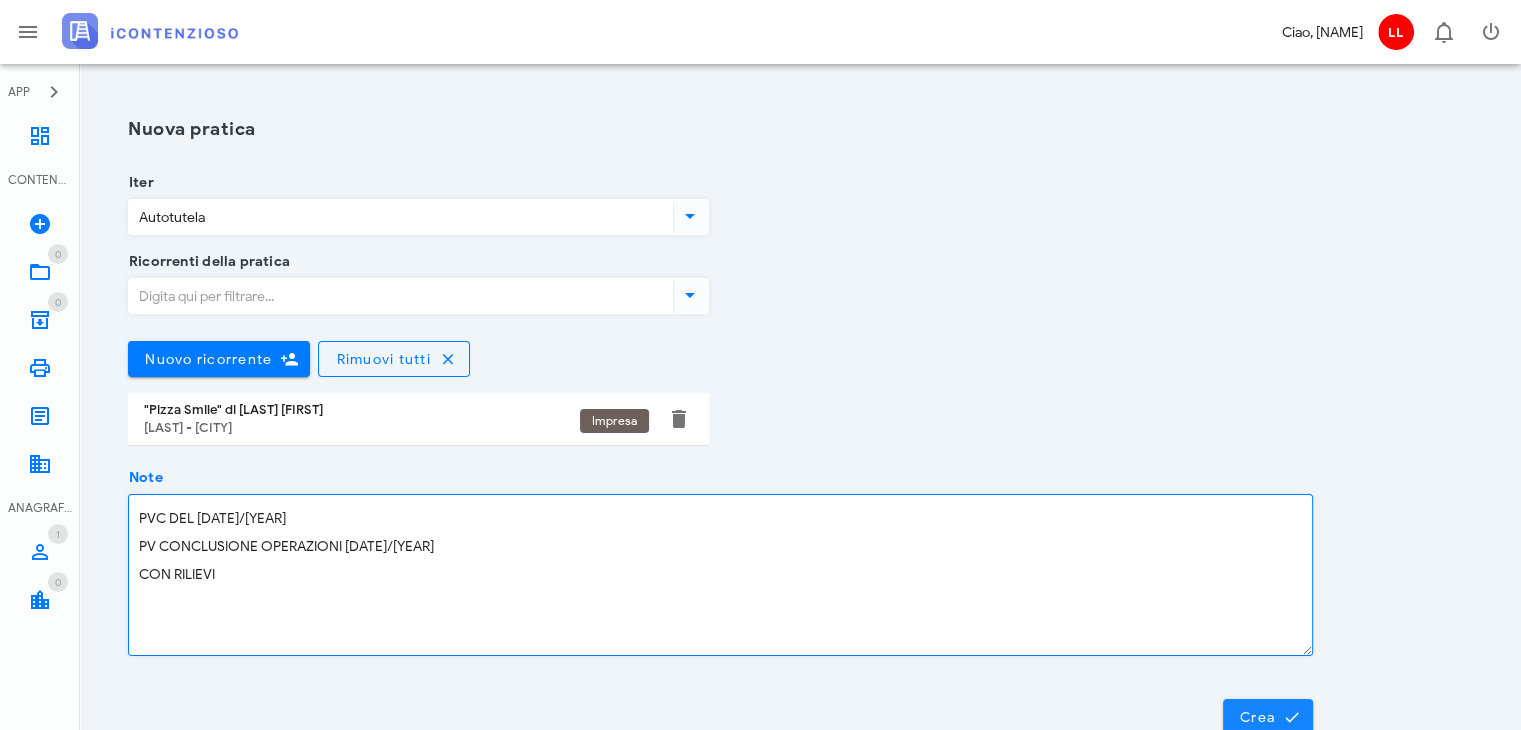 type on "PVC DEL 15/07/2025
PV CONCLUSIONE OPERAZIONI 02/08/2025
CON RILIEVI" 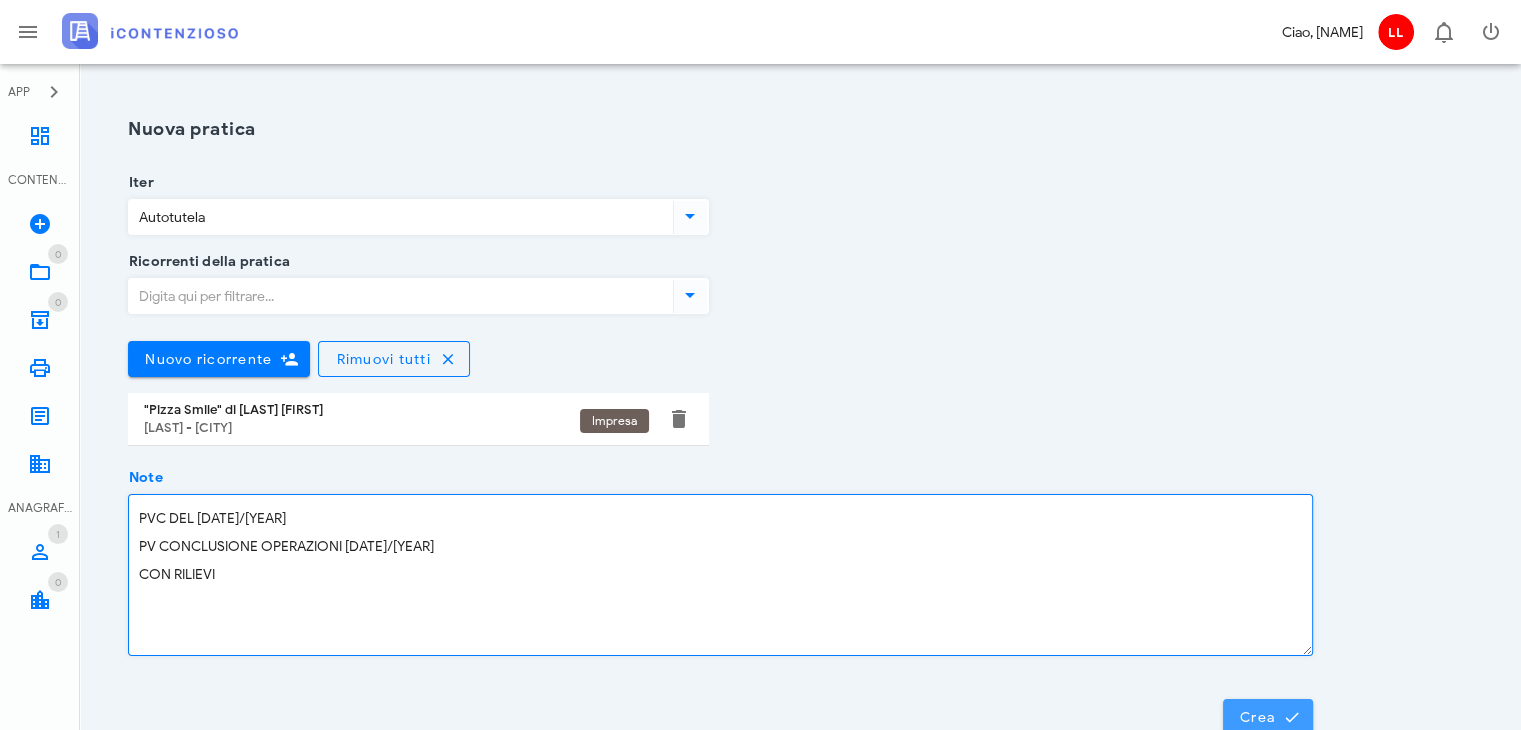 click on "Crea" at bounding box center [1268, 717] 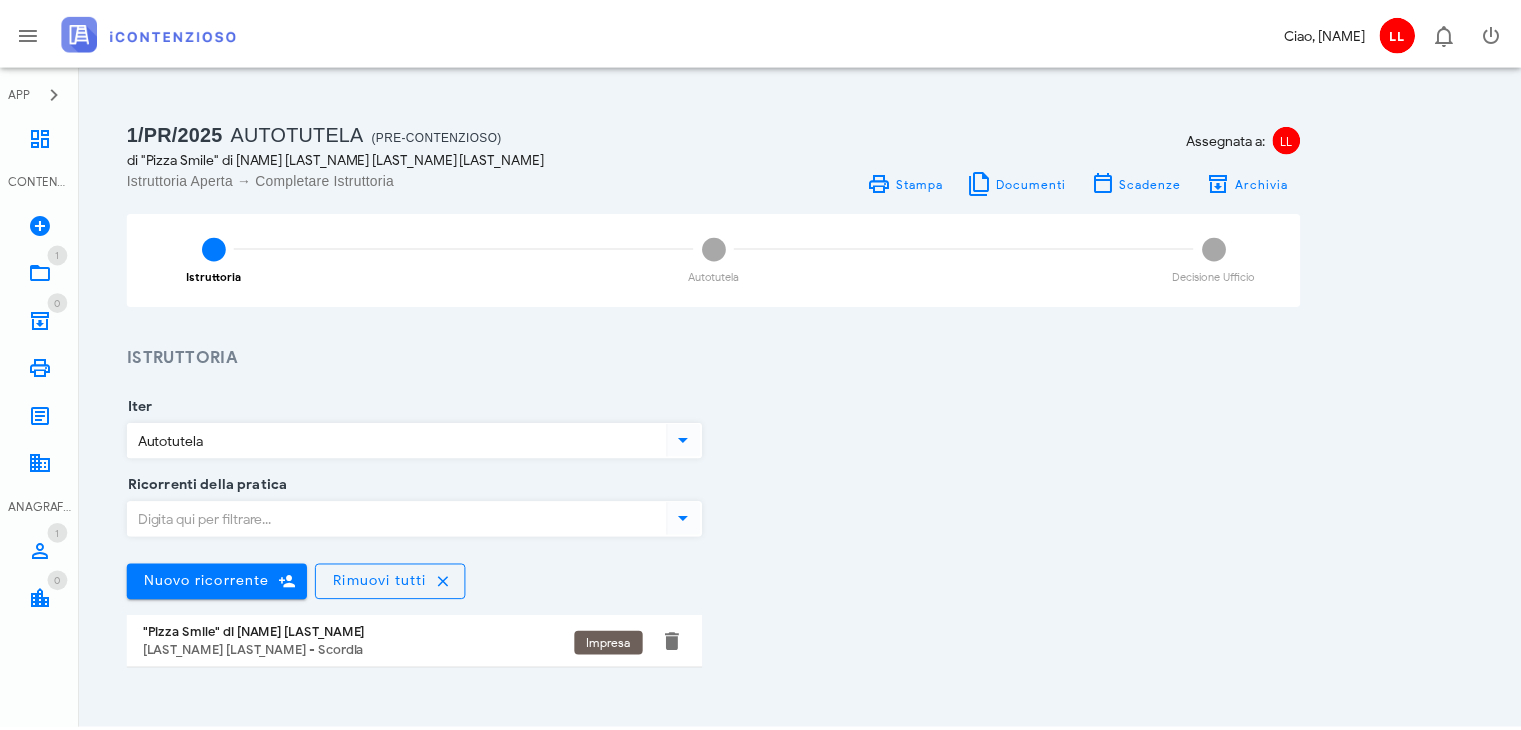 scroll, scrollTop: 0, scrollLeft: 0, axis: both 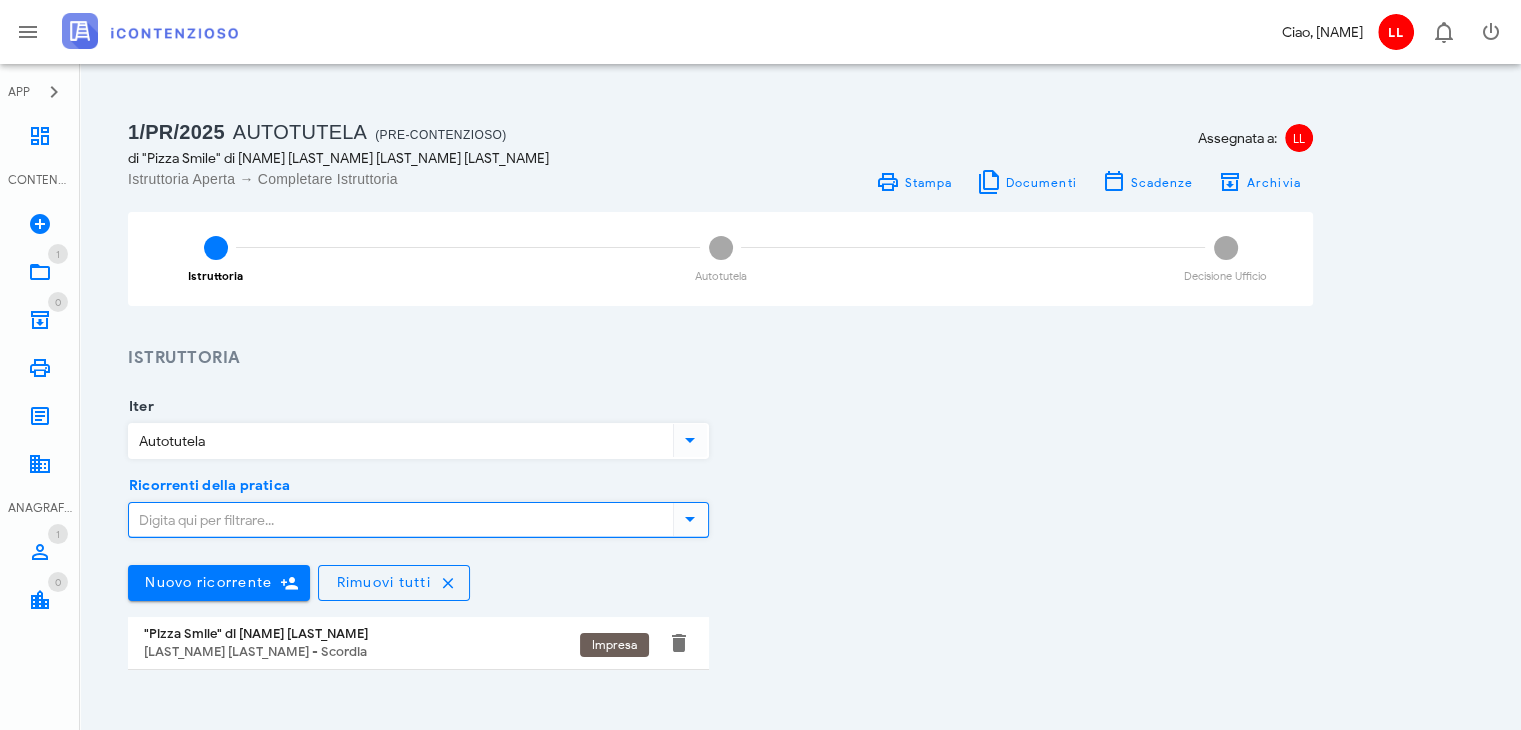 click on "Ricorrenti della pratica" at bounding box center [399, 520] 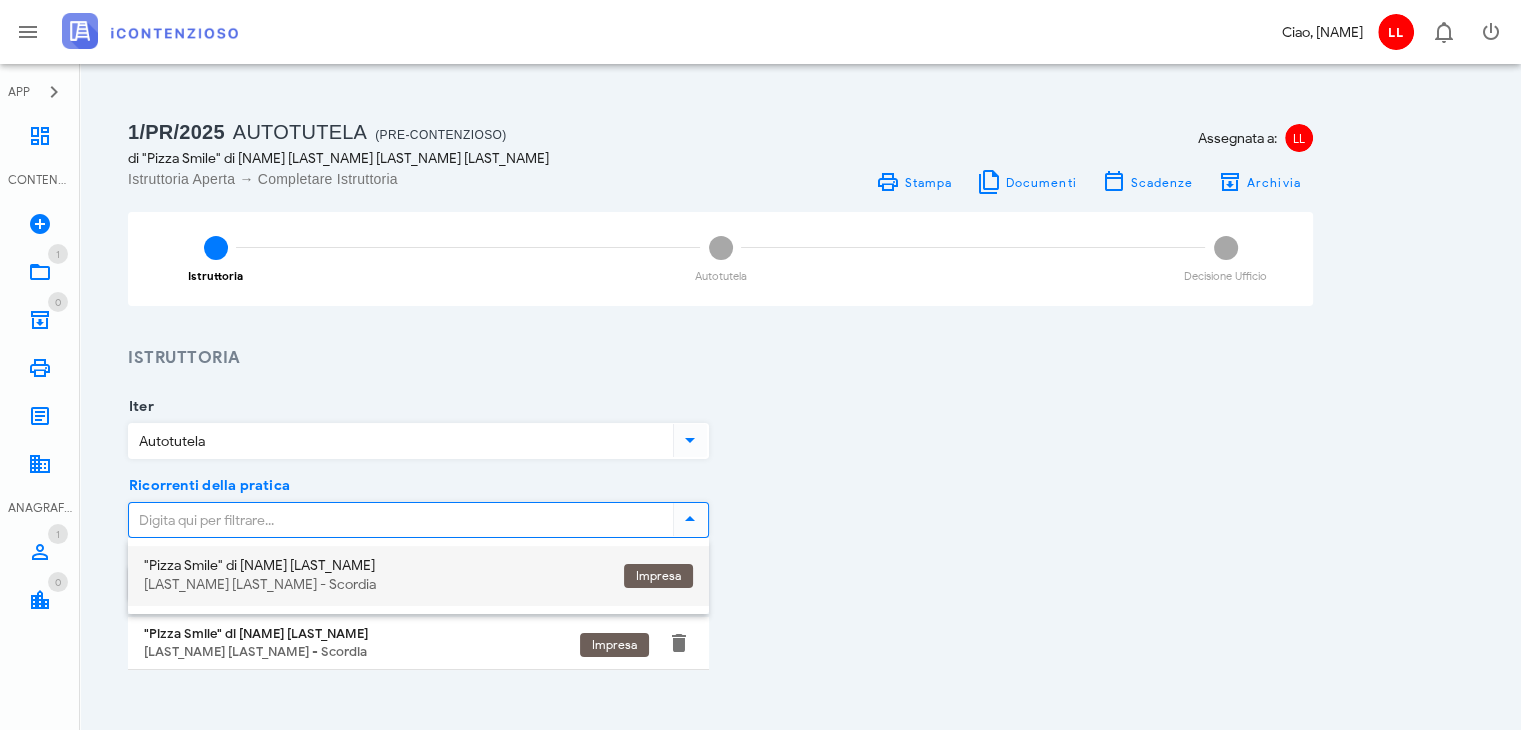 click on ""Pizza Smile" di Russo Nella" at bounding box center (376, 566) 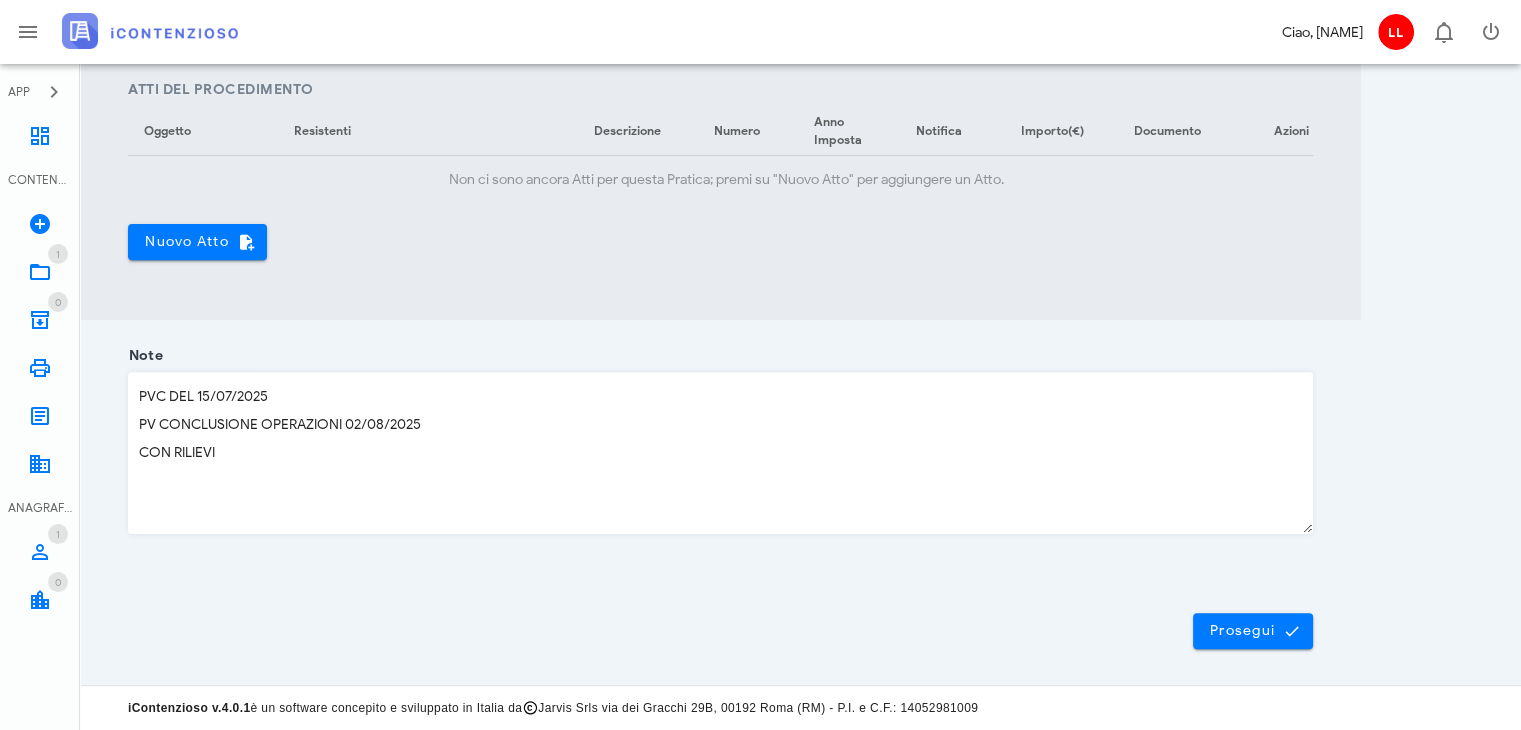 scroll, scrollTop: 708, scrollLeft: 0, axis: vertical 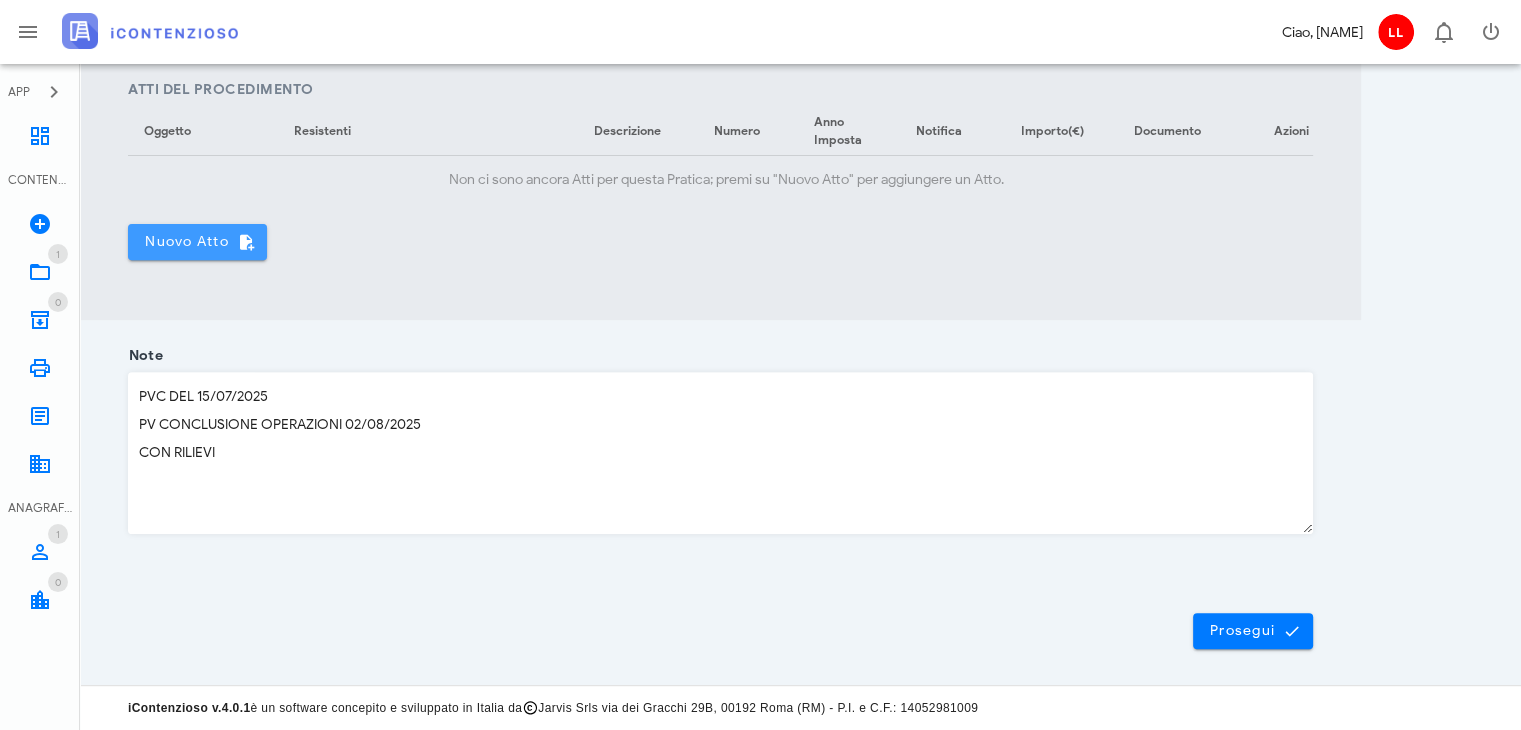 click at bounding box center [246, 242] 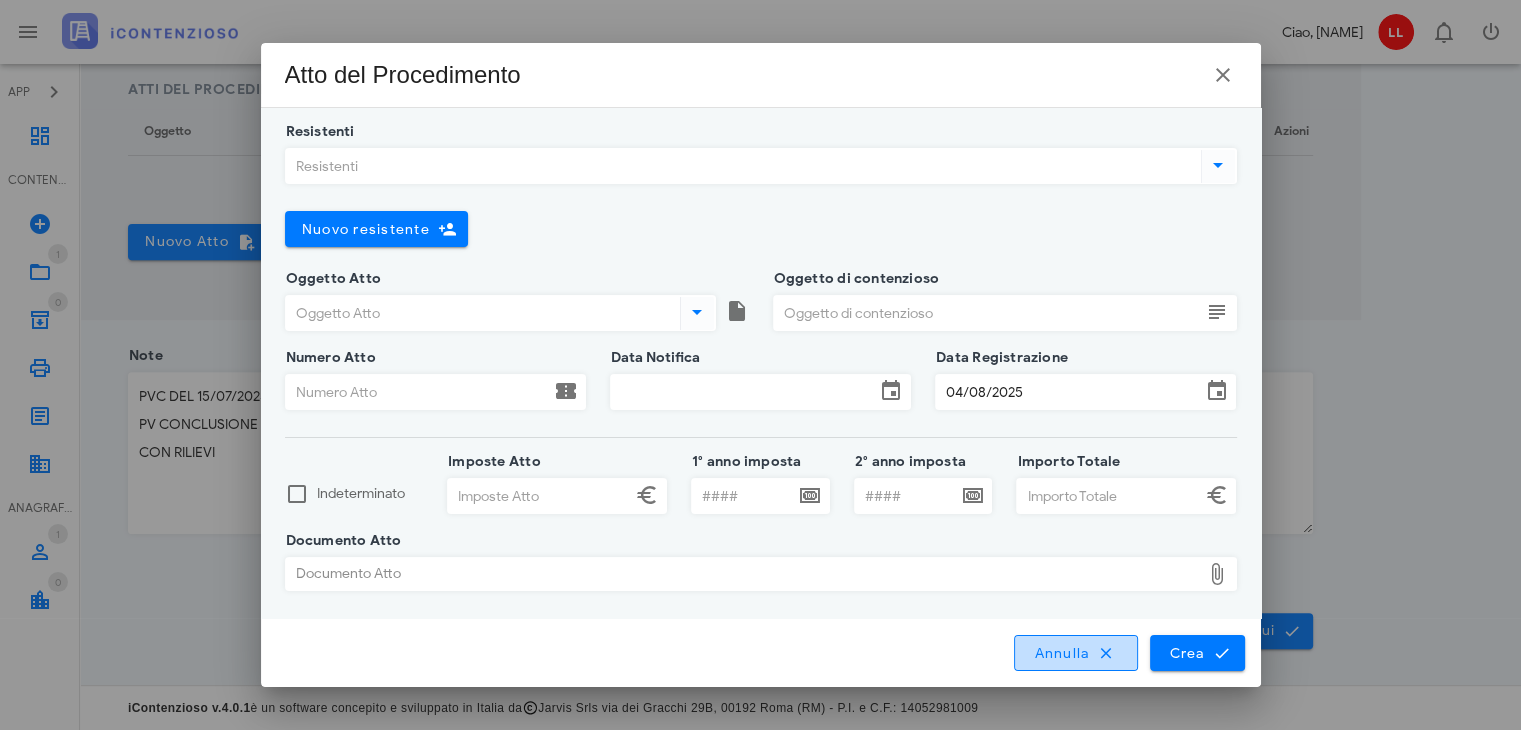 click on "Annulla" at bounding box center [1076, 653] 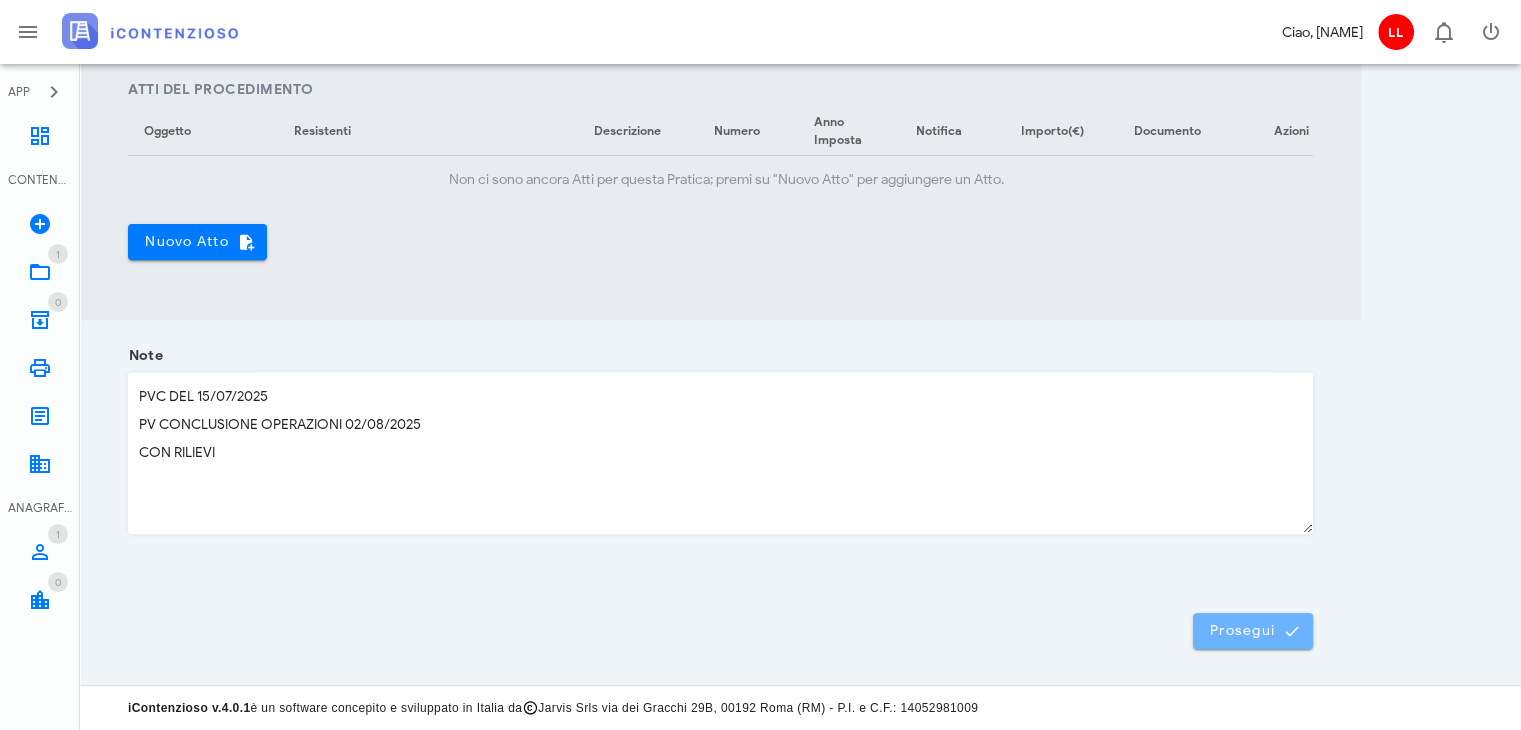 click on "Prosegui" at bounding box center (1253, 631) 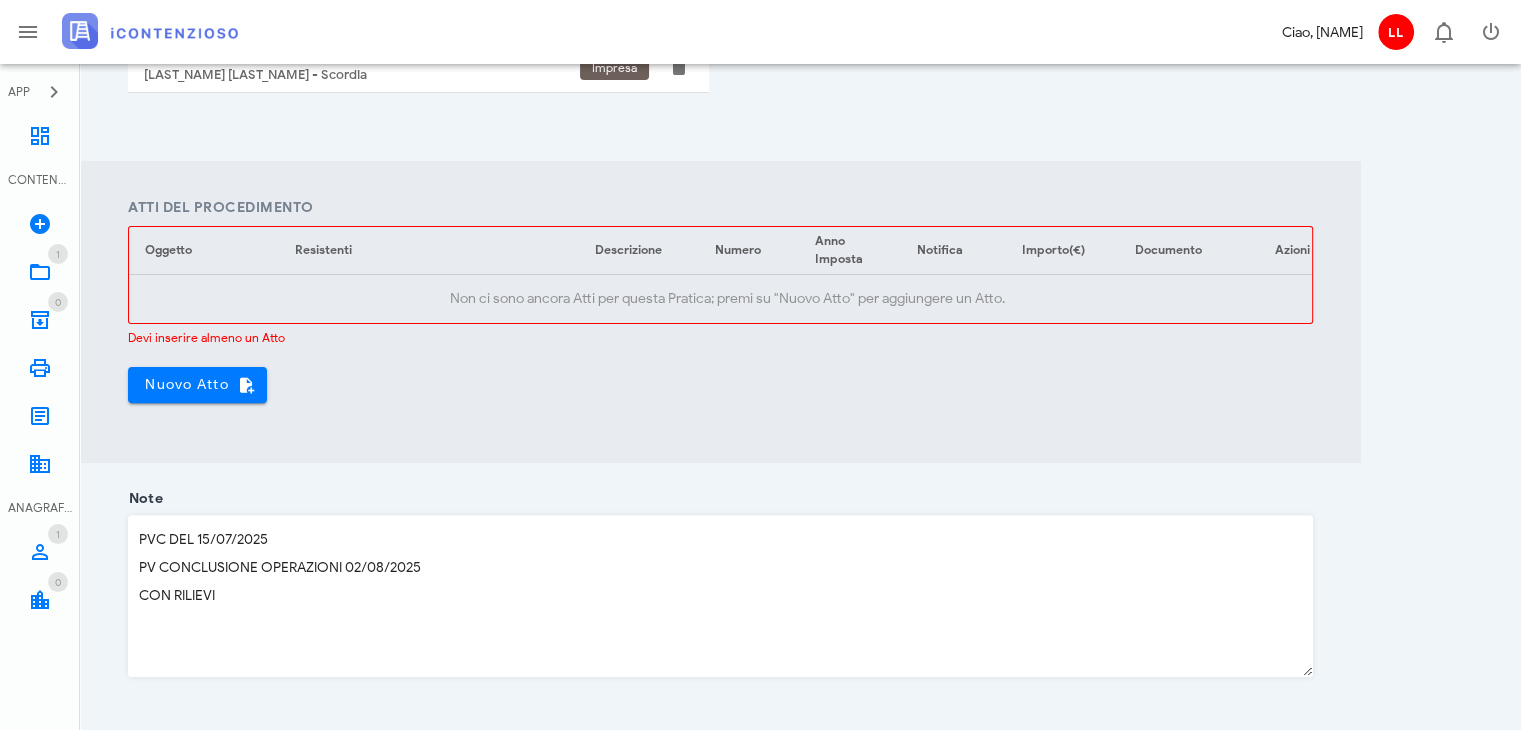 scroll, scrollTop: 600, scrollLeft: 0, axis: vertical 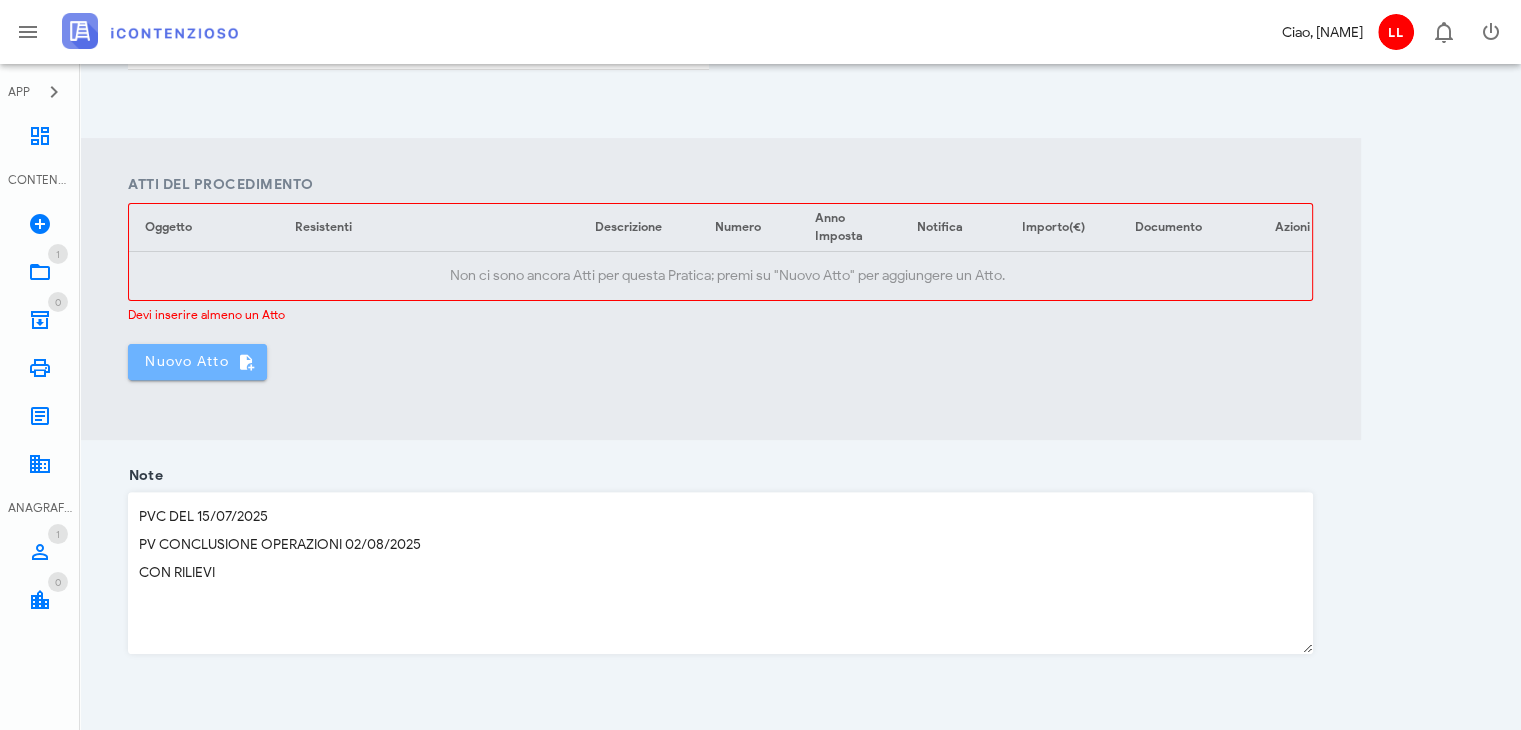 click on "Nuovo Atto" at bounding box center (197, 362) 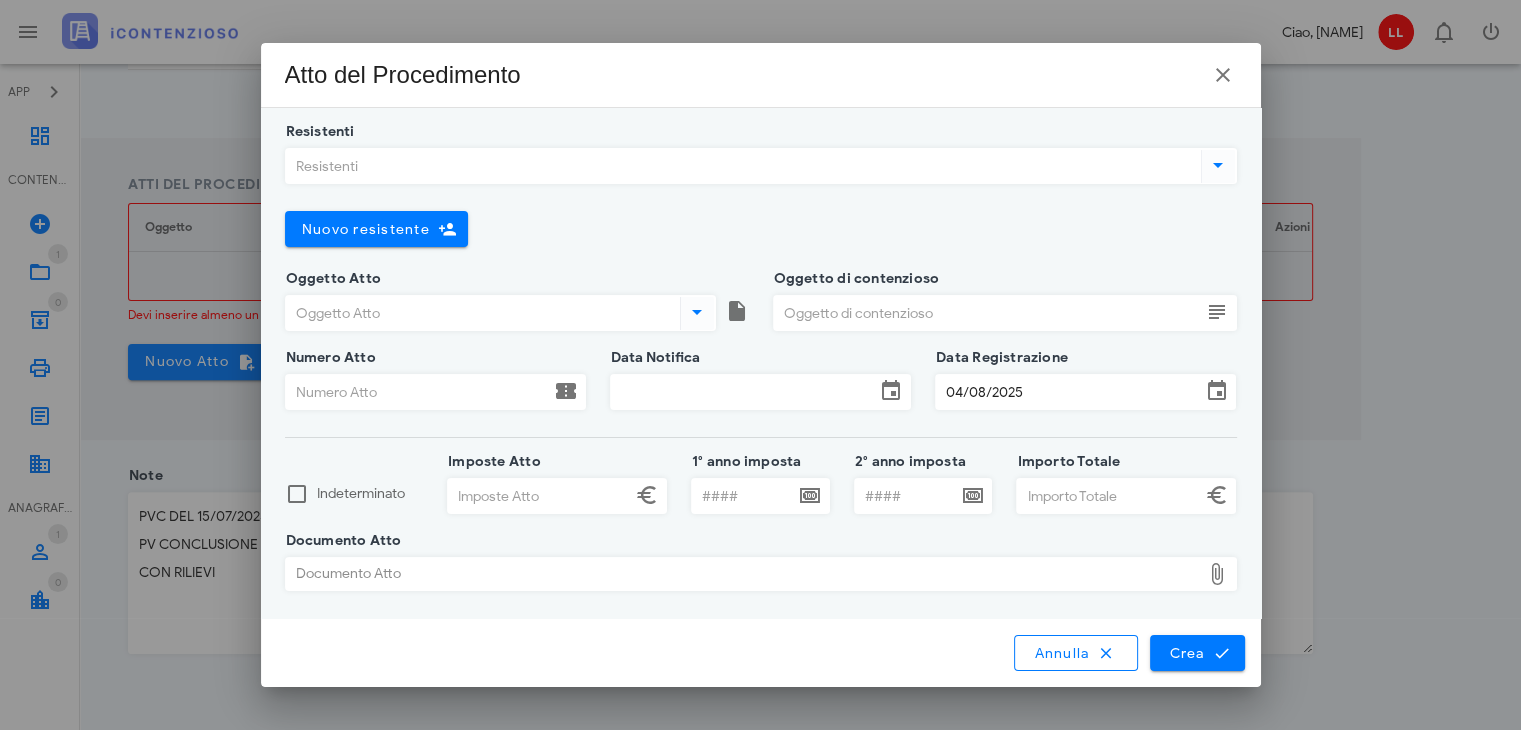 click on "Resistenti" at bounding box center (741, 166) 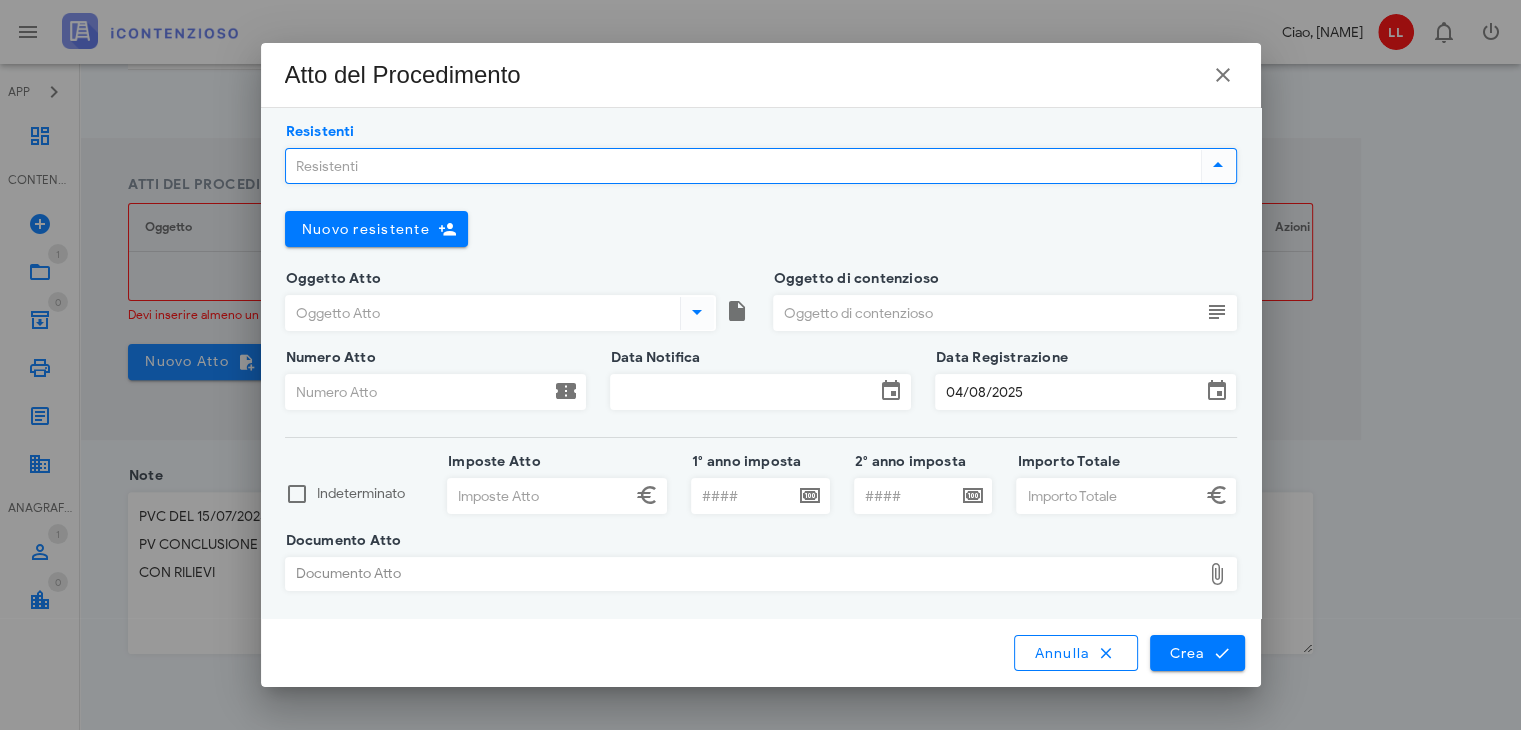 click at bounding box center [1218, 165] 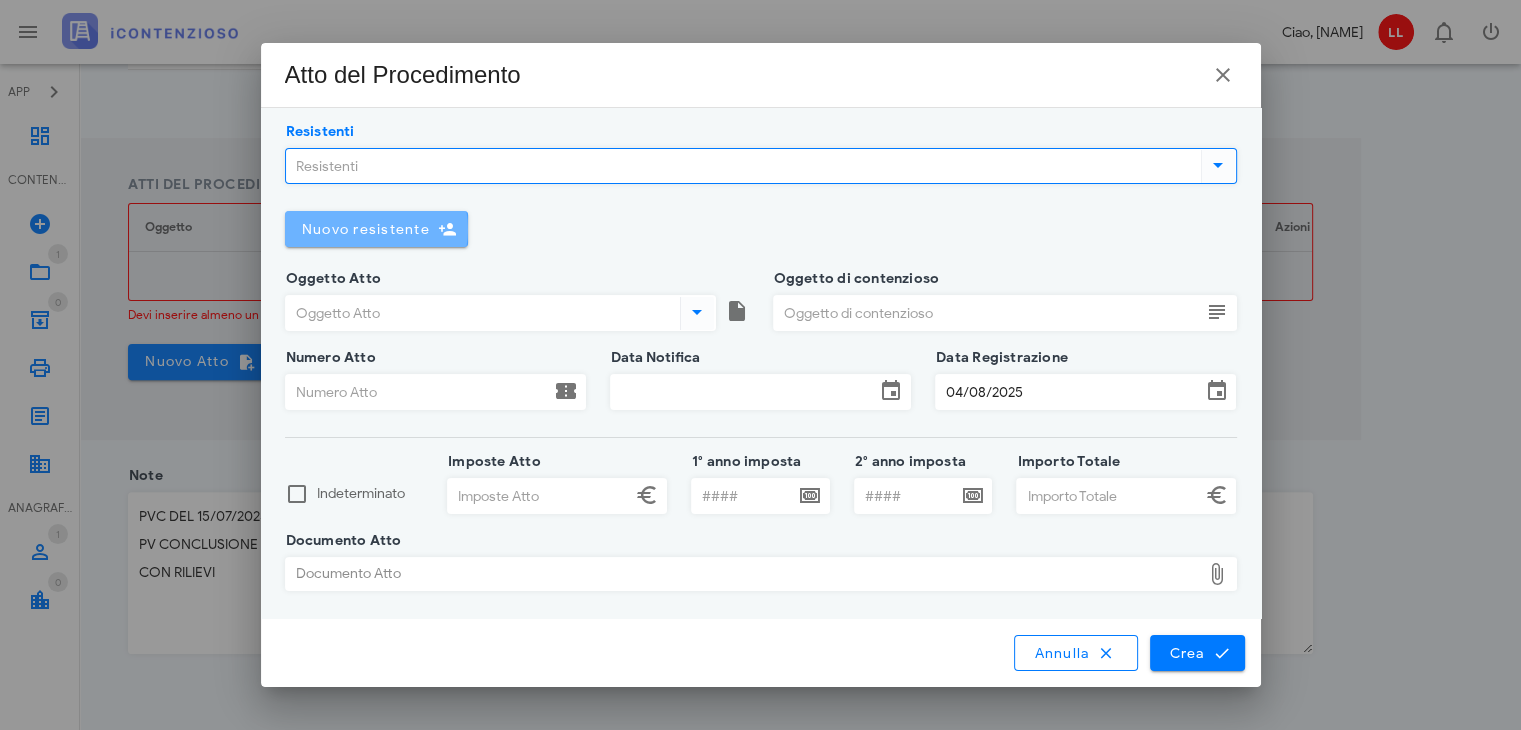 click on "Nuovo resistente" at bounding box center (365, 229) 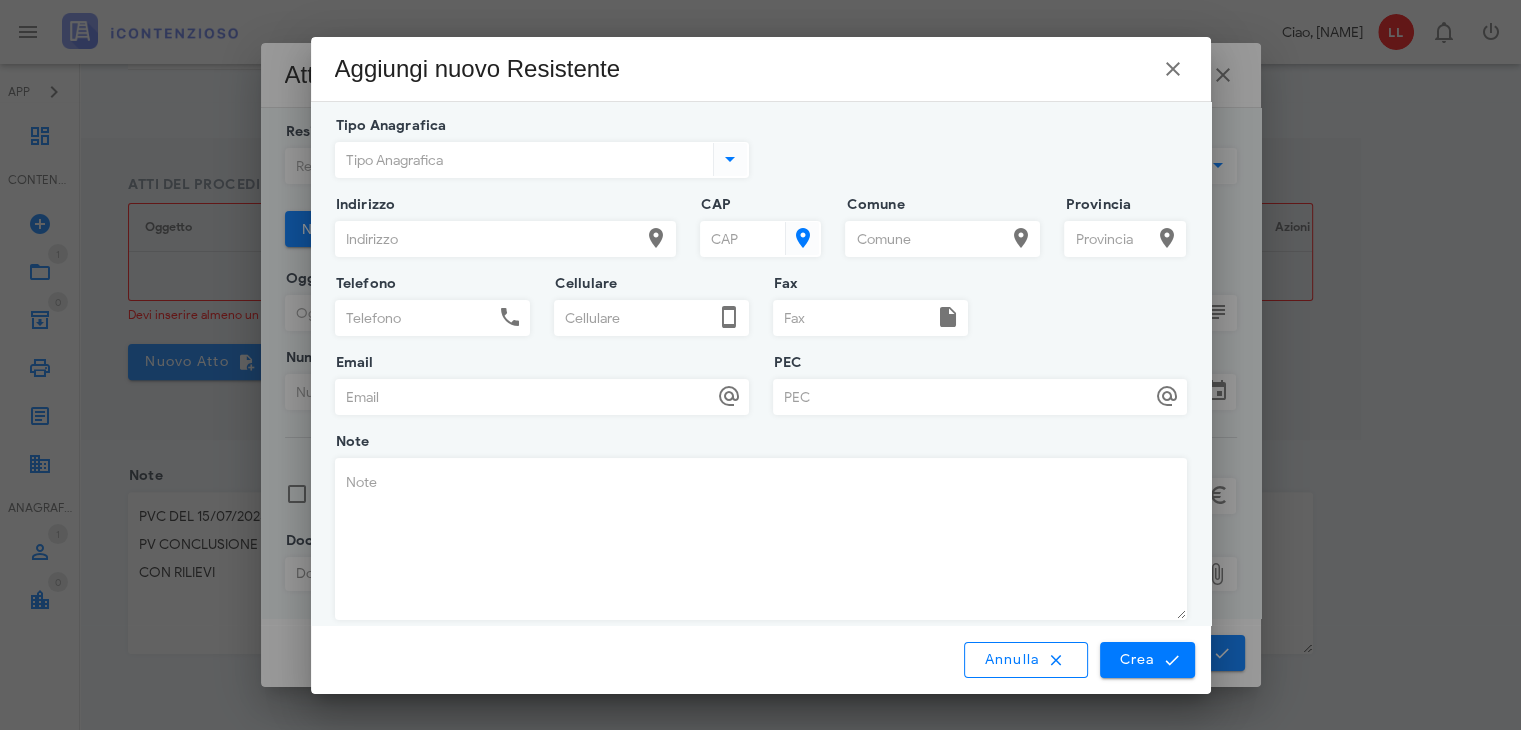 click at bounding box center (730, 159) 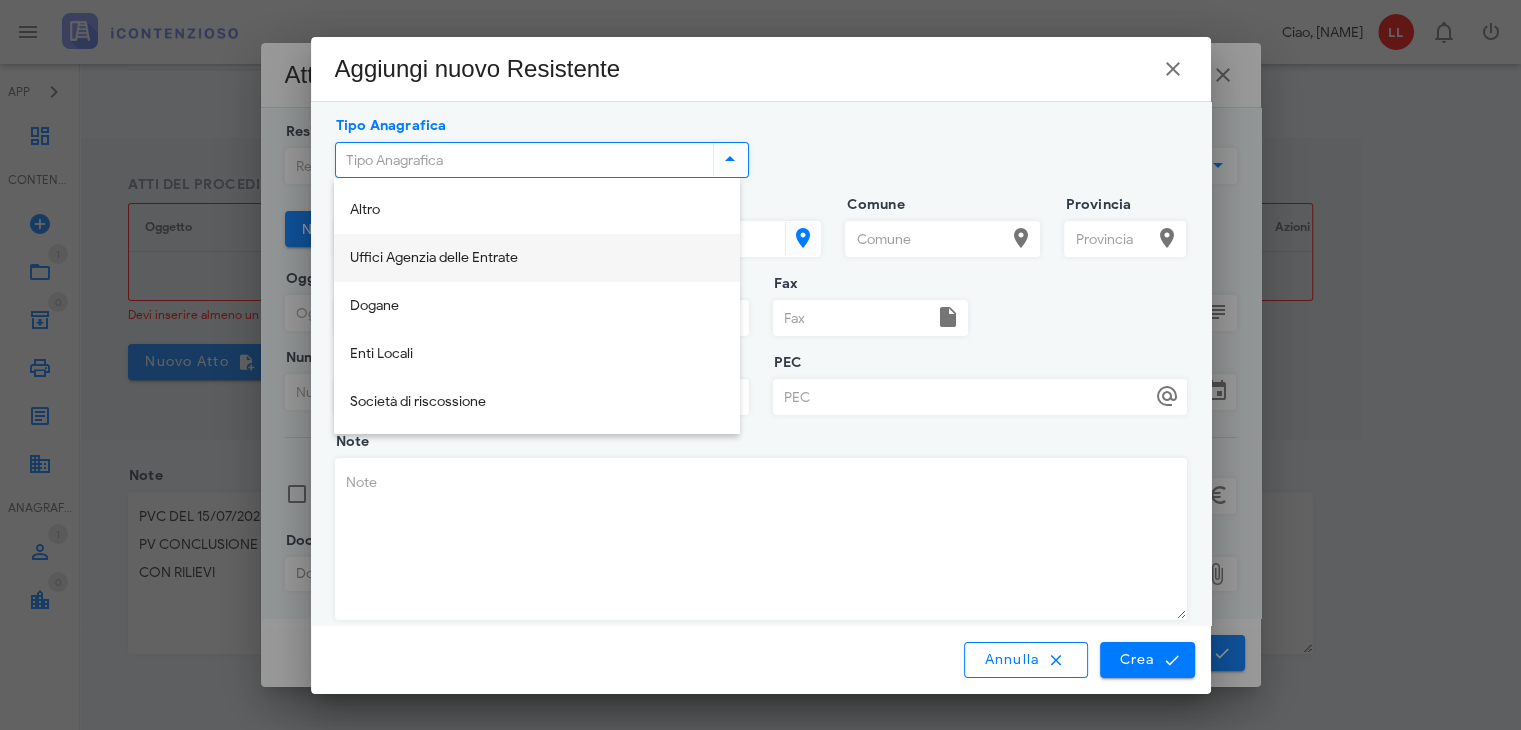 click on "Uffici Agenzia delle Entrate" at bounding box center (537, 258) 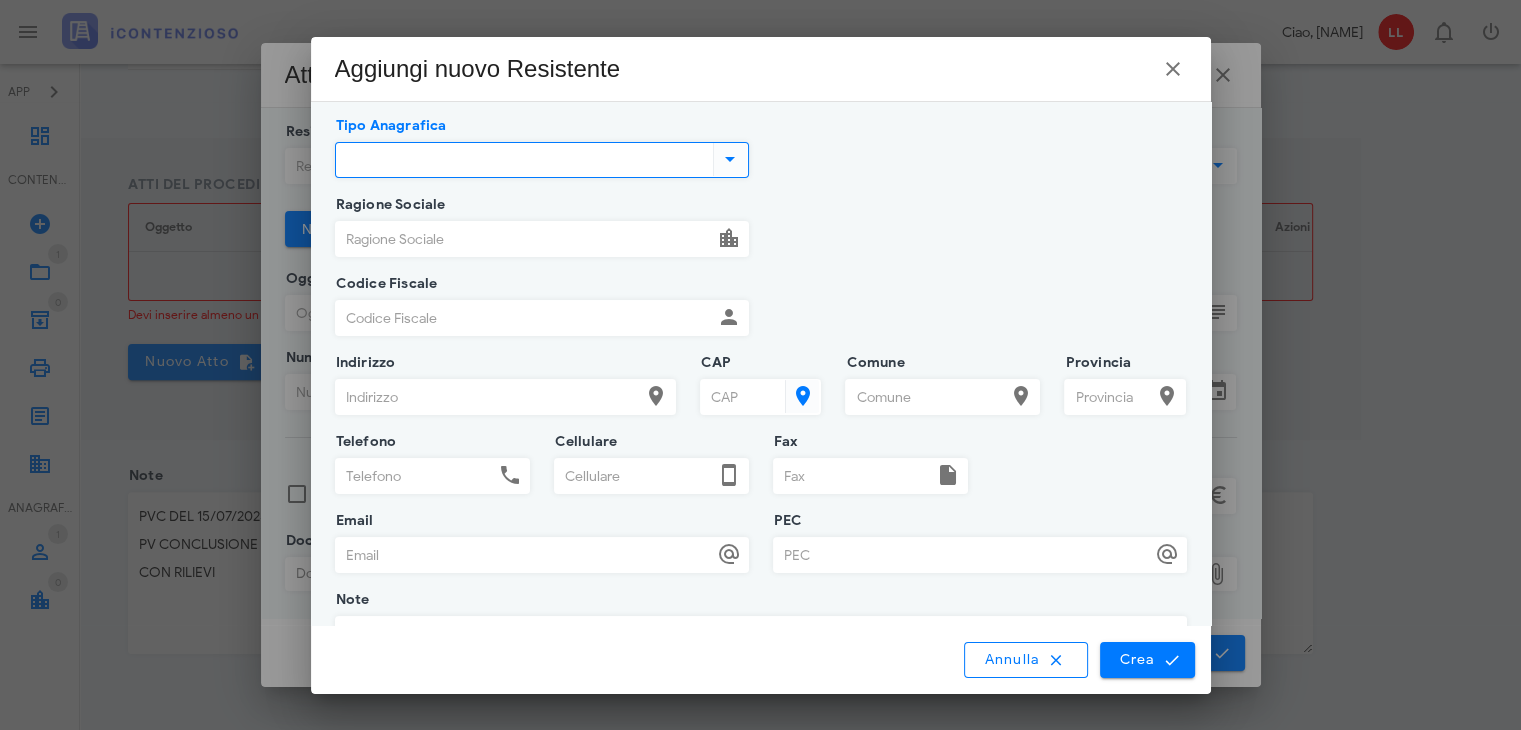 type on "Uffici Agenzia delle Entrate" 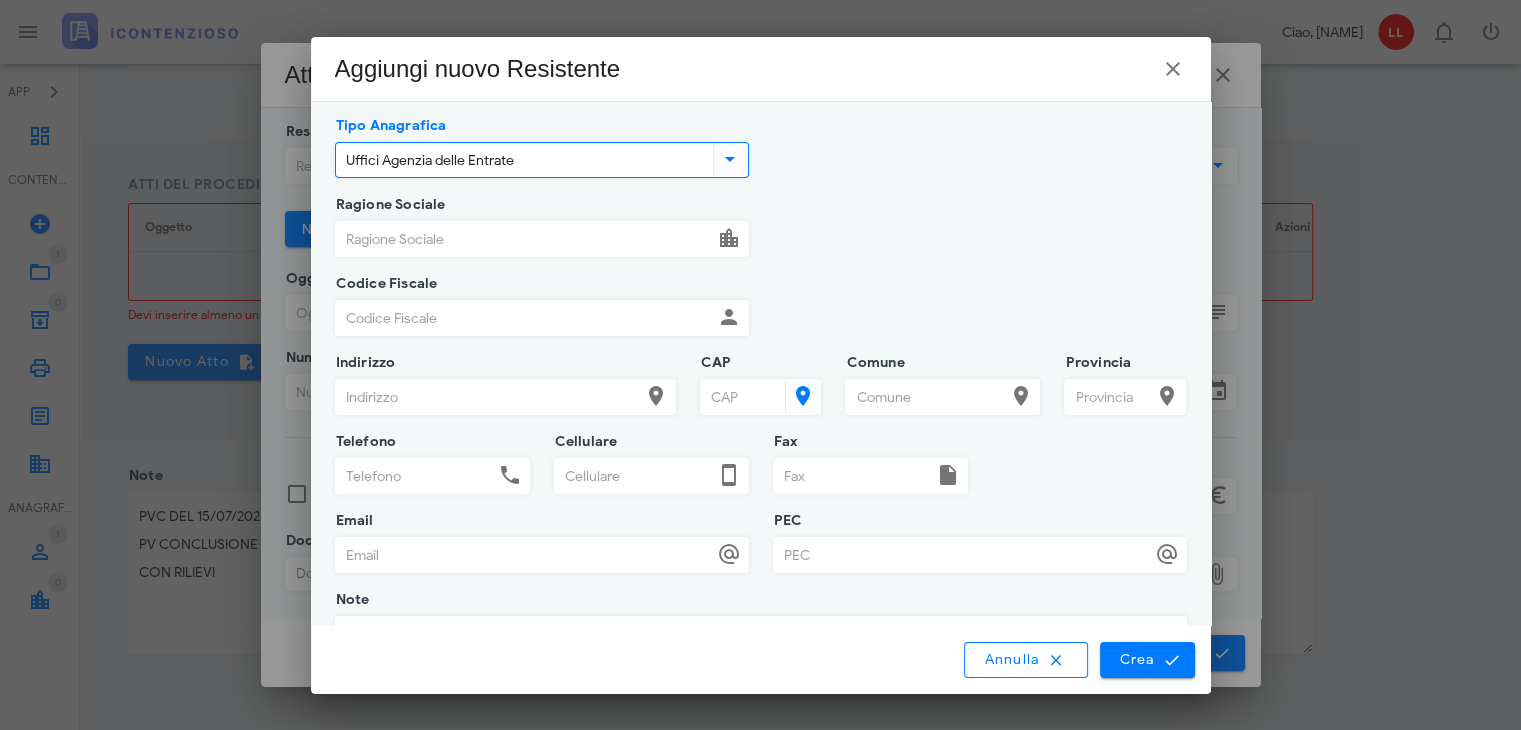 click on "Ragione Sociale" at bounding box center (524, 239) 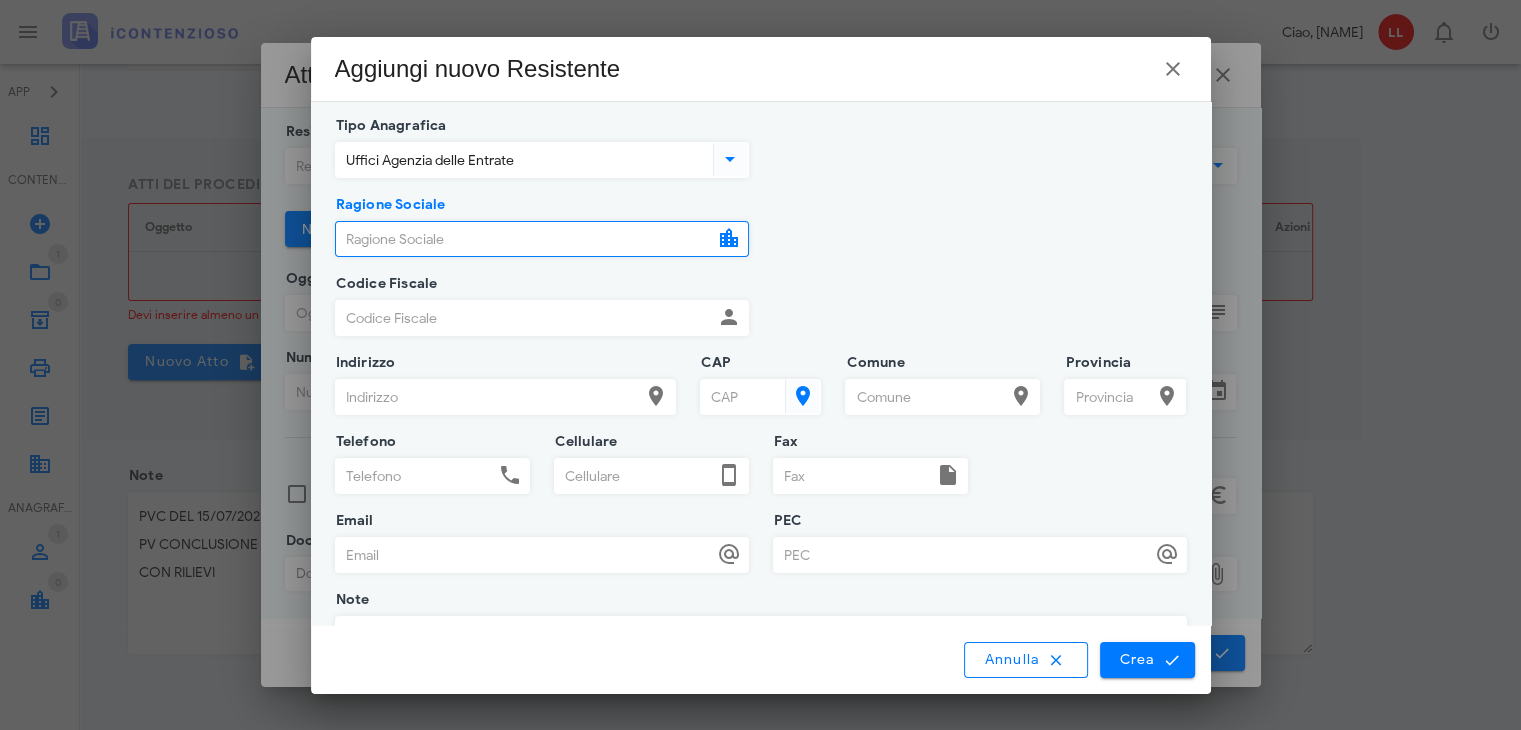 click on "Ragione Sociale" at bounding box center [524, 239] 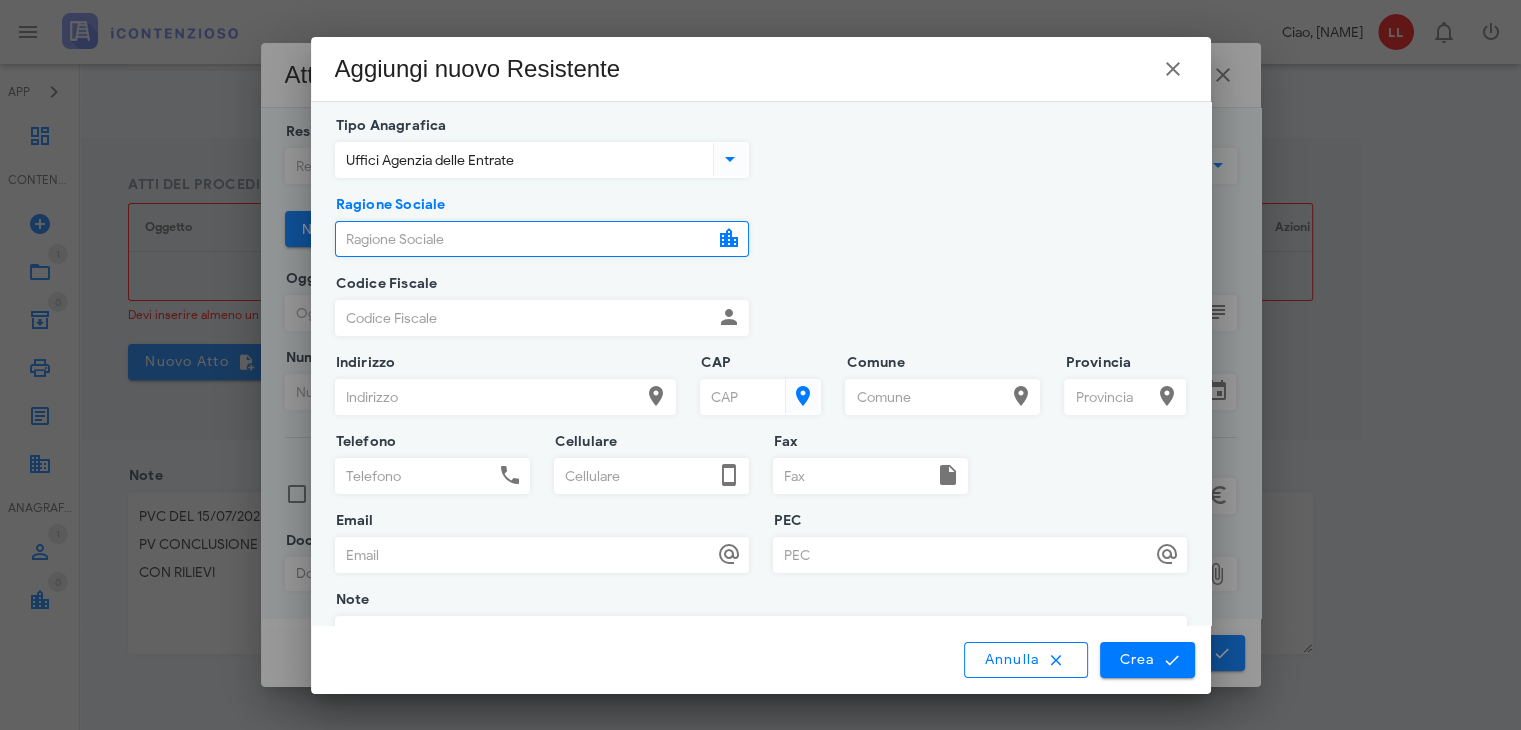 click at bounding box center [729, 238] 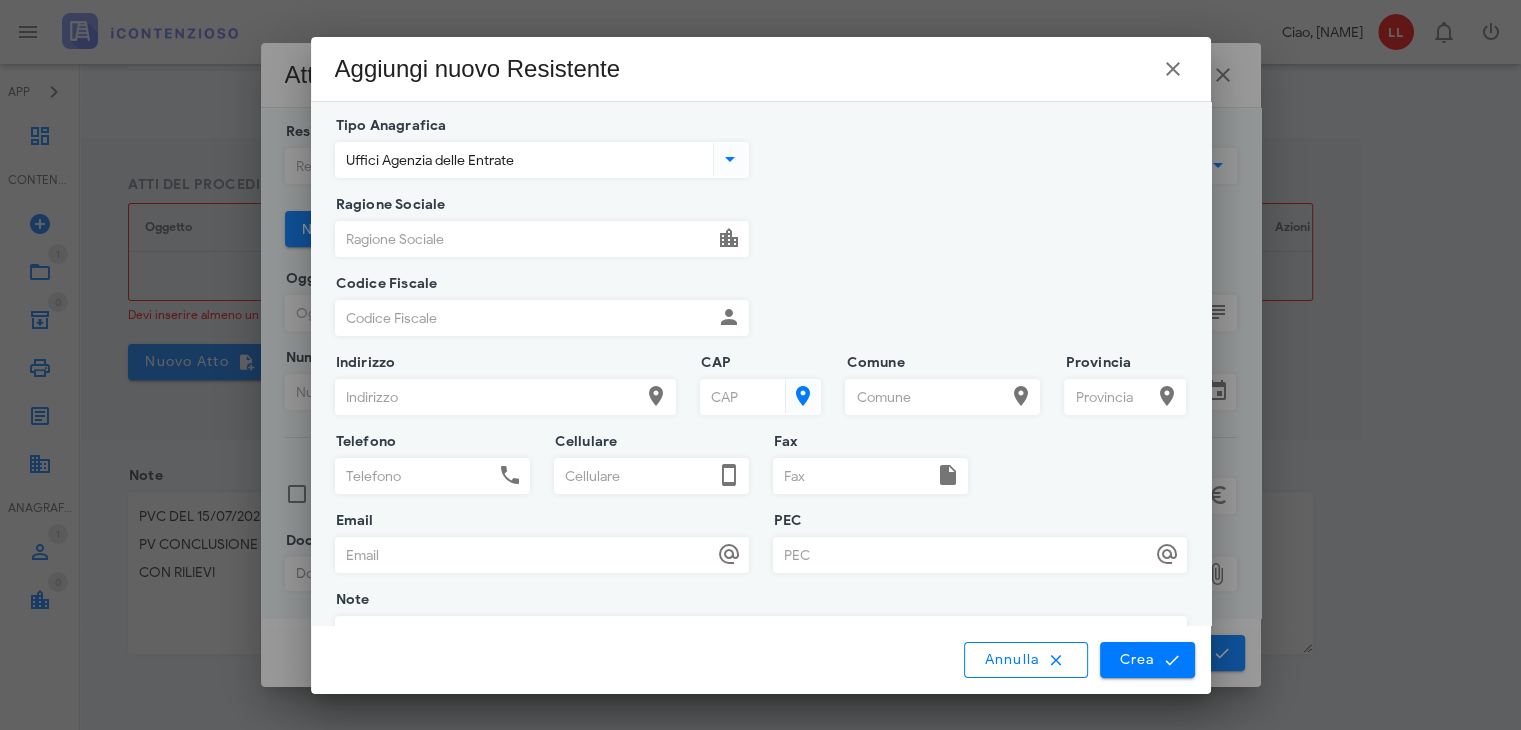 click on "Ragione Sociale Nome Cognome" at bounding box center (761, 244) 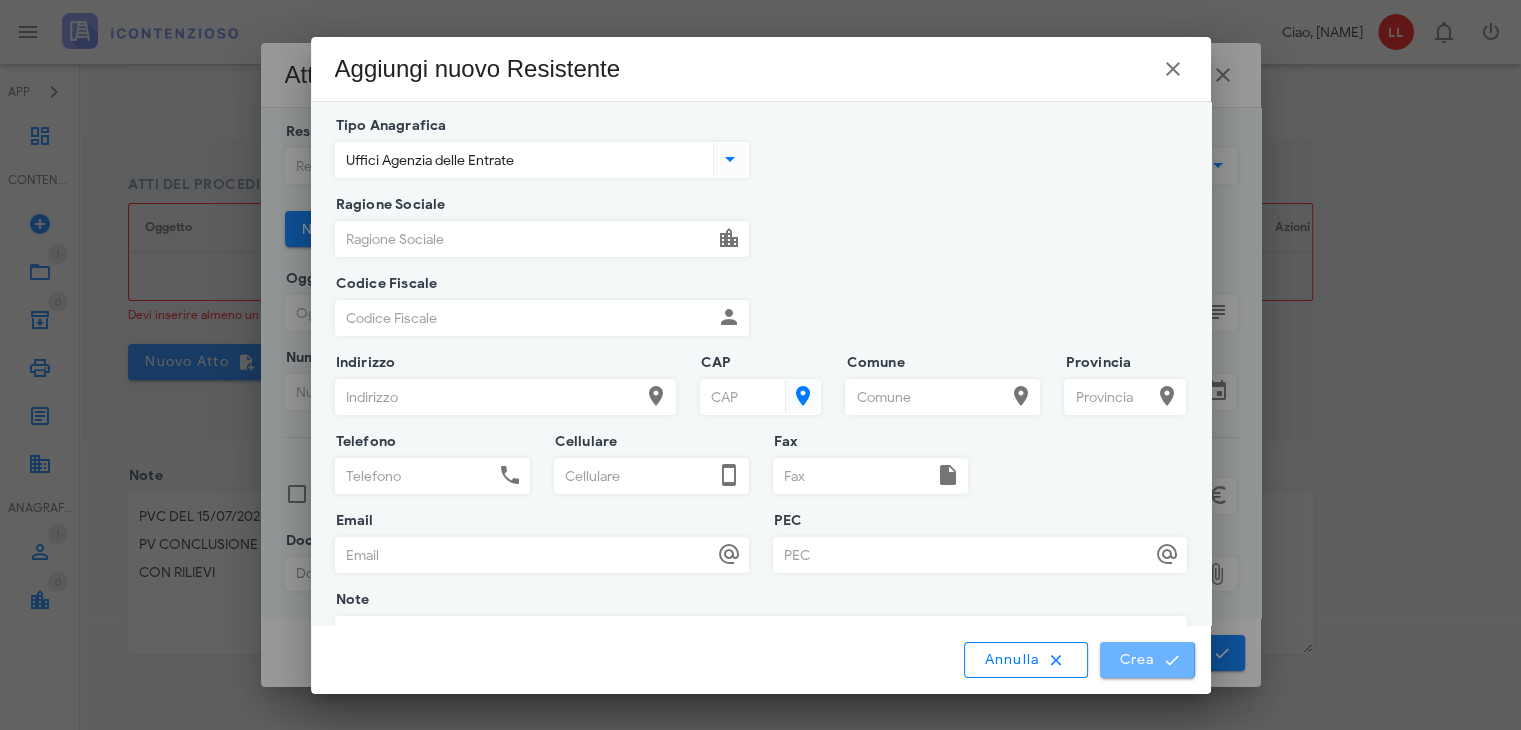click at bounding box center [1172, 660] 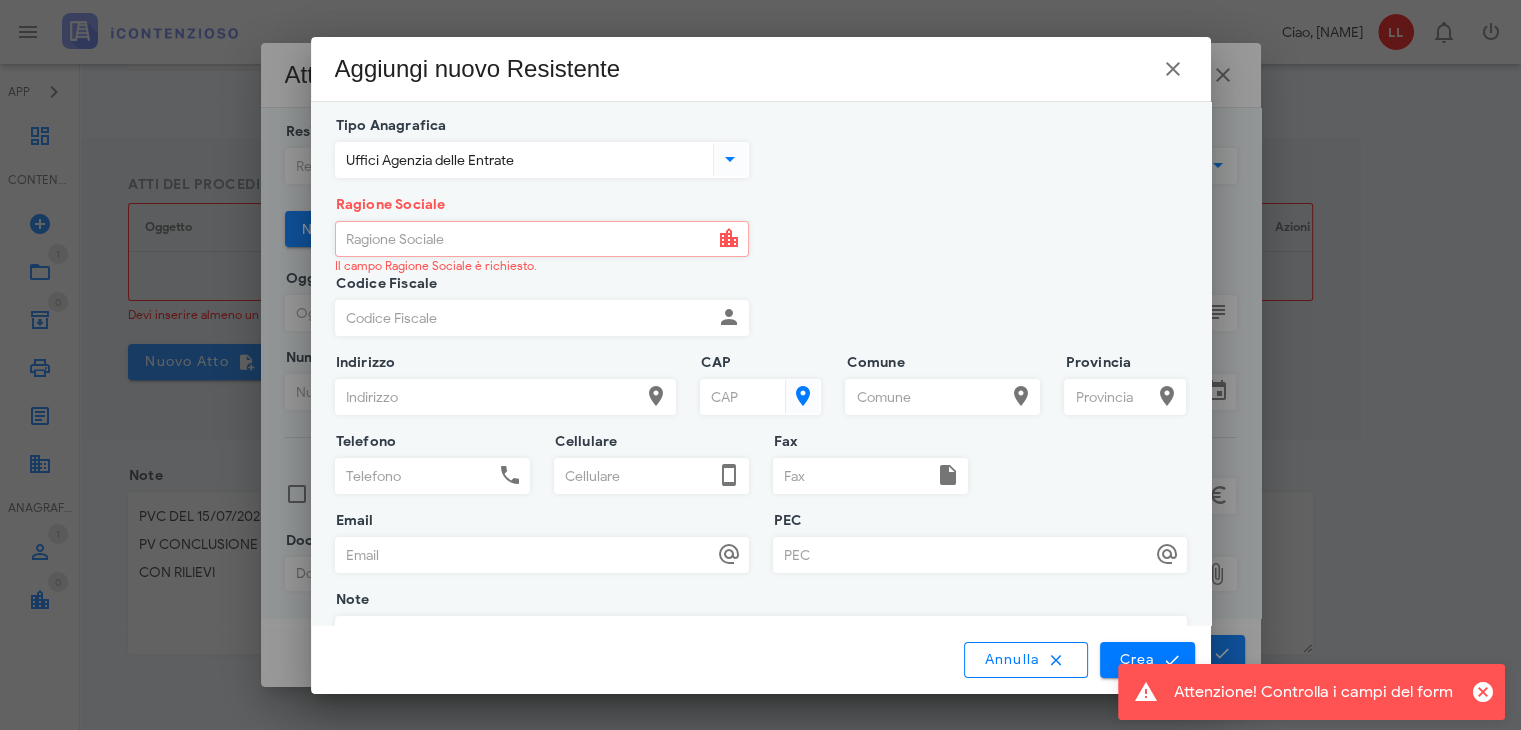 click on "Ragione Sociale" at bounding box center (524, 239) 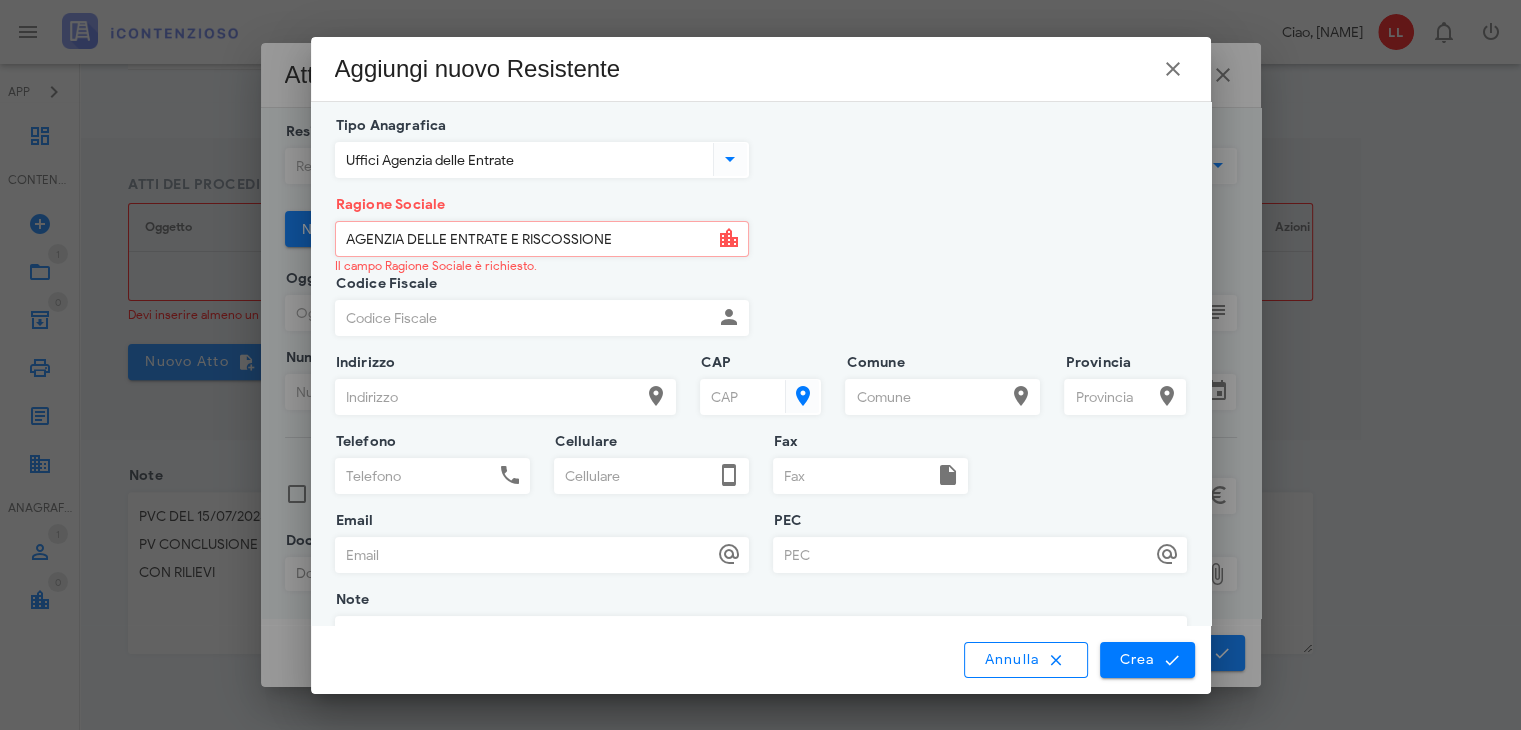 type on "AGENZIA DELLE ENTRATE E RISCOSSIONE" 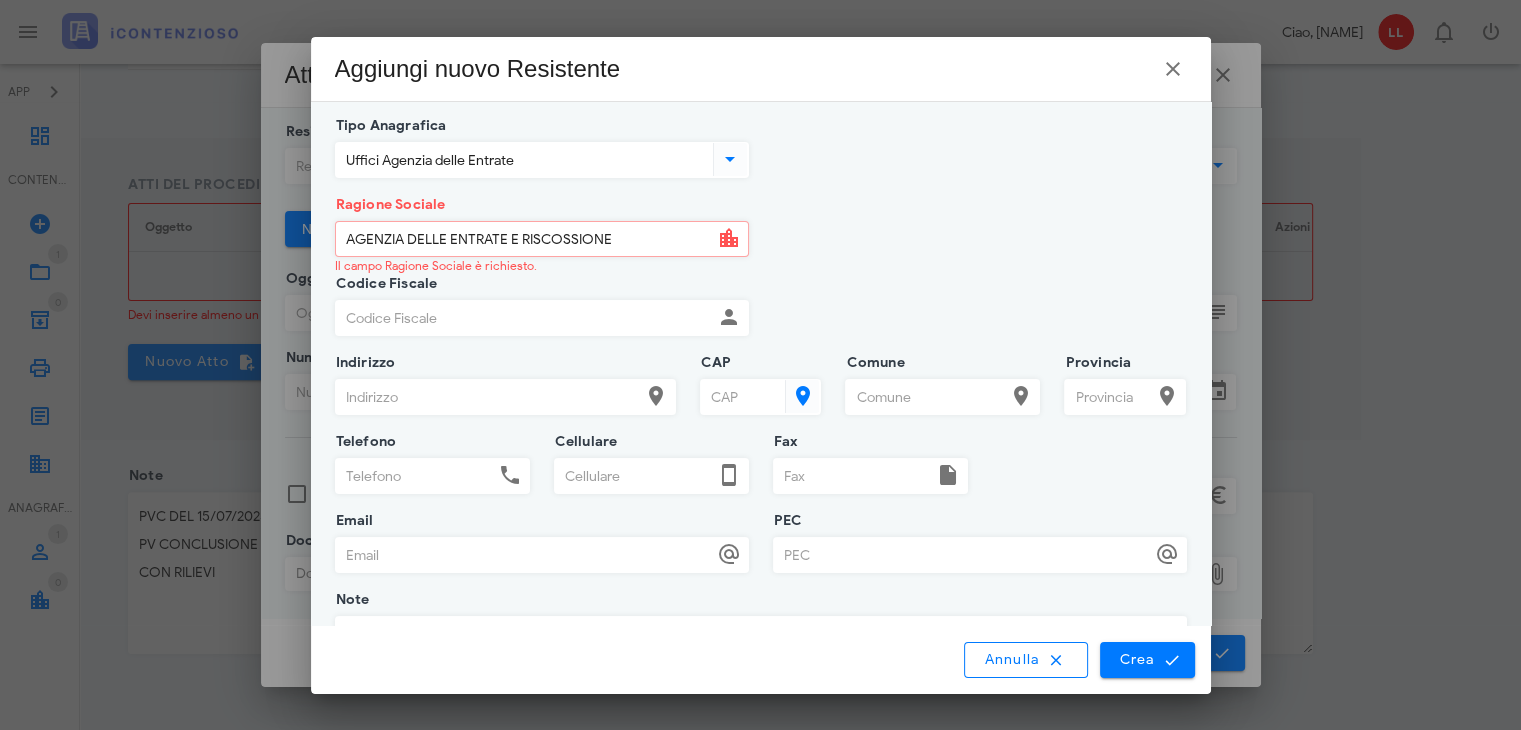 click on "Codice Fiscale" at bounding box center (524, 318) 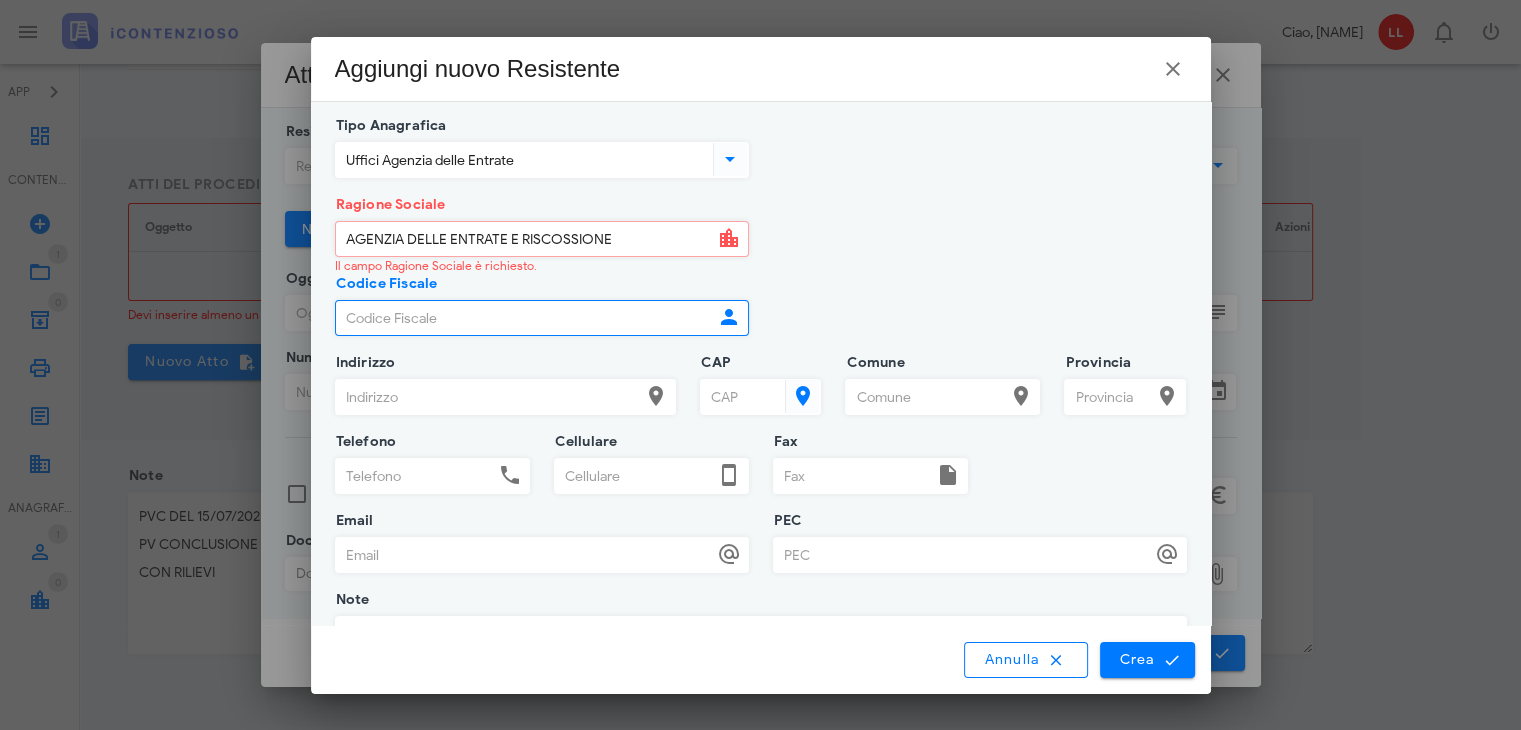 click on "Codice Fiscale" at bounding box center [524, 318] 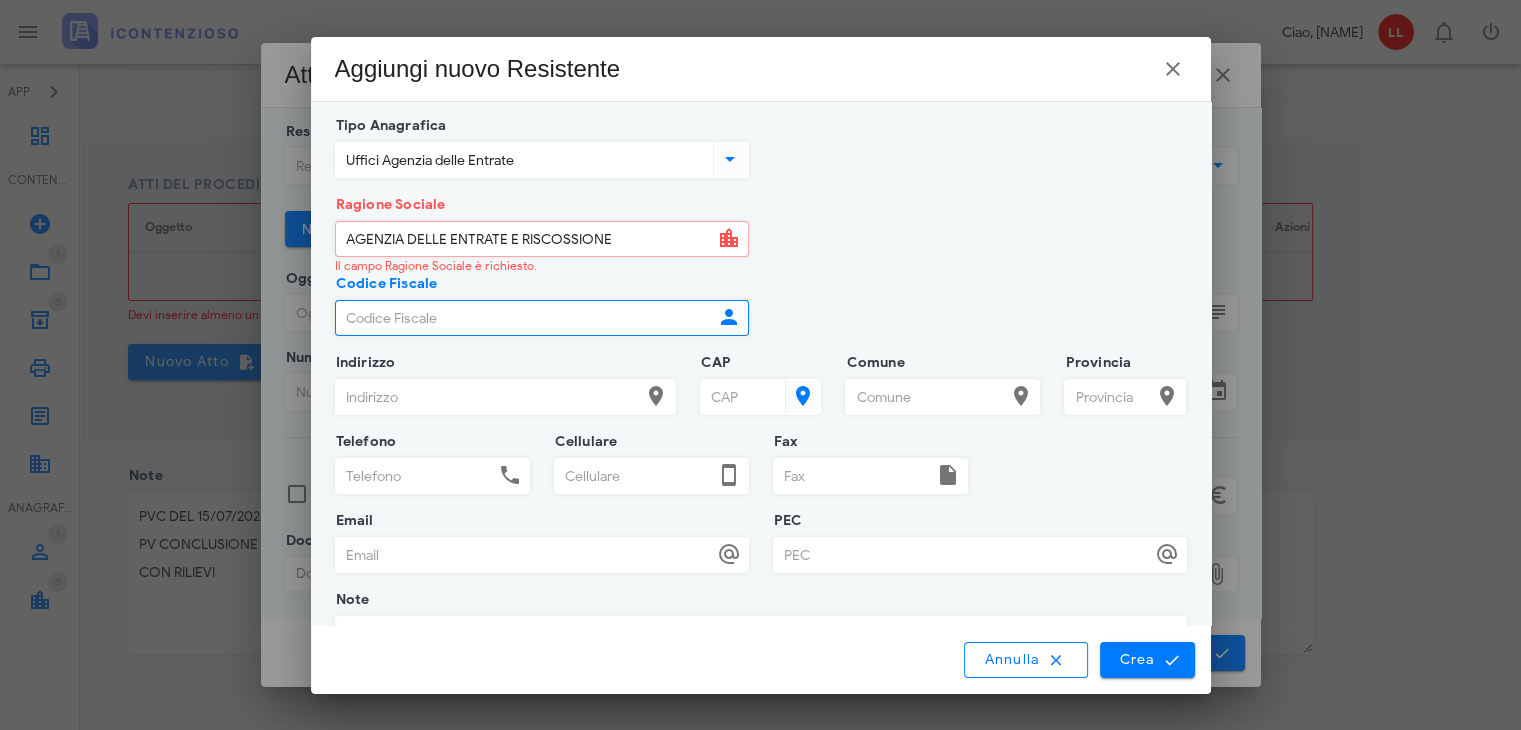 click on "Codice Fiscale" at bounding box center (524, 318) 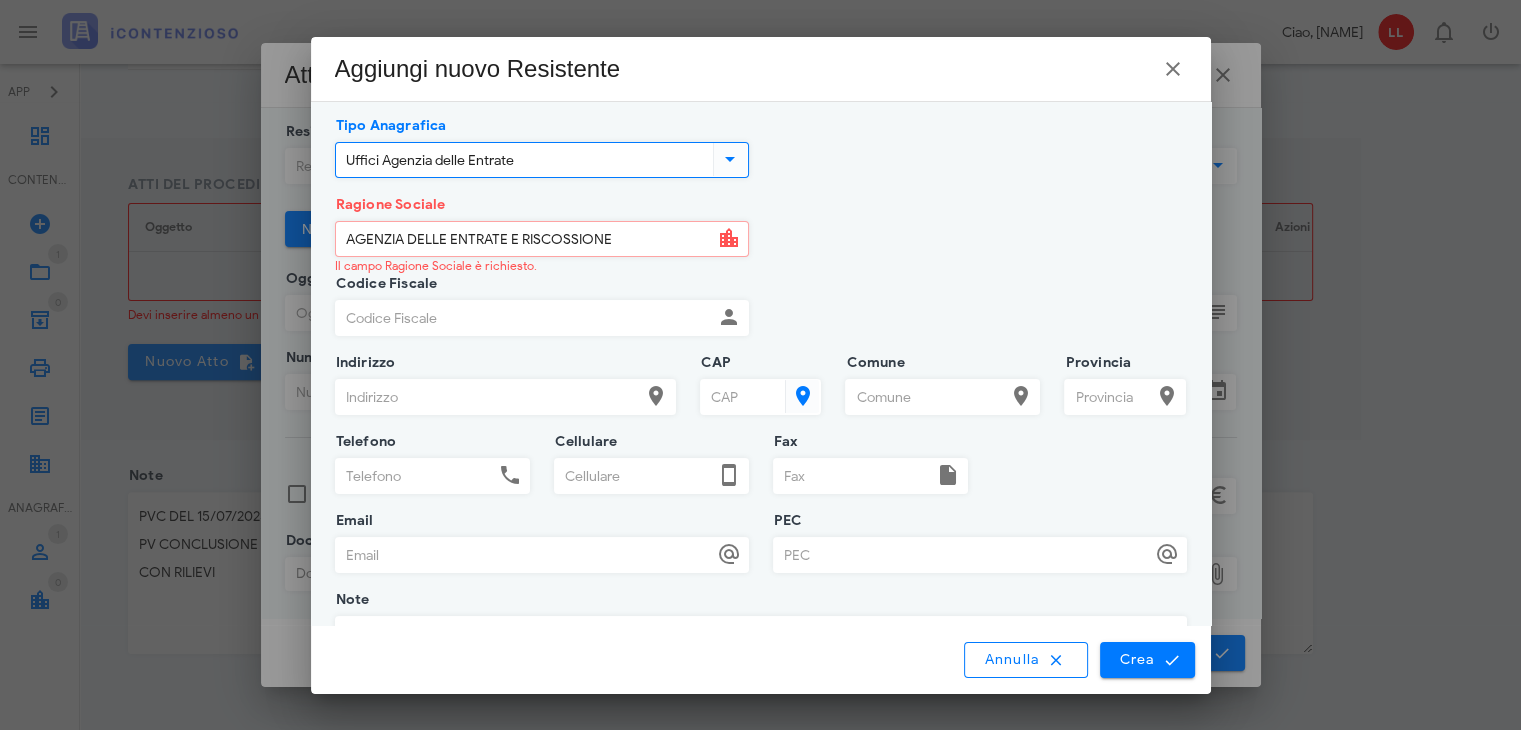 click on "Uffici Agenzia delle Entrate" at bounding box center [522, 160] 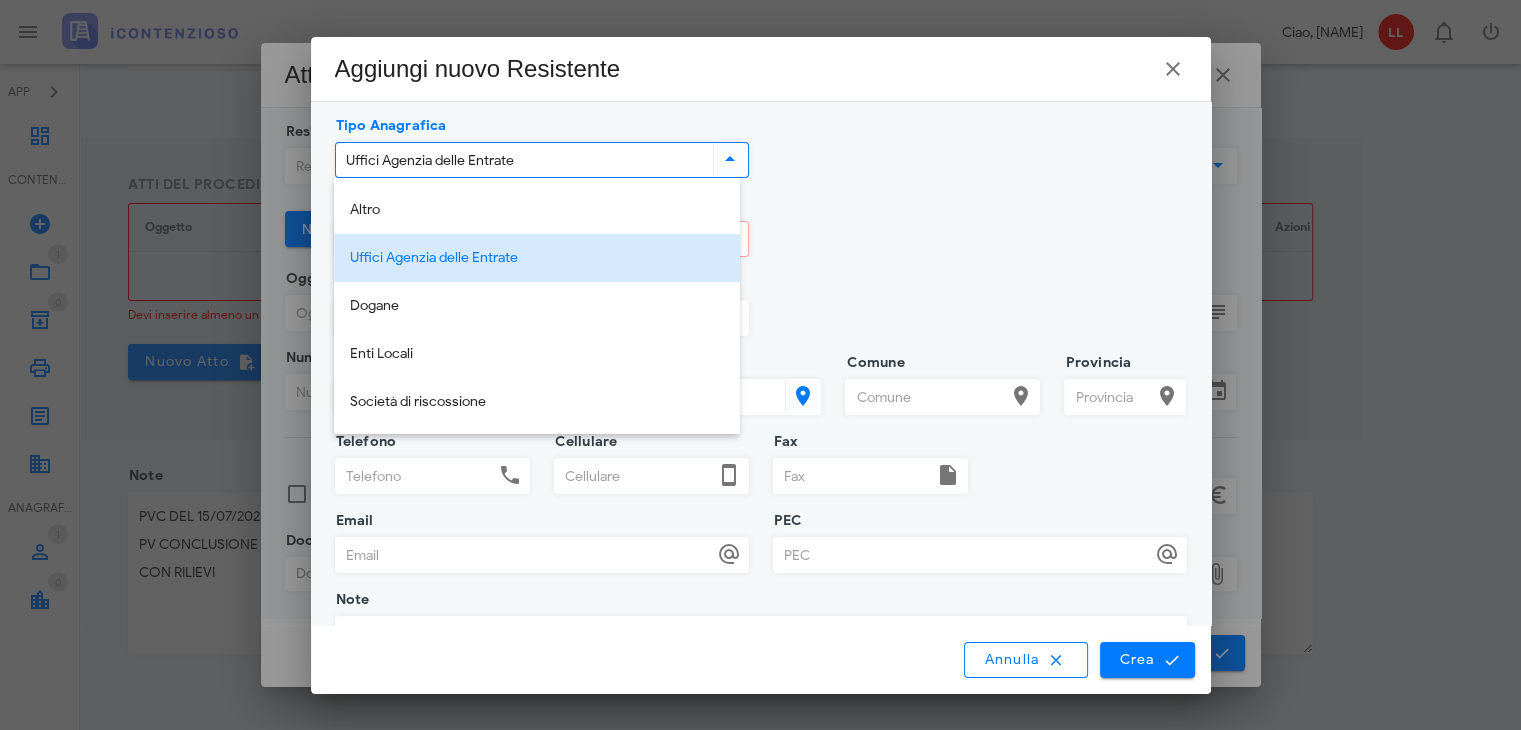 click on "Uffici Agenzia delle Entrate" at bounding box center (537, 258) 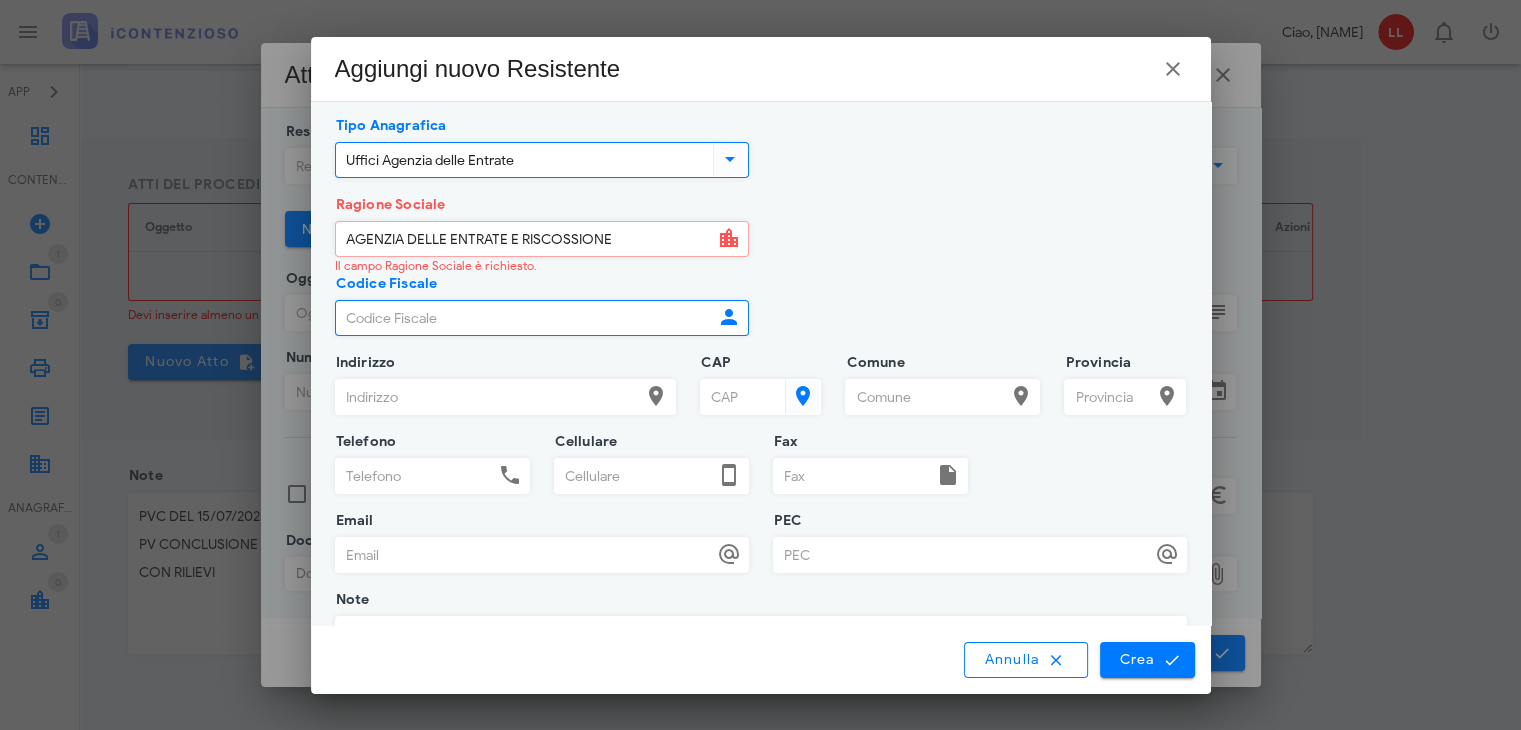 click on "Codice Fiscale" at bounding box center [524, 318] 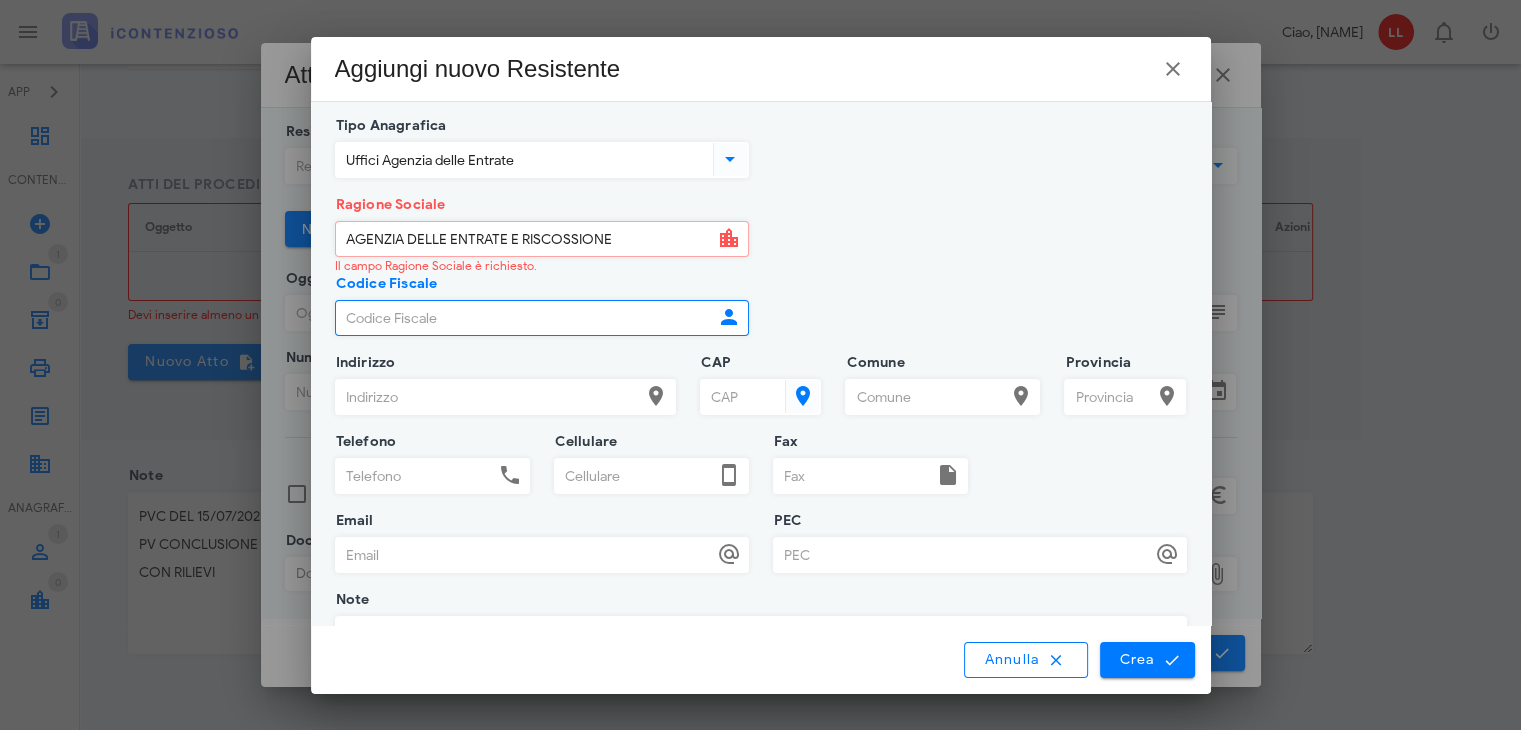 drag, startPoint x: 384, startPoint y: 312, endPoint x: 349, endPoint y: 319, distance: 35.69314 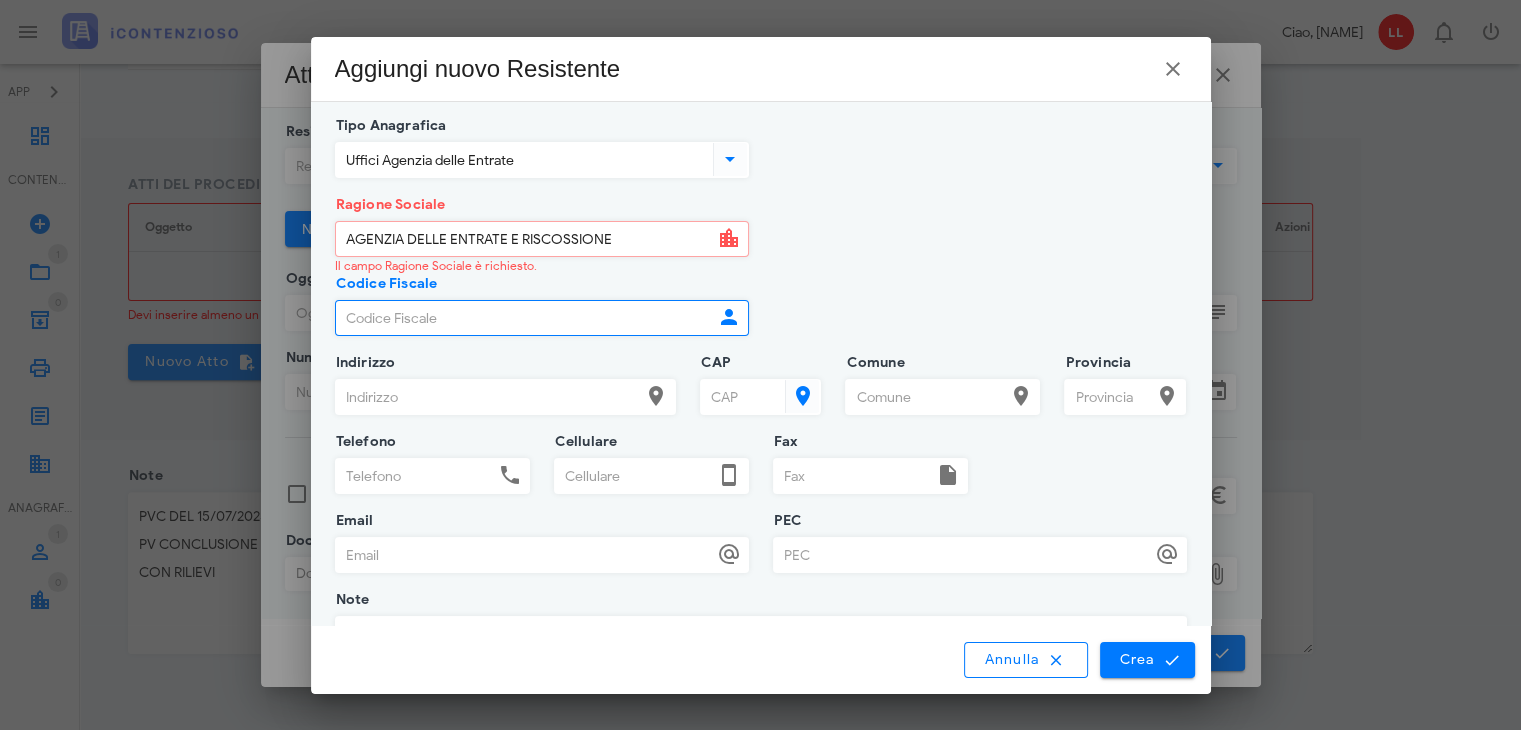 click on "Codice Fiscale" at bounding box center [524, 318] 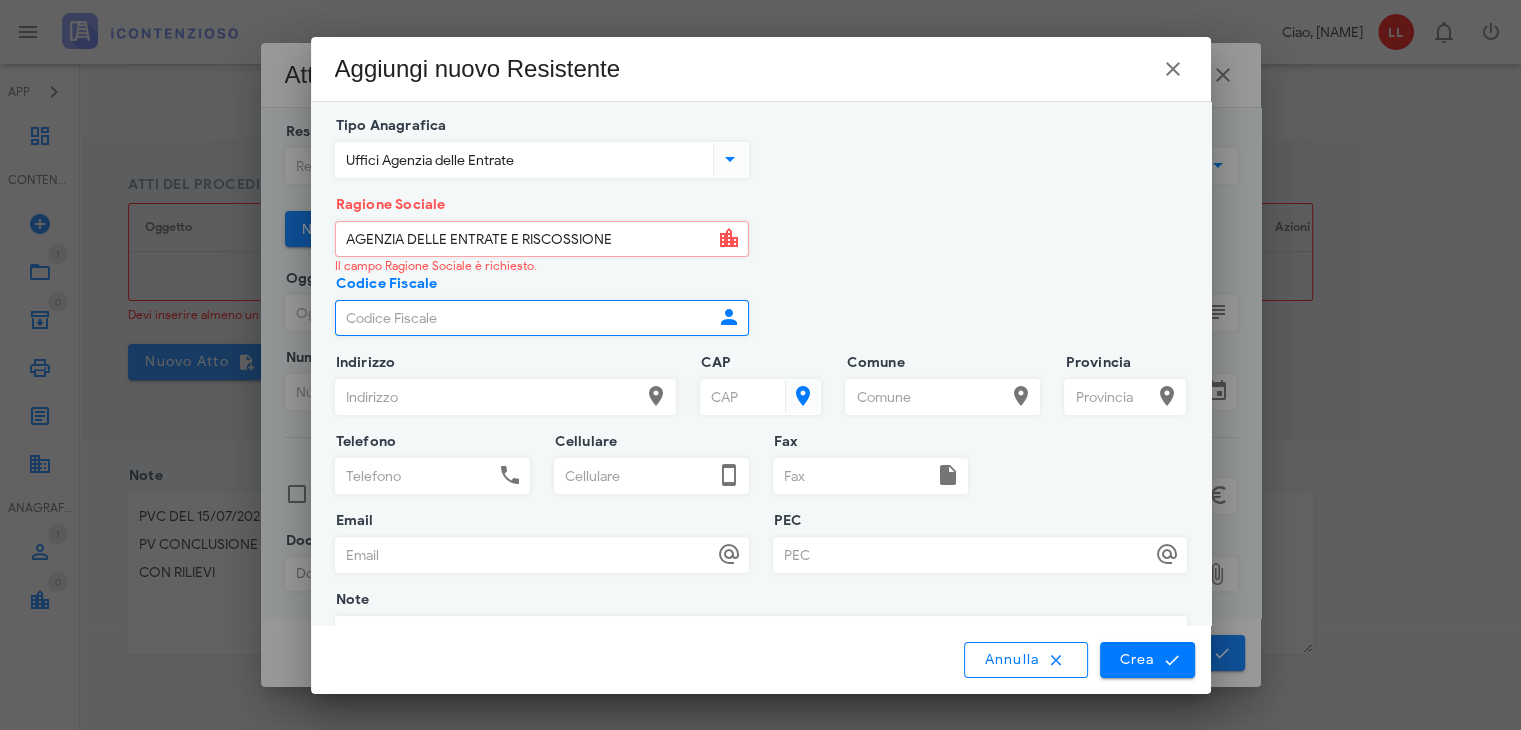 click on "Codice Fiscale" at bounding box center (524, 318) 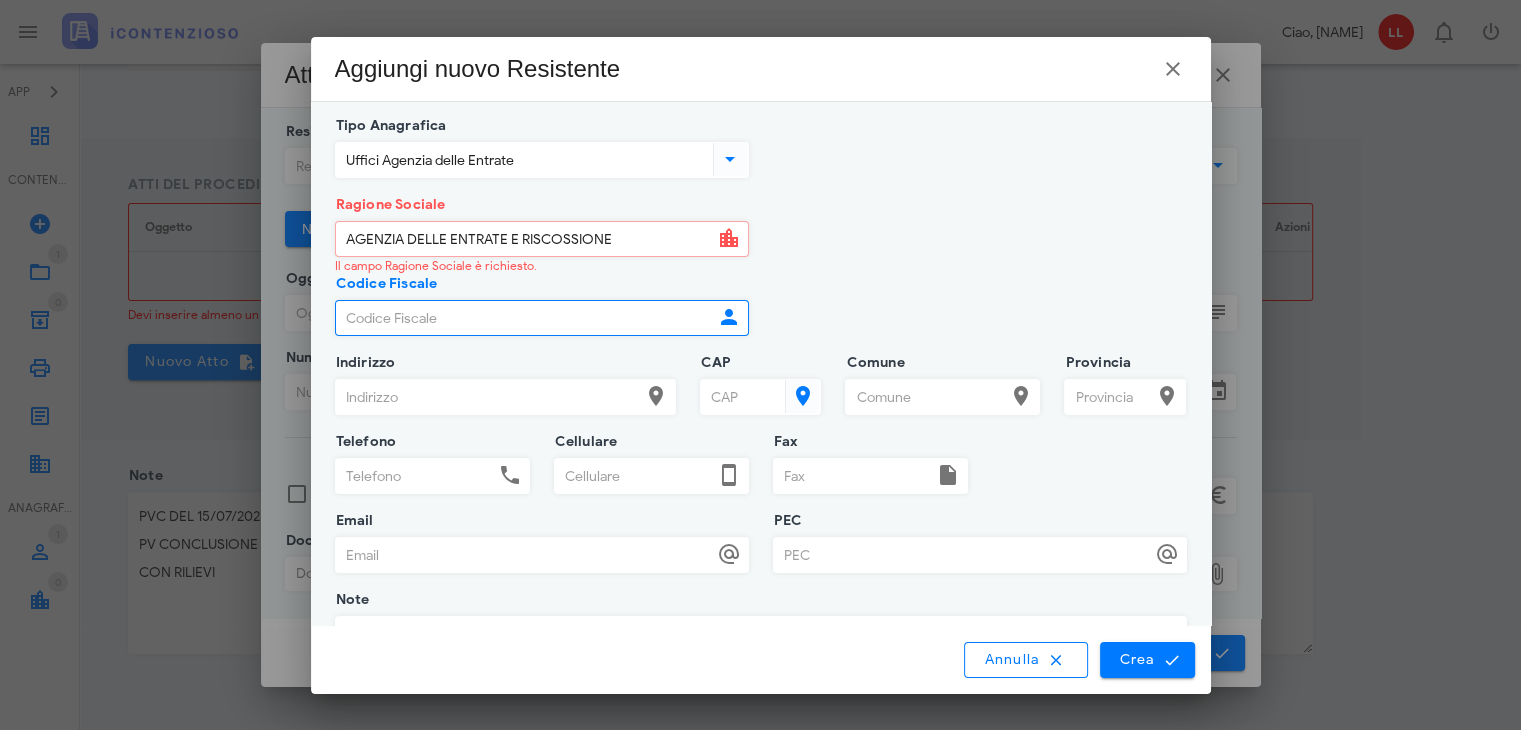 paste on "06363391001" 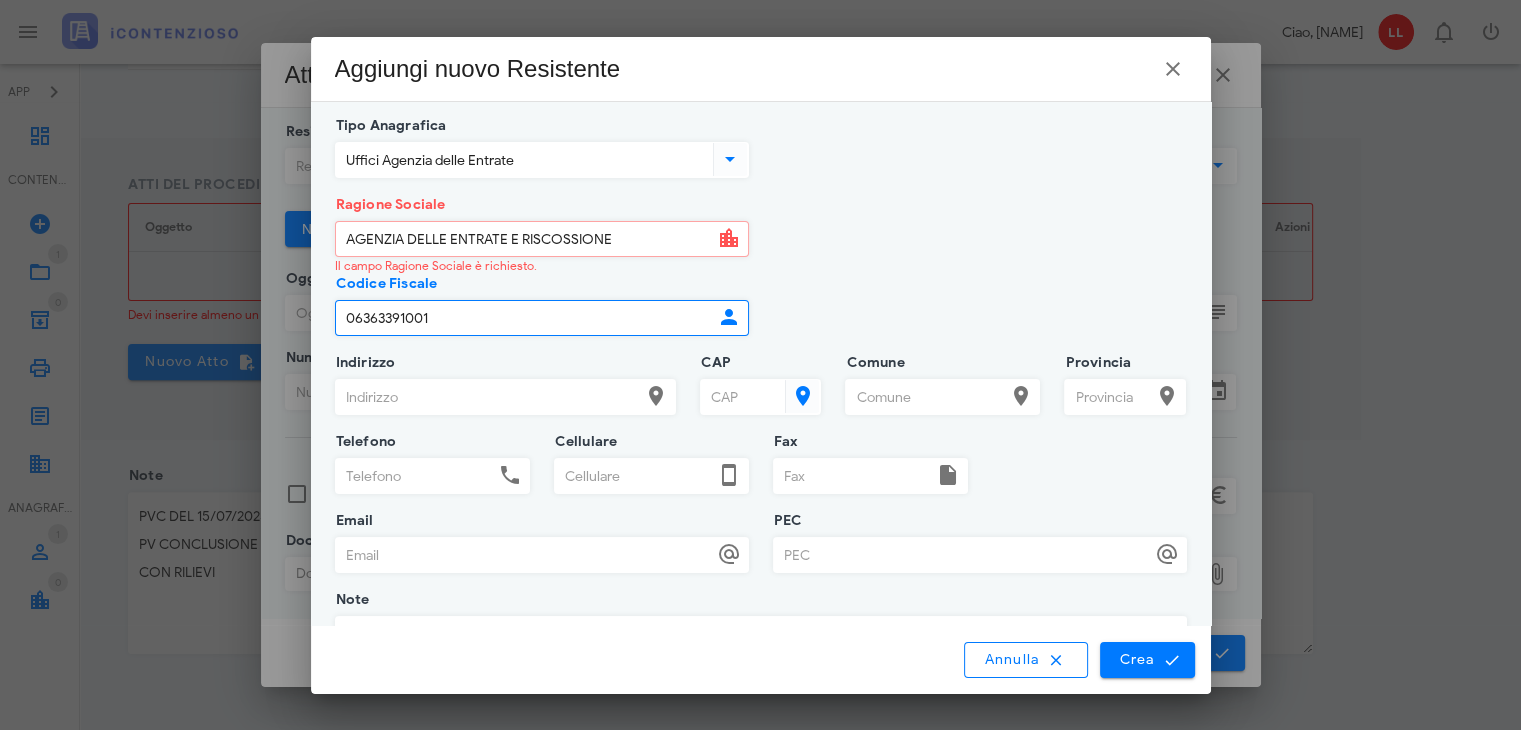 type on "06363391001" 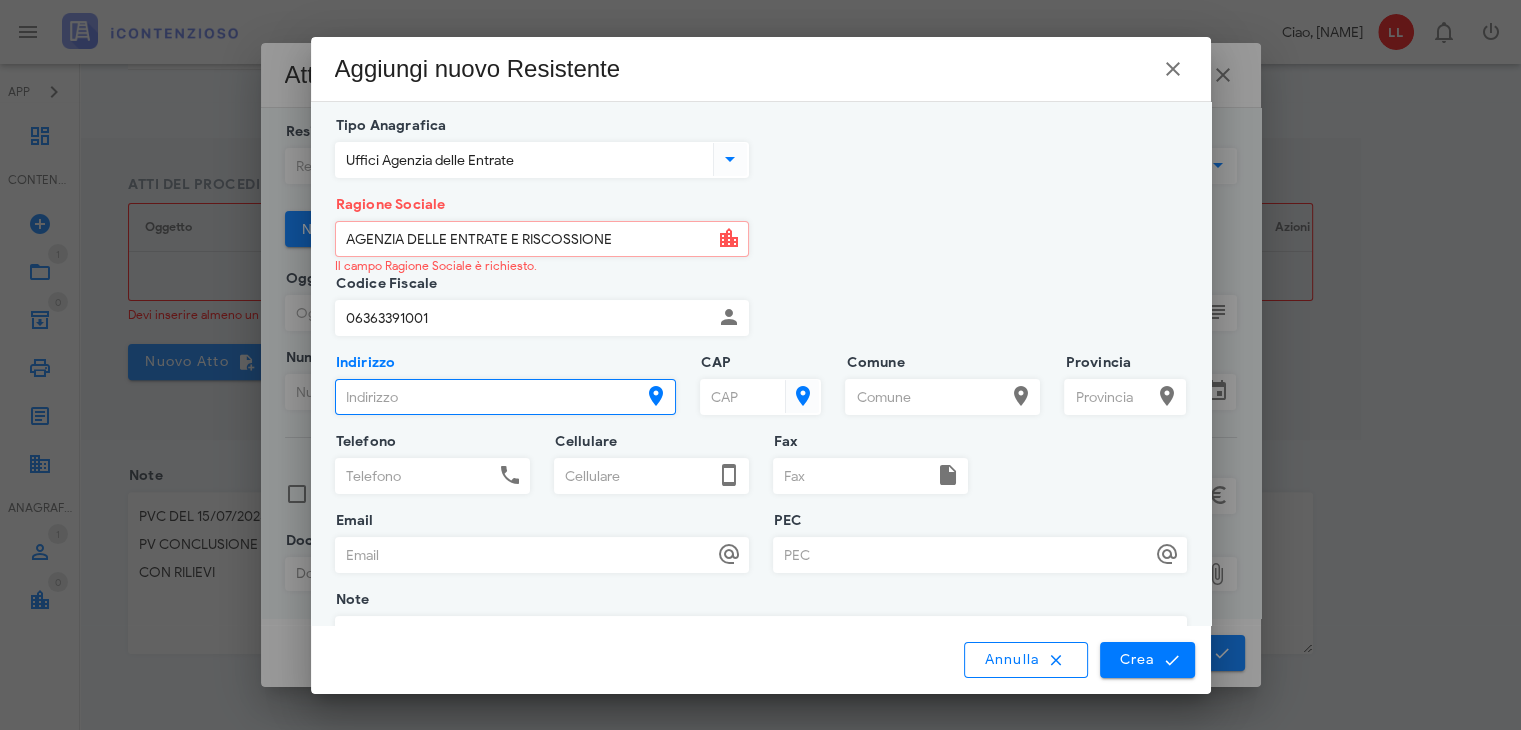 click on "Indirizzo" at bounding box center (488, 397) 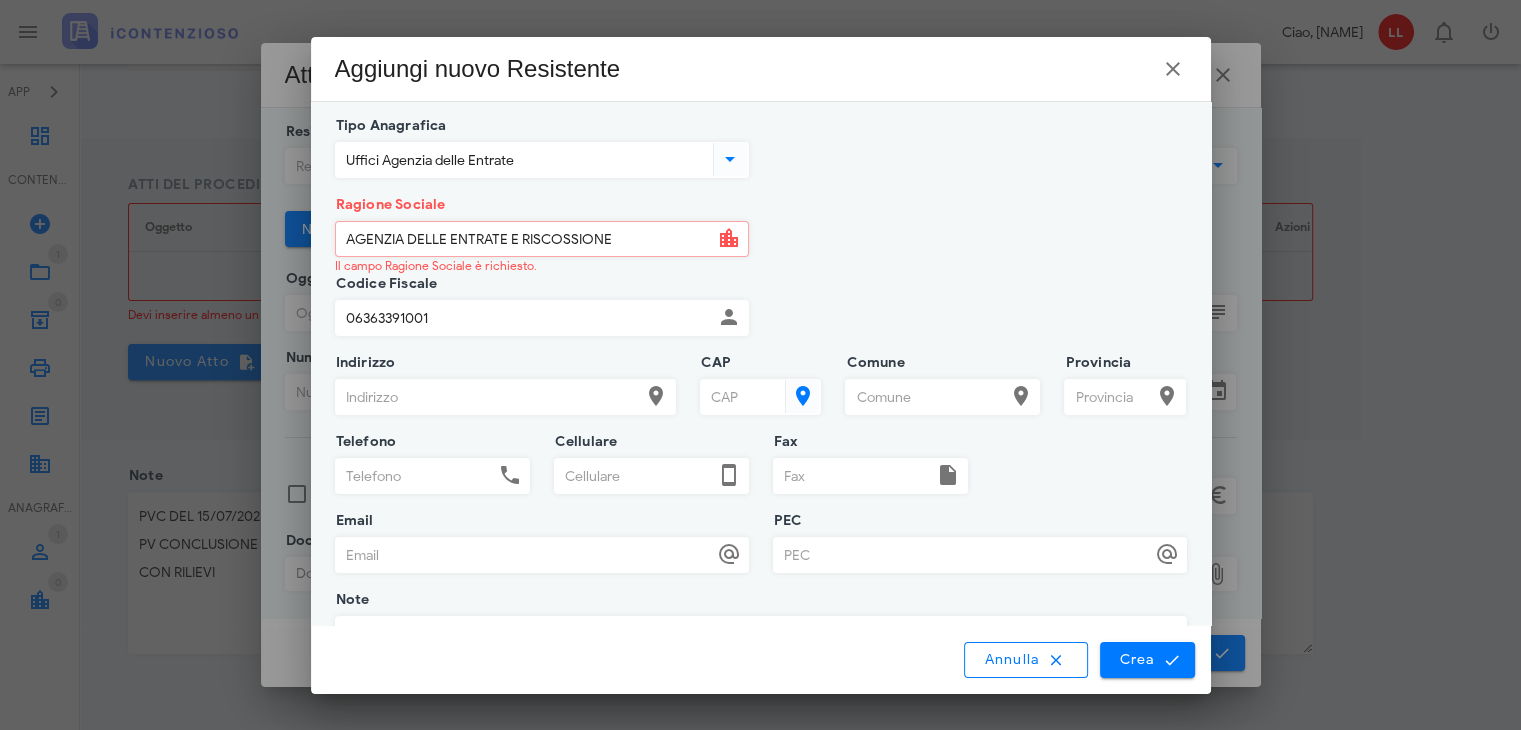 drag, startPoint x: 342, startPoint y: 227, endPoint x: 684, endPoint y: 242, distance: 342.3288 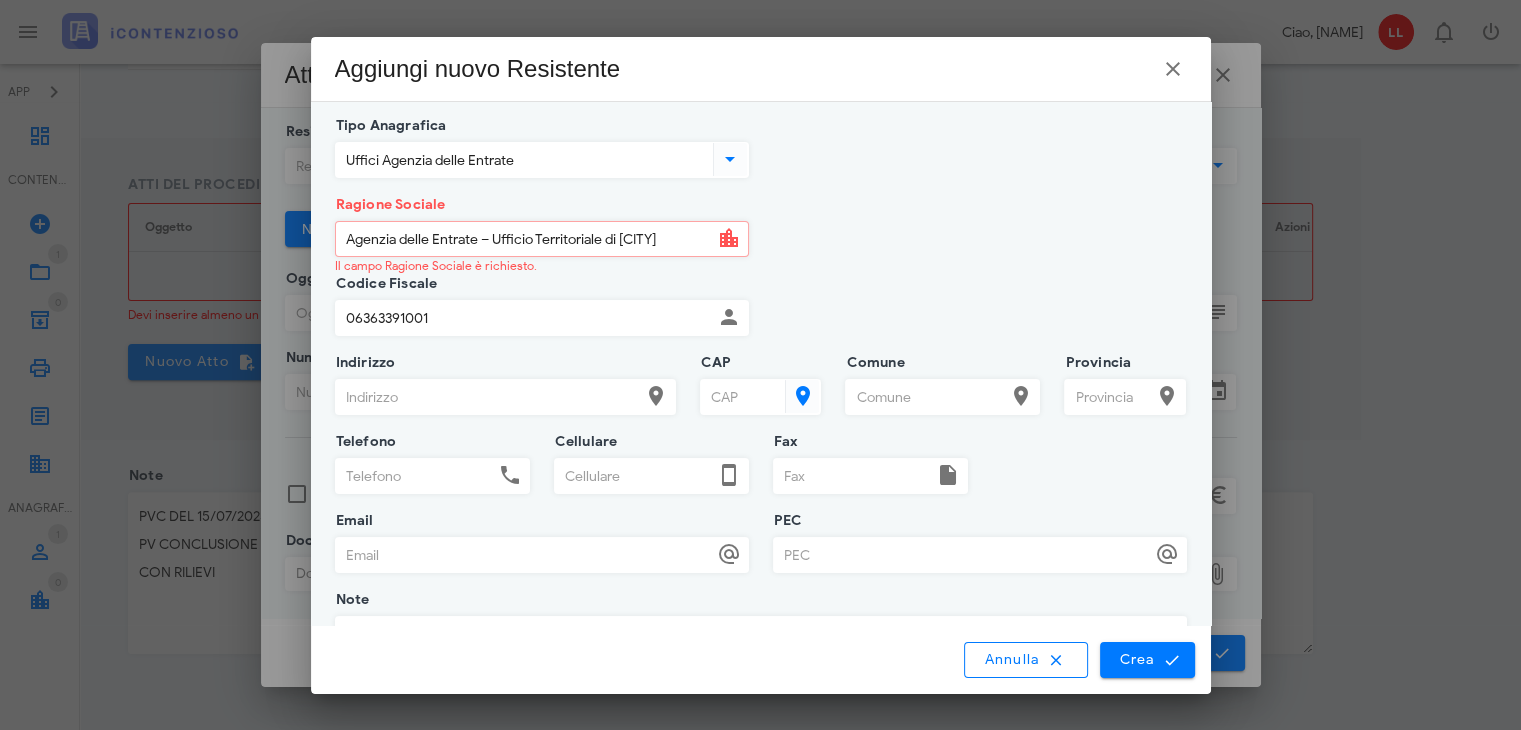 type on "Agenzia delle Entrate – Ufficio Territoriale di Catania" 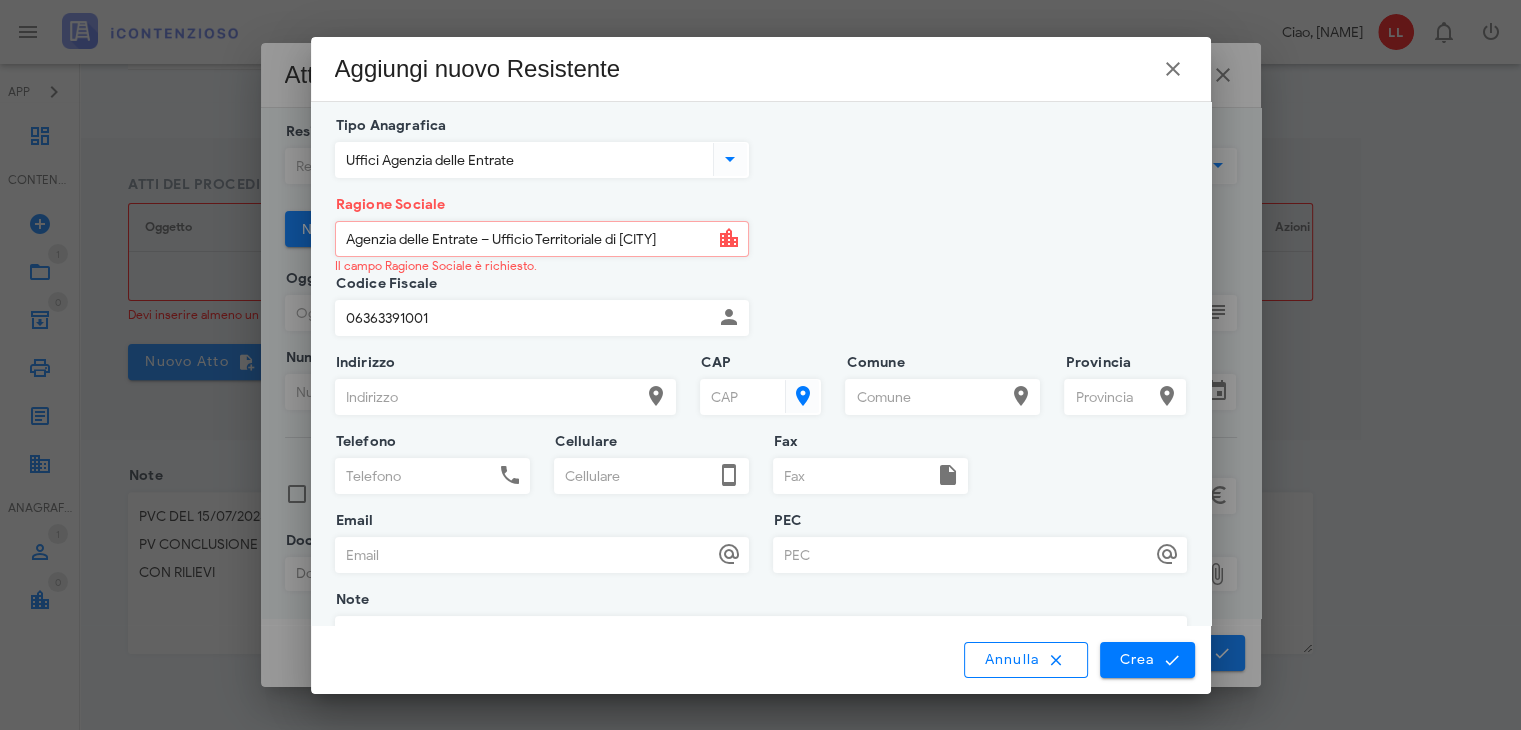 click on "Indirizzo" at bounding box center (488, 397) 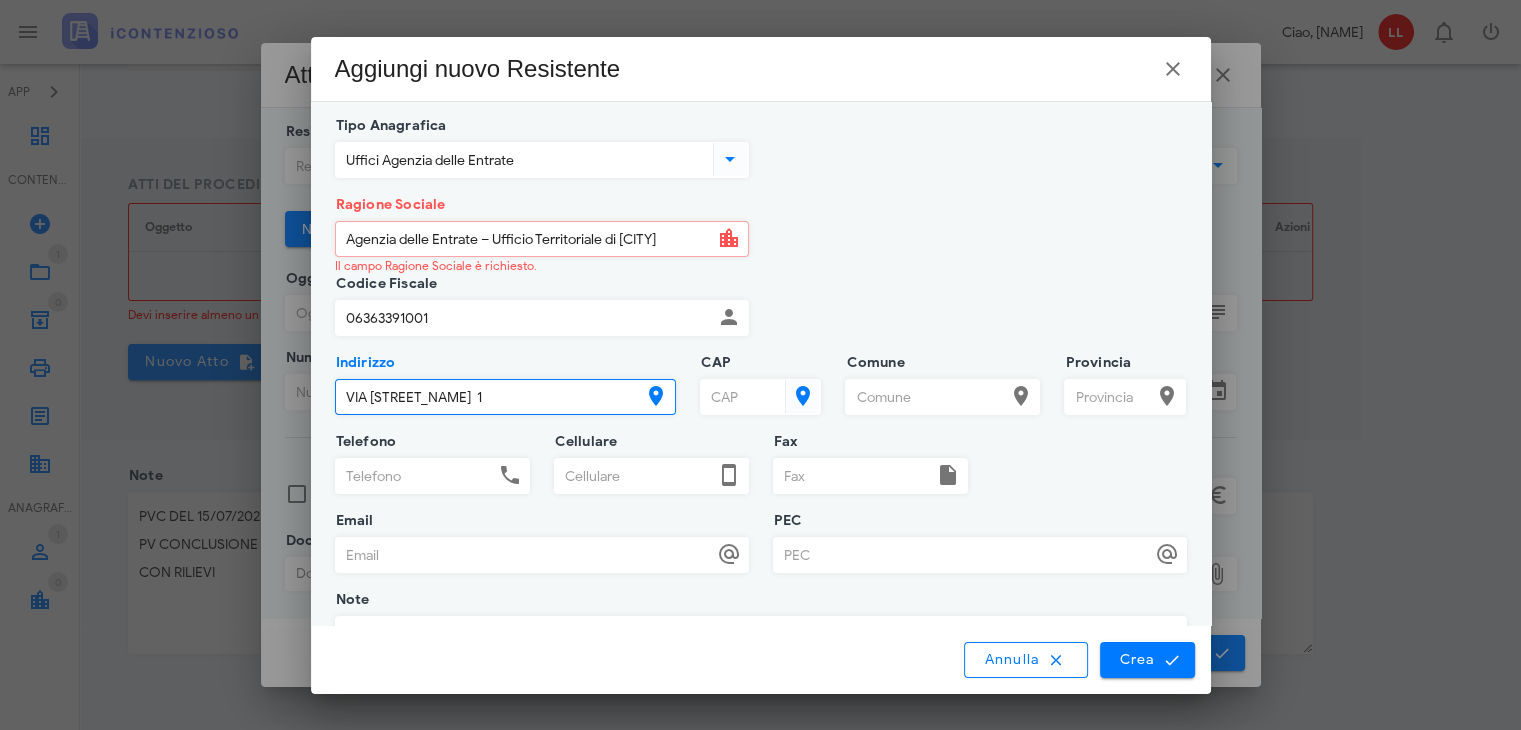 type on "VIA MOSIGNOR DOMENICO ORLANDO  1" 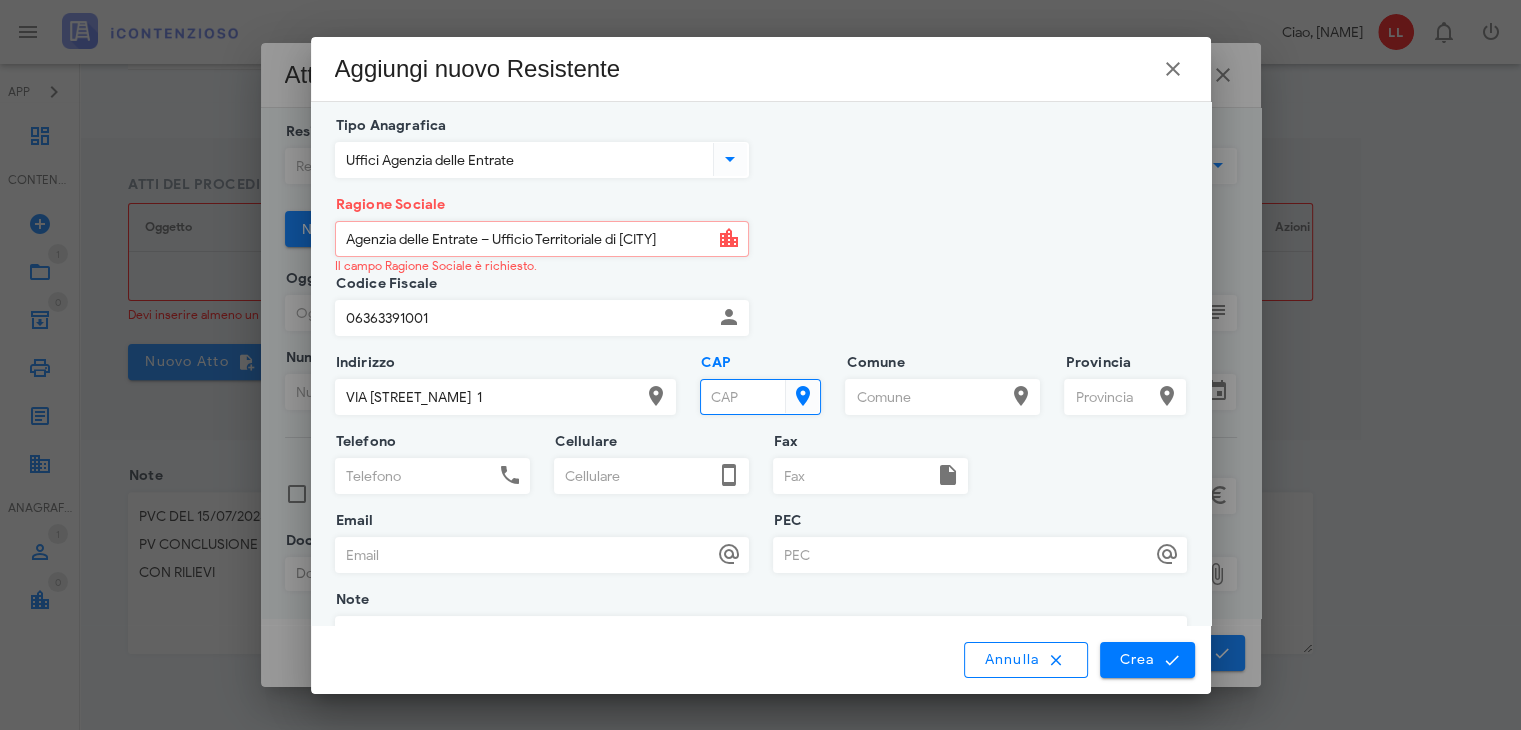 click on "CAP" at bounding box center (741, 397) 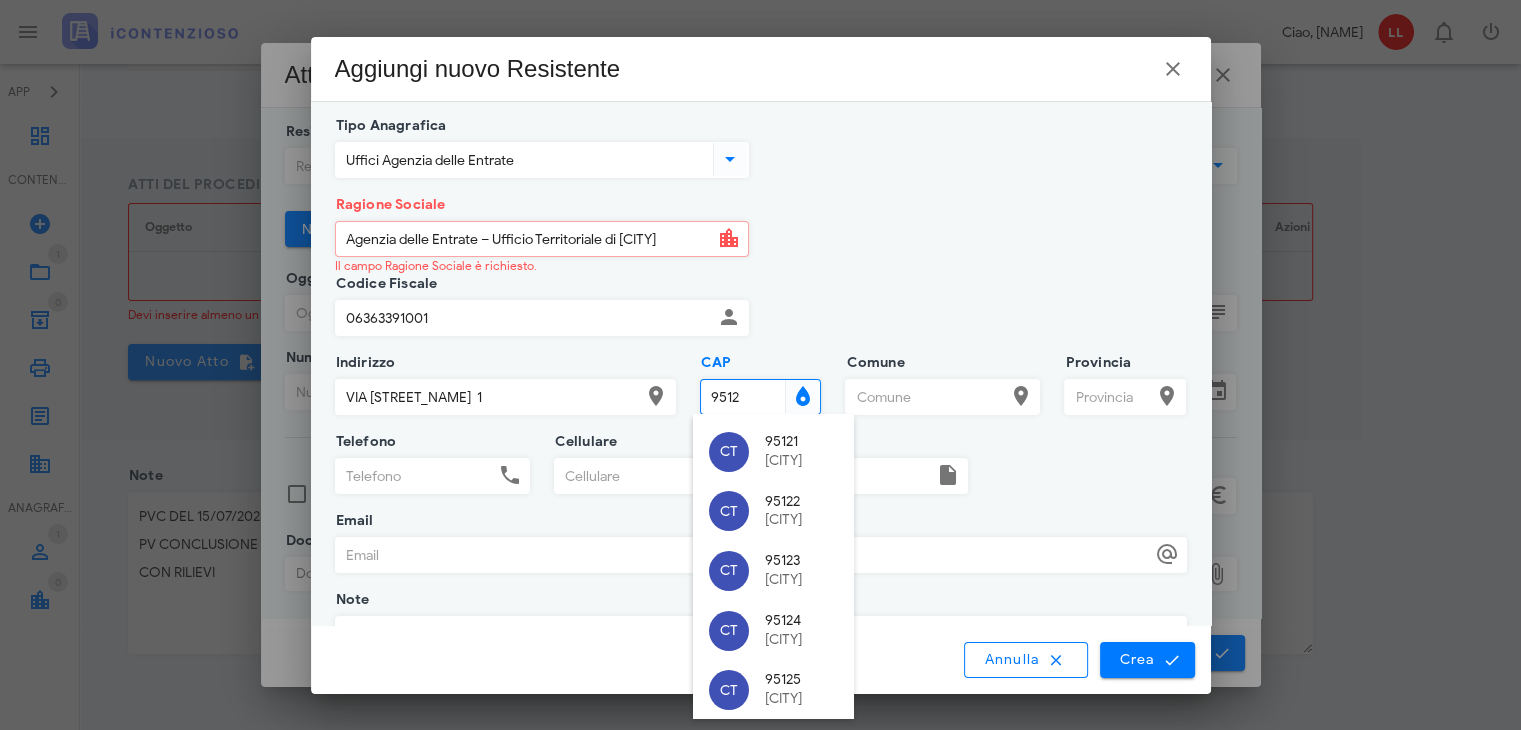 type on "95126" 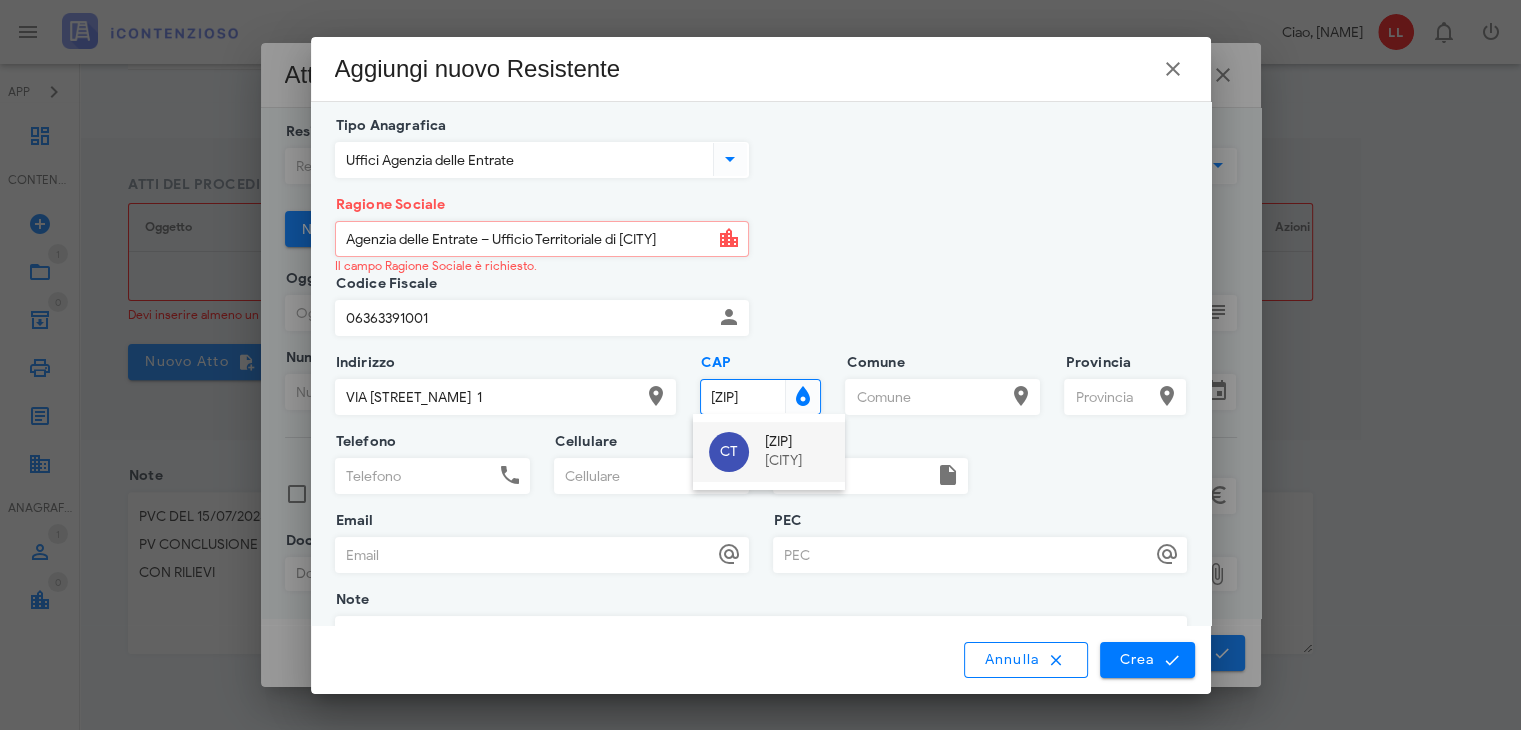 click on "Catania" at bounding box center [797, 461] 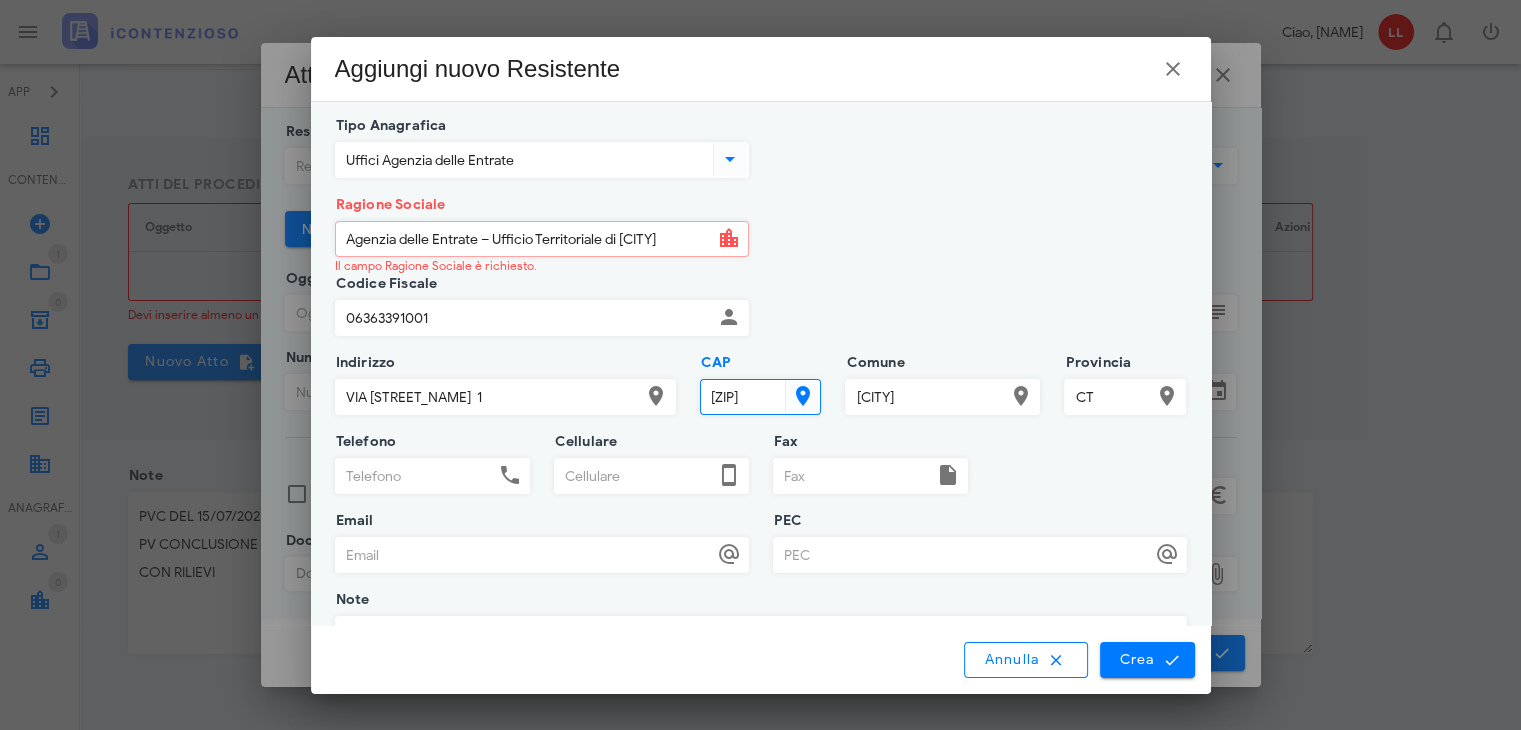 type on "95126" 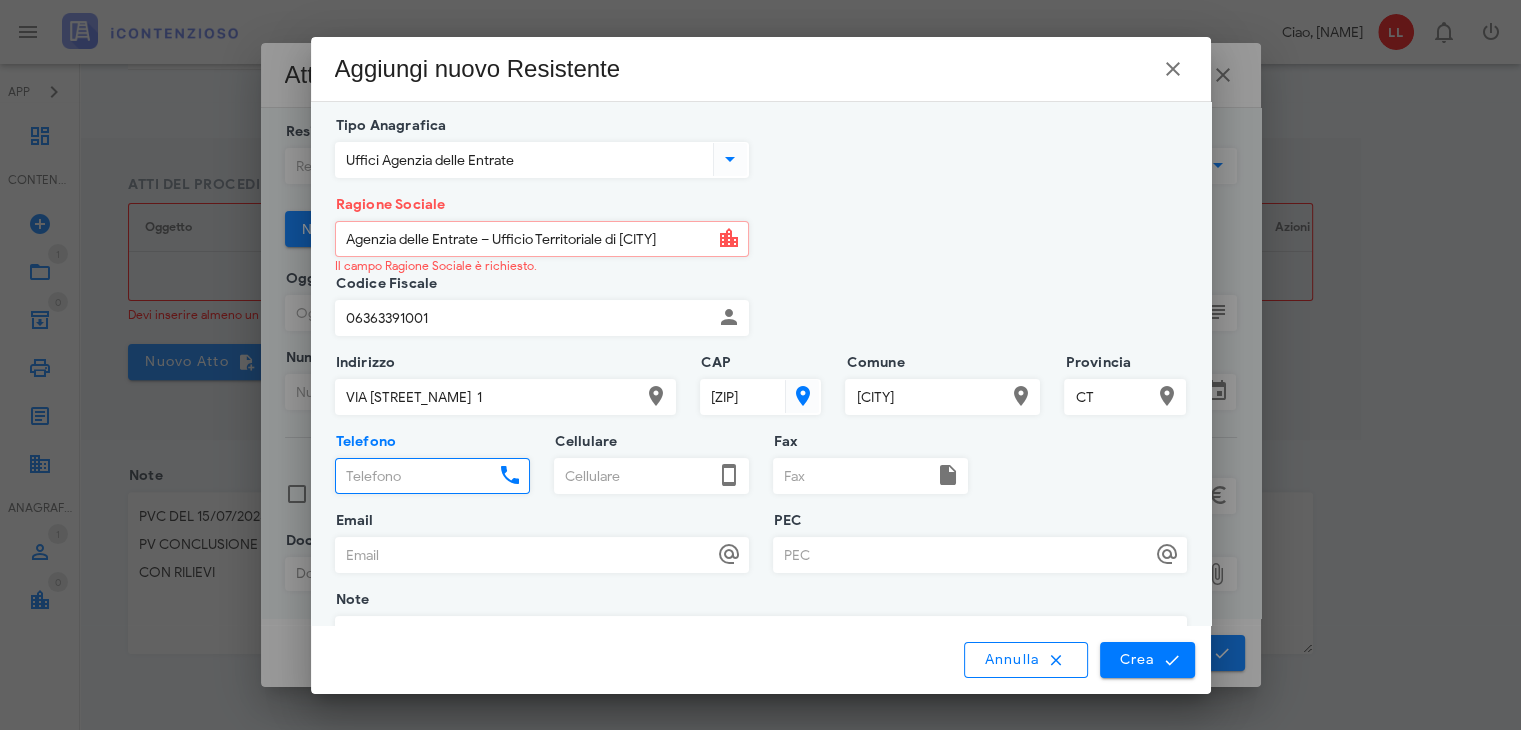 paste on "095 613 8111" 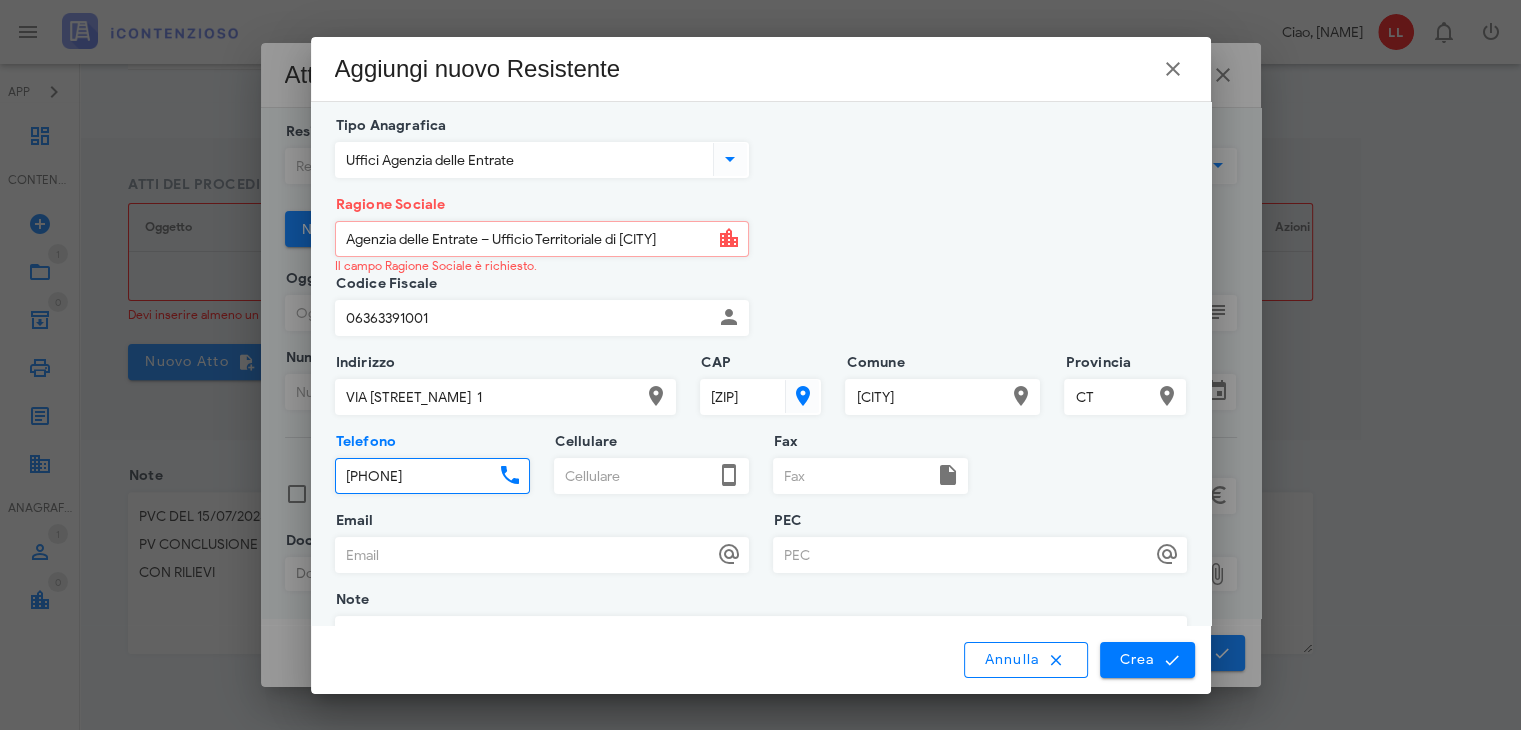 type on "095 613 8111" 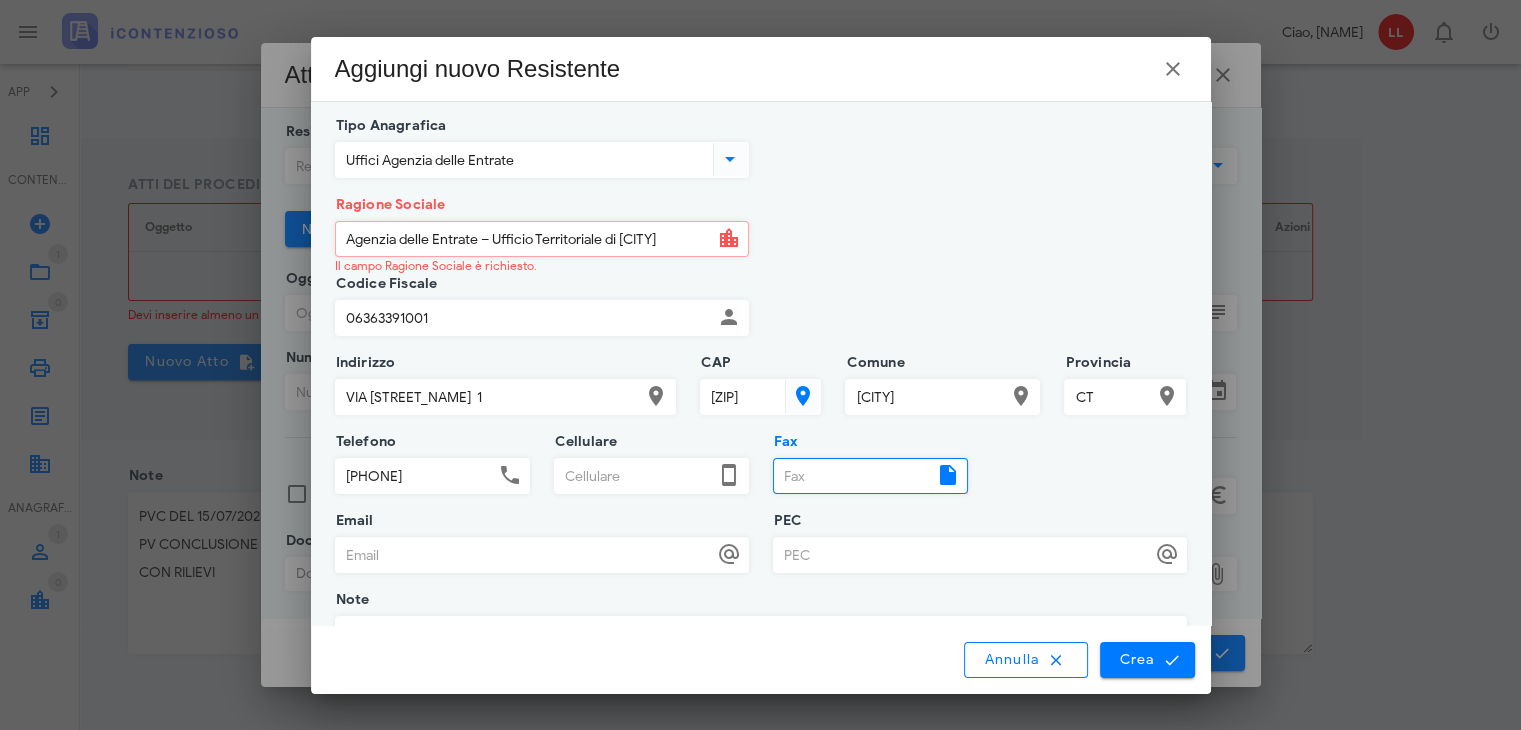 paste on "095 613 8604" 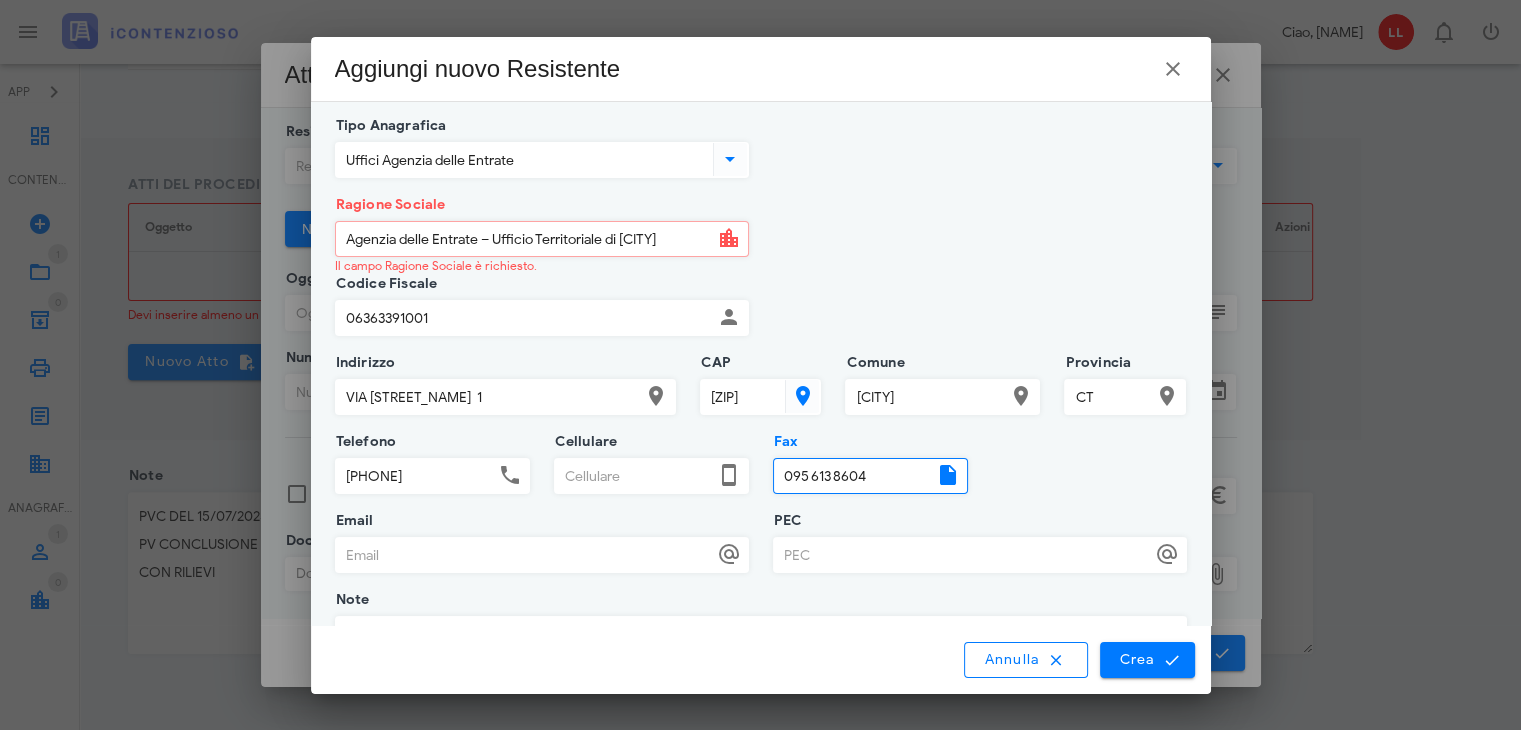 type on "095 613 8604" 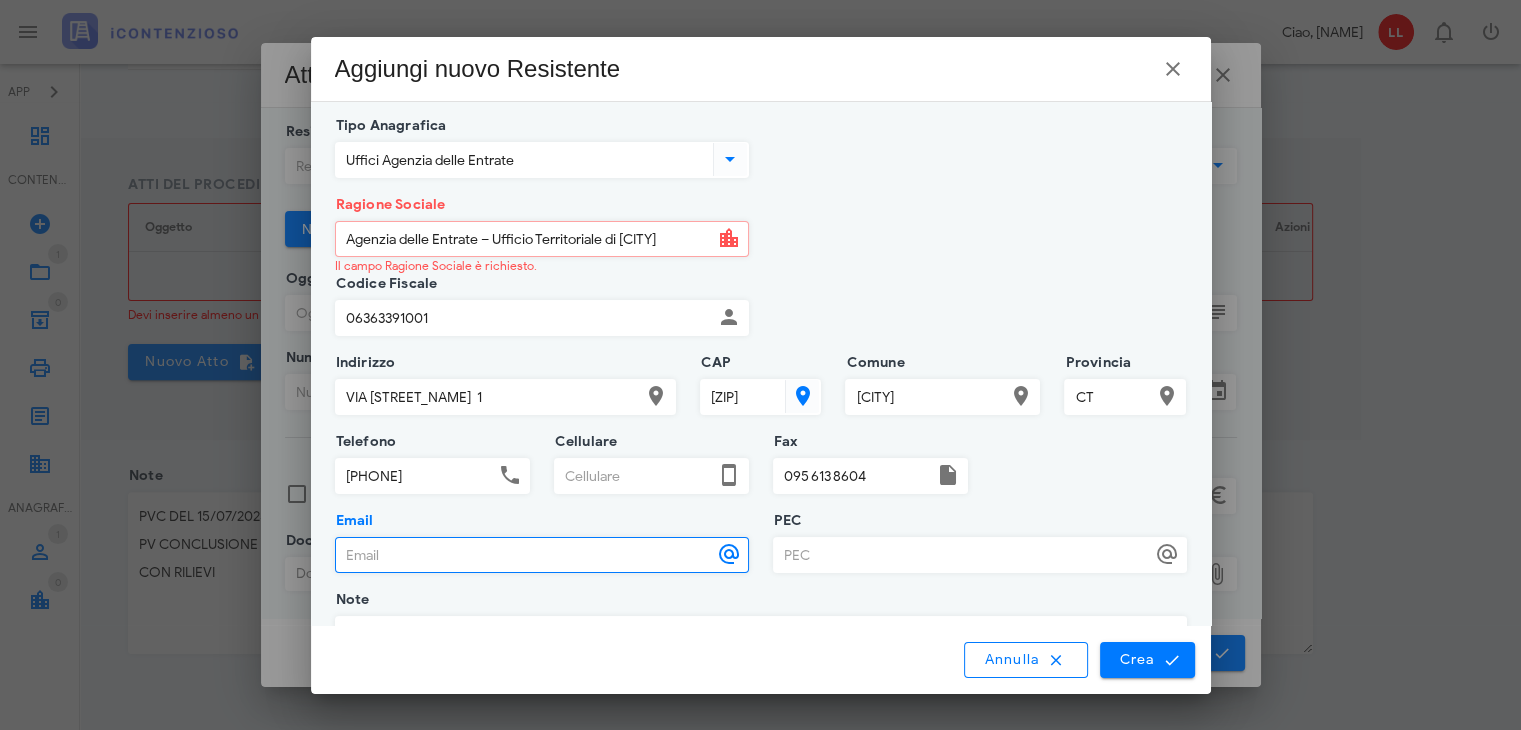 click on "Email" at bounding box center (524, 555) 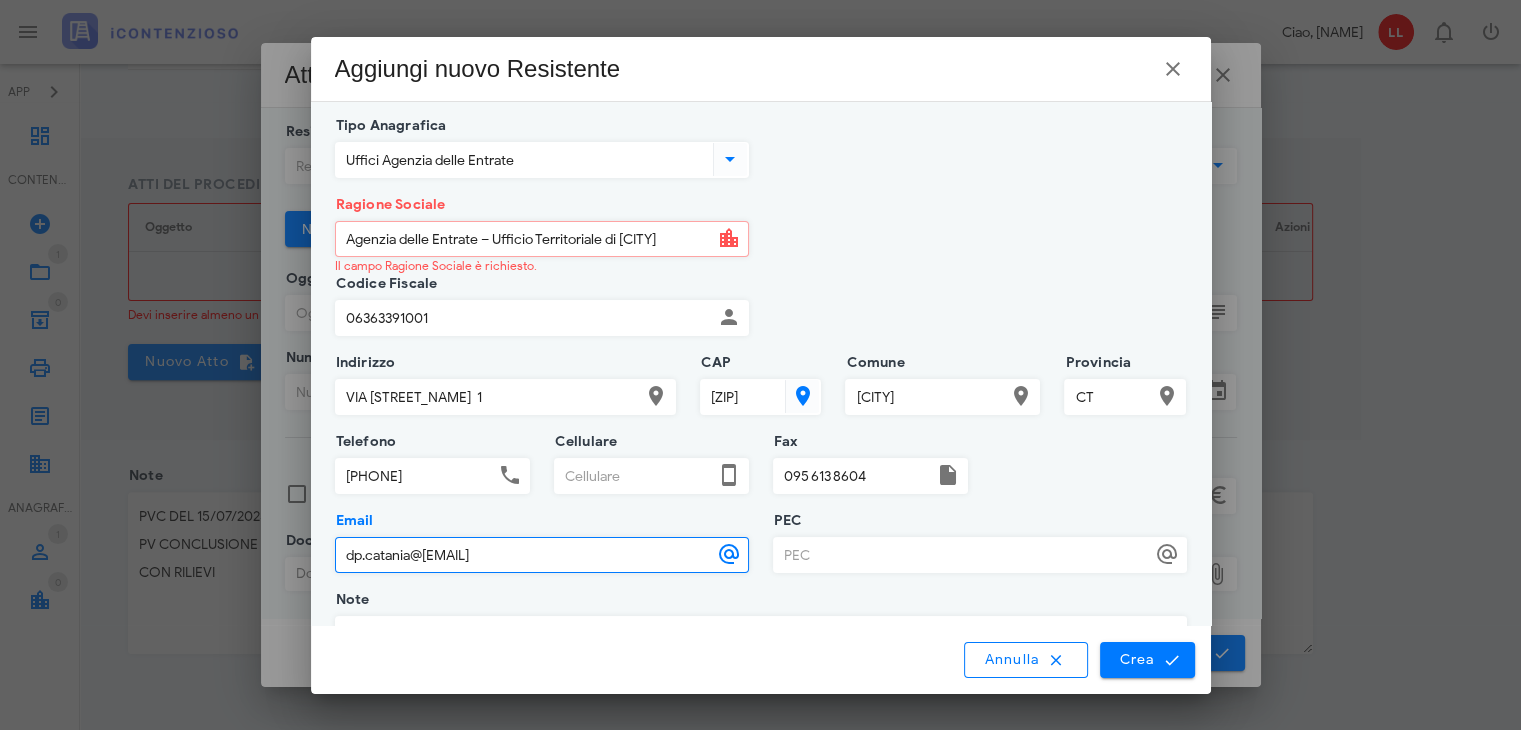 type on "dp.catania@agenziaentrate.it" 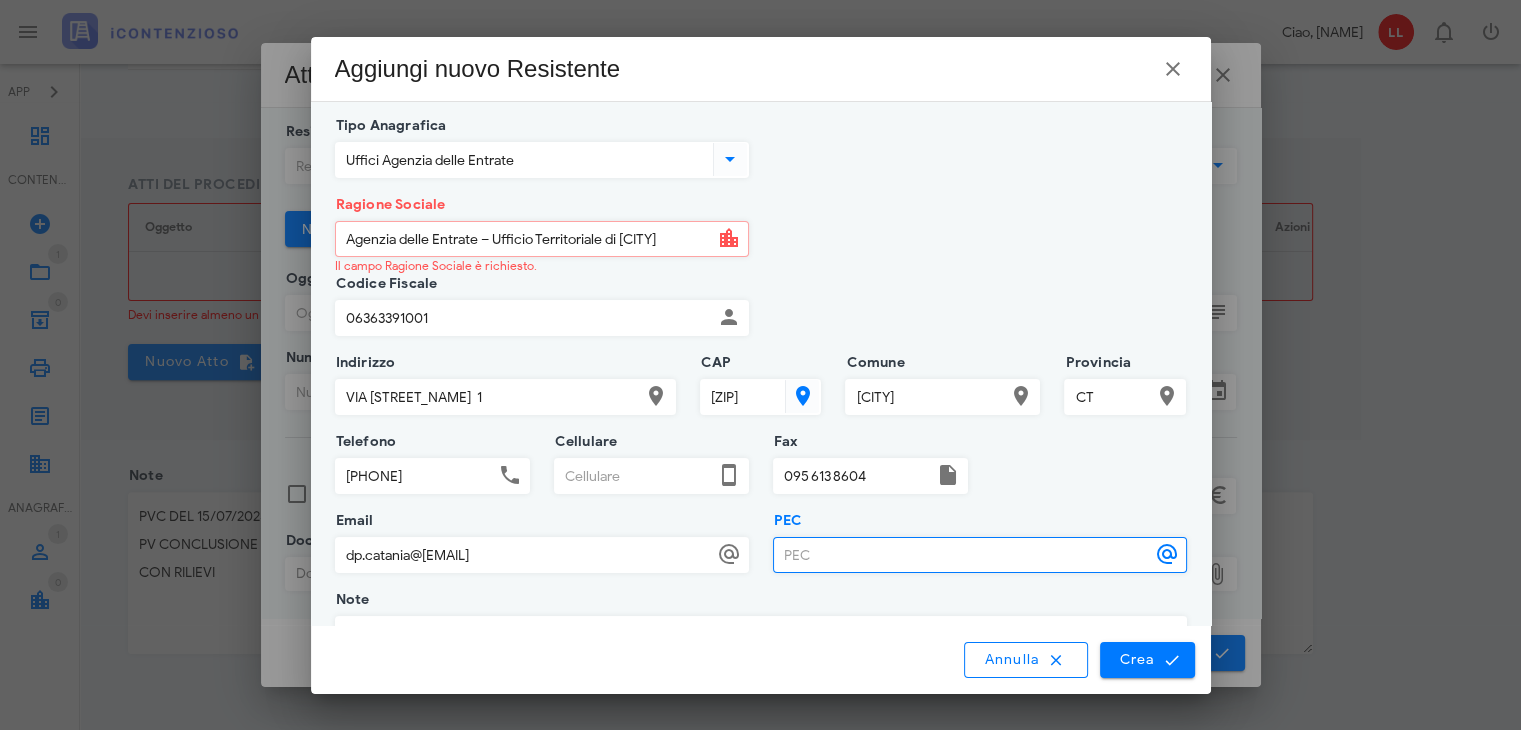 click on "PEC" at bounding box center (962, 555) 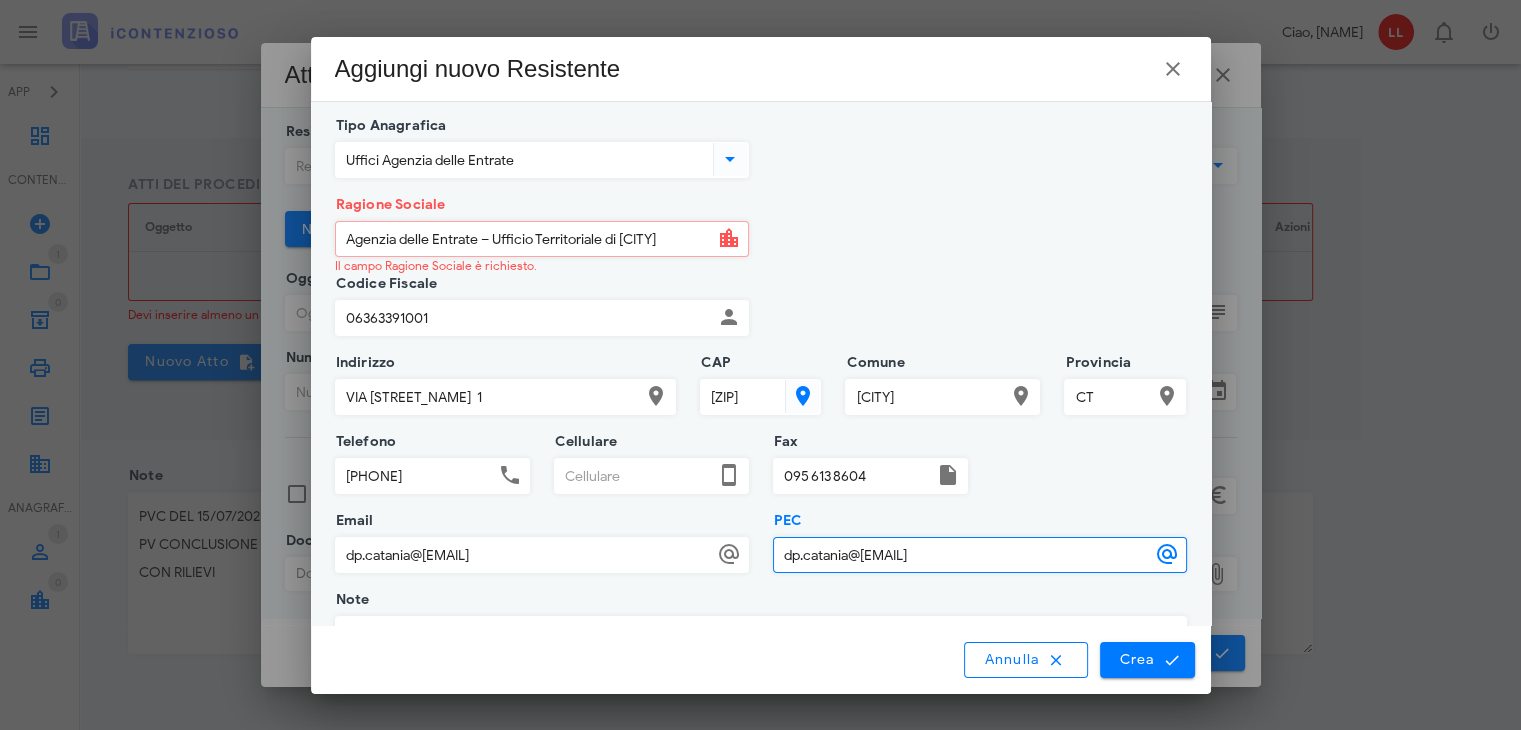 type on "dp.catania@pce.agenziaentrate.it" 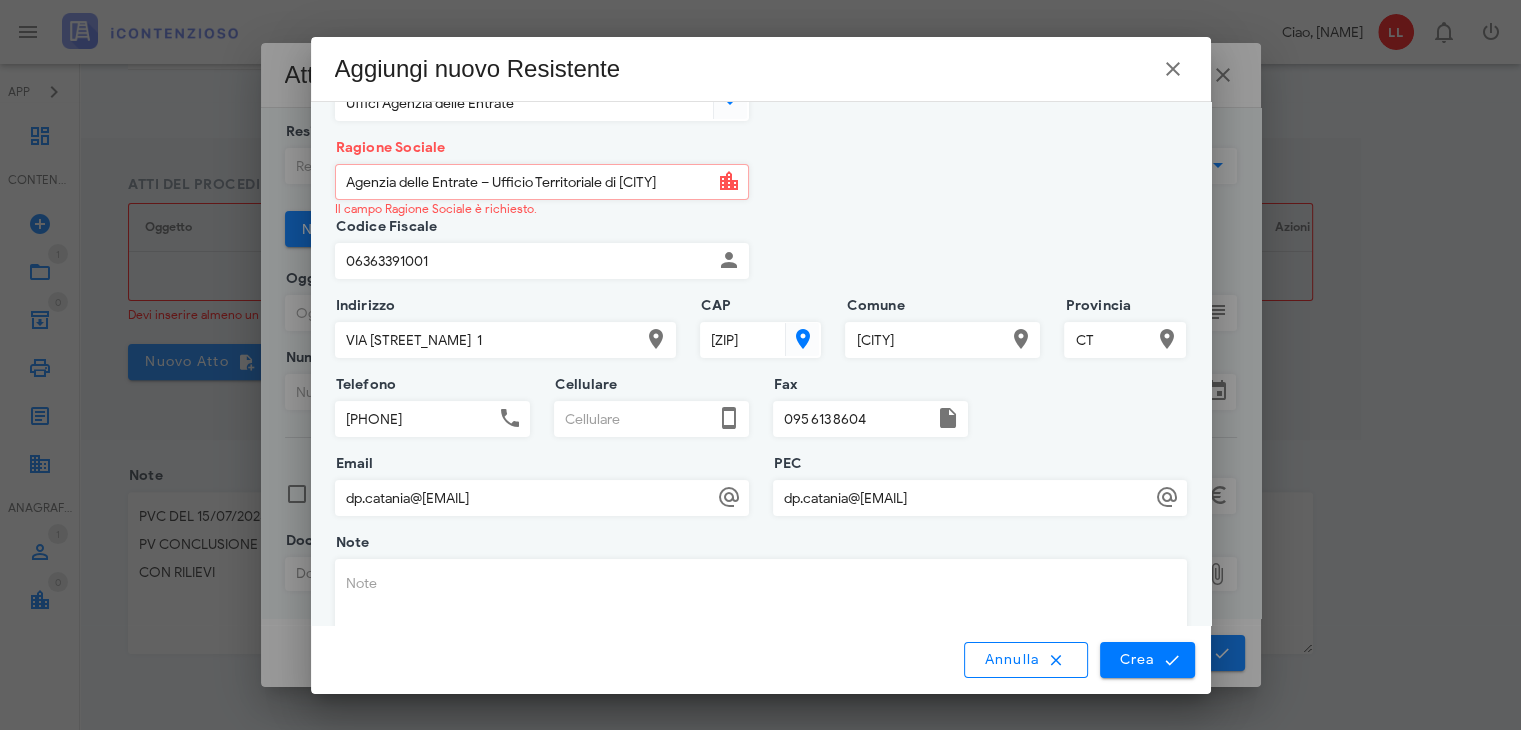 scroll, scrollTop: 100, scrollLeft: 0, axis: vertical 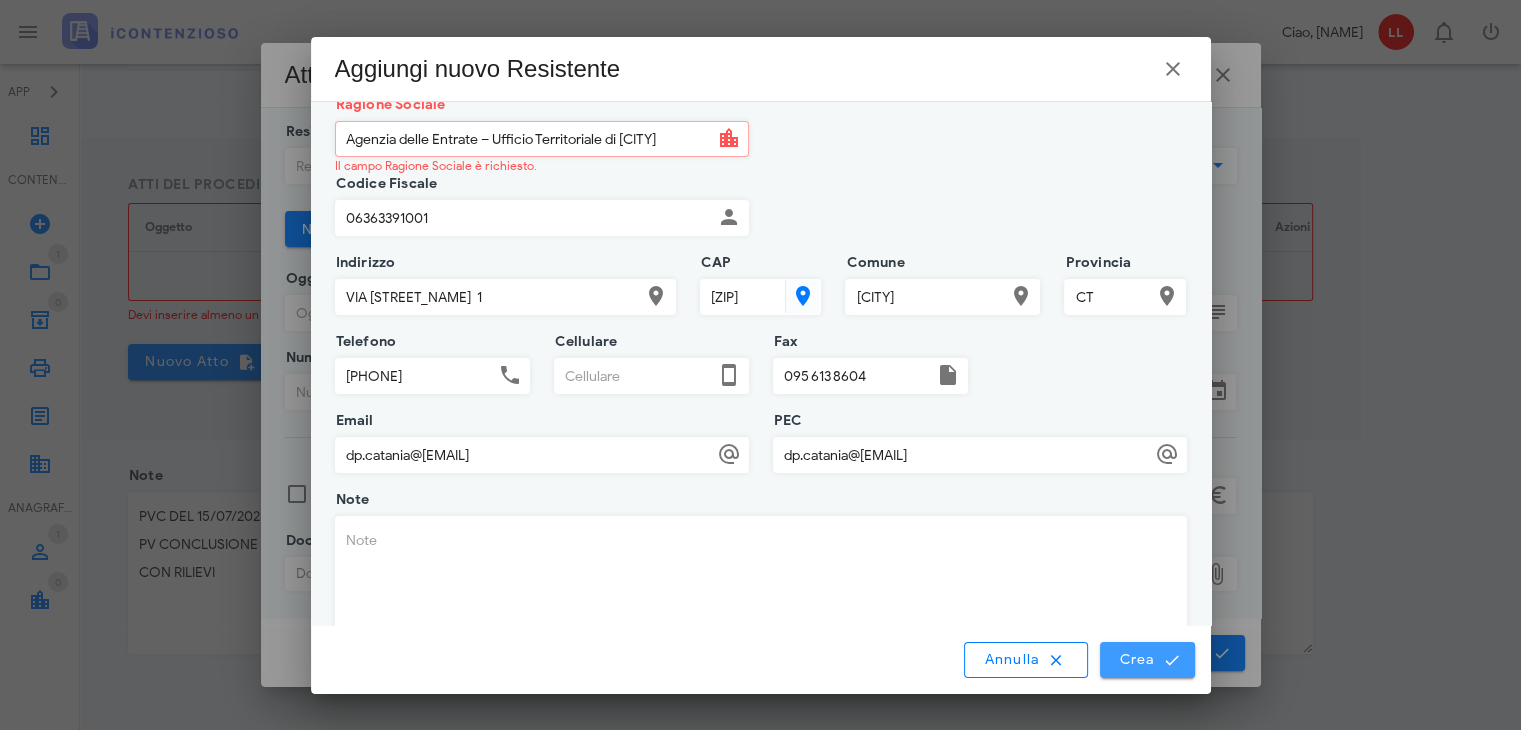 click on "Crea" at bounding box center [1147, 660] 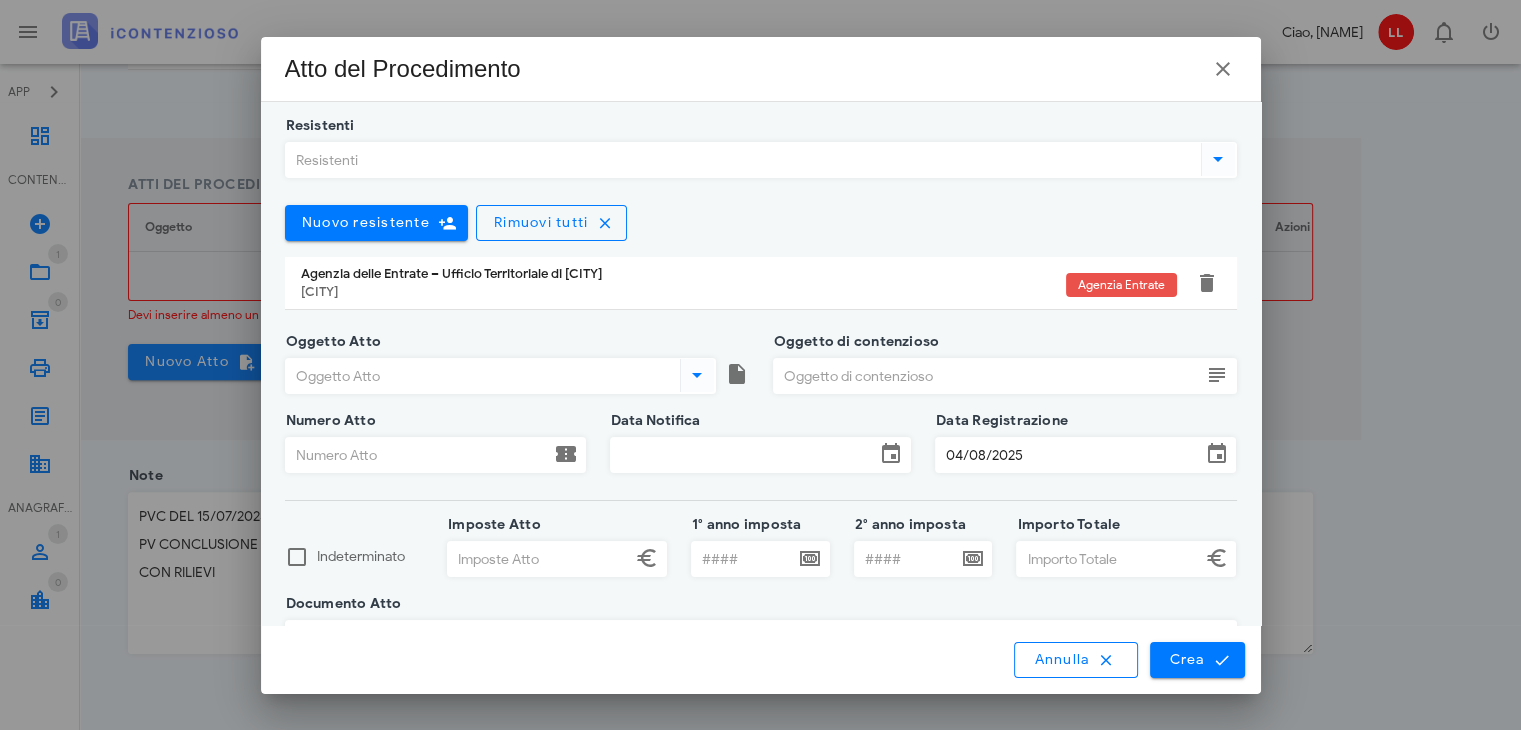 click at bounding box center [697, 375] 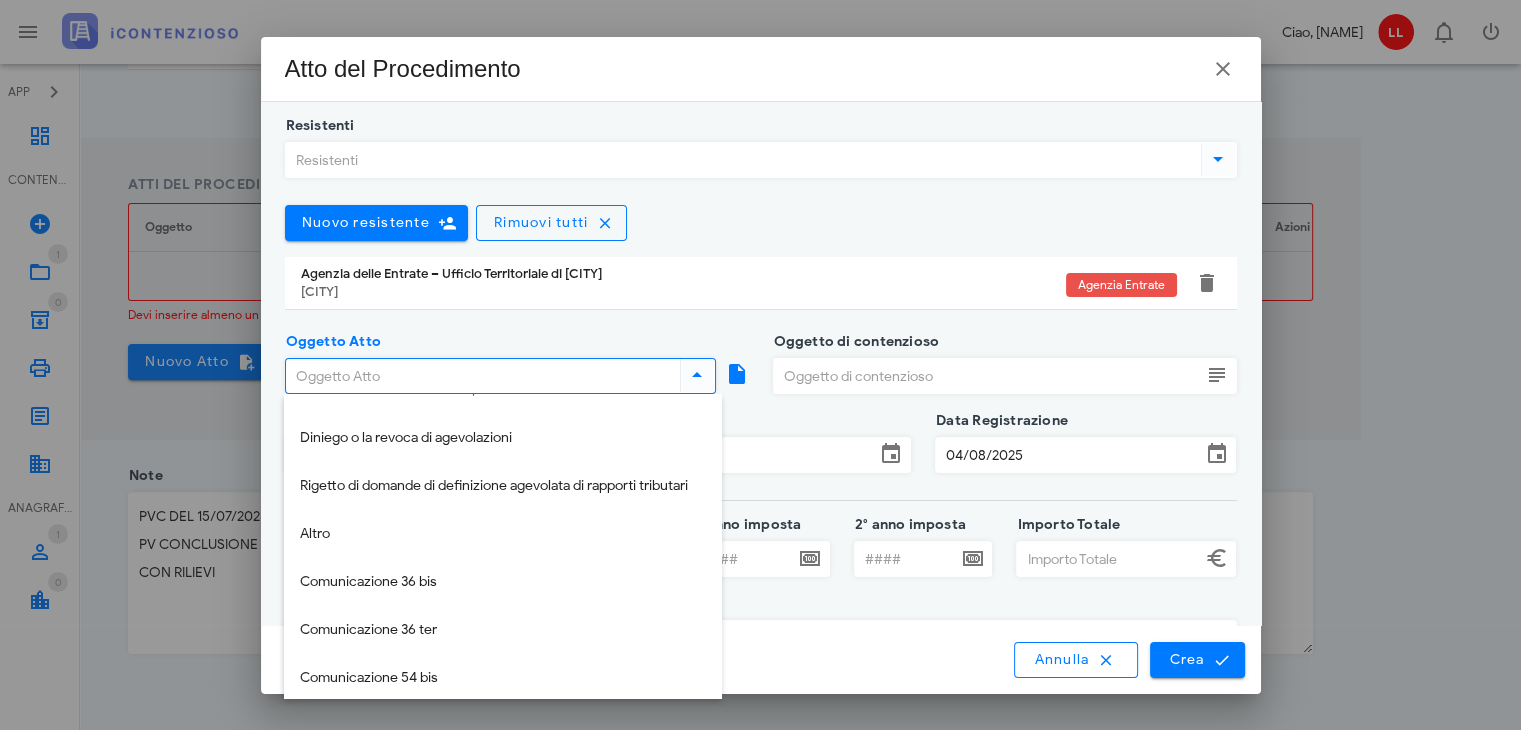 scroll, scrollTop: 432, scrollLeft: 0, axis: vertical 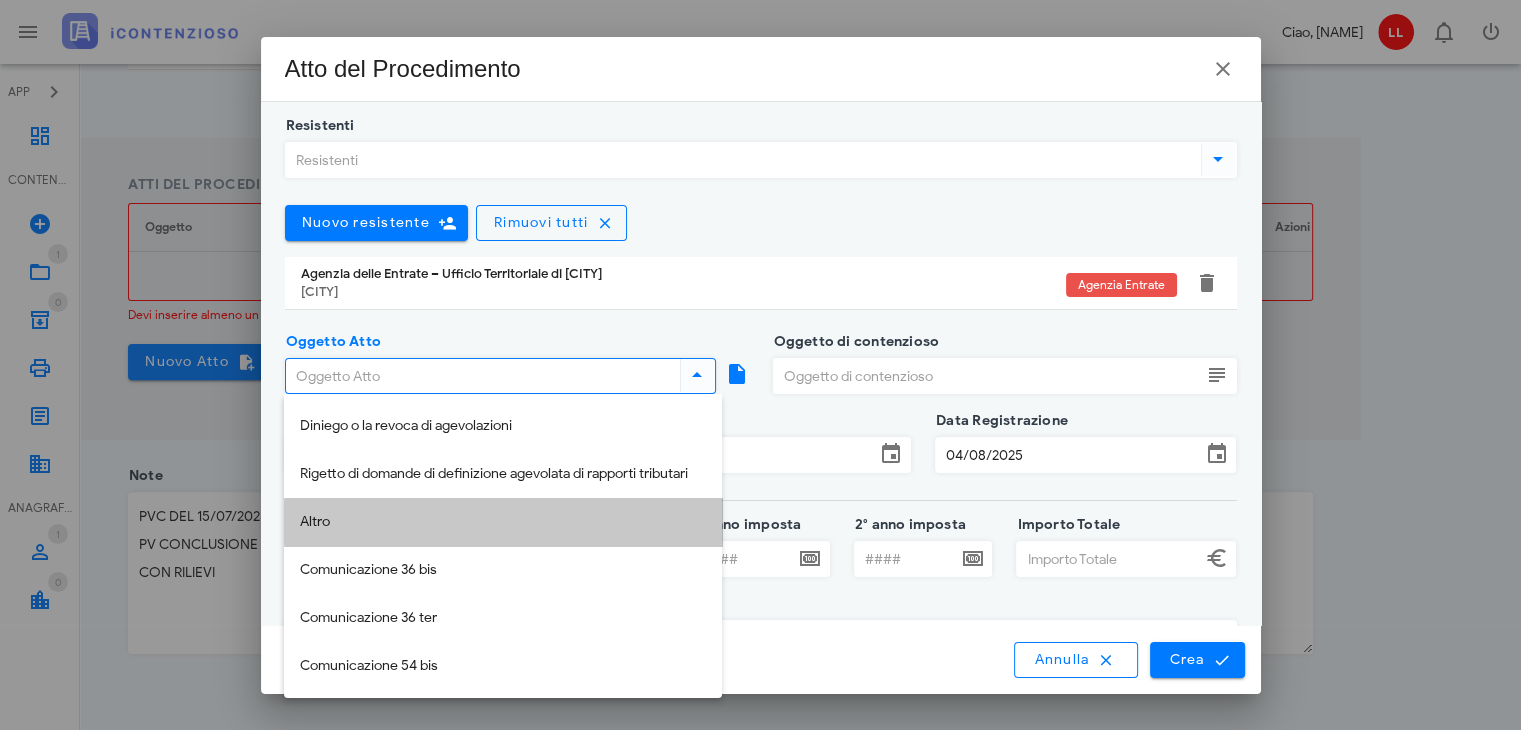 click on "Altro" at bounding box center (503, 522) 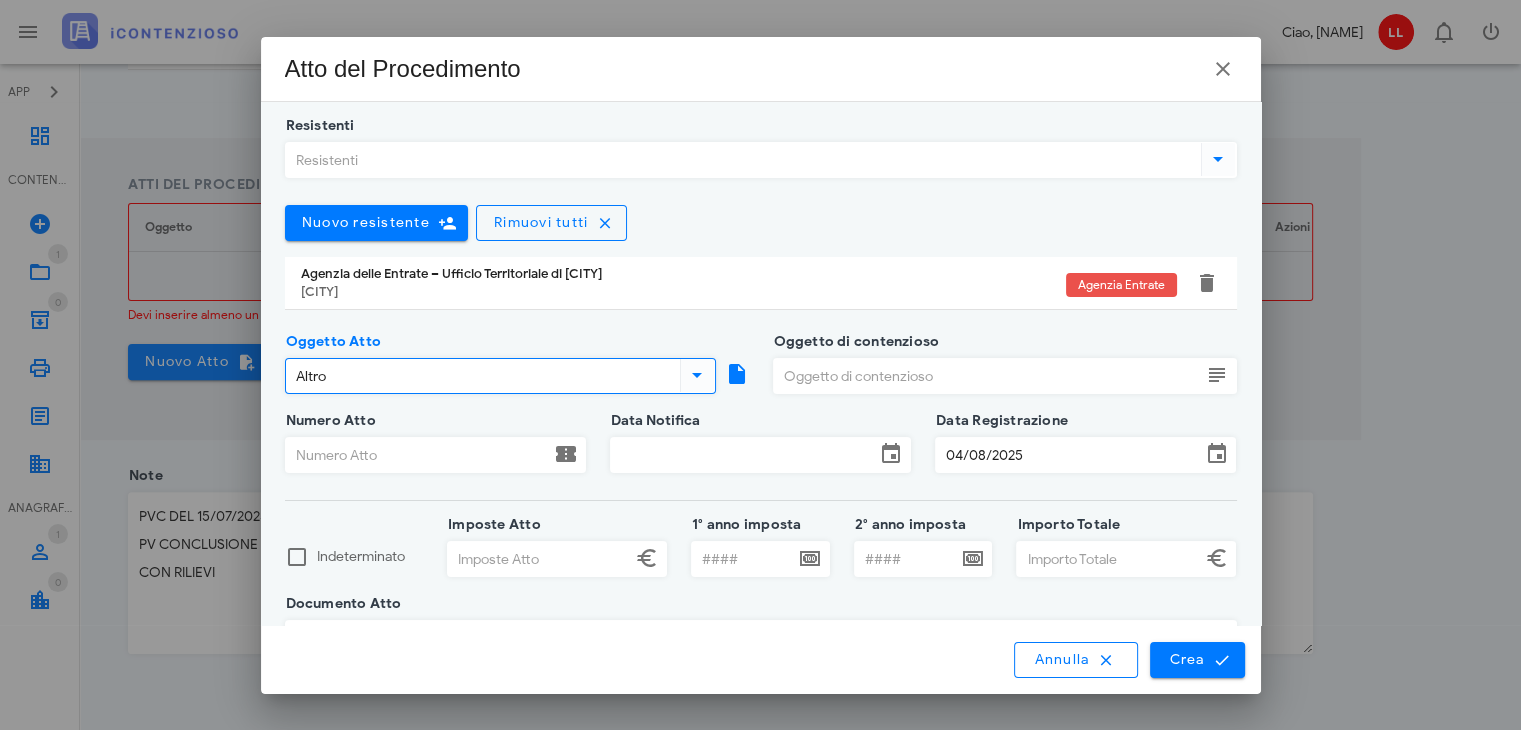 click on "Oggetto di contenzioso" at bounding box center [987, 376] 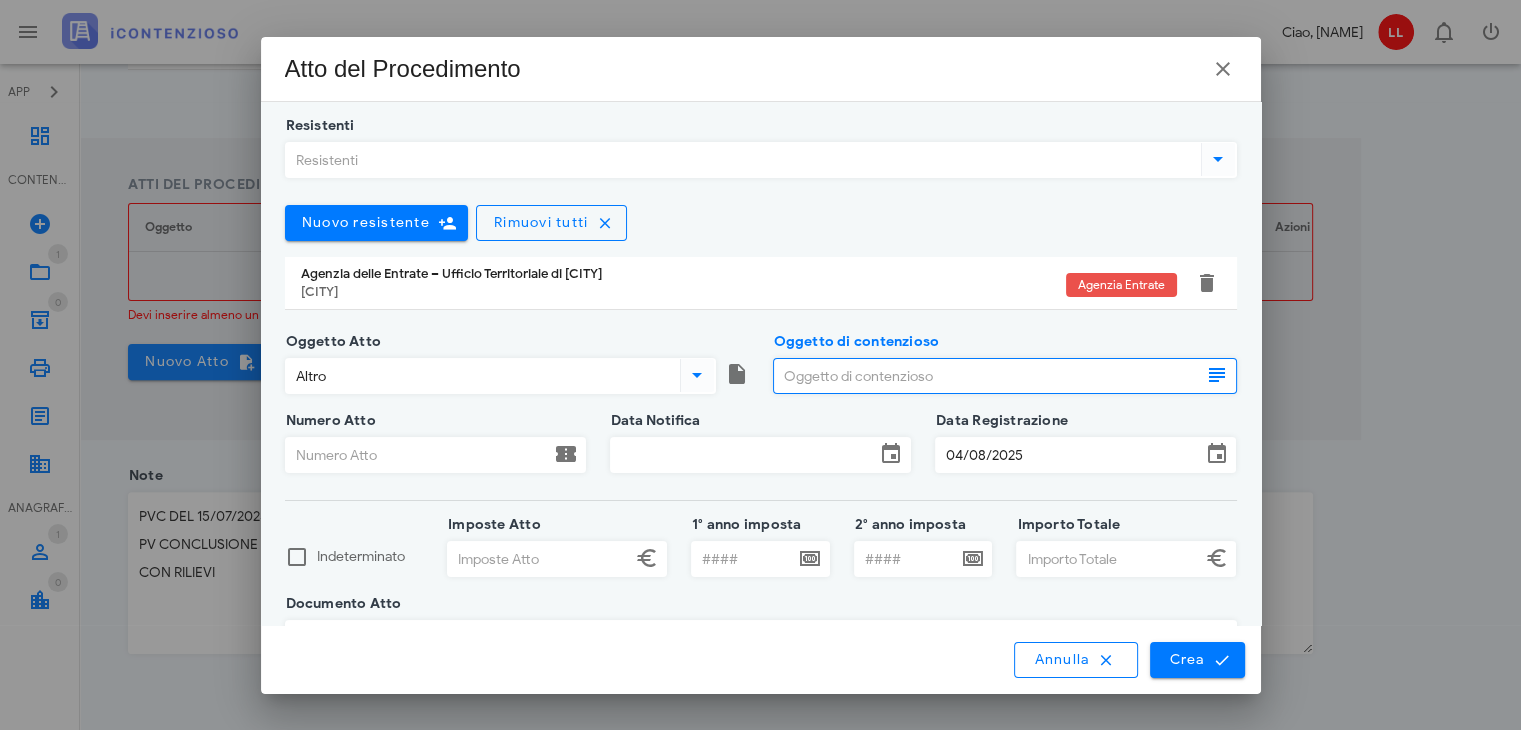 click at bounding box center [1217, 375] 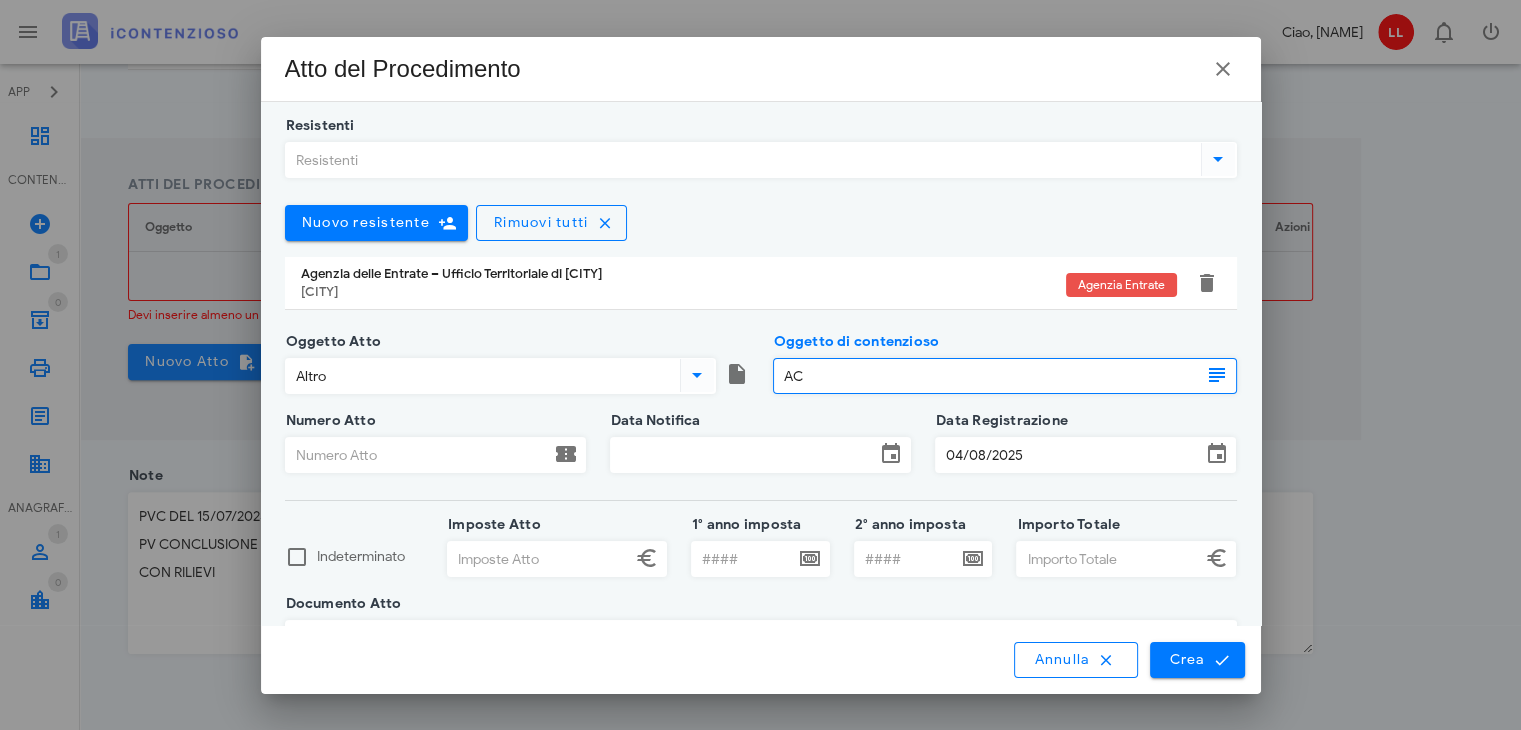 type on "A" 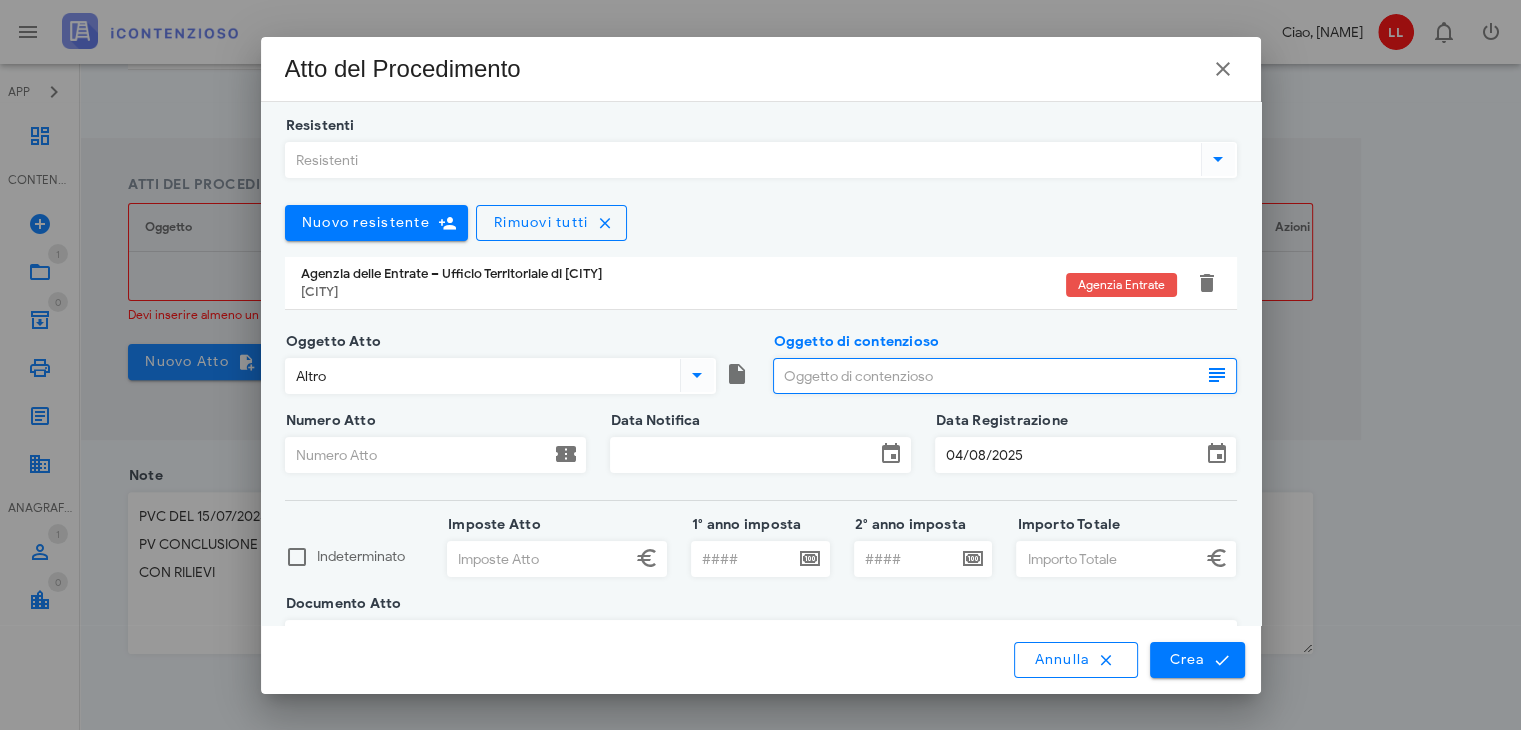 click on "Oggetto di contenzioso" at bounding box center (987, 376) 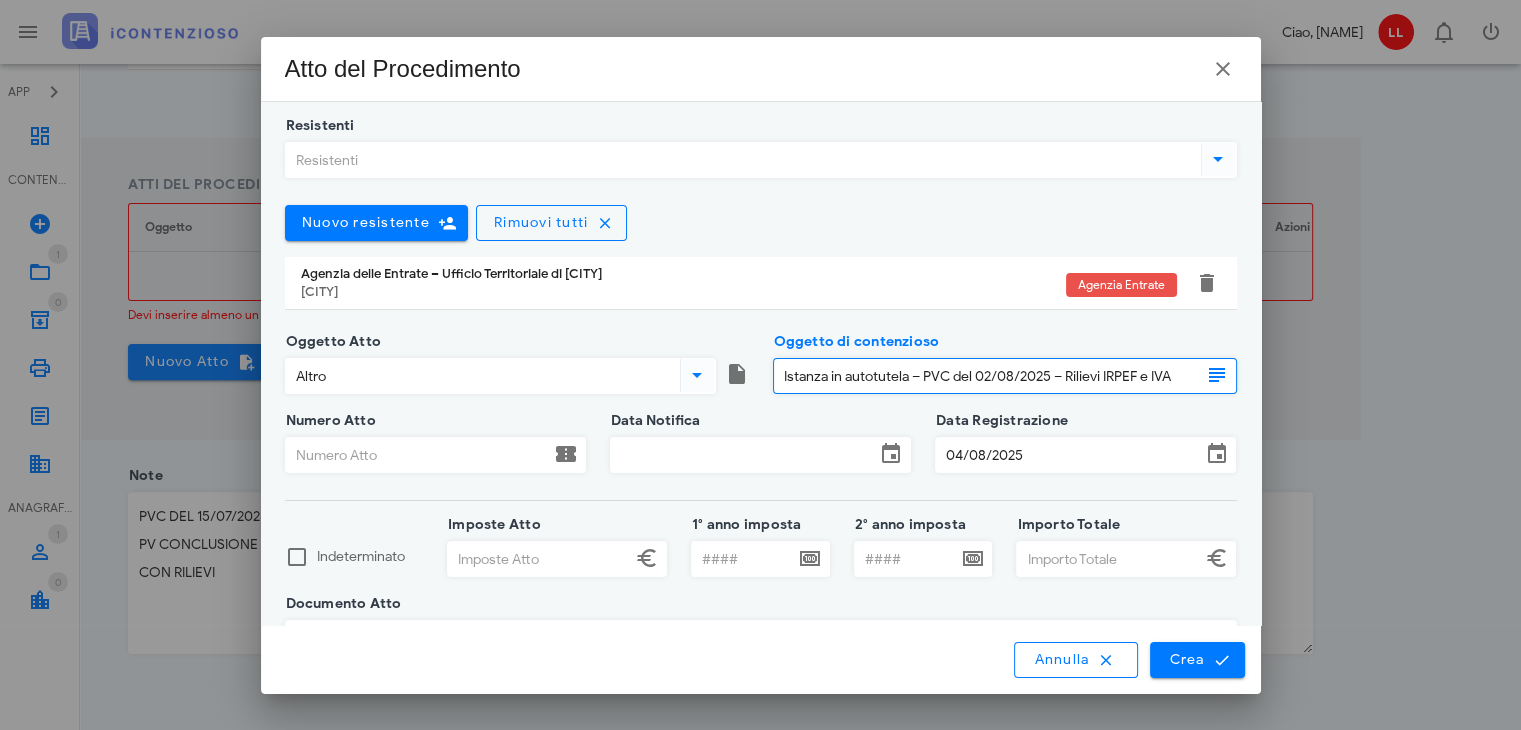 click on "Istanza in autotutela – PVC del 02/08/2025 – Rilievi IRPEF e IVA" at bounding box center [987, 376] 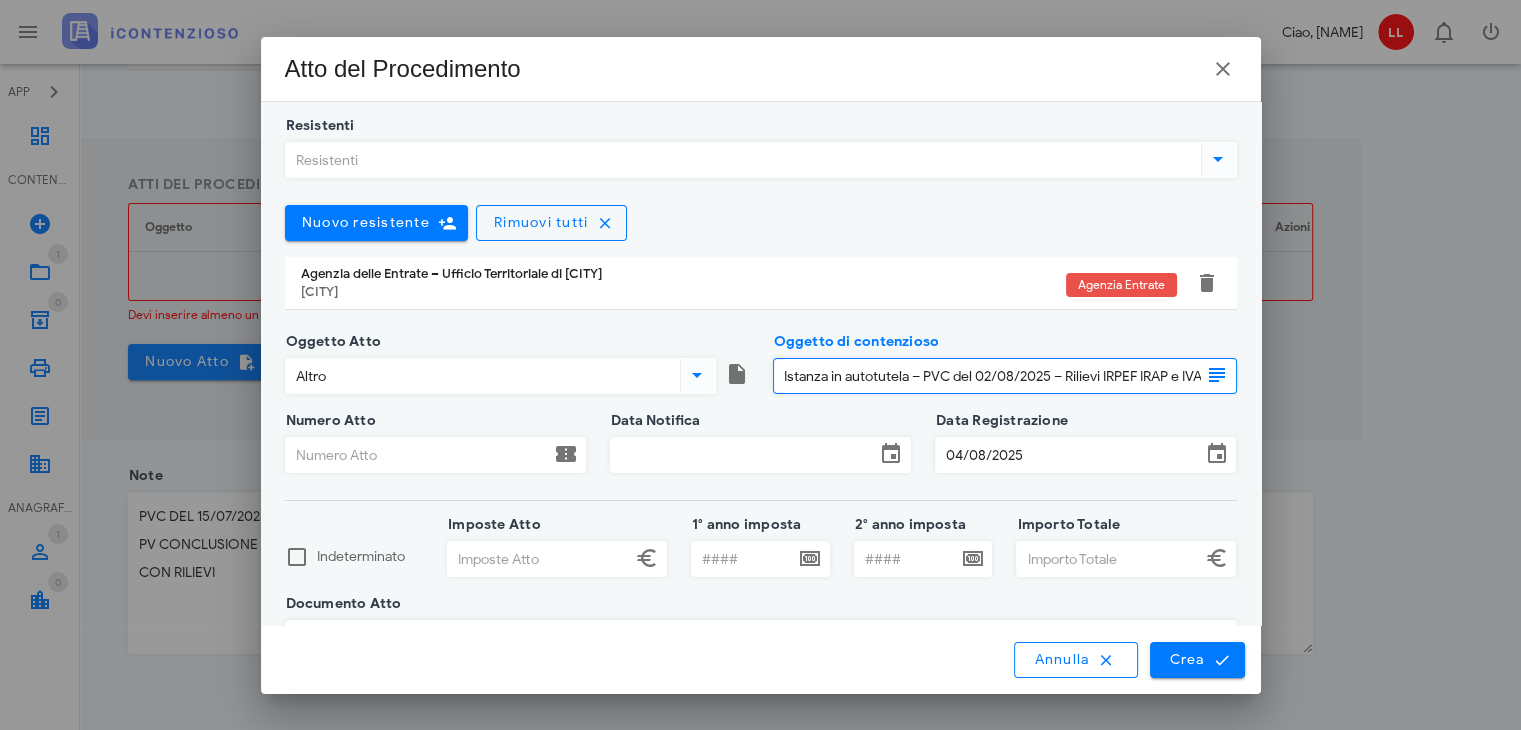 click on "Istanza in autotutela – PVC del 02/08/2025 – Rilievi IRPEF IRAP e IVA" at bounding box center [987, 376] 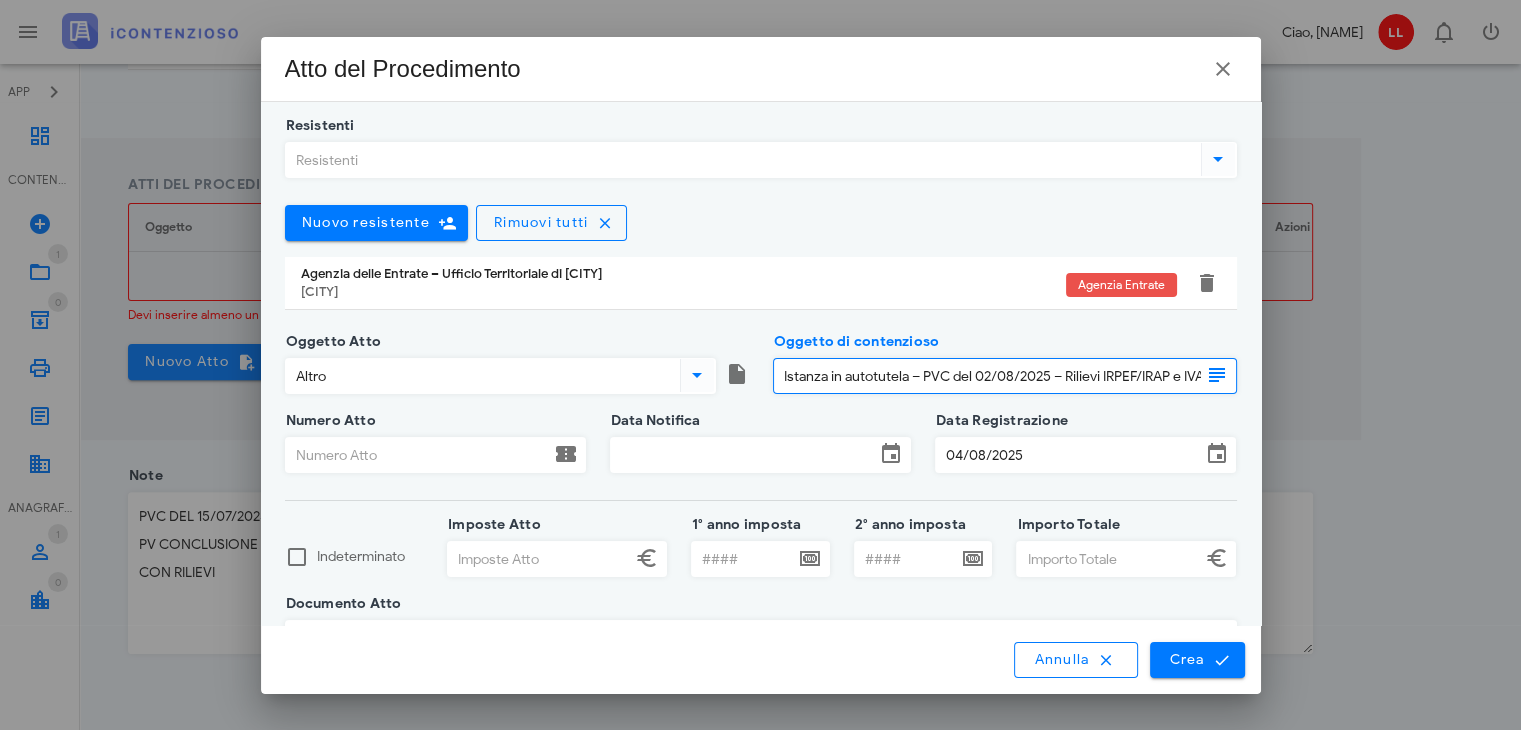 click on "Istanza in autotutela – PVC del 02/08/2025 – Rilievi IRPEF/IRAP e IVA" at bounding box center (987, 376) 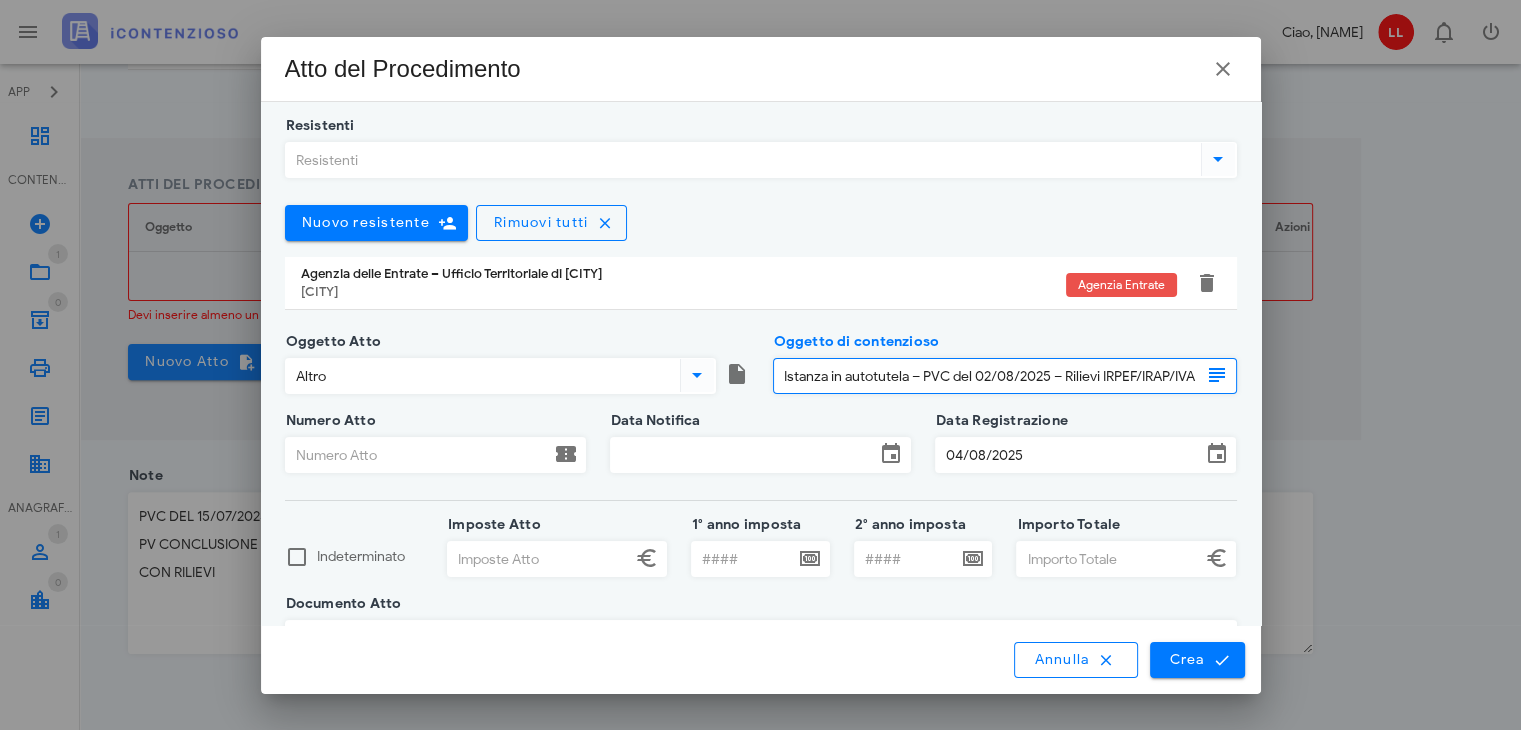 type on "Istanza in autotutela – PVC del 02/08/2025 – Rilievi IRPEF/IRAP/IVA" 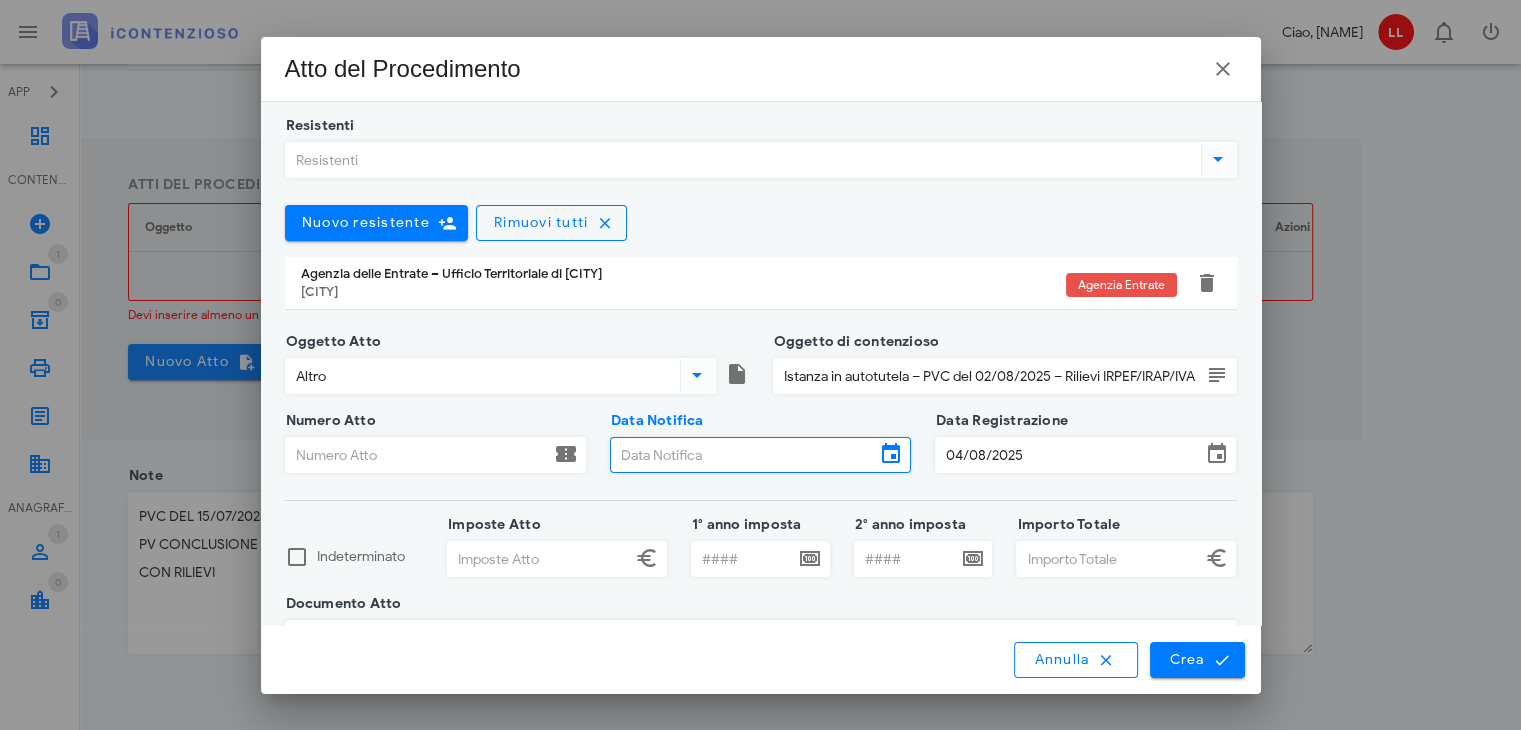 click on "Data Notifica" at bounding box center [743, 455] 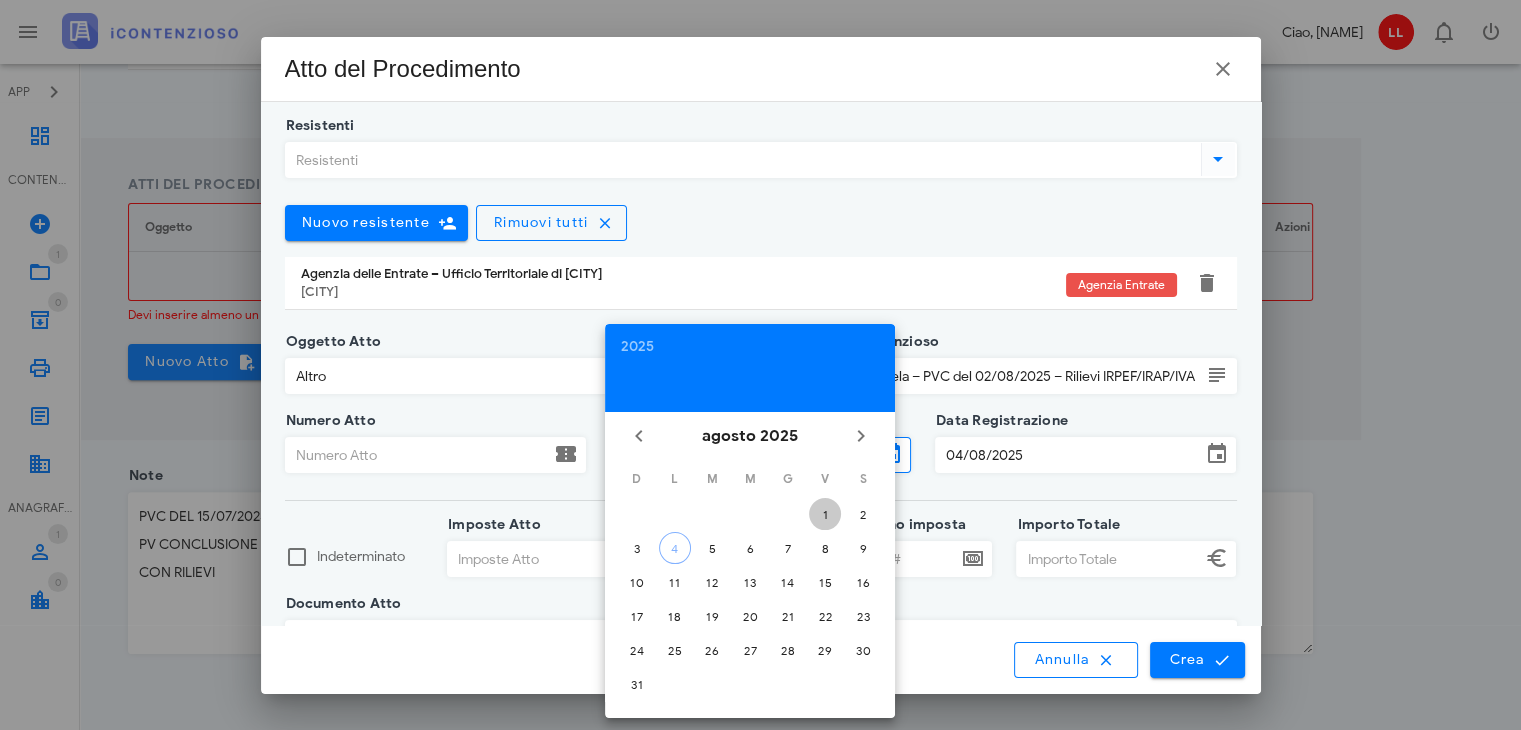 click on "1" at bounding box center (825, 514) 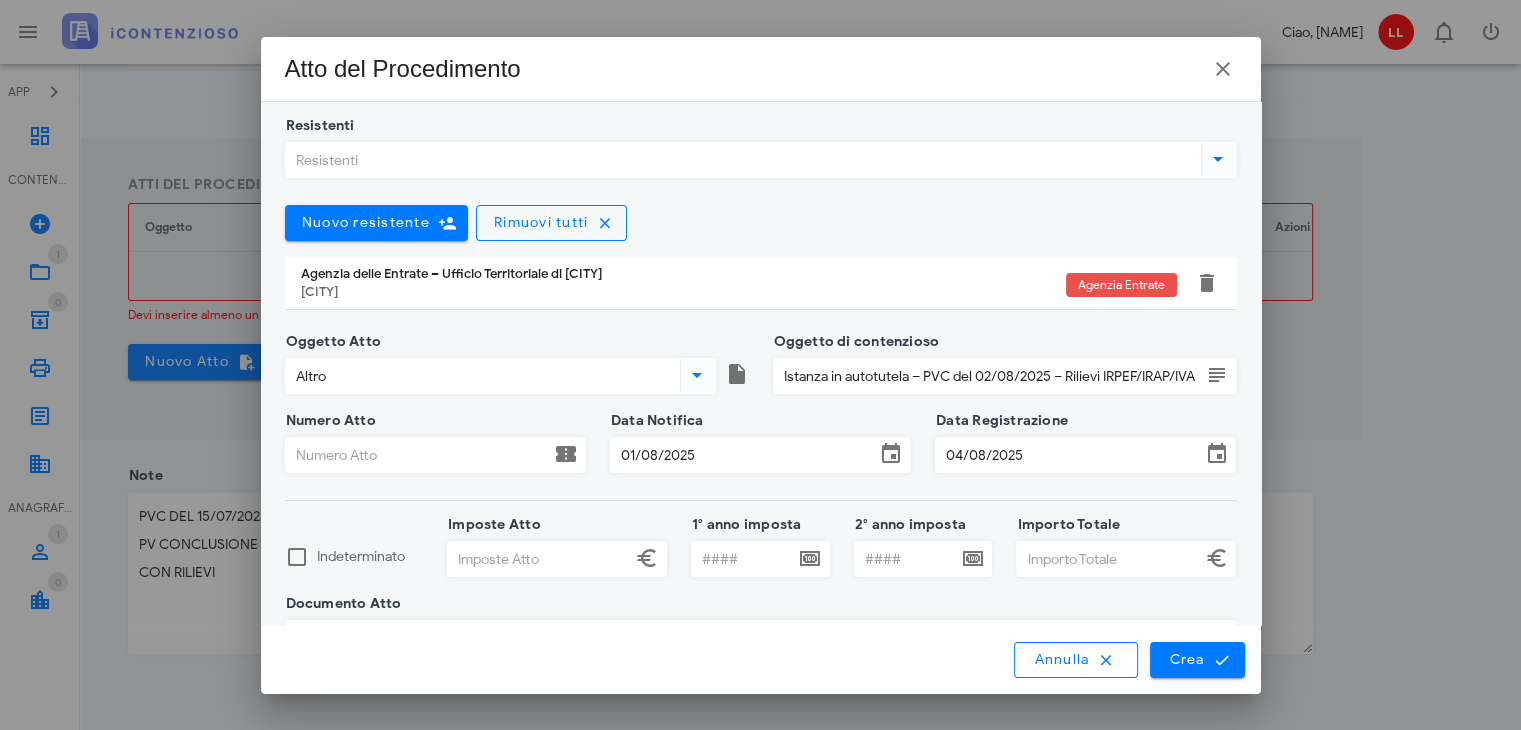 click on "04/08/2025" at bounding box center (1068, 455) 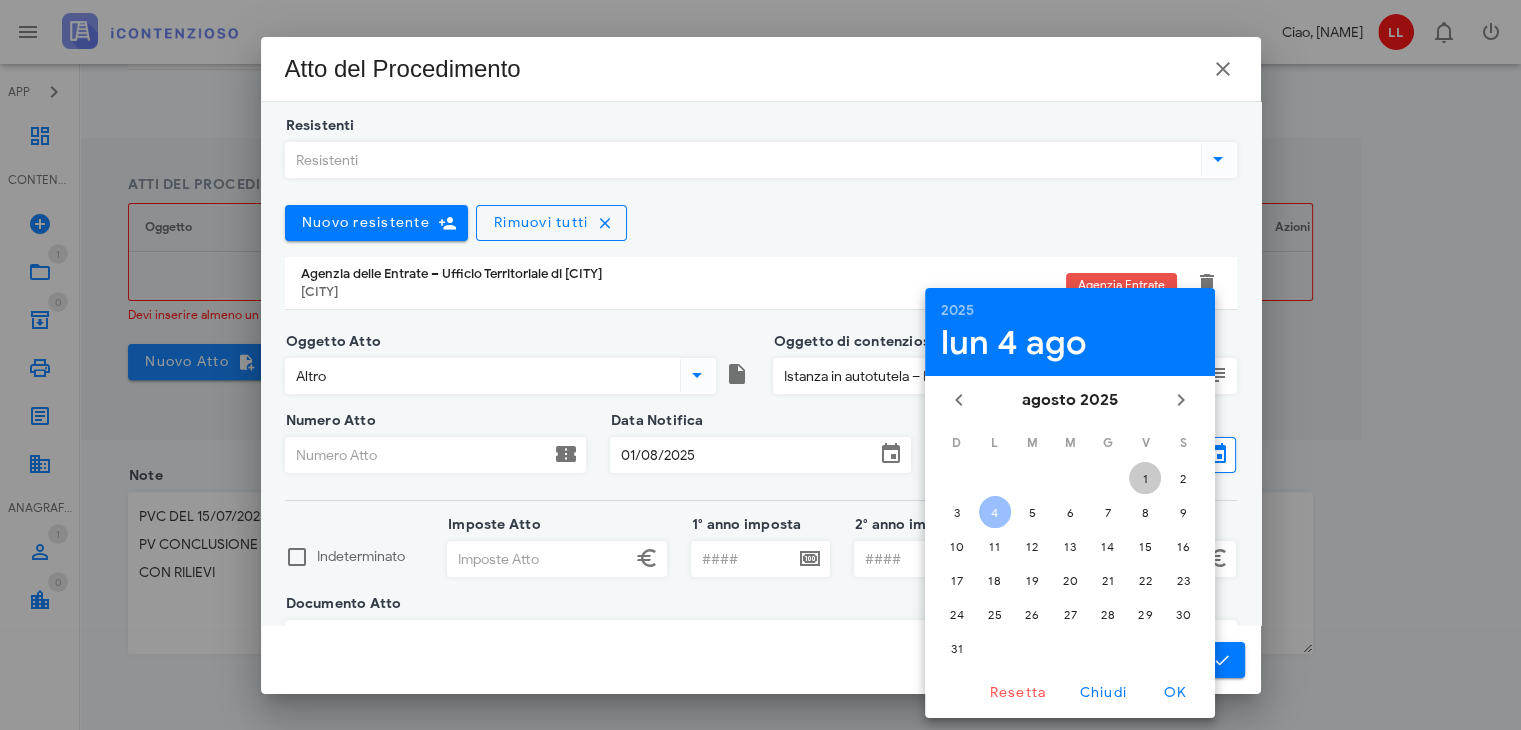 click on "1" at bounding box center [1145, 478] 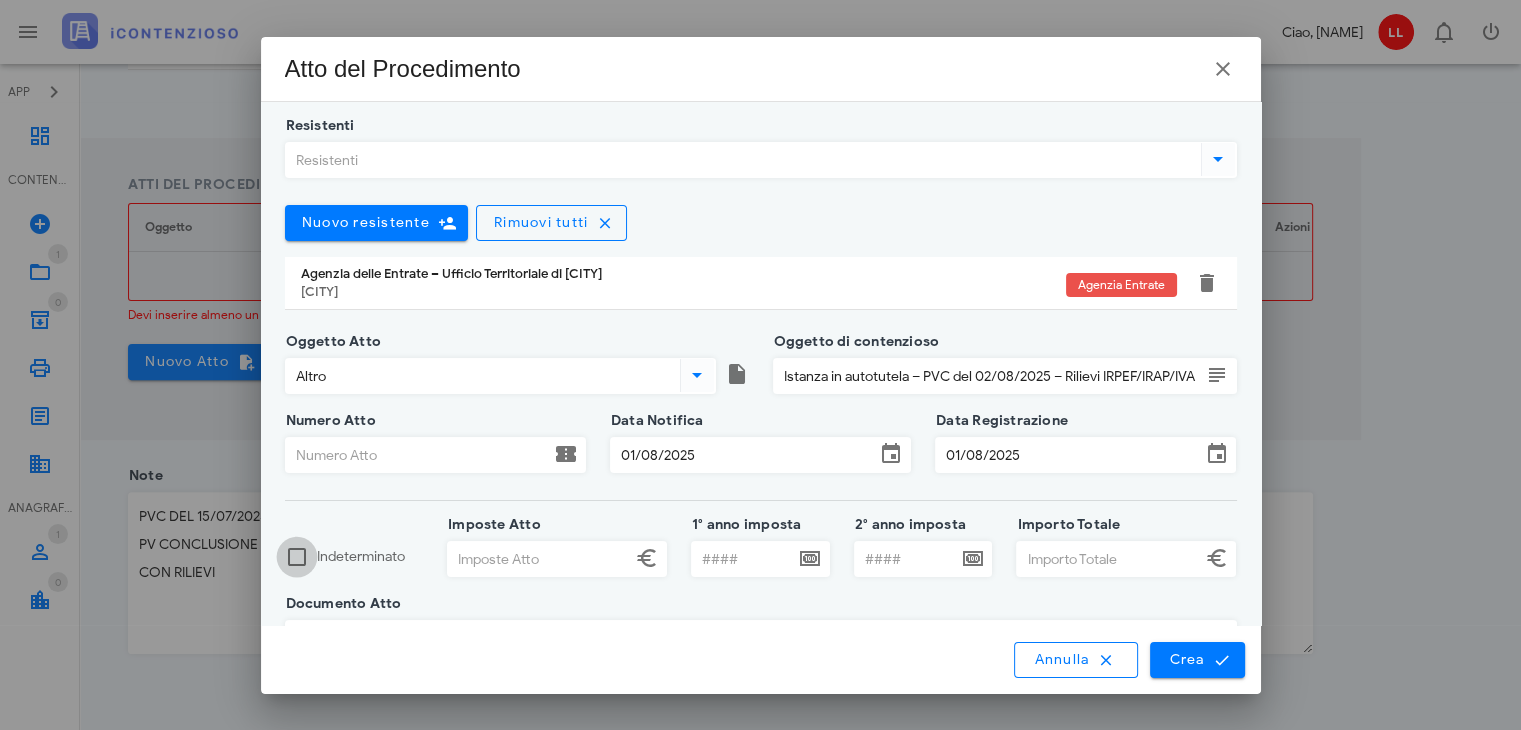 click at bounding box center (297, 557) 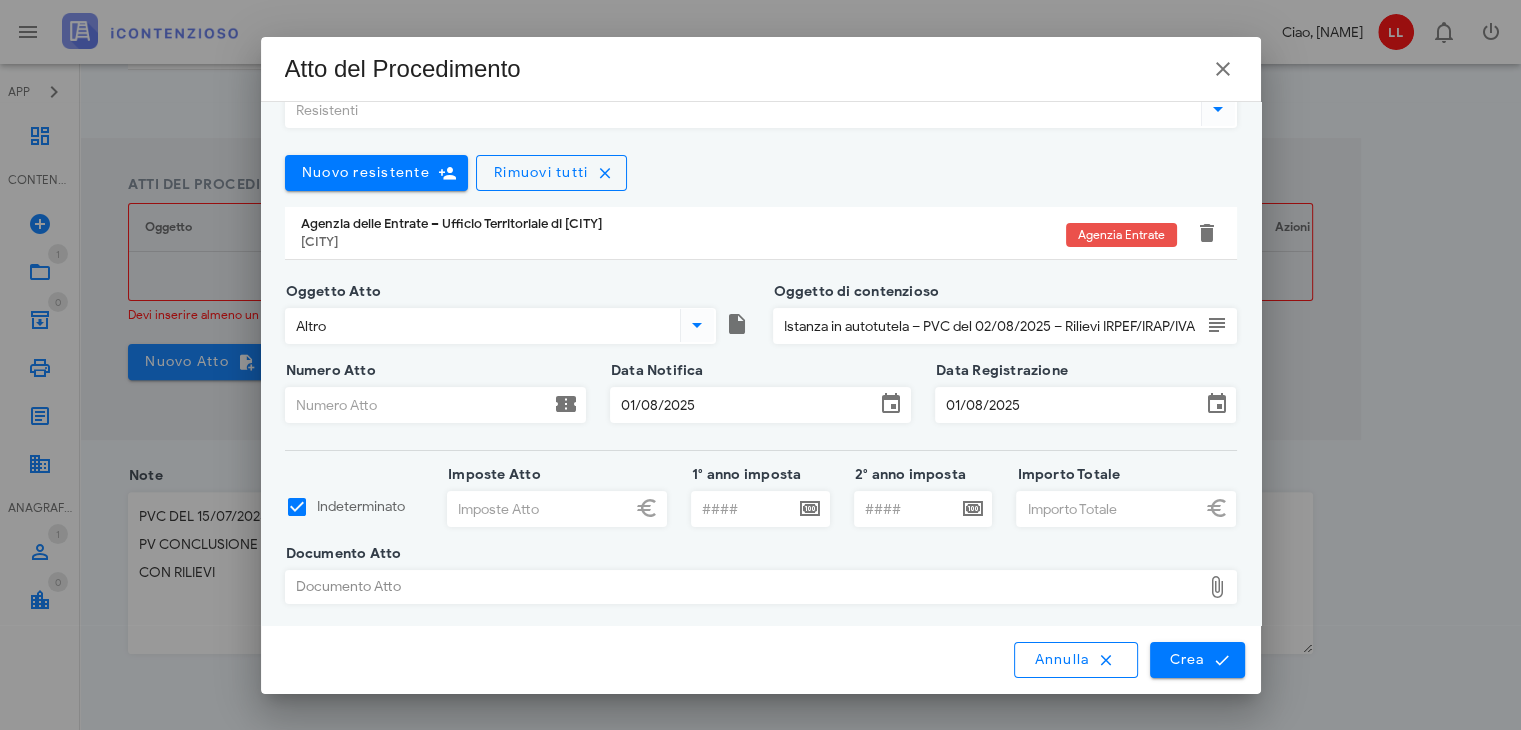 scroll, scrollTop: 53, scrollLeft: 0, axis: vertical 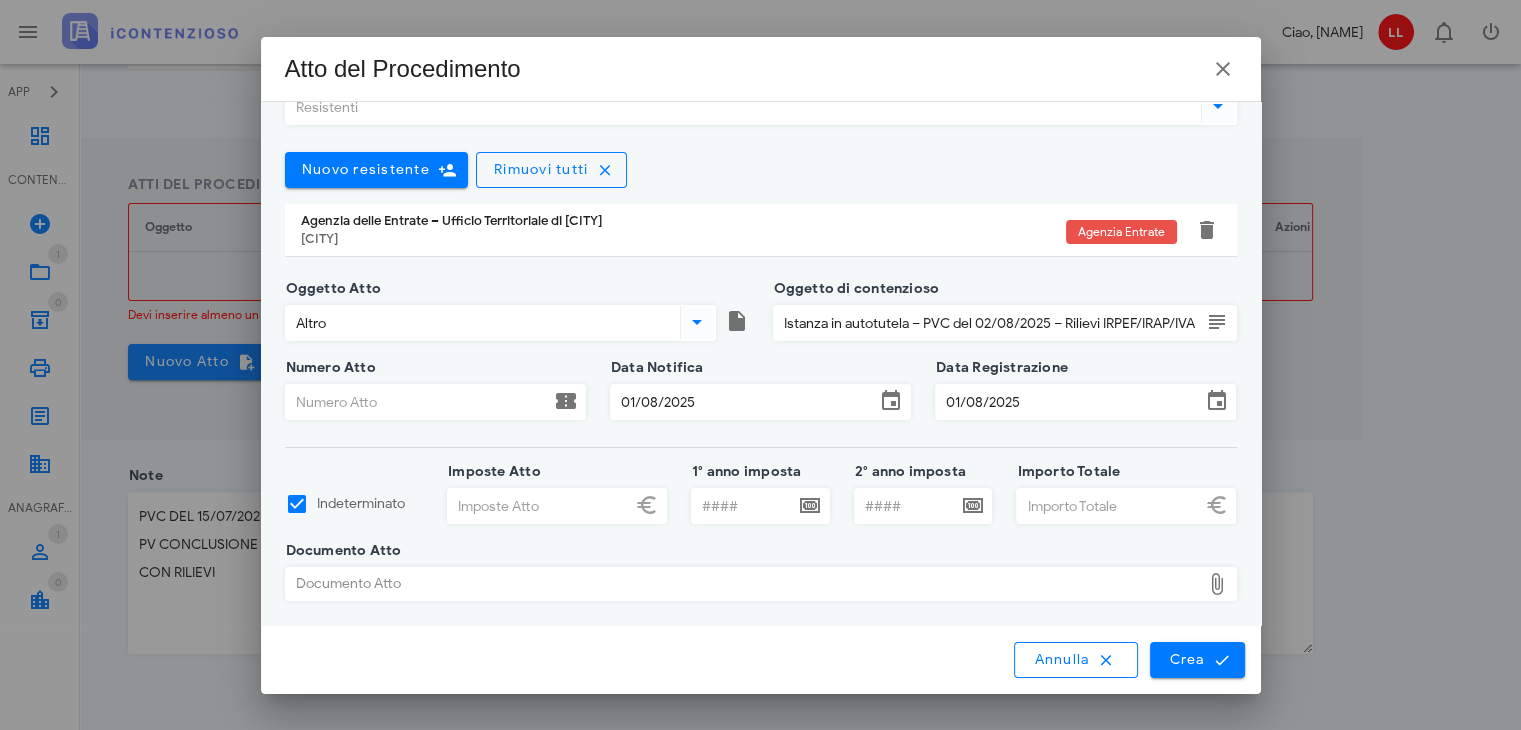 click at bounding box center (1217, 584) 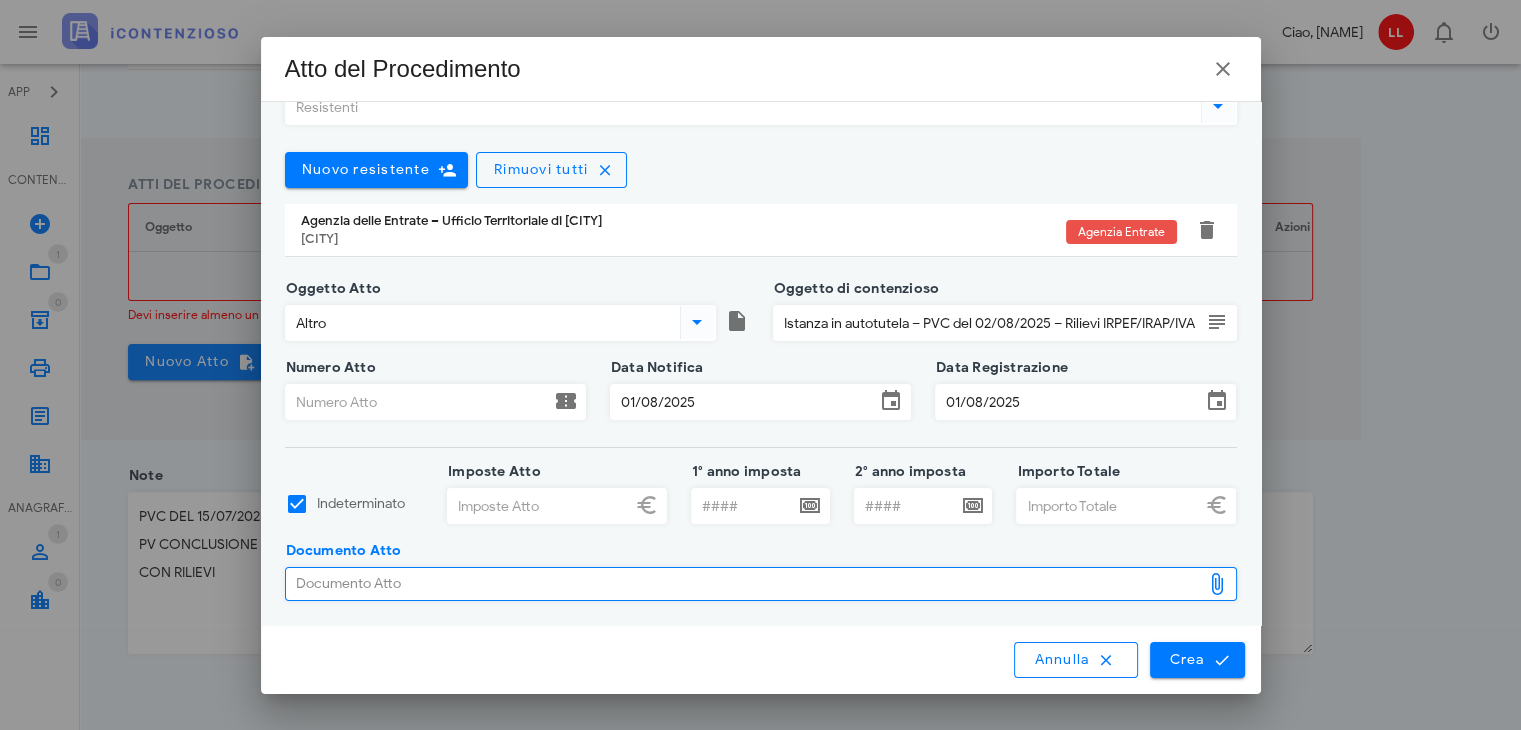 click on "Documento Atto" at bounding box center [743, 584] 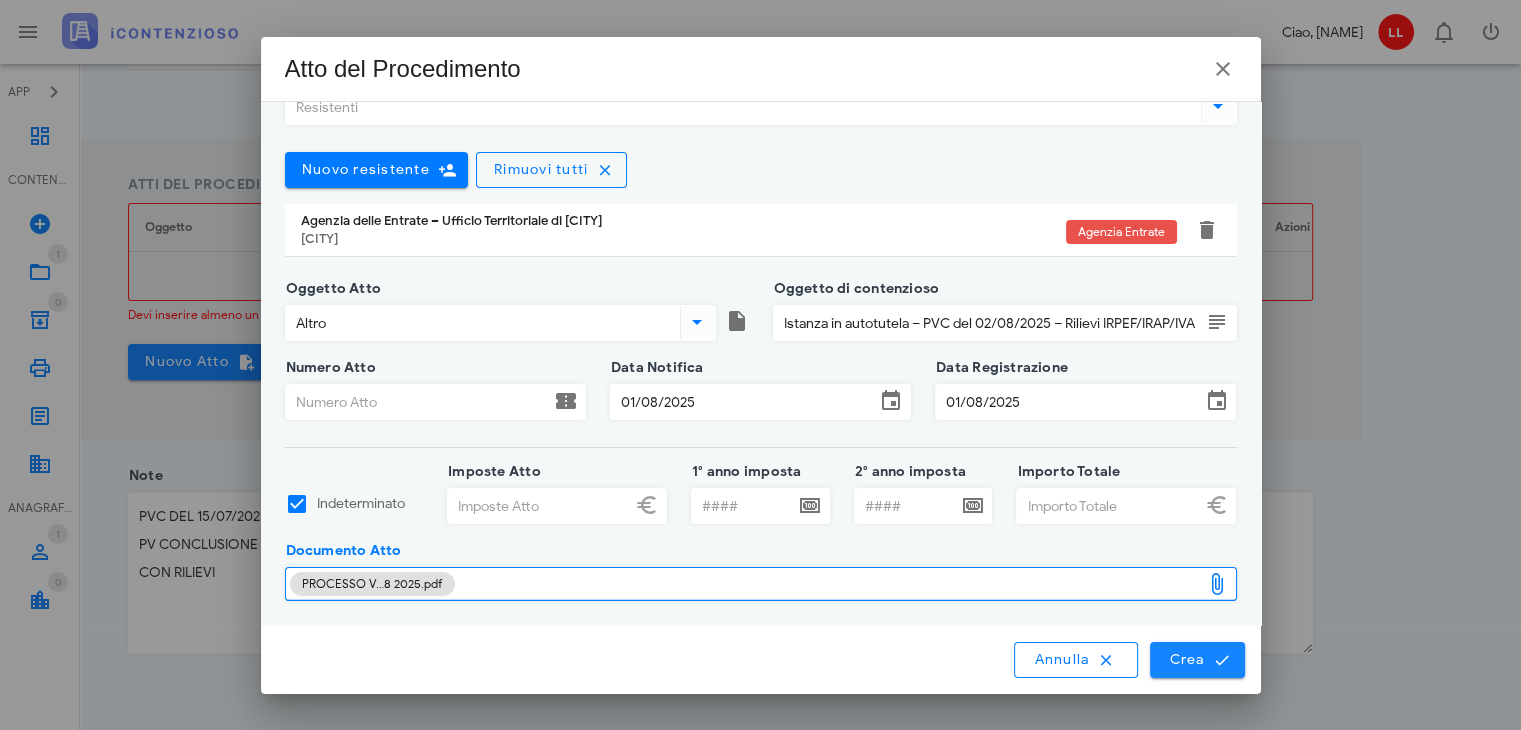 type 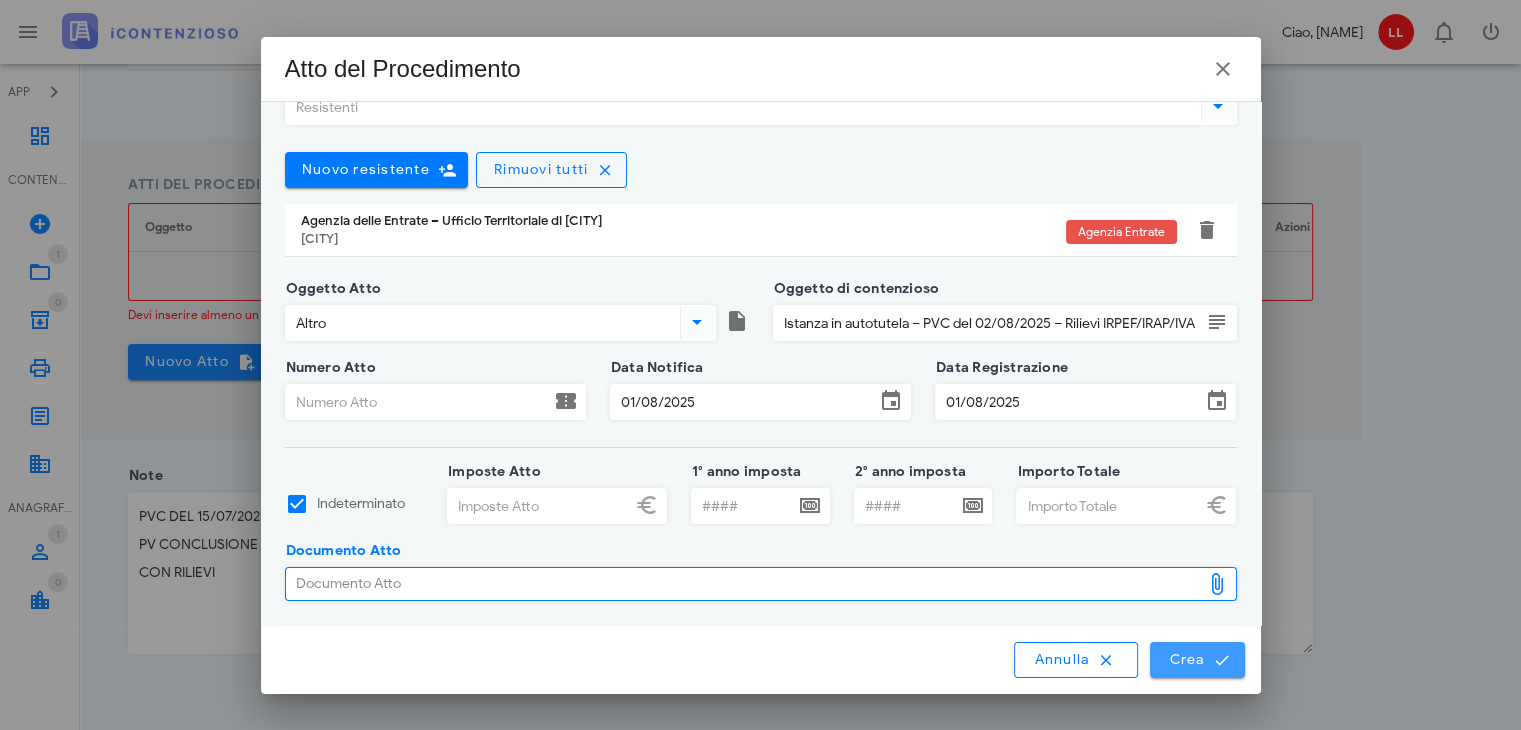click on "Crea" at bounding box center [1197, 660] 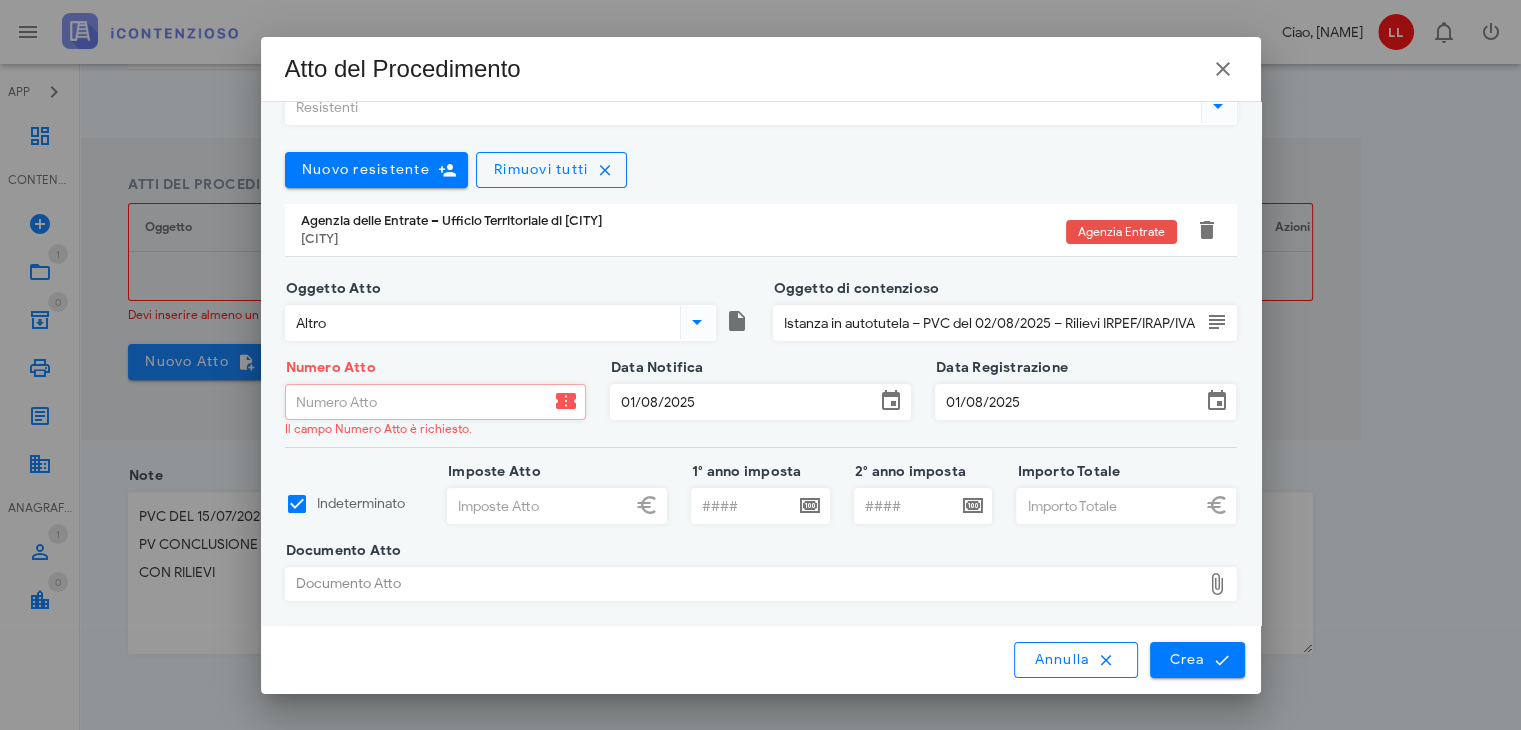 click on "Numero Atto" at bounding box center (418, 402) 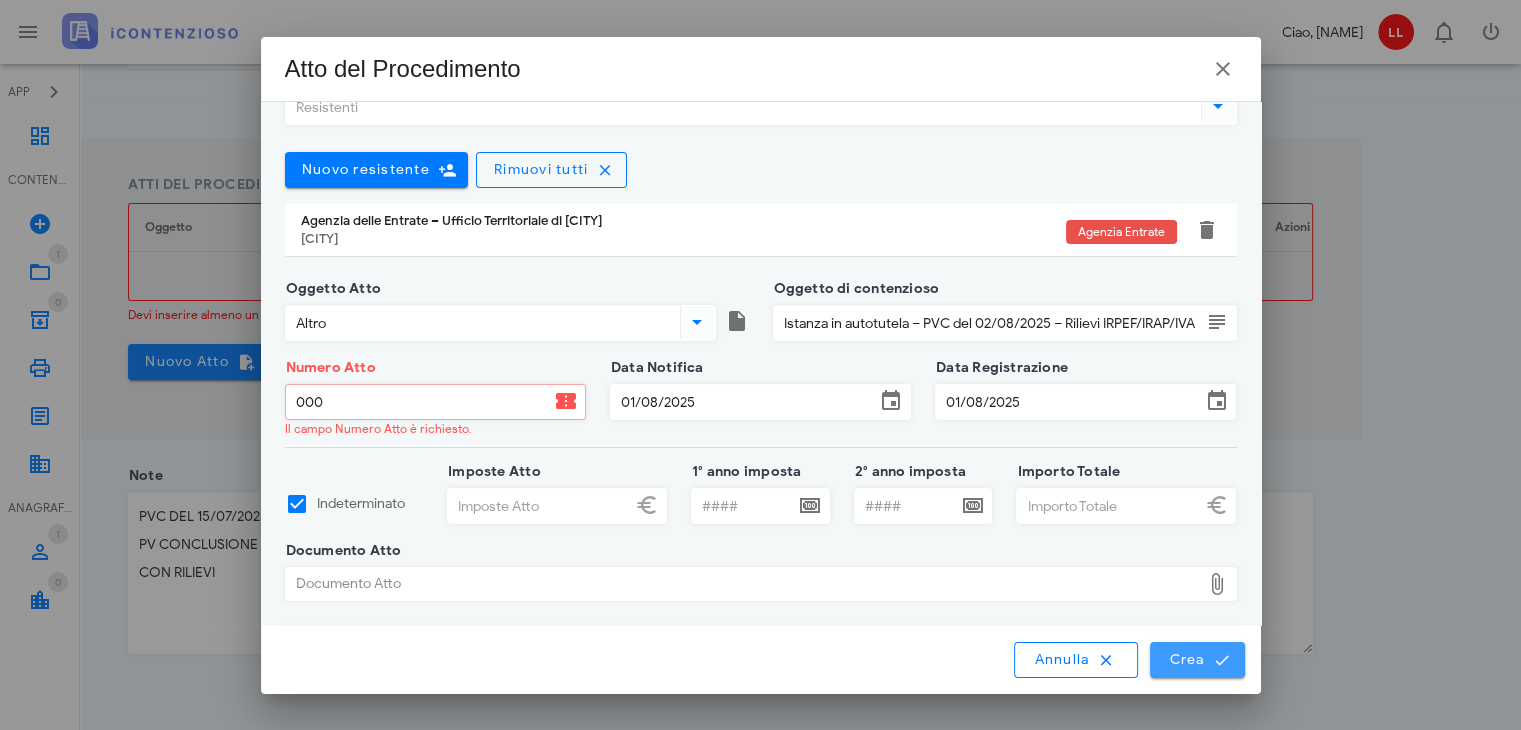 click on "Crea" at bounding box center (1197, 660) 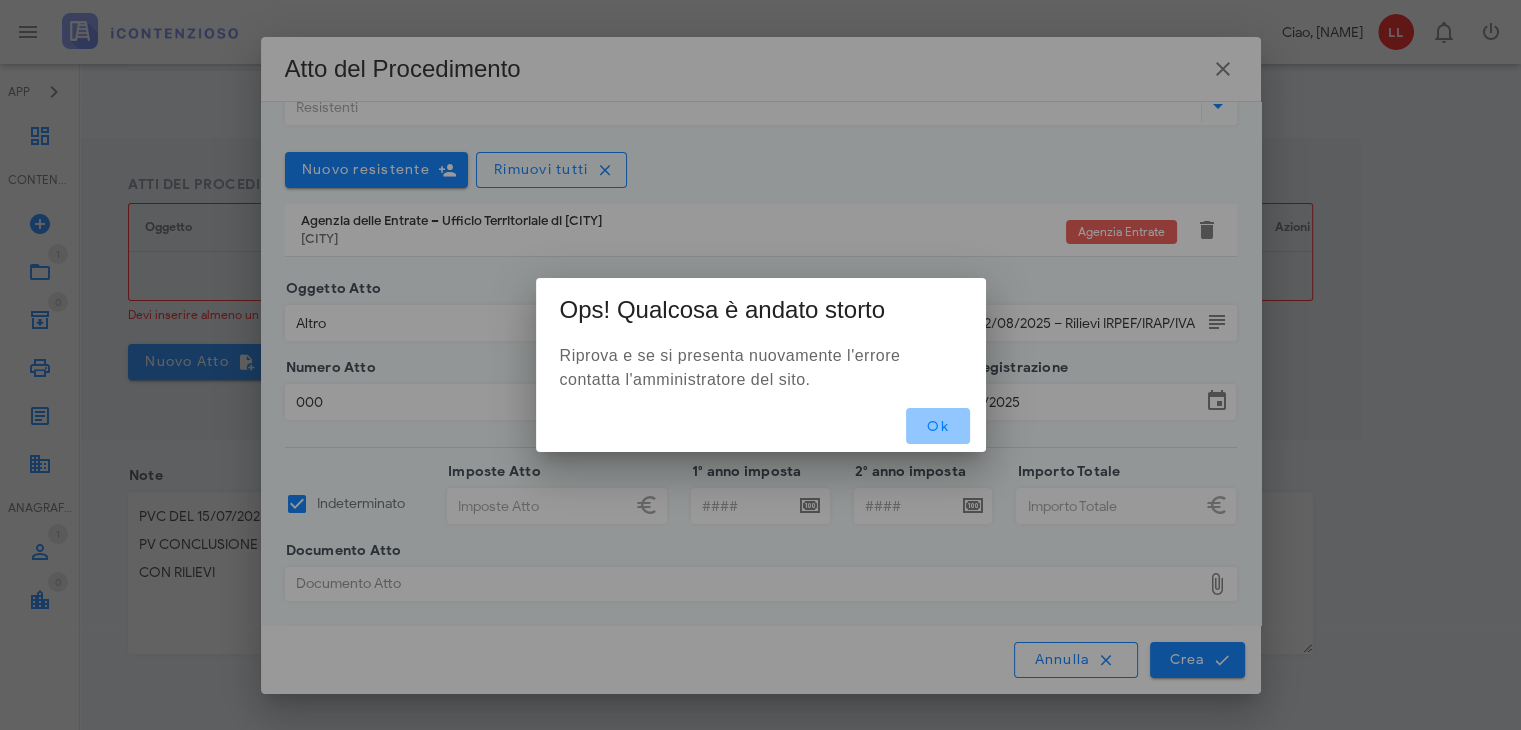 click on "Ok" at bounding box center (938, 426) 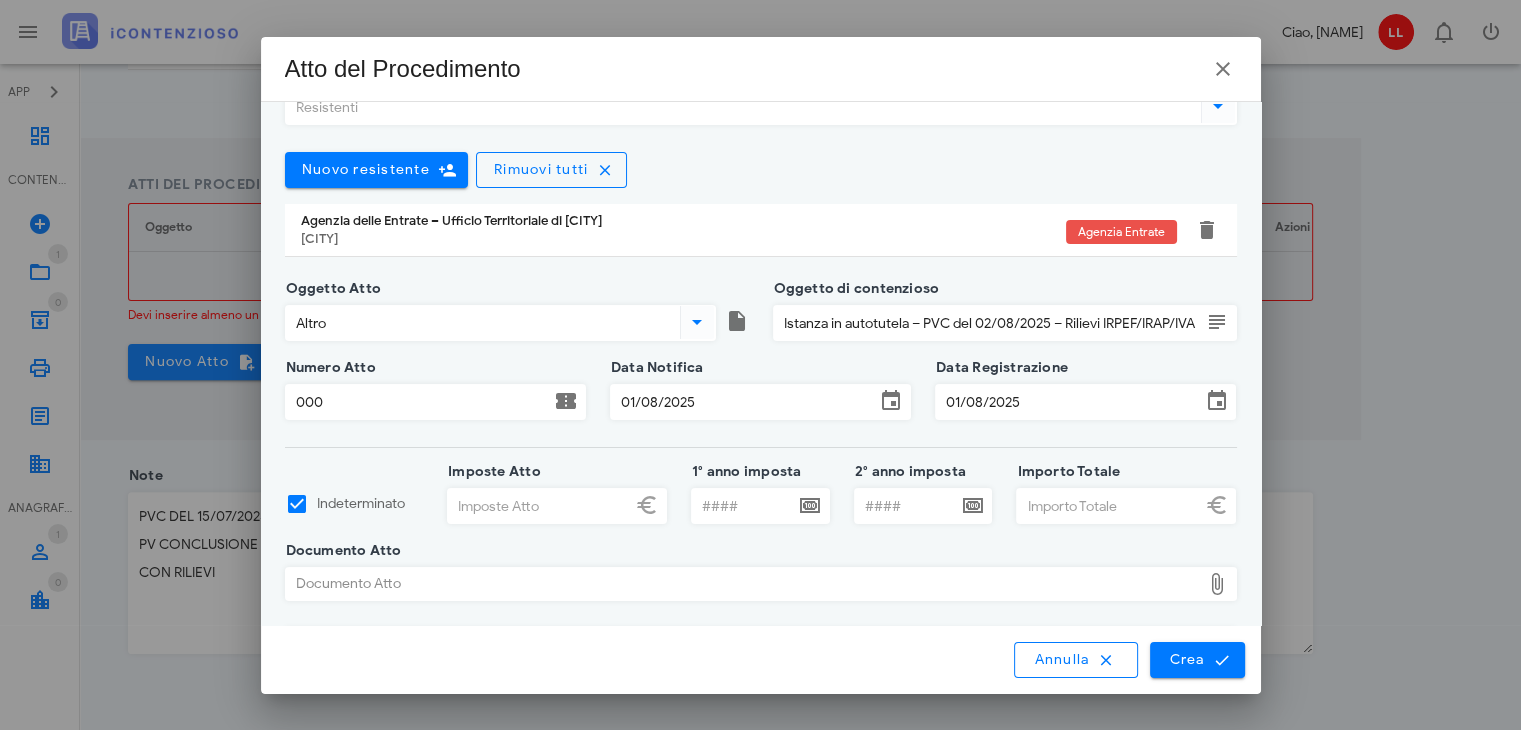 click on "000" at bounding box center [418, 402] 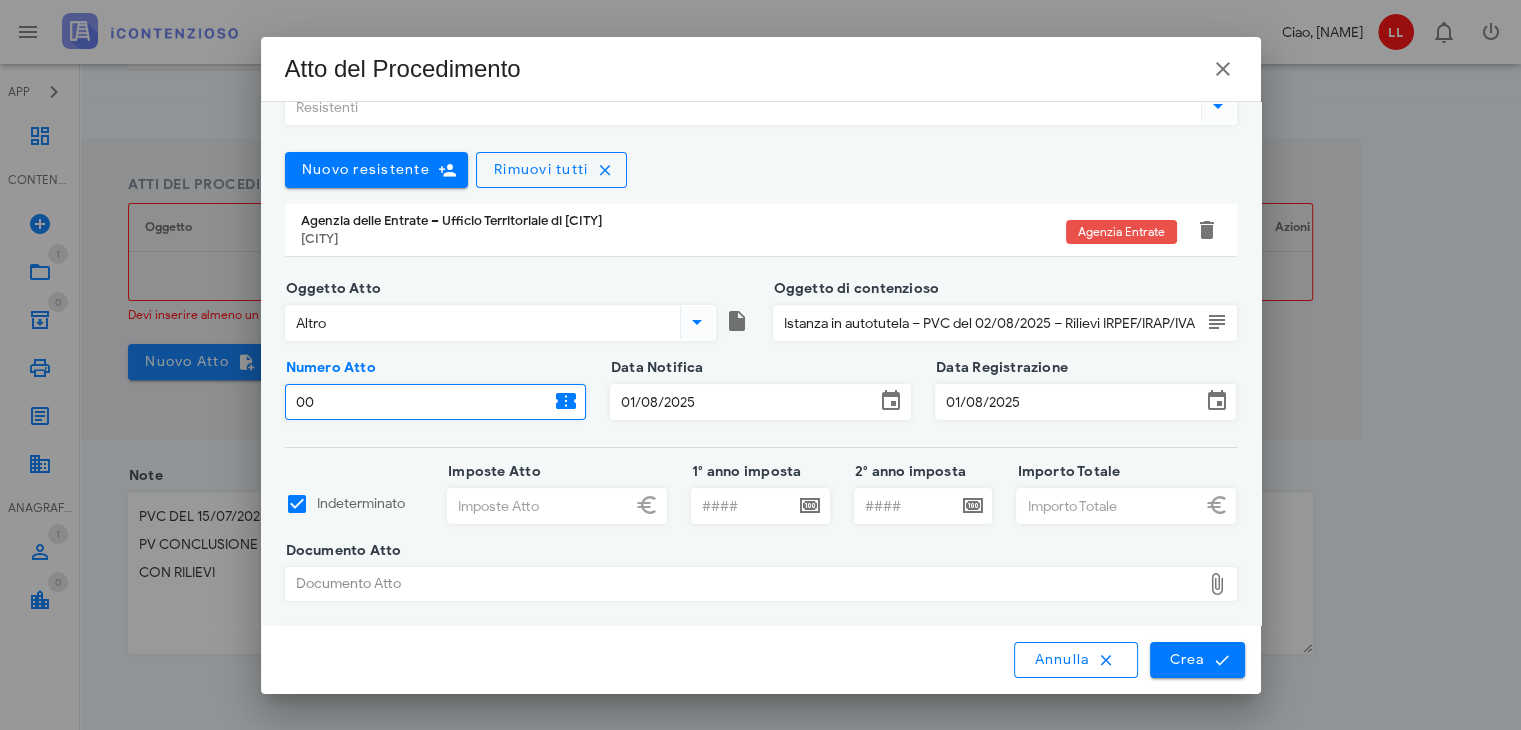 type on "0" 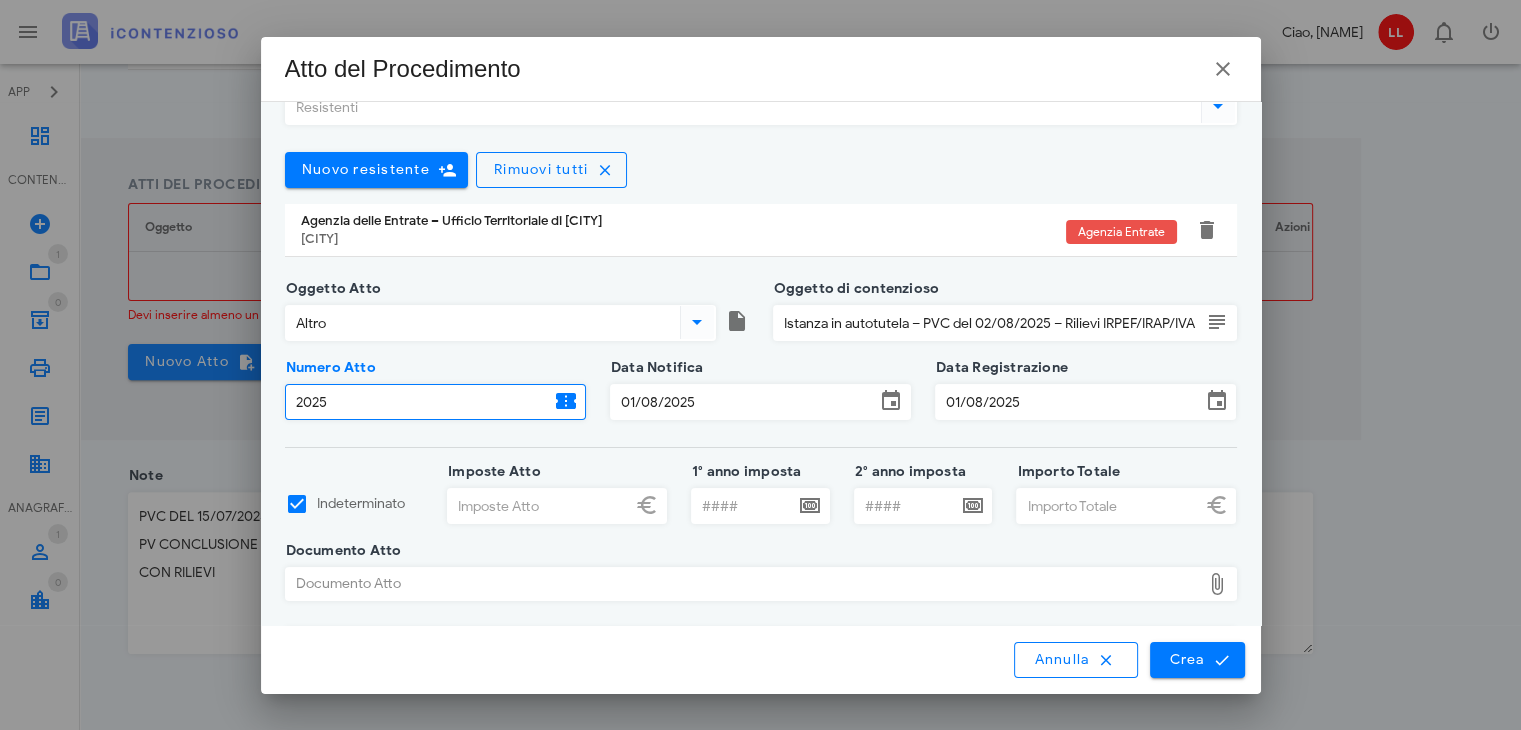 type on "2025" 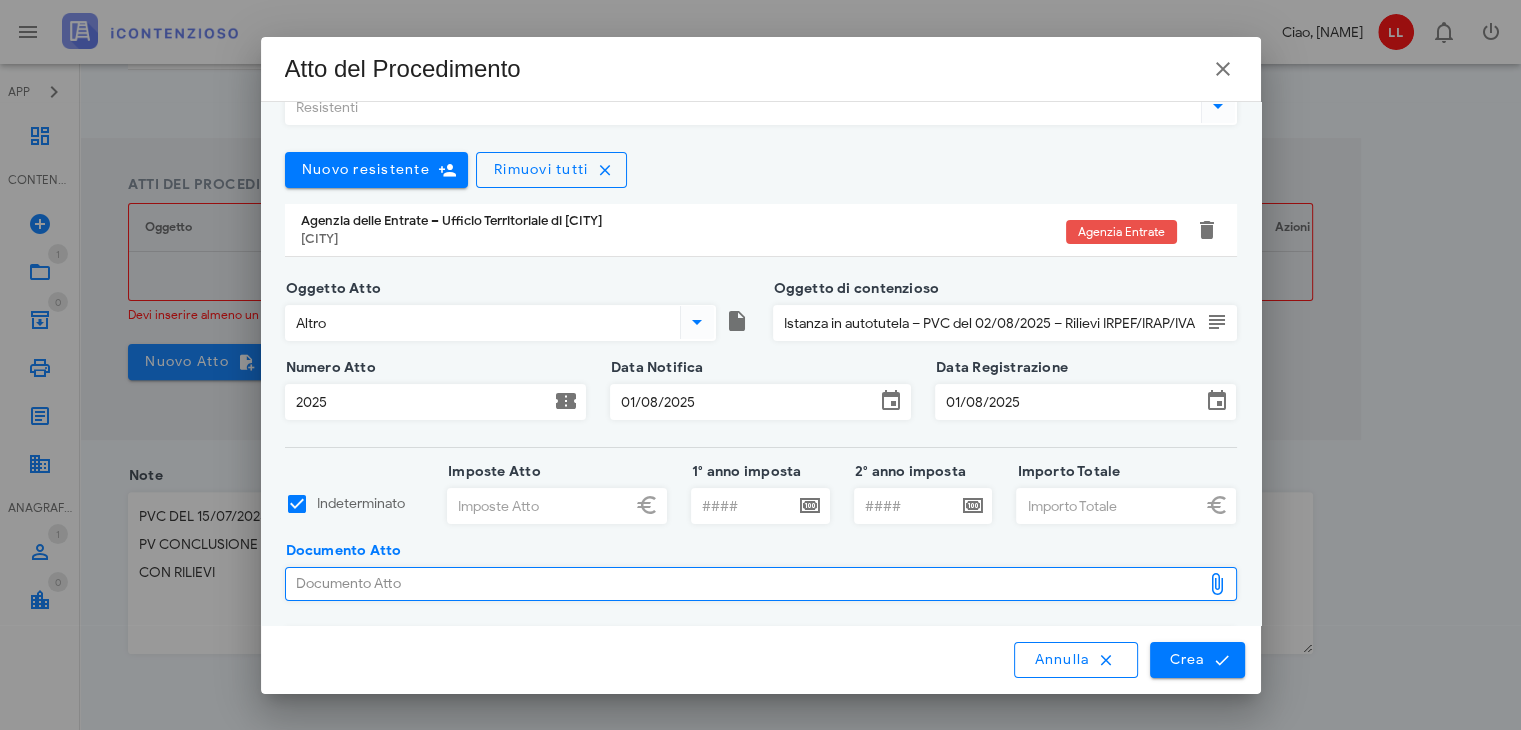 type on "C:\fakepath\PROCESSO VERBALE DI CONSTATAZIONE FINALE 01 08 2025.pdf" 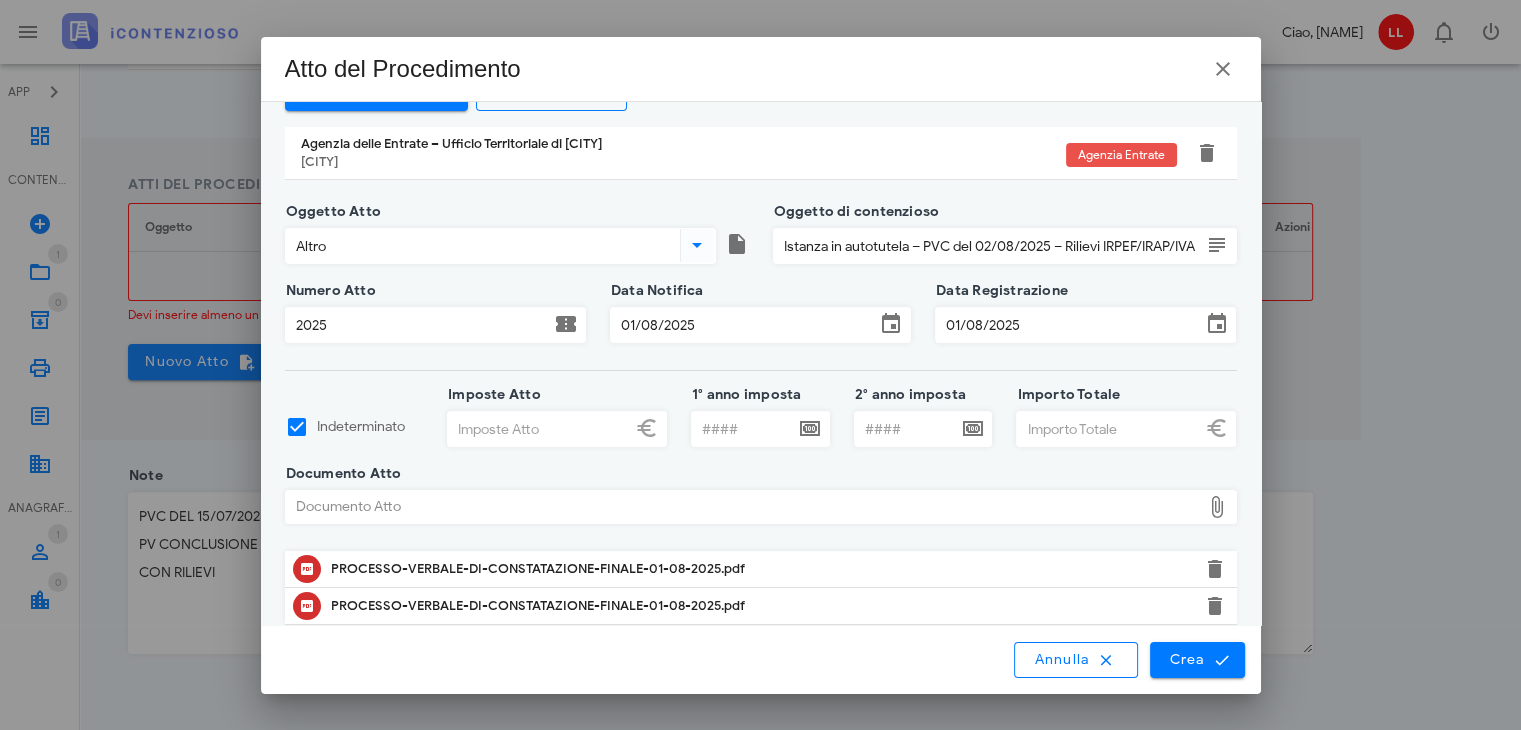 scroll, scrollTop: 142, scrollLeft: 0, axis: vertical 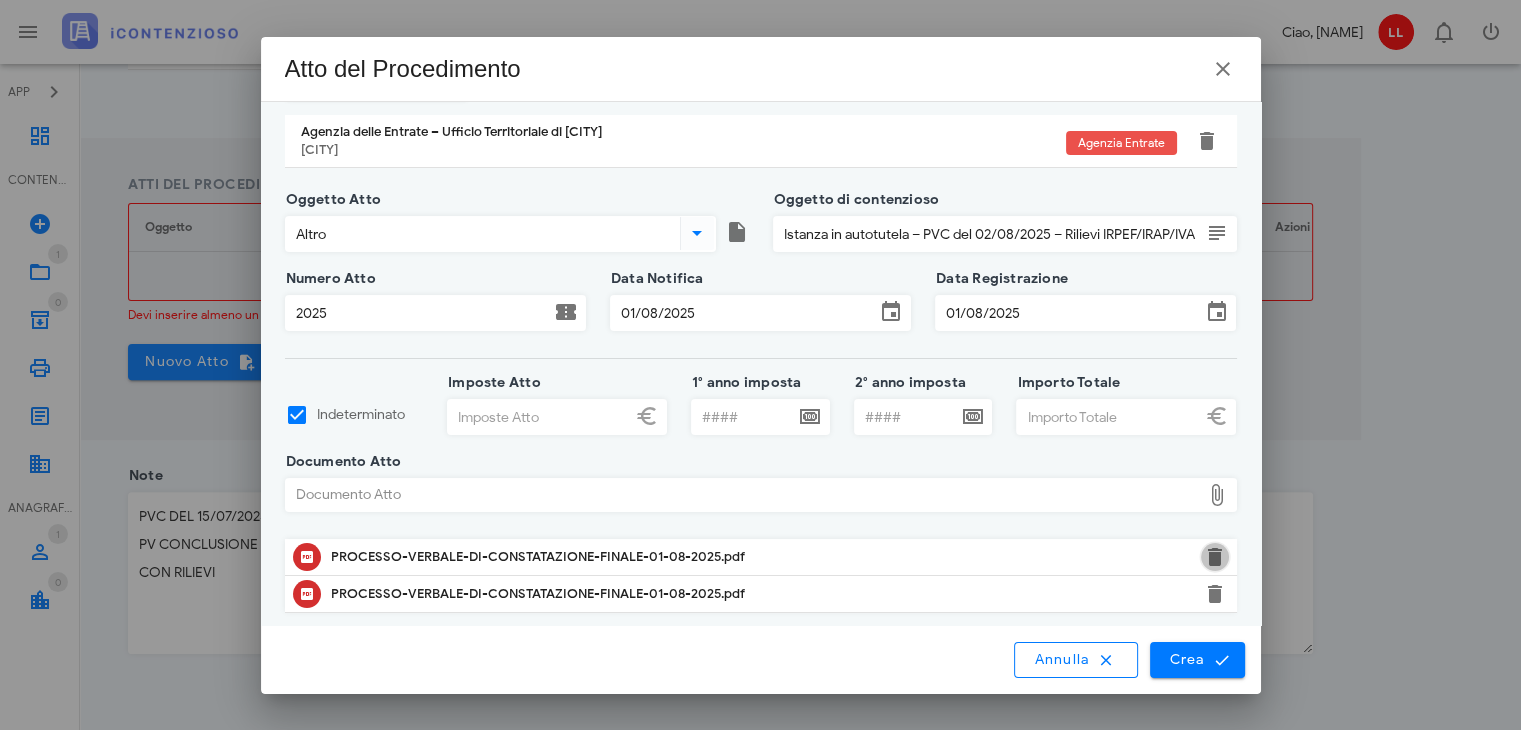 click at bounding box center [1215, 557] 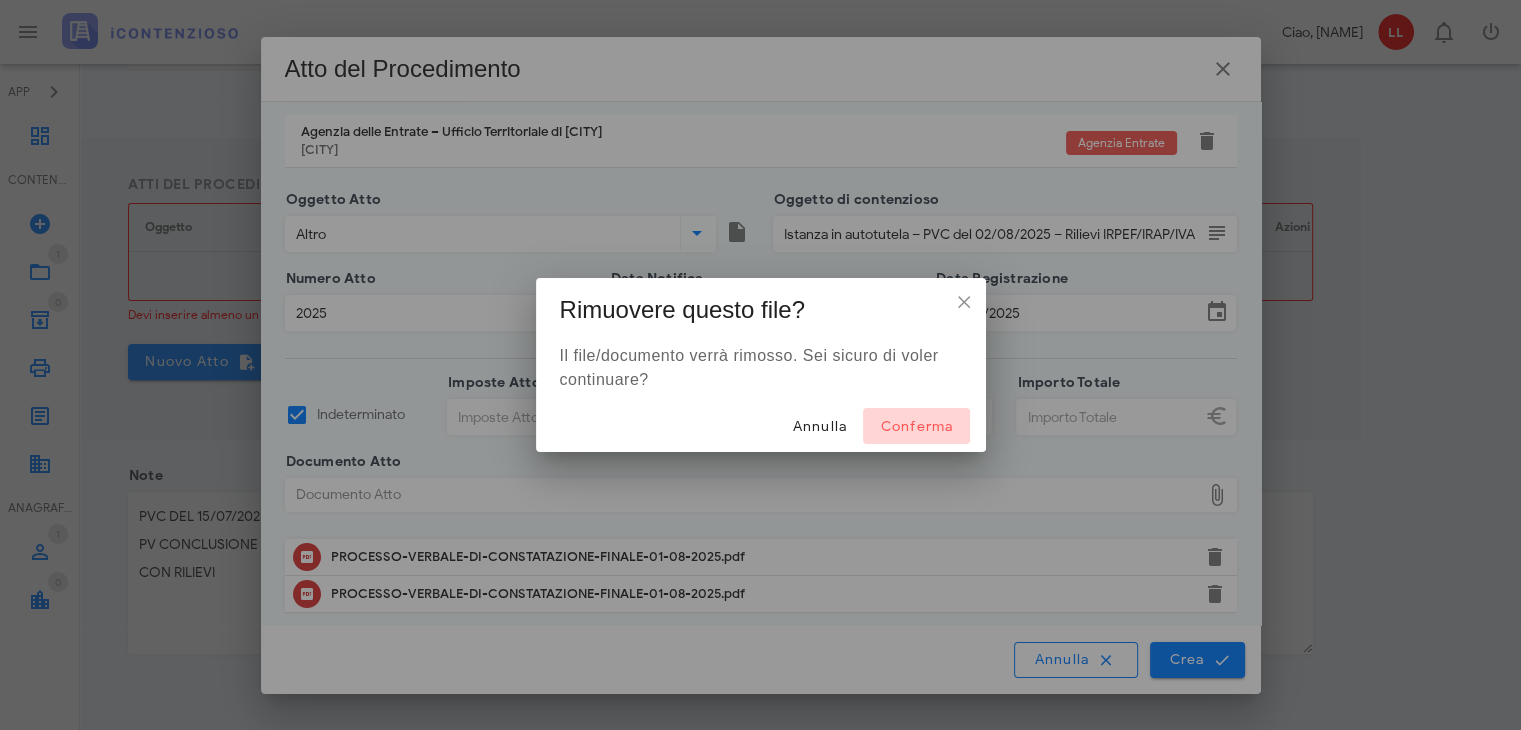 click on "Conferma" at bounding box center (916, 426) 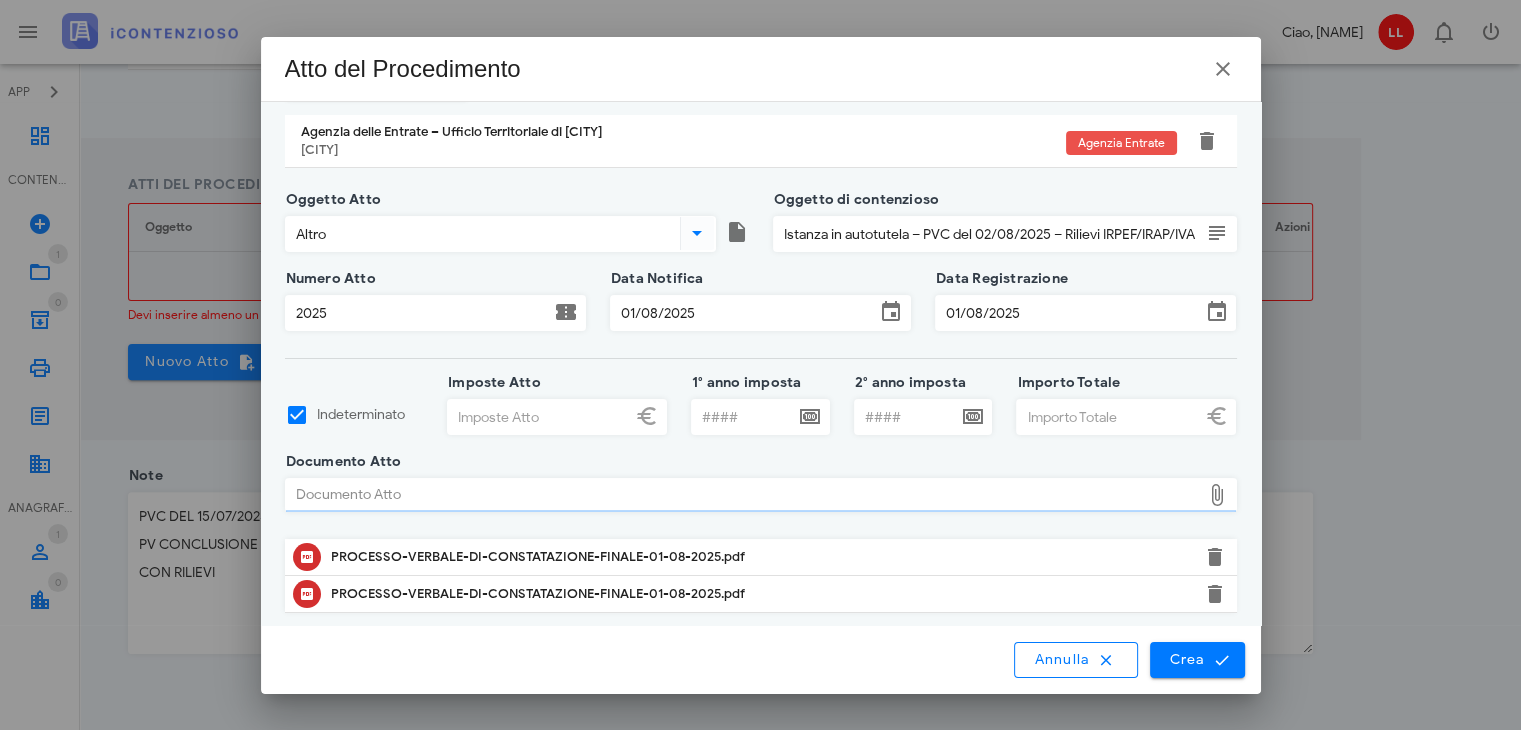 scroll, scrollTop: 105, scrollLeft: 0, axis: vertical 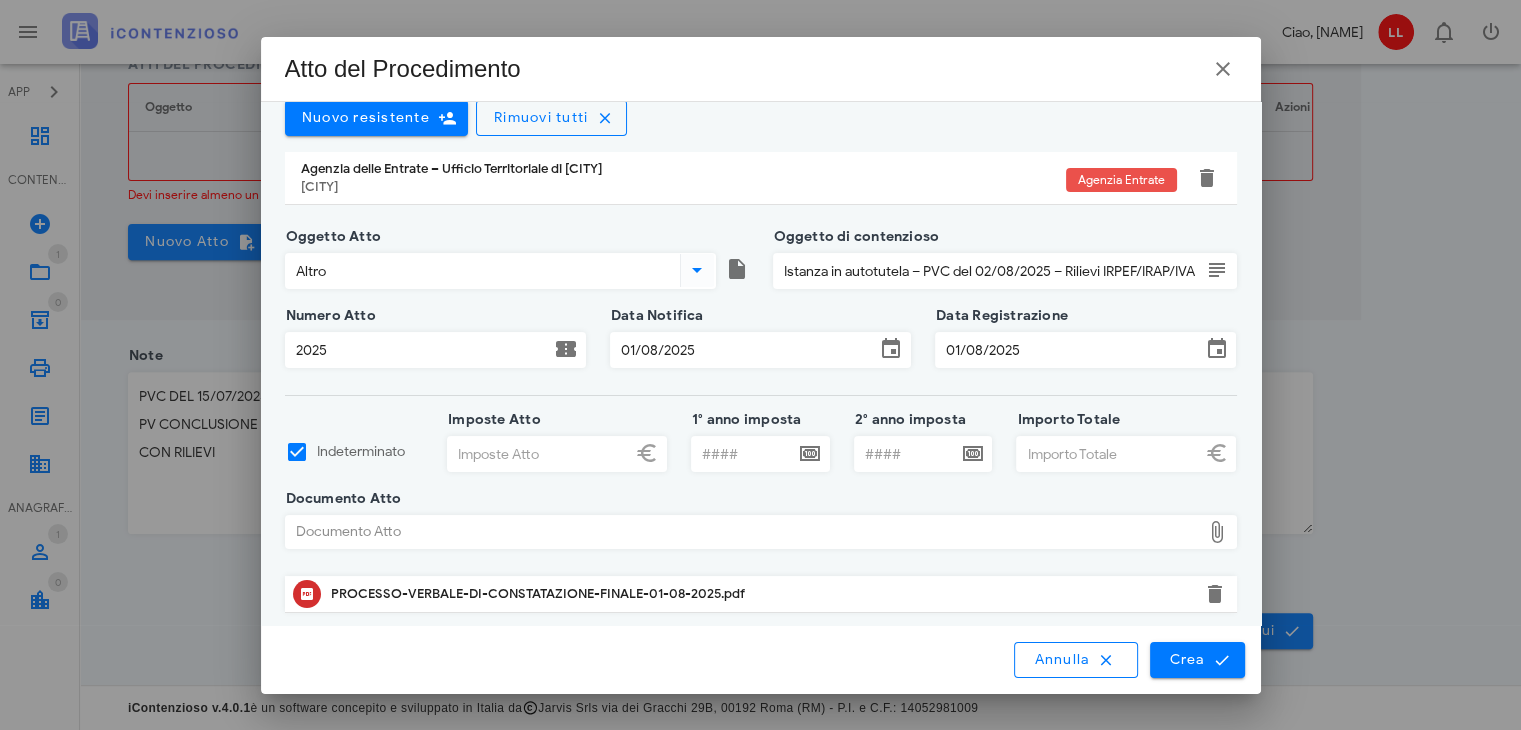 click at bounding box center (1217, 532) 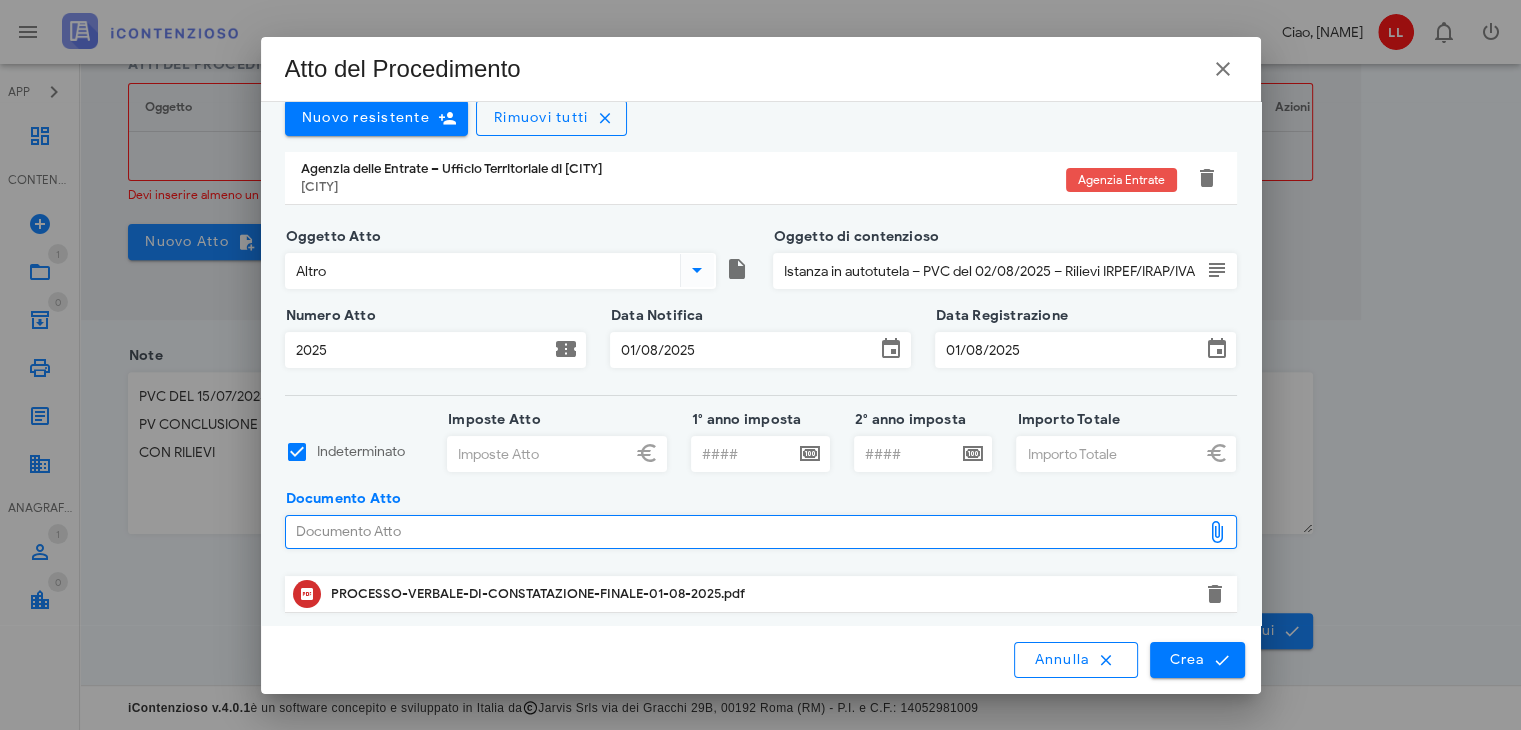 click at bounding box center [1217, 532] 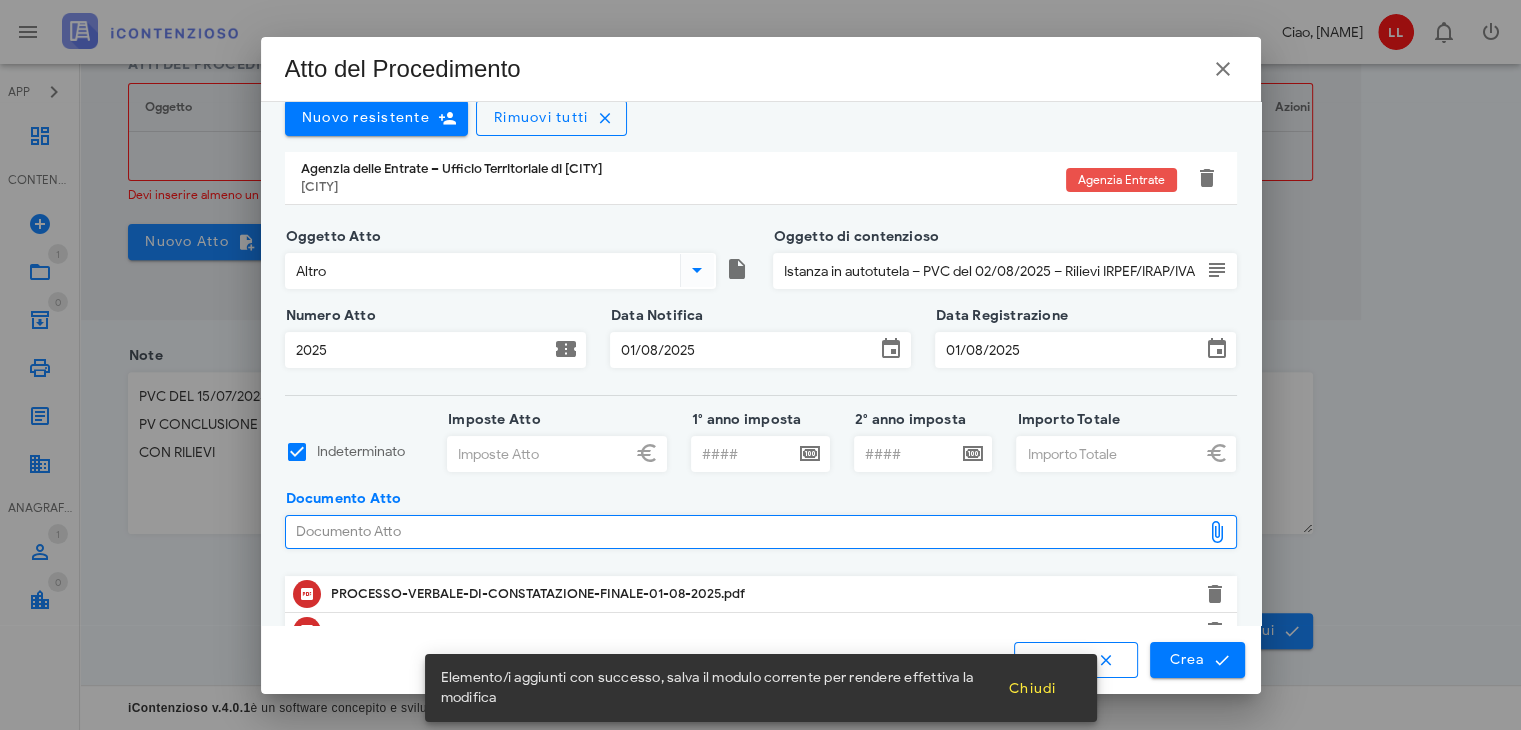 scroll, scrollTop: 179, scrollLeft: 0, axis: vertical 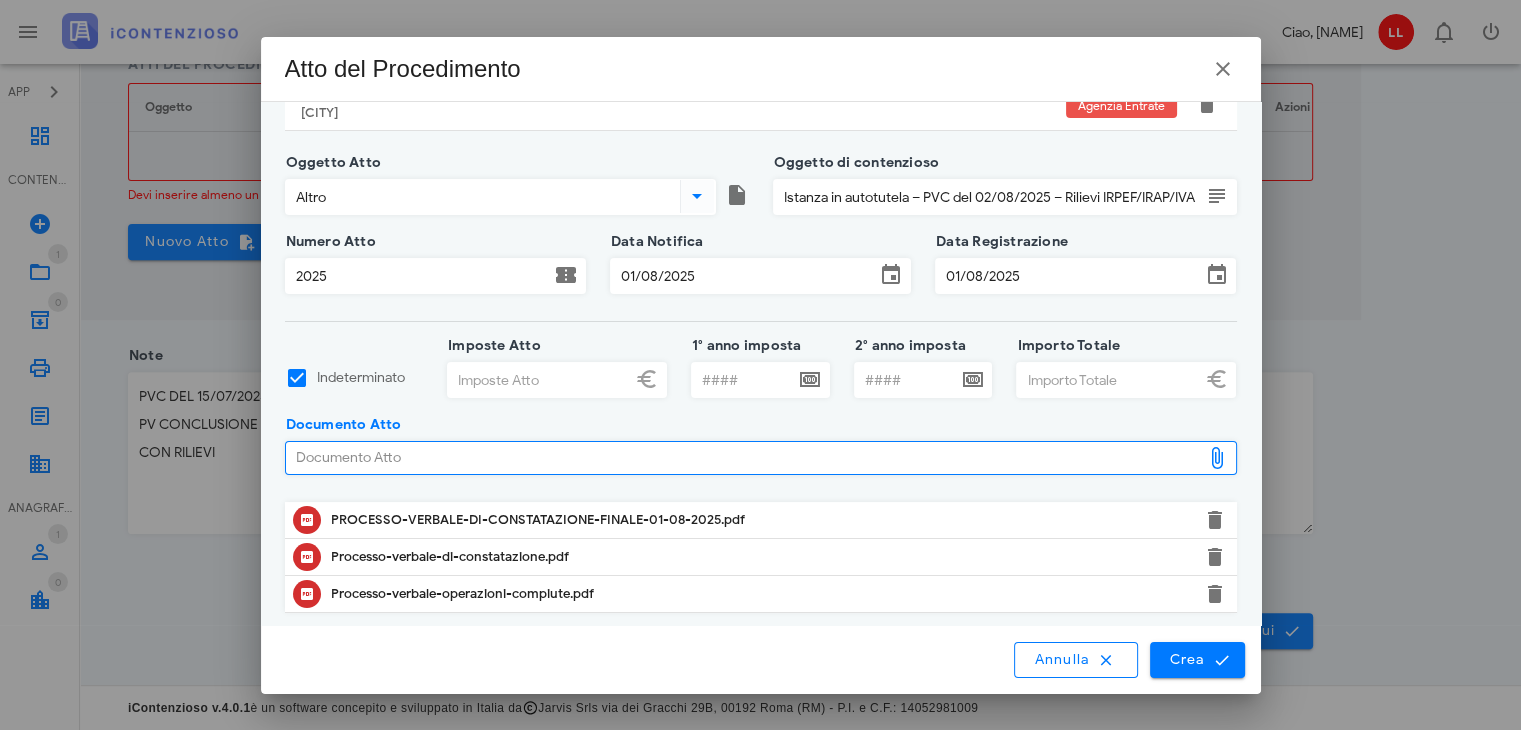 click on "Documento Atto" at bounding box center [743, 458] 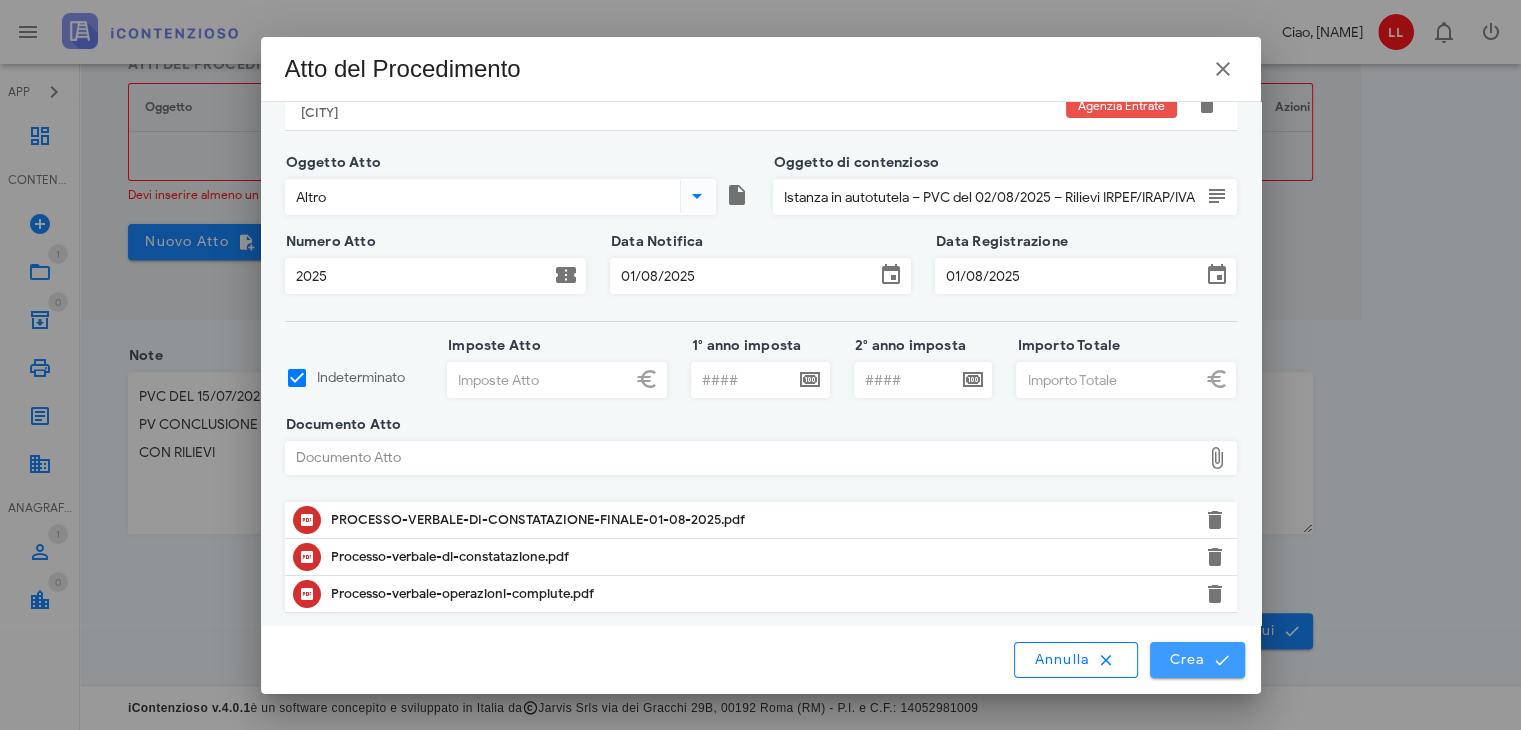 click on "Crea" at bounding box center [1197, 660] 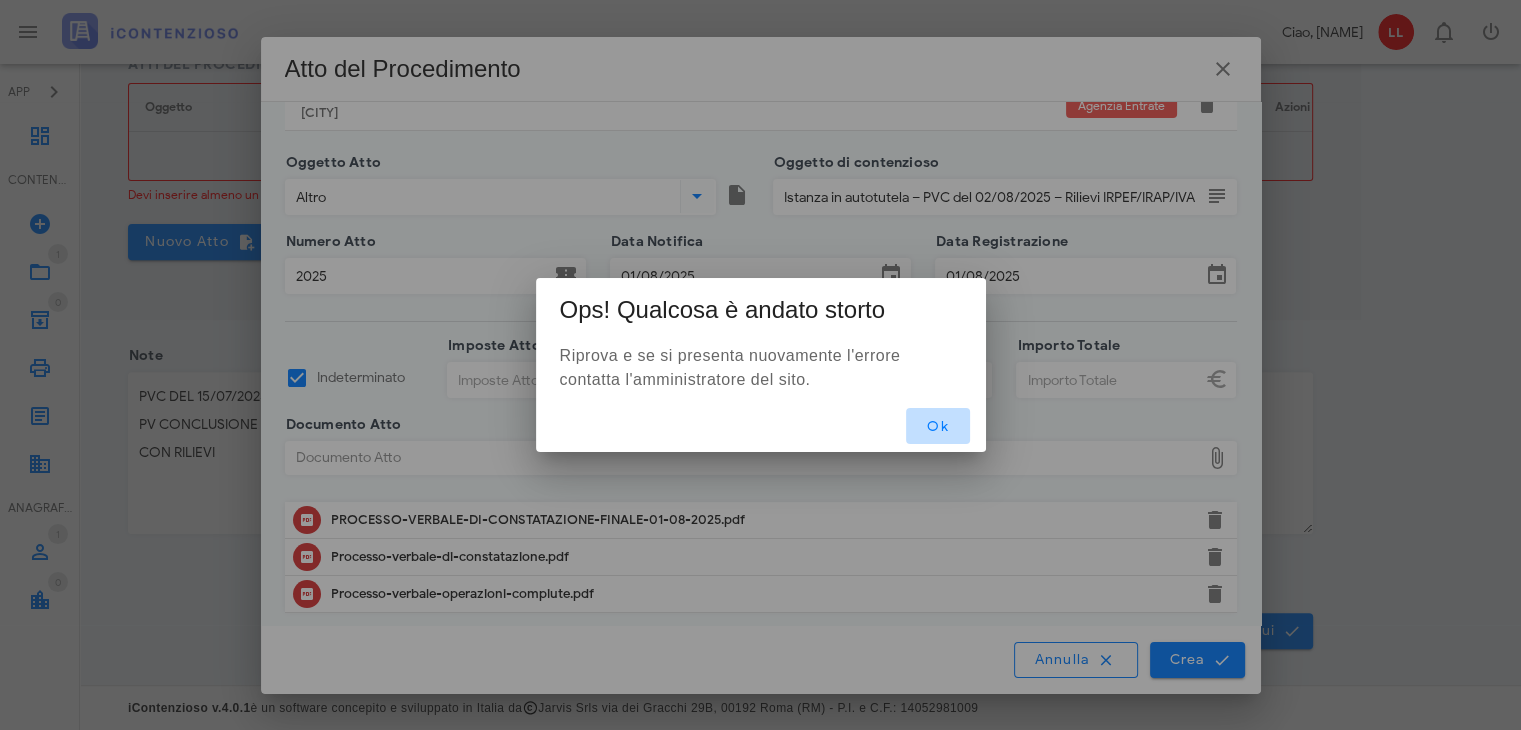 click on "Ok" at bounding box center [938, 426] 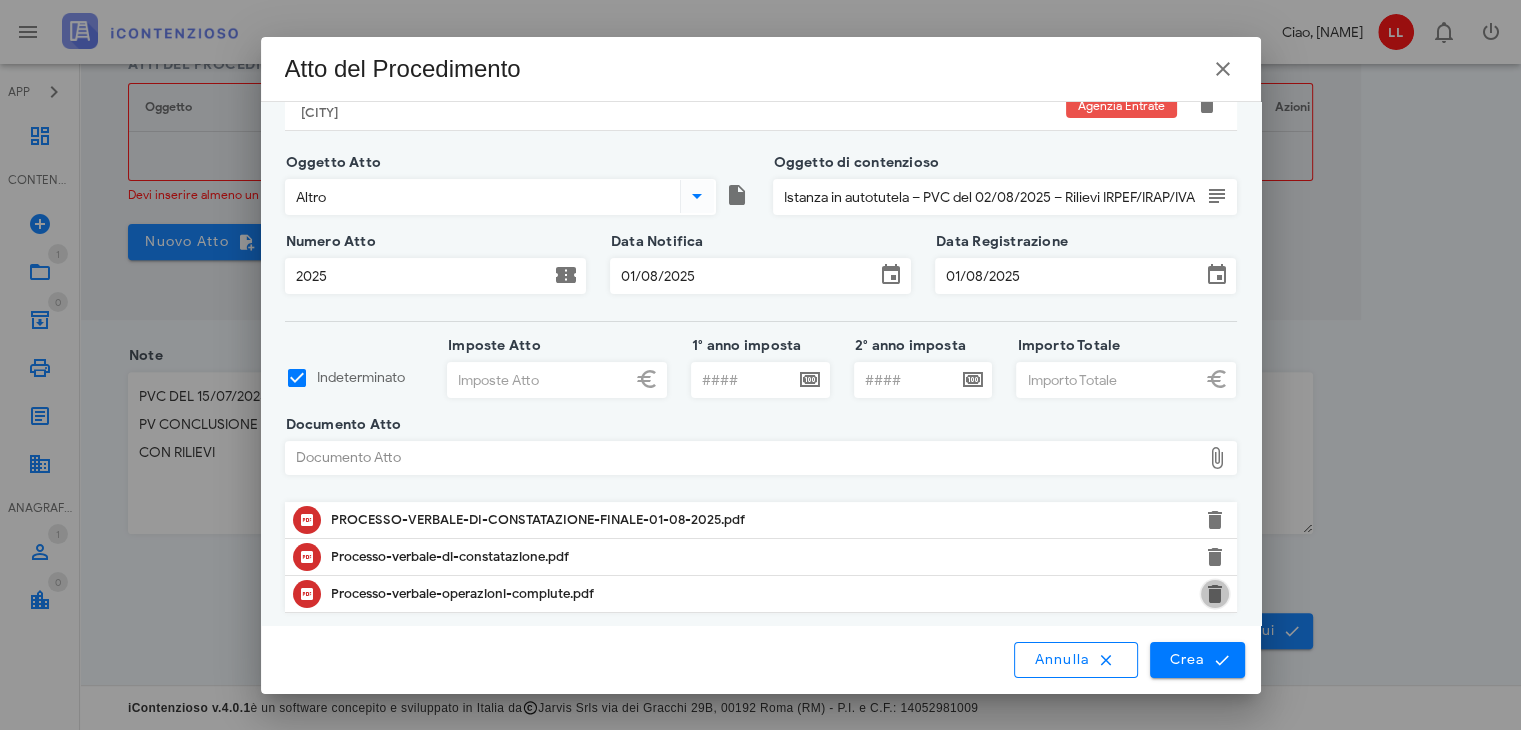 click at bounding box center (1215, 594) 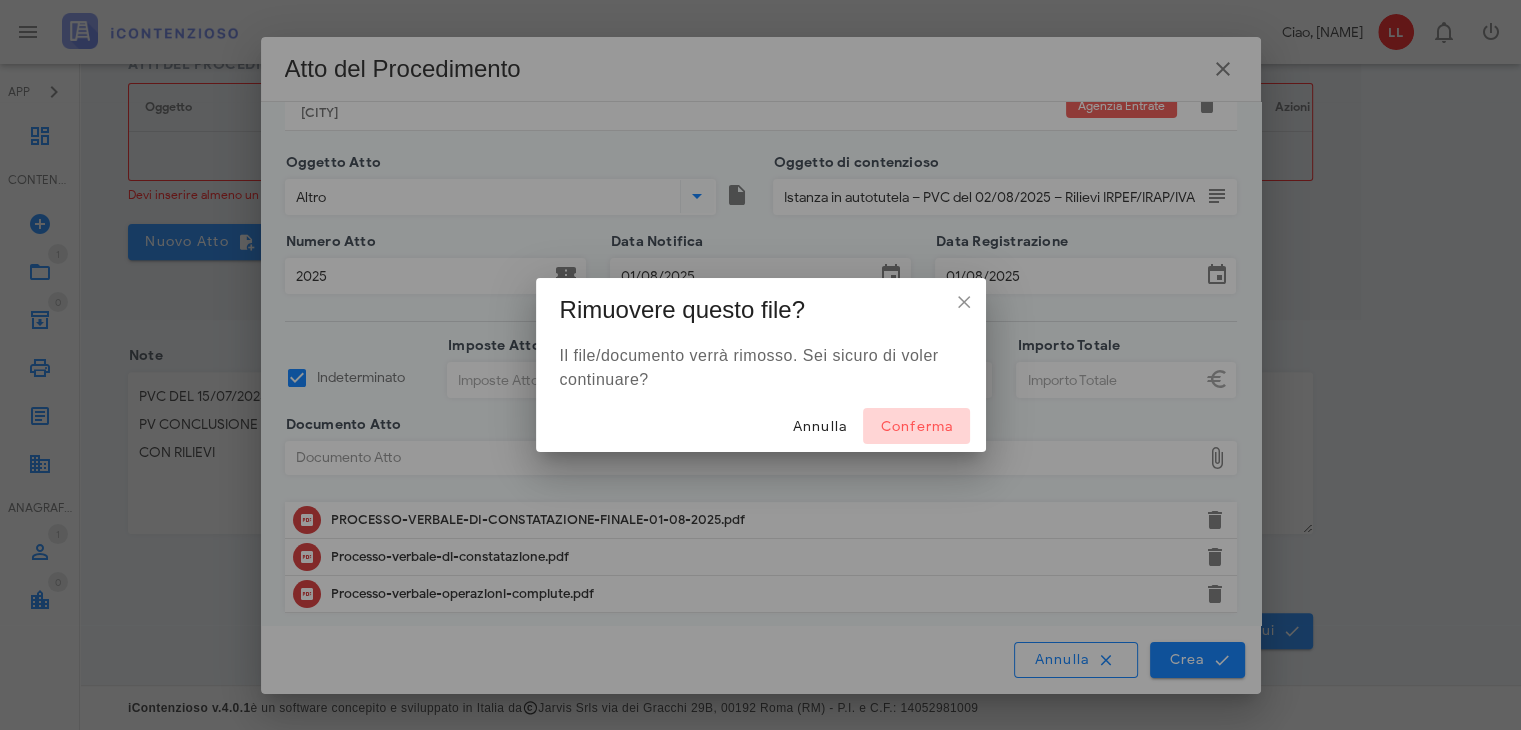 click on "Conferma" at bounding box center (916, 426) 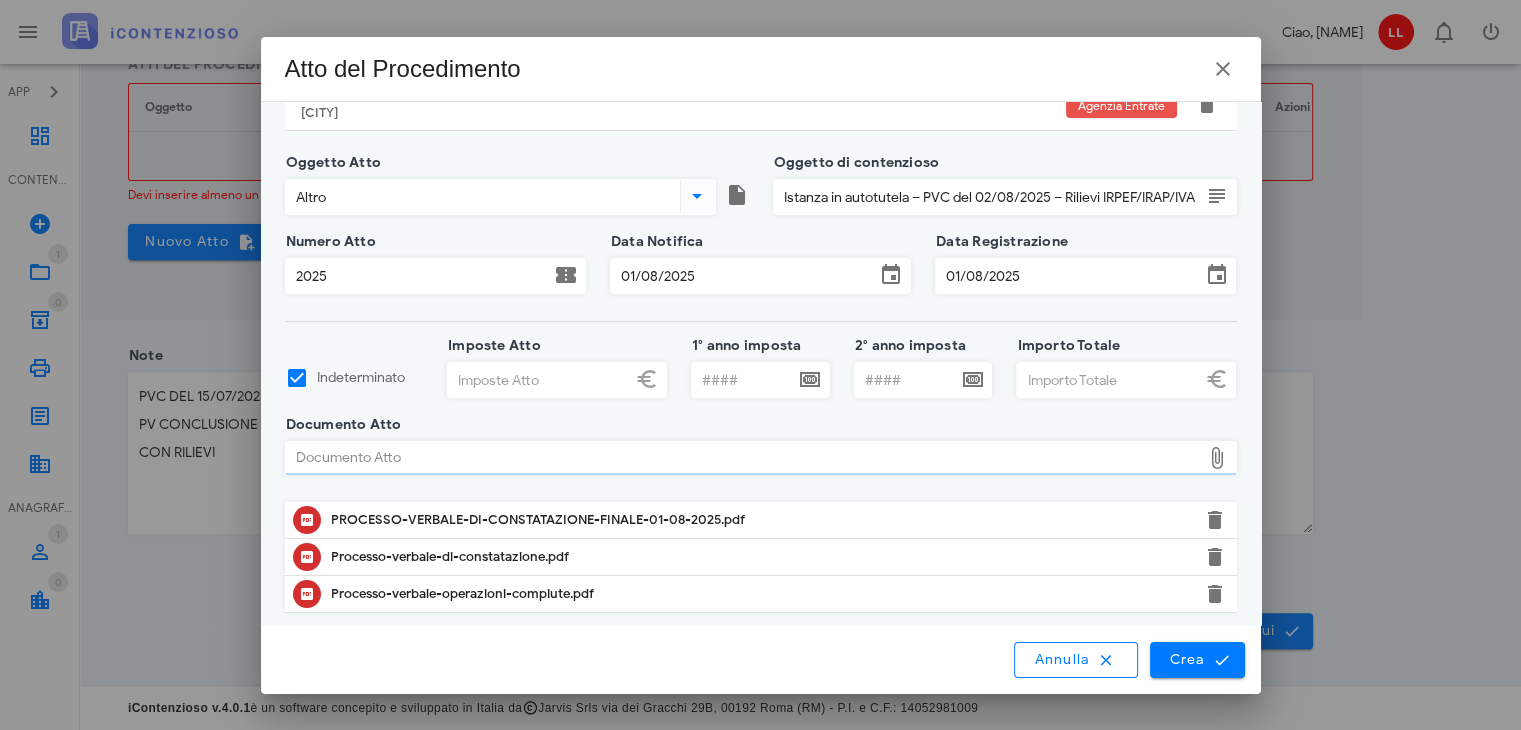 scroll, scrollTop: 142, scrollLeft: 0, axis: vertical 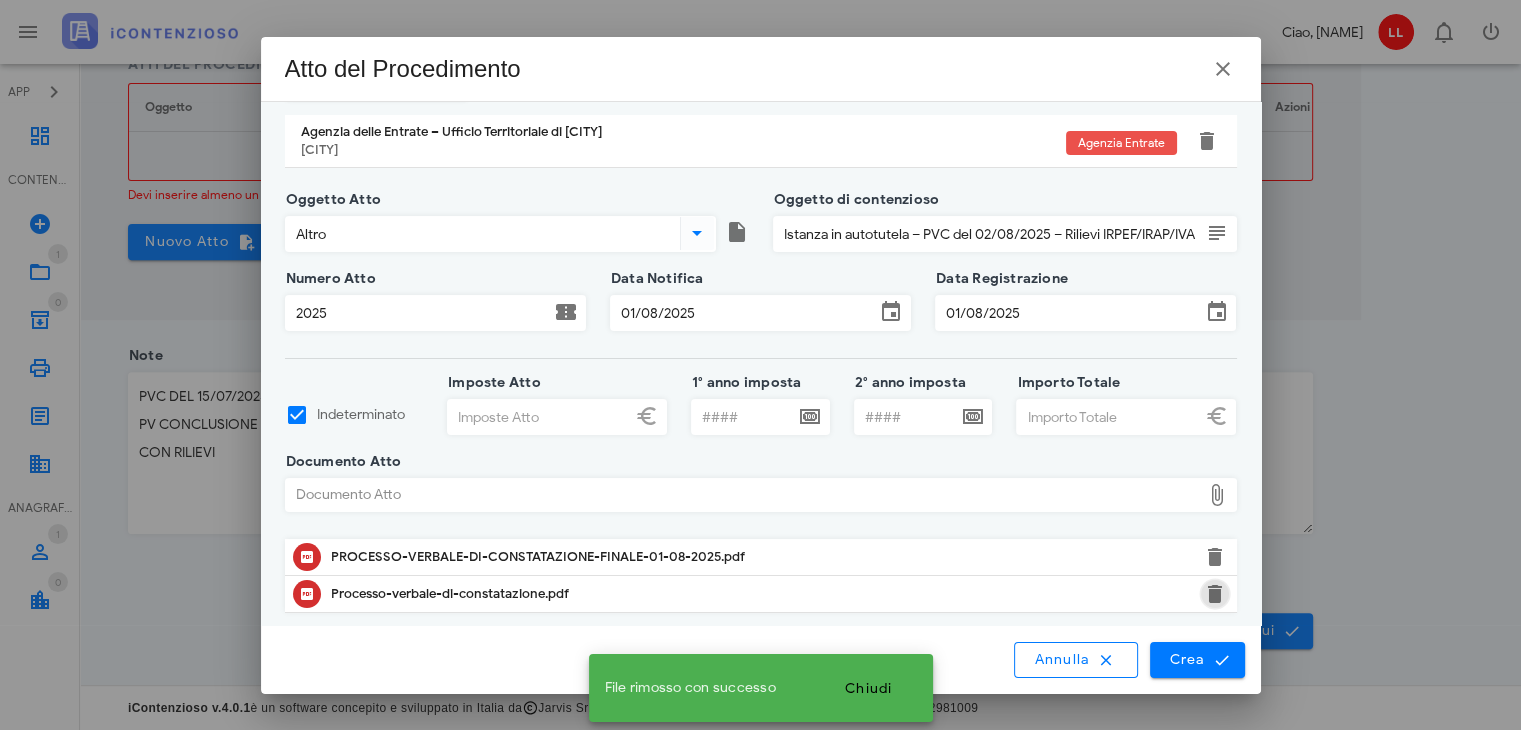 click at bounding box center [1215, 594] 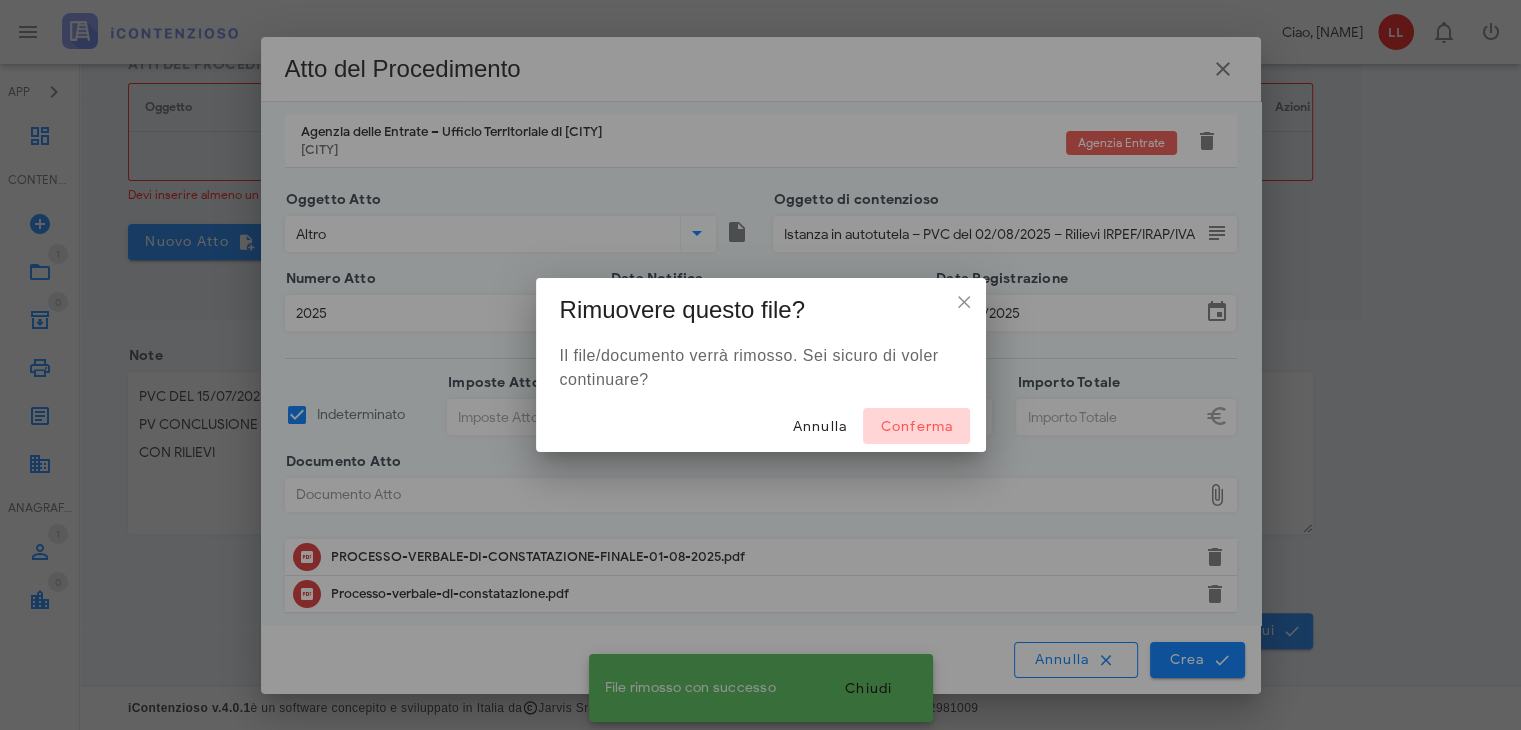click on "Conferma" at bounding box center (916, 426) 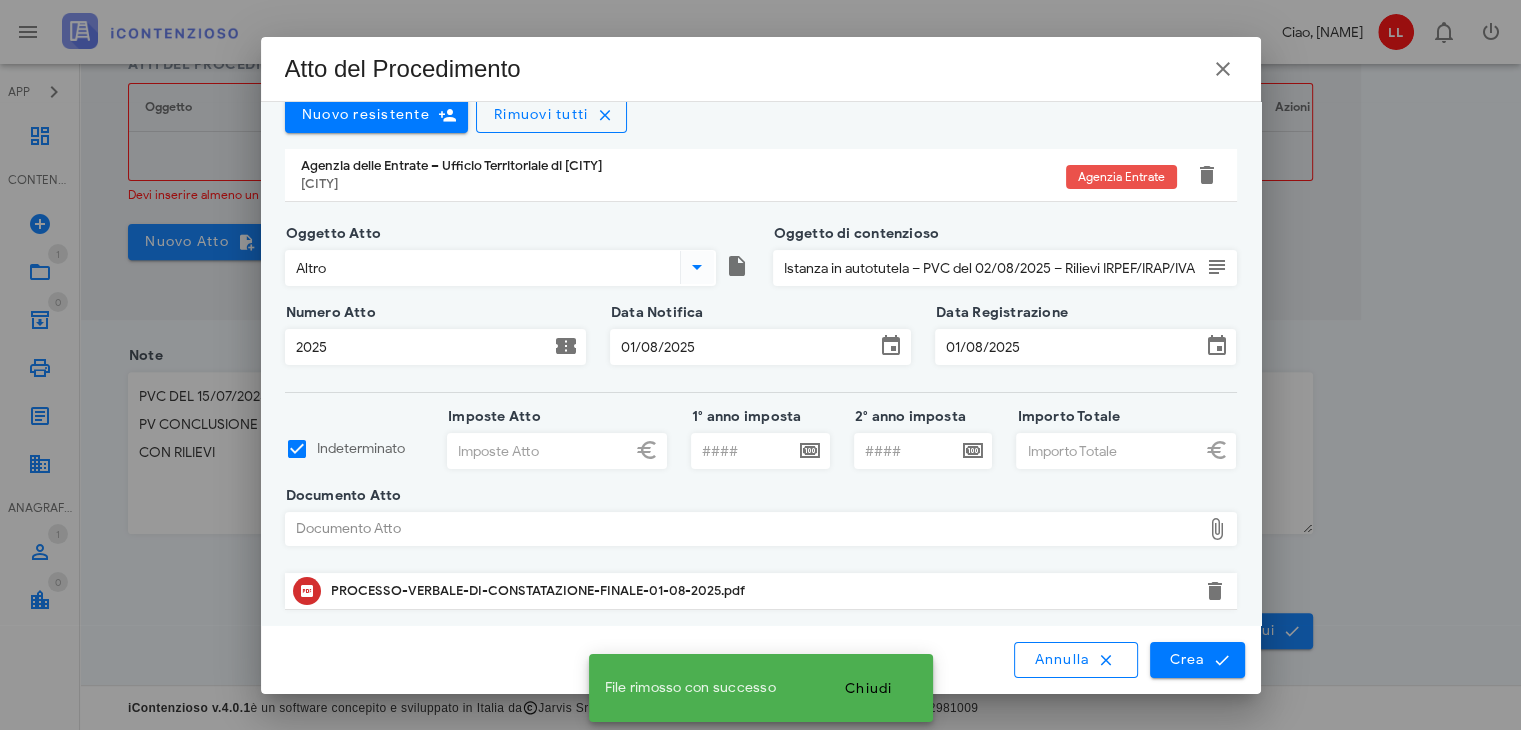 scroll, scrollTop: 105, scrollLeft: 0, axis: vertical 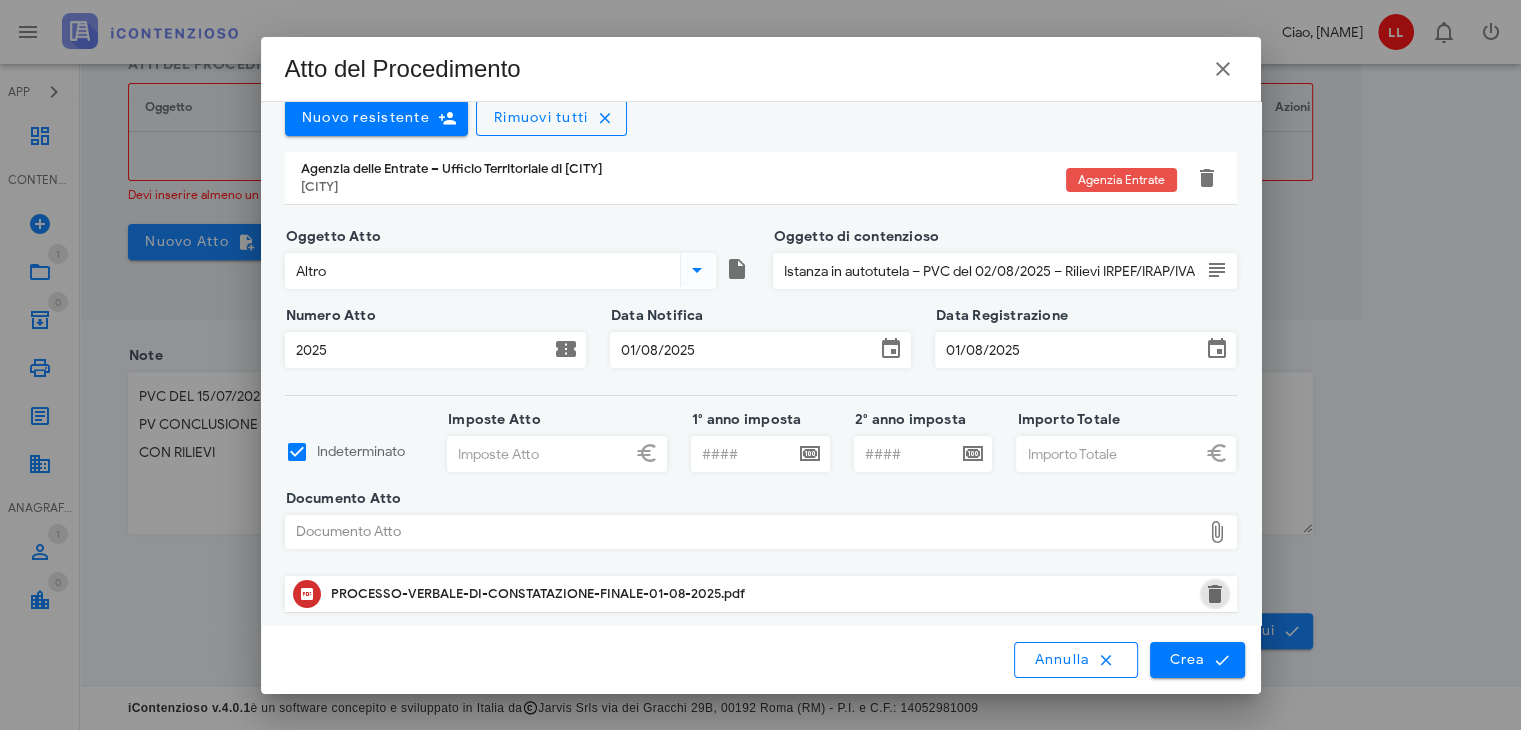 click at bounding box center [1215, 594] 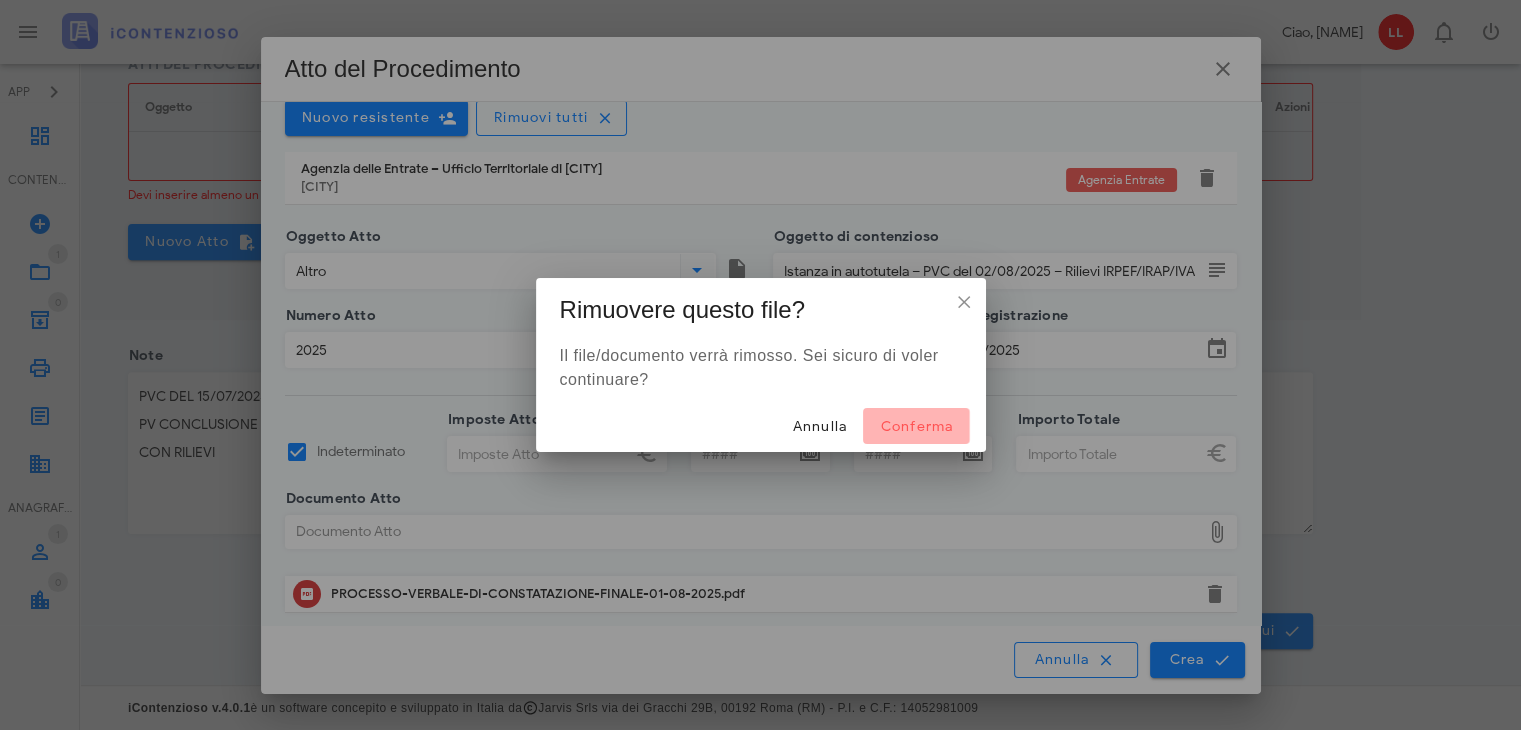 click on "Conferma" at bounding box center (916, 426) 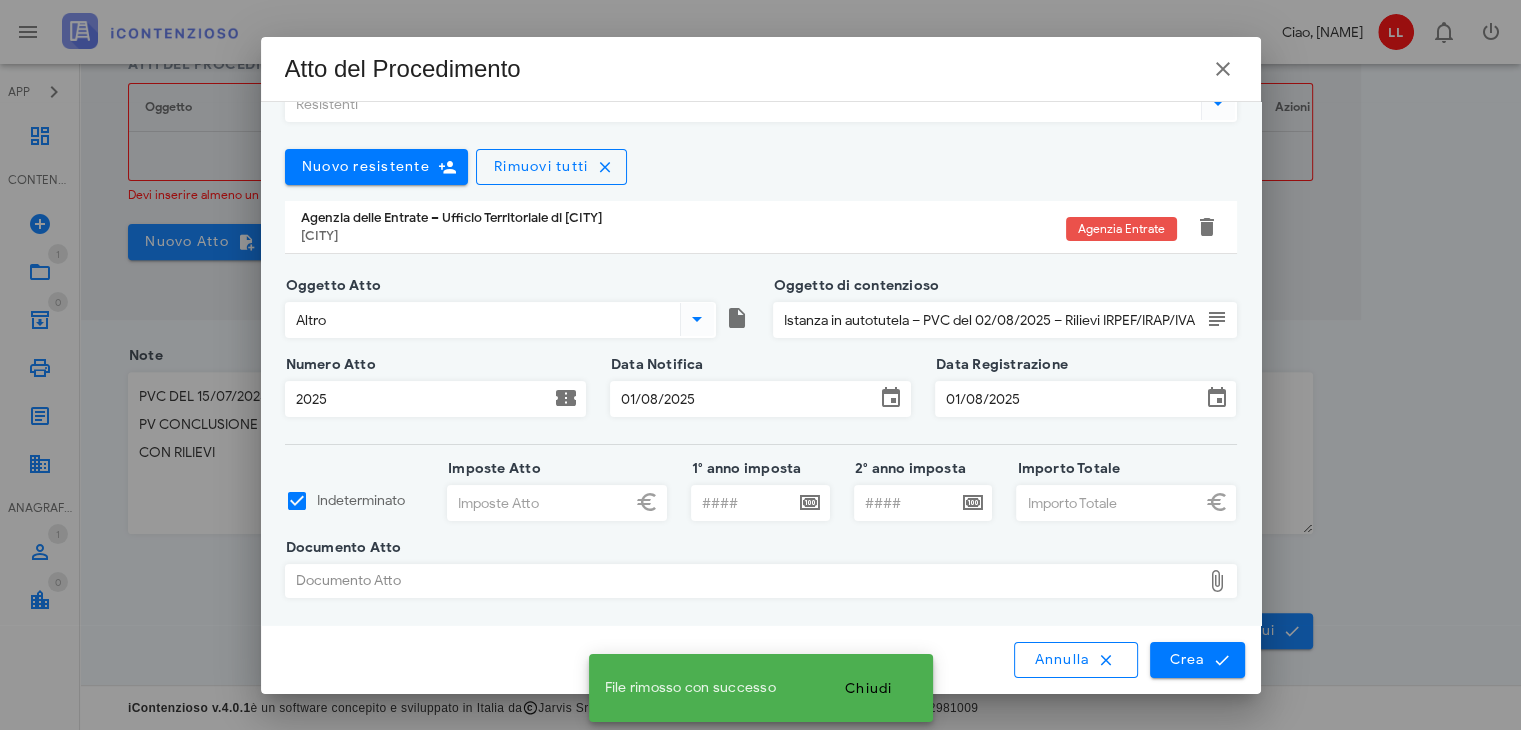 scroll, scrollTop: 53, scrollLeft: 0, axis: vertical 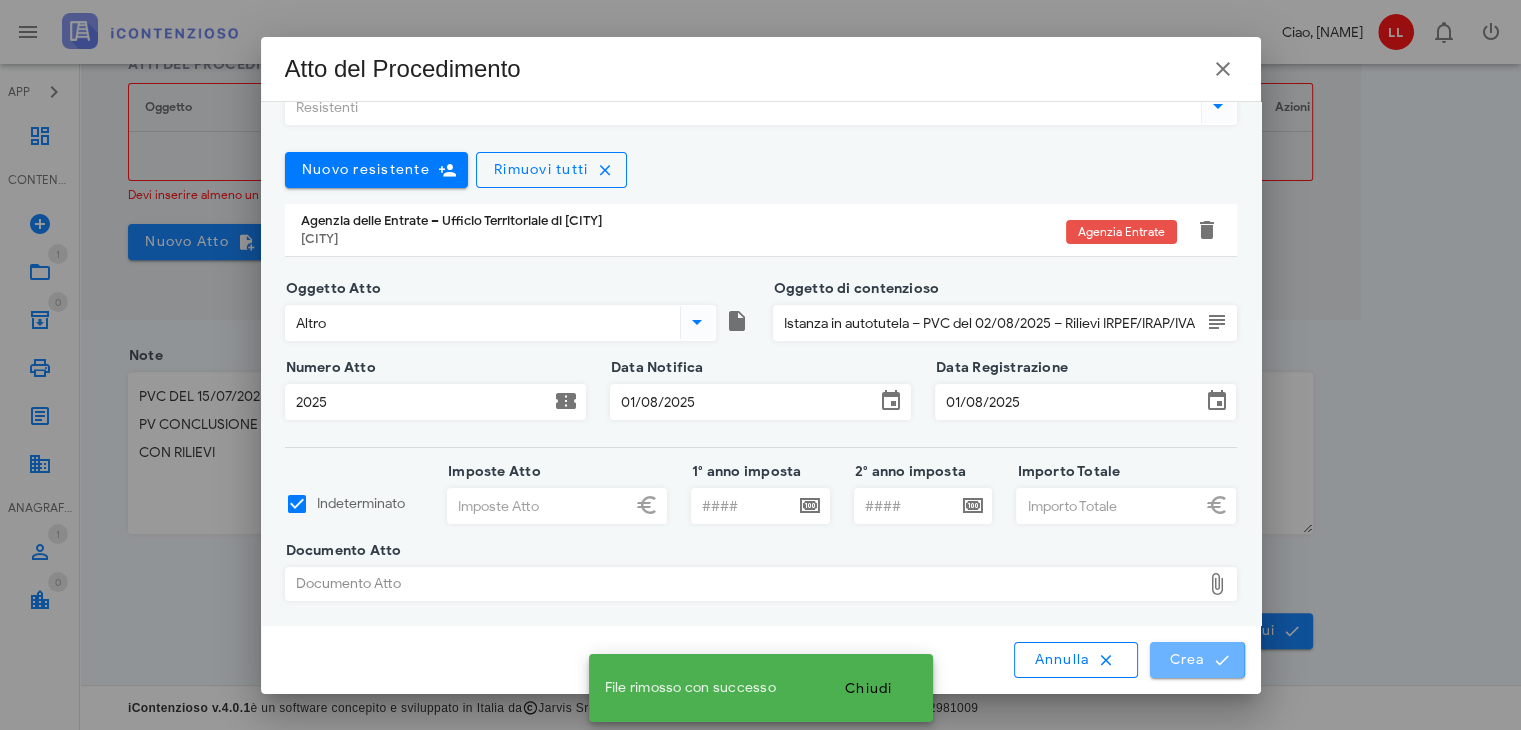 click on "Crea" at bounding box center [1197, 660] 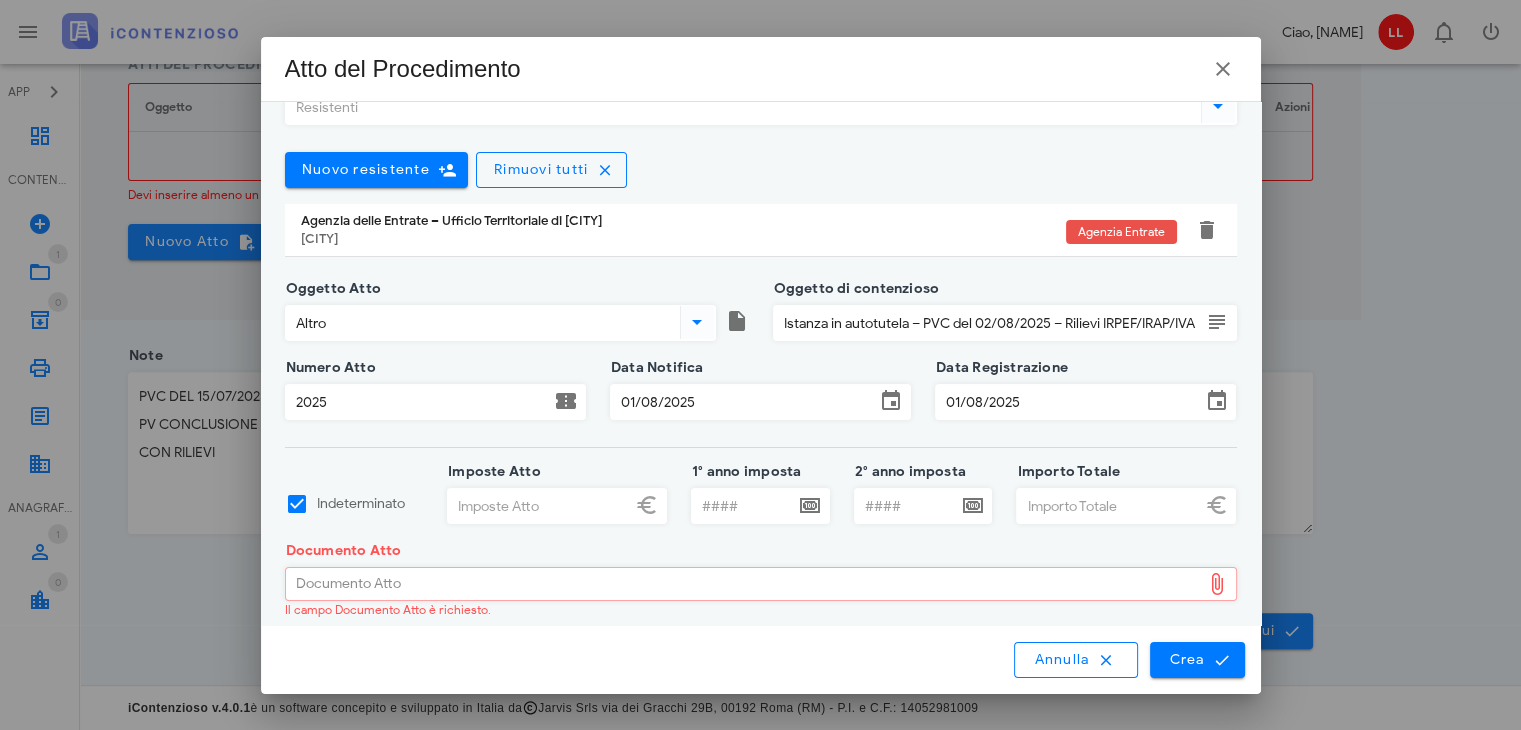 click on "Documento Atto" at bounding box center (743, 584) 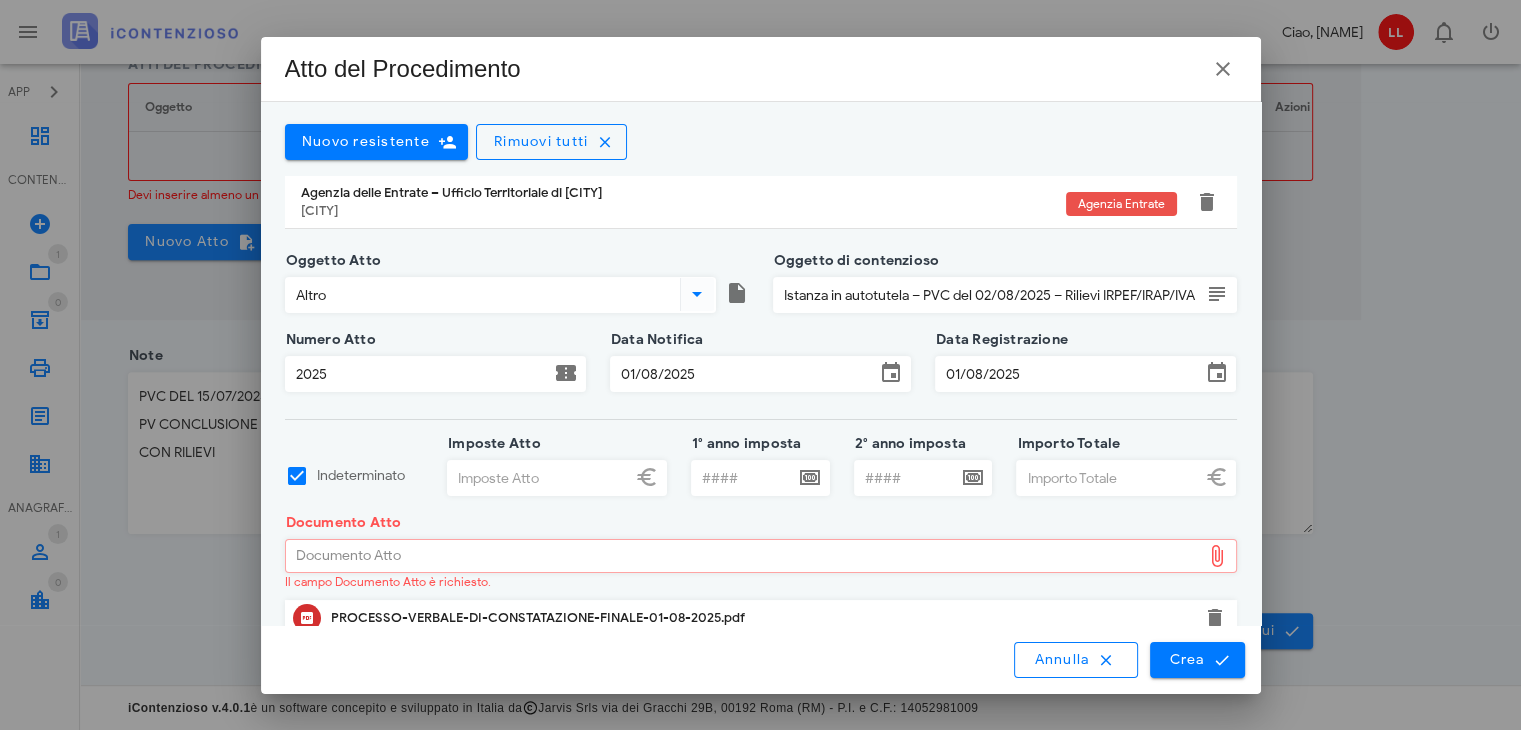 scroll, scrollTop: 105, scrollLeft: 0, axis: vertical 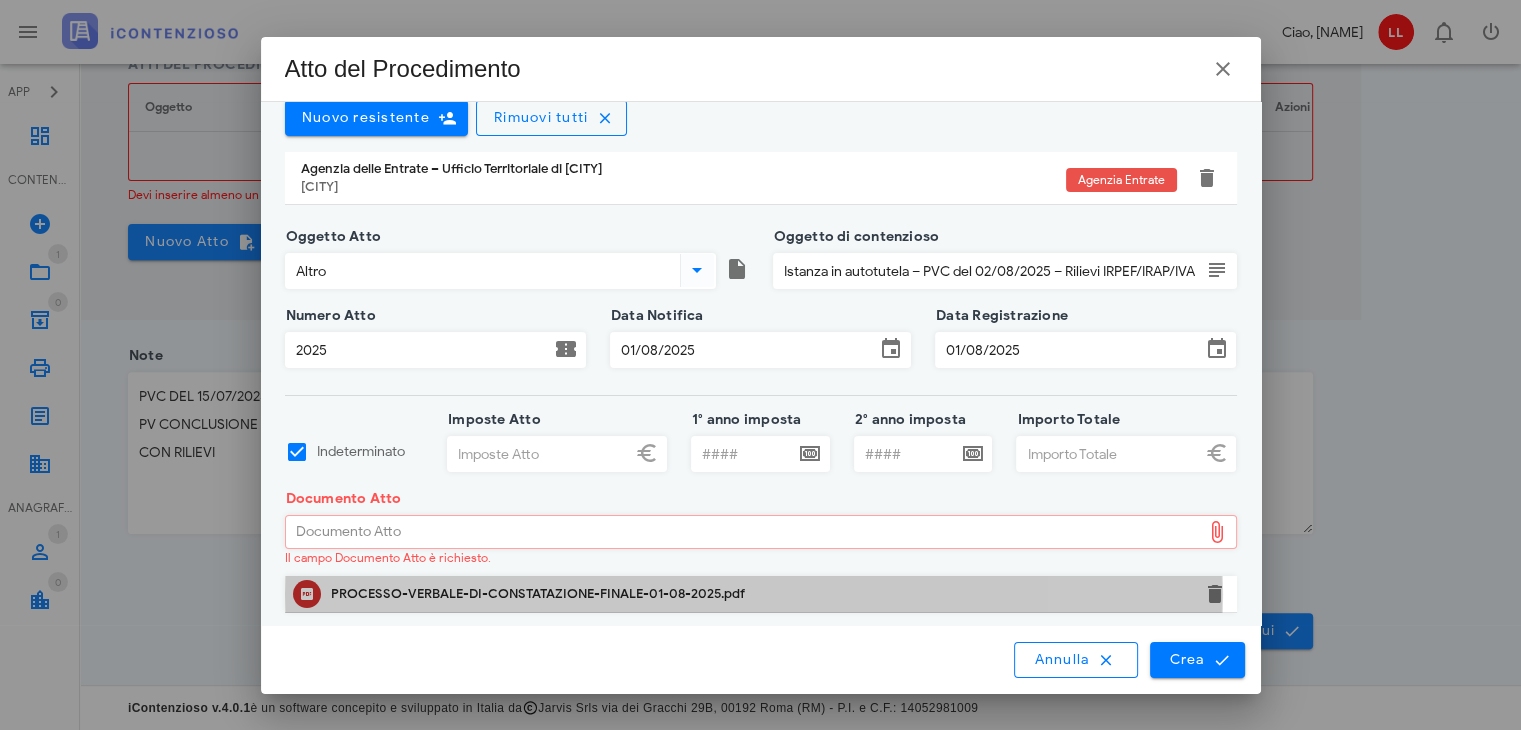 click on "PROCESSO-VERBALE-DI-CONSTATAZIONE-FINALE-01-08-2025.pdf" at bounding box center (761, 594) 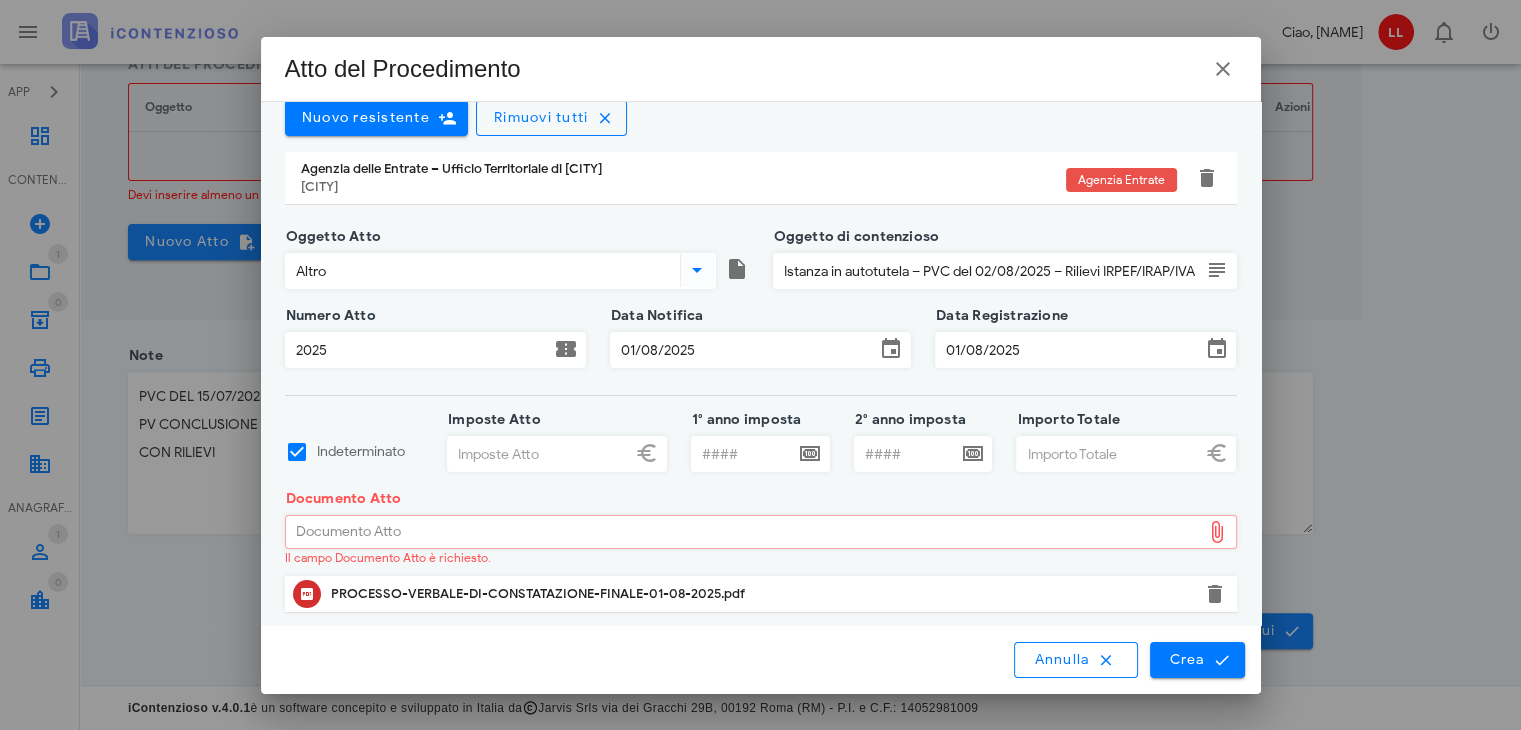 click on "Documento Atto" at bounding box center (743, 532) 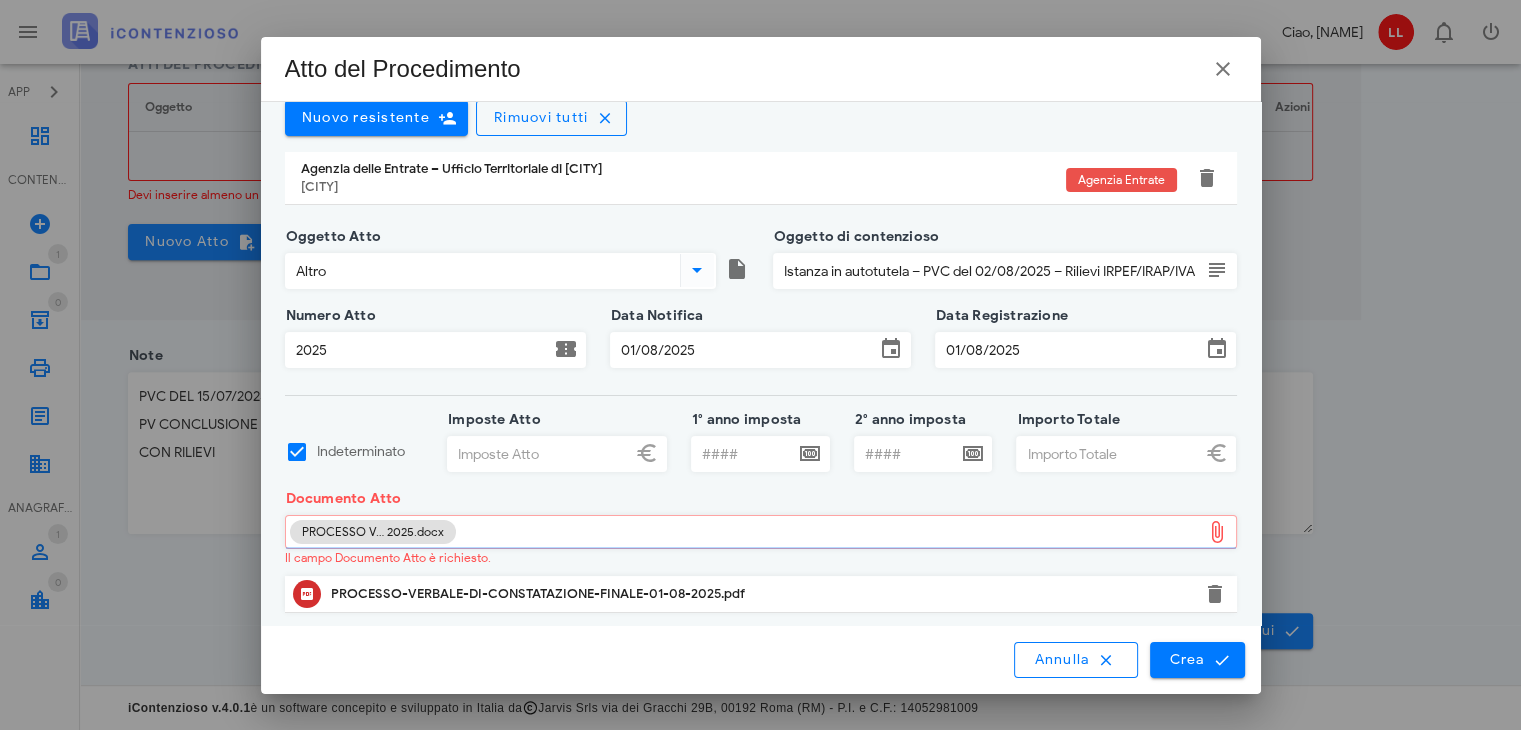 type 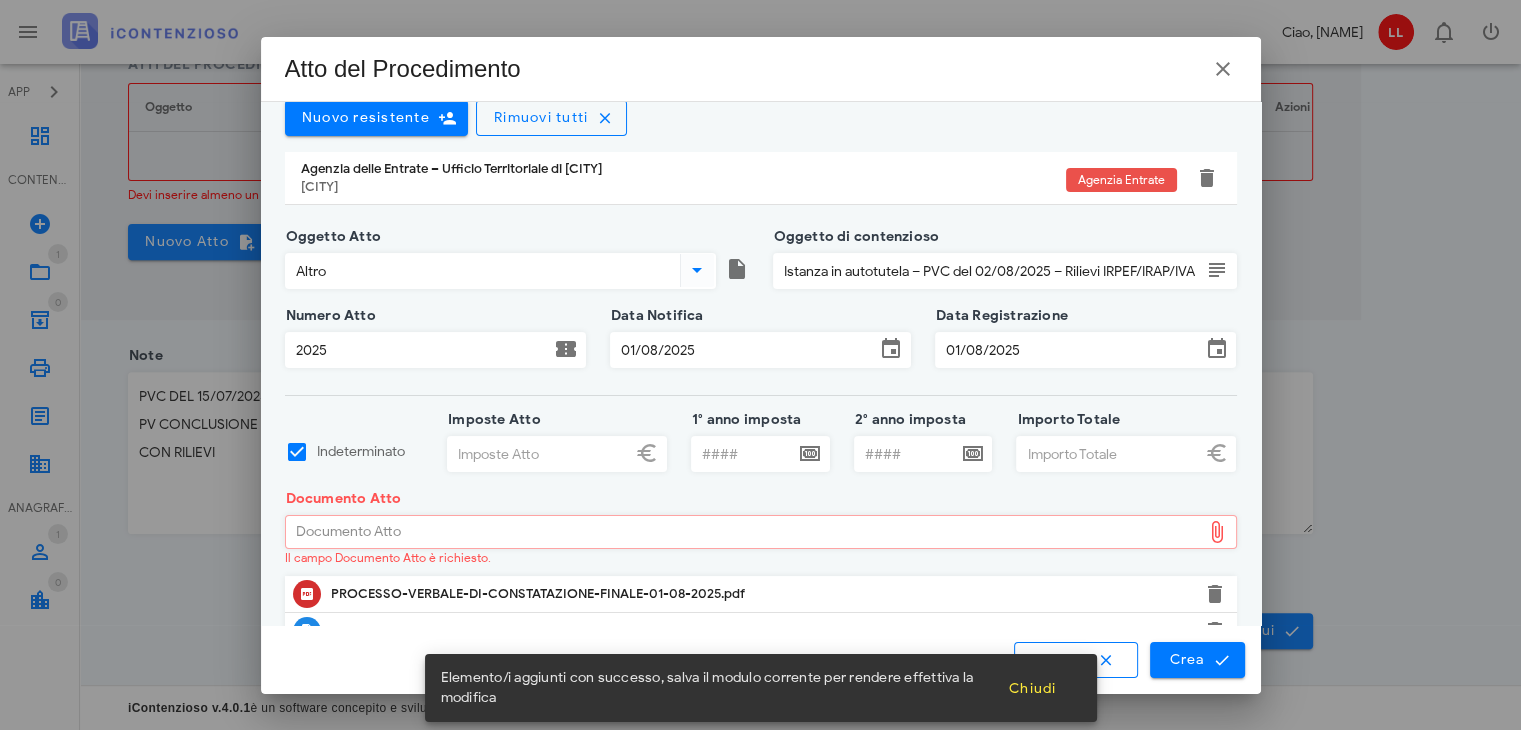 scroll, scrollTop: 142, scrollLeft: 0, axis: vertical 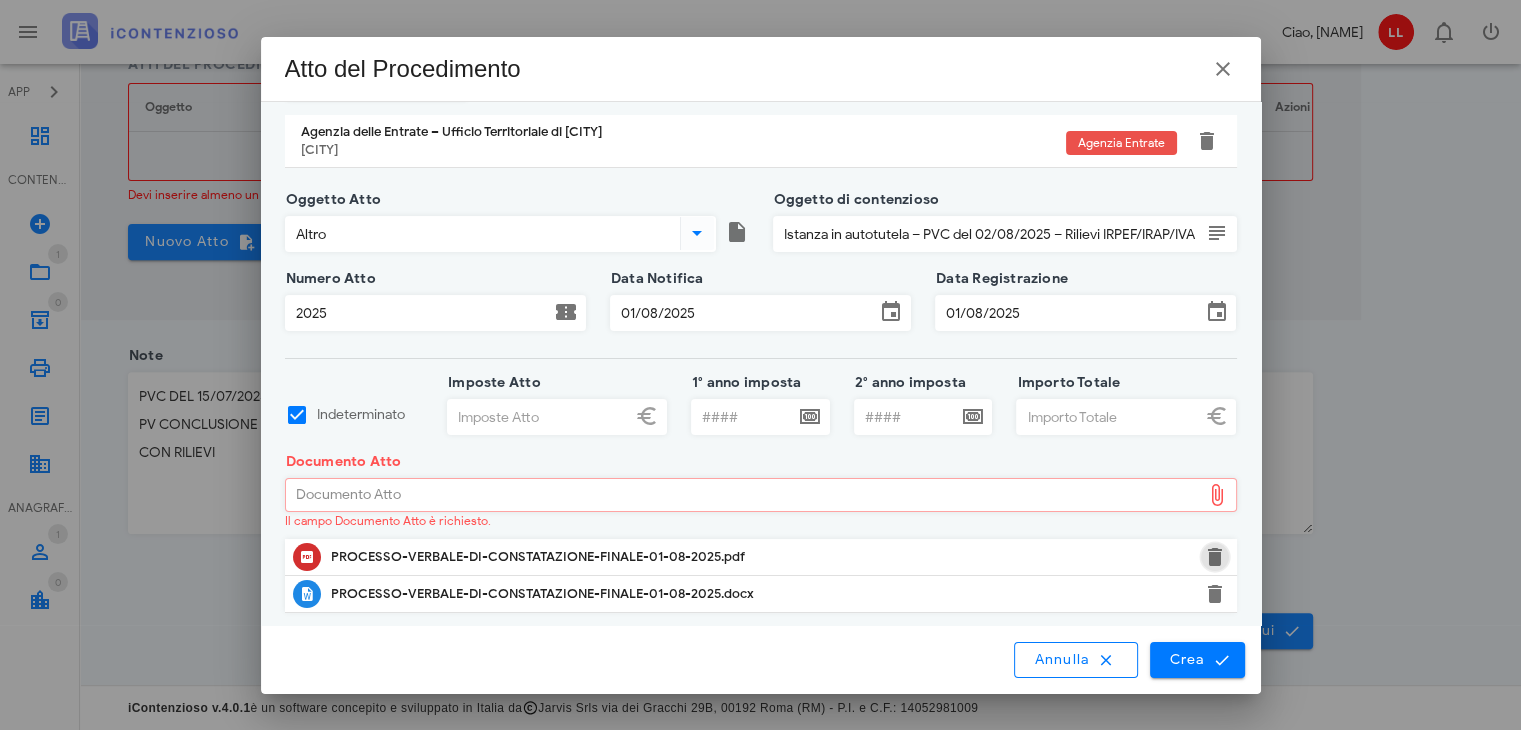 click at bounding box center [1215, 557] 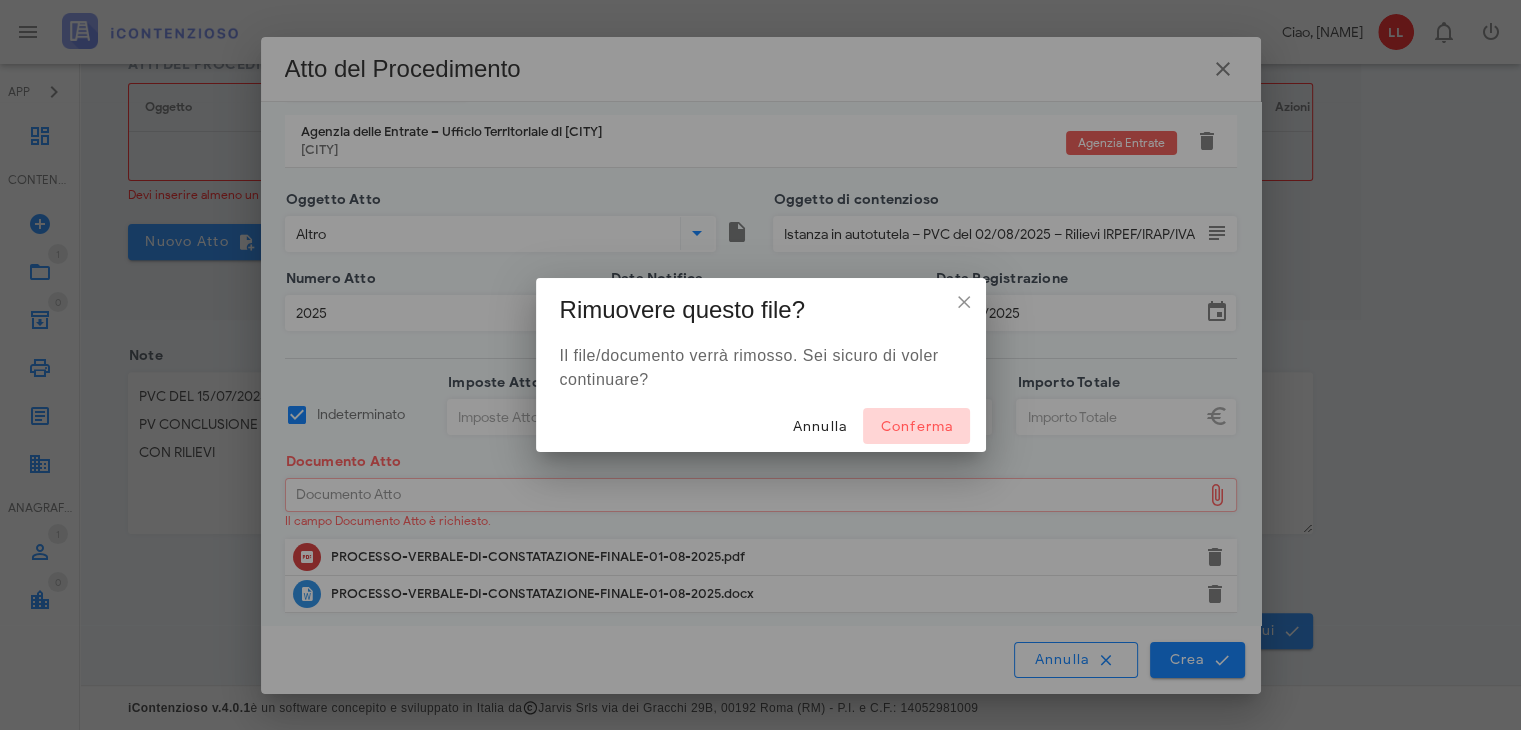 click on "Conferma" at bounding box center [916, 426] 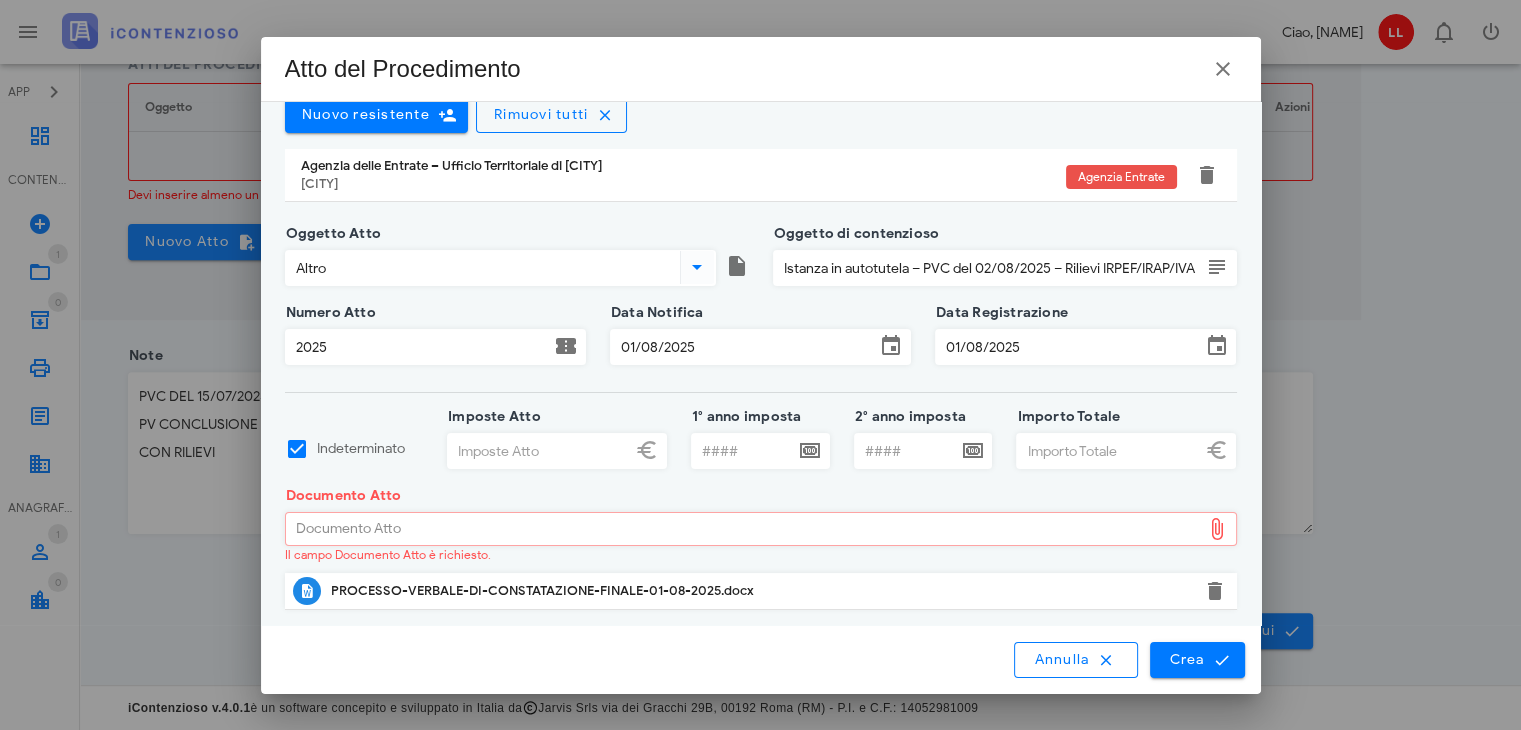 scroll, scrollTop: 105, scrollLeft: 0, axis: vertical 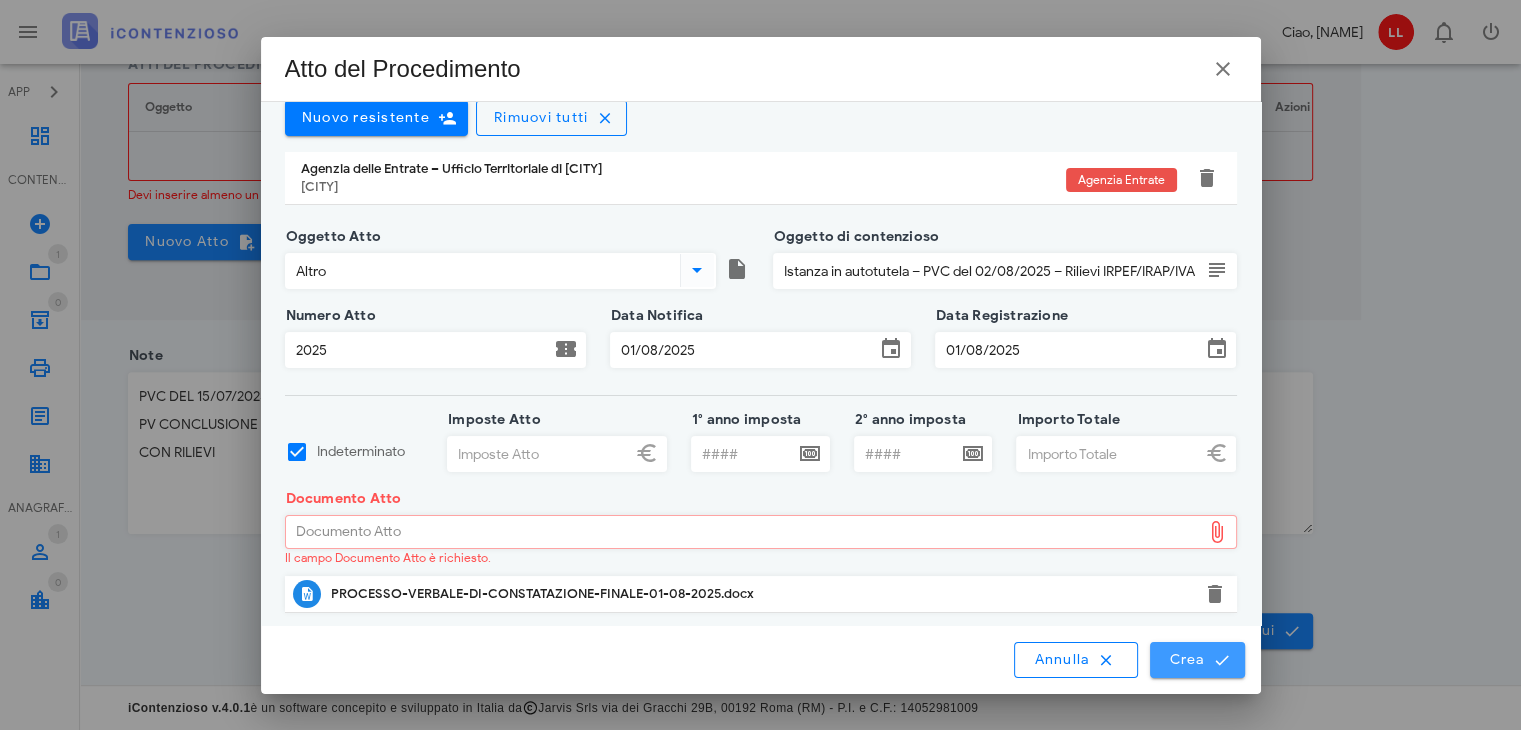 click on "Crea" at bounding box center (1197, 660) 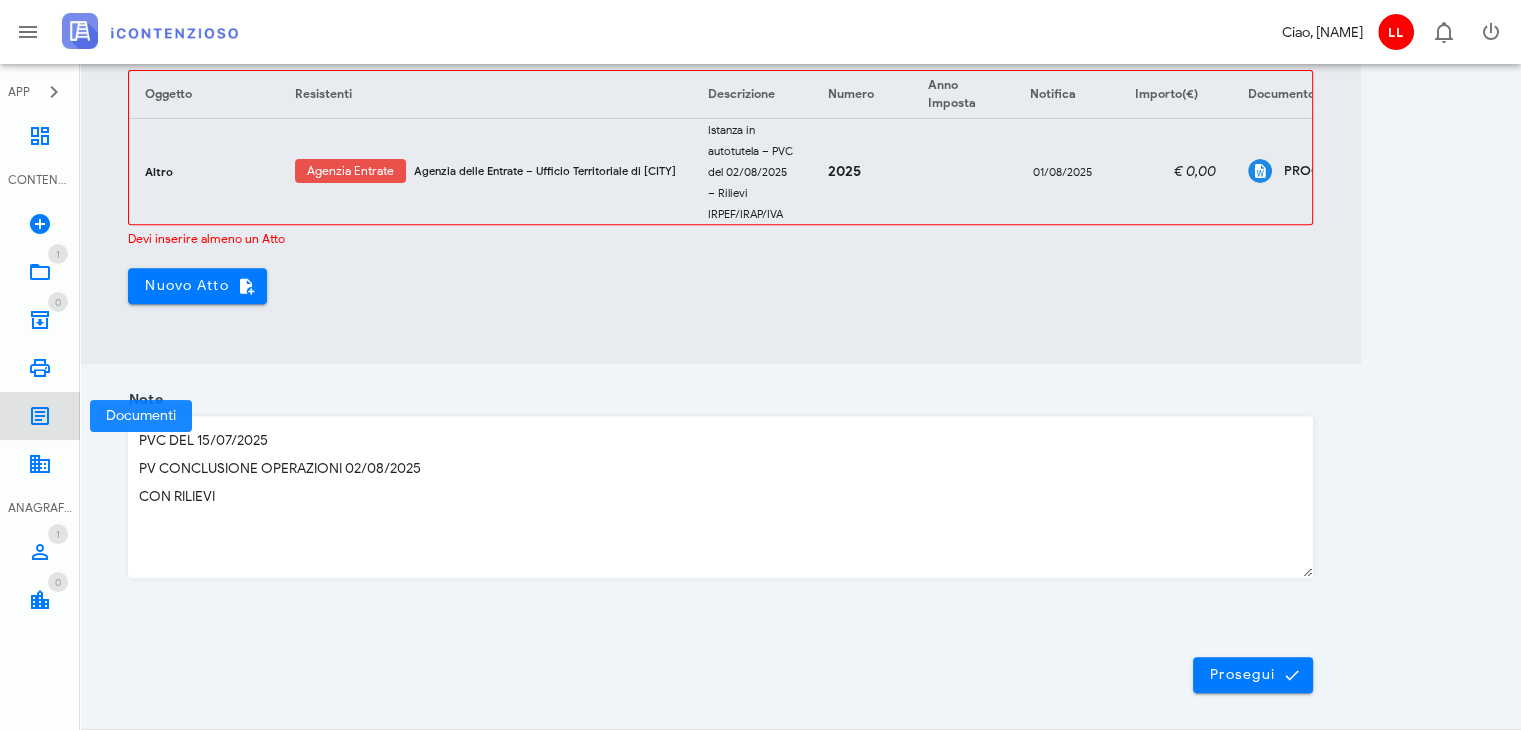 click at bounding box center (40, 416) 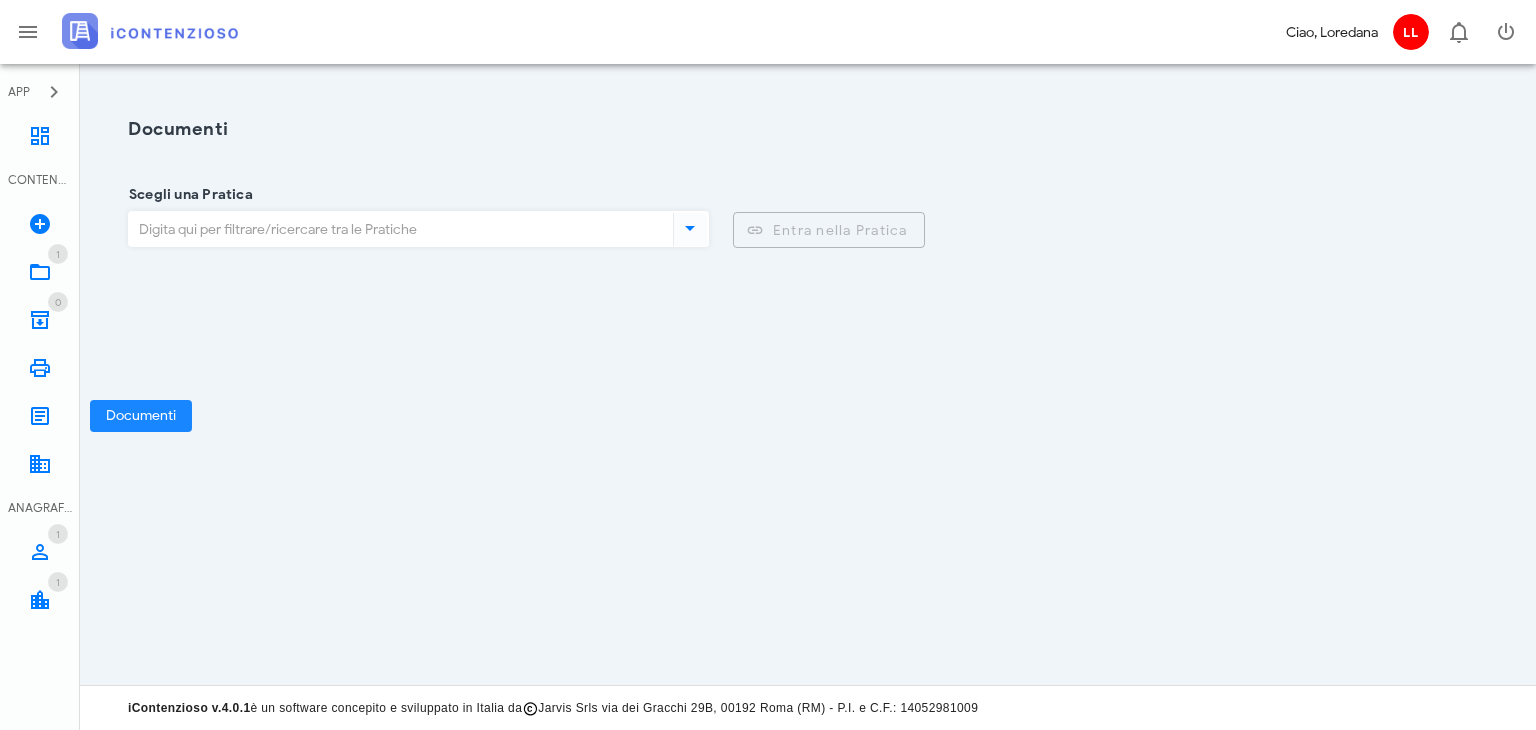 scroll, scrollTop: 0, scrollLeft: 0, axis: both 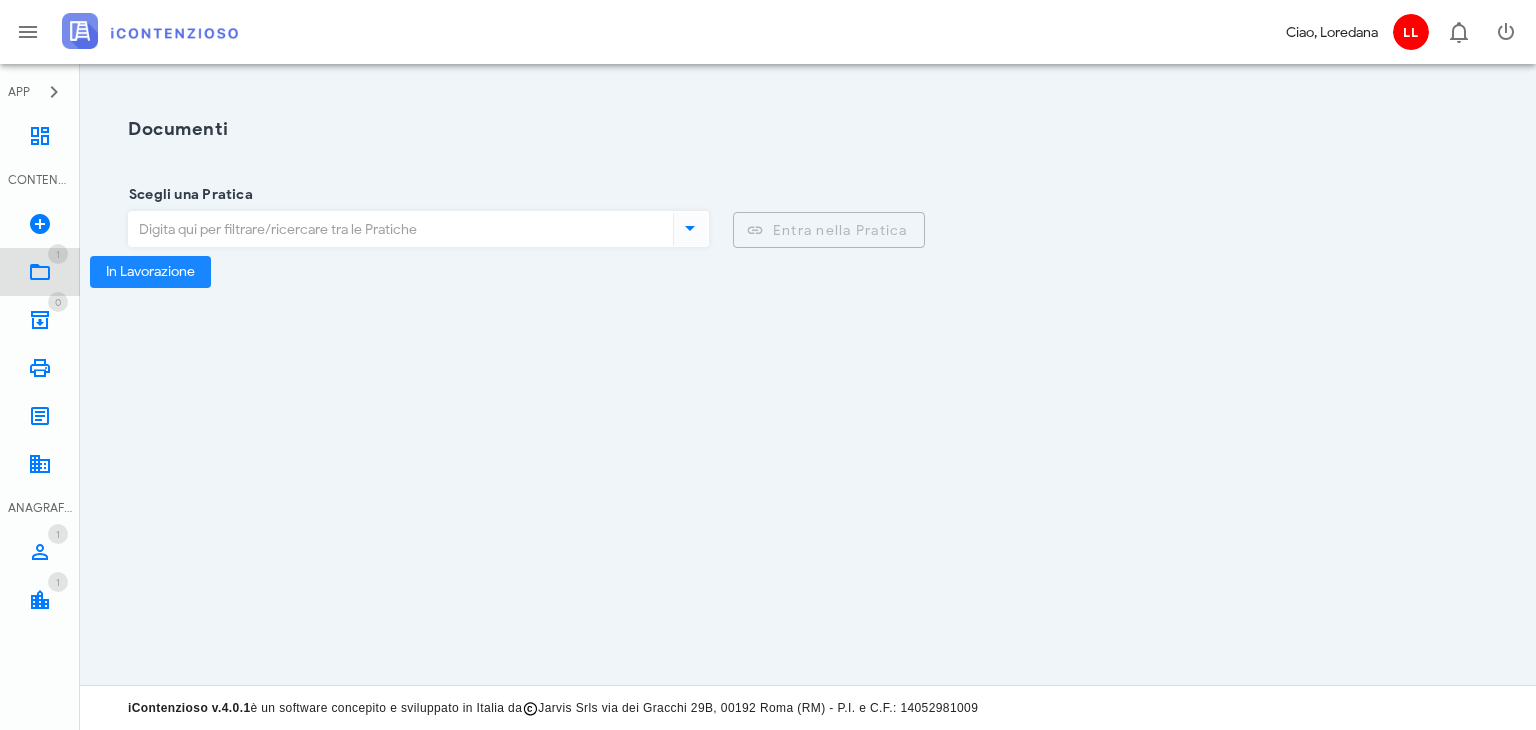 click at bounding box center (40, 272) 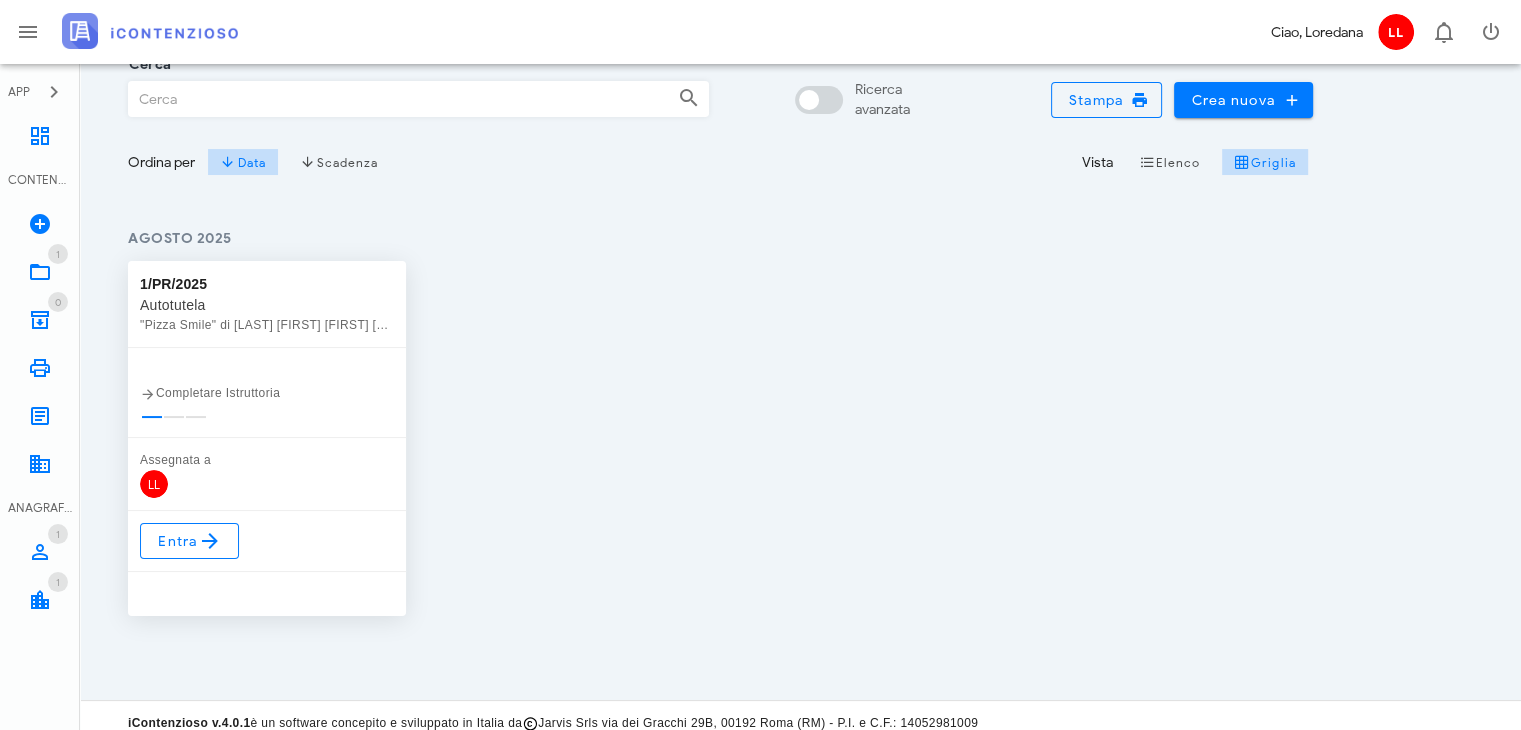 scroll, scrollTop: 144, scrollLeft: 0, axis: vertical 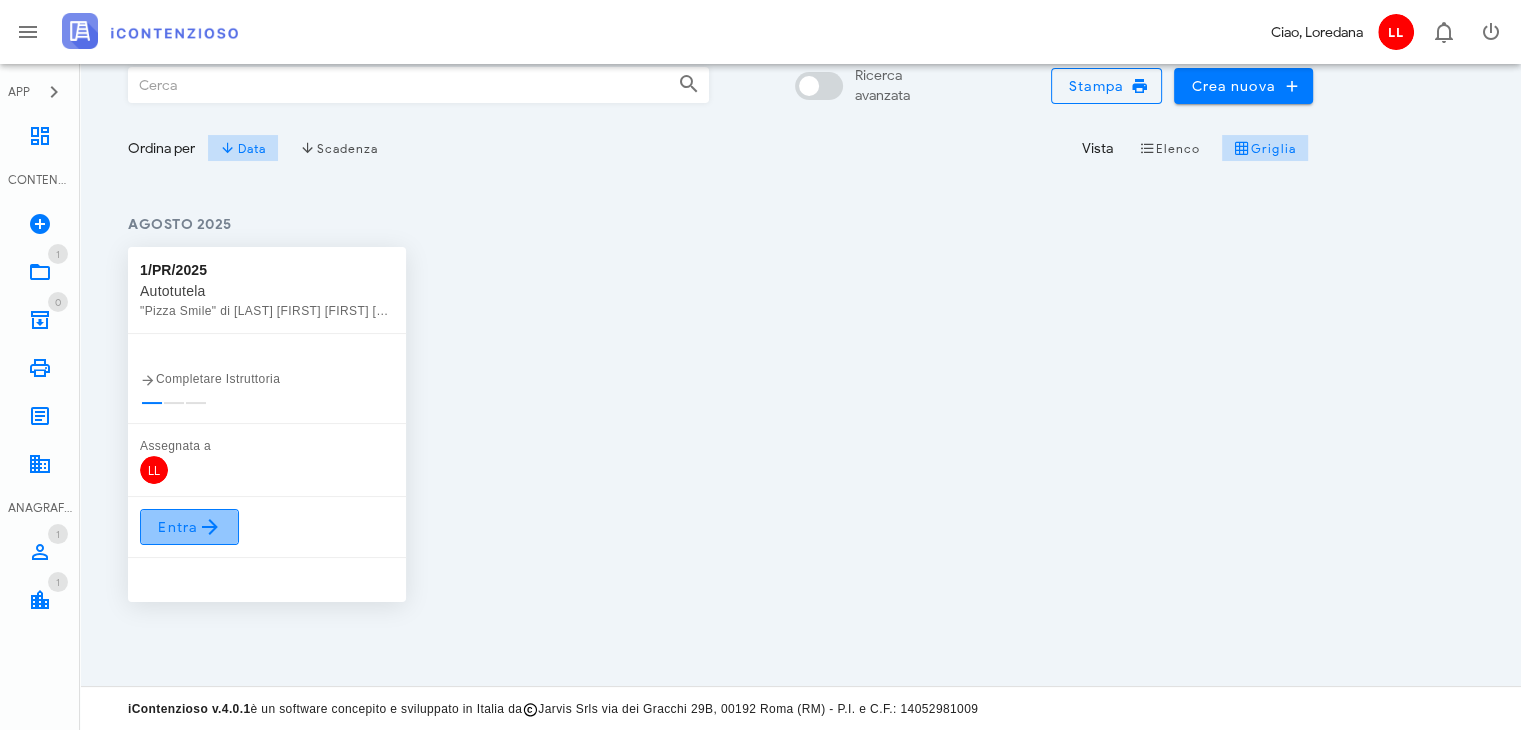 click on "Entra" at bounding box center [189, 527] 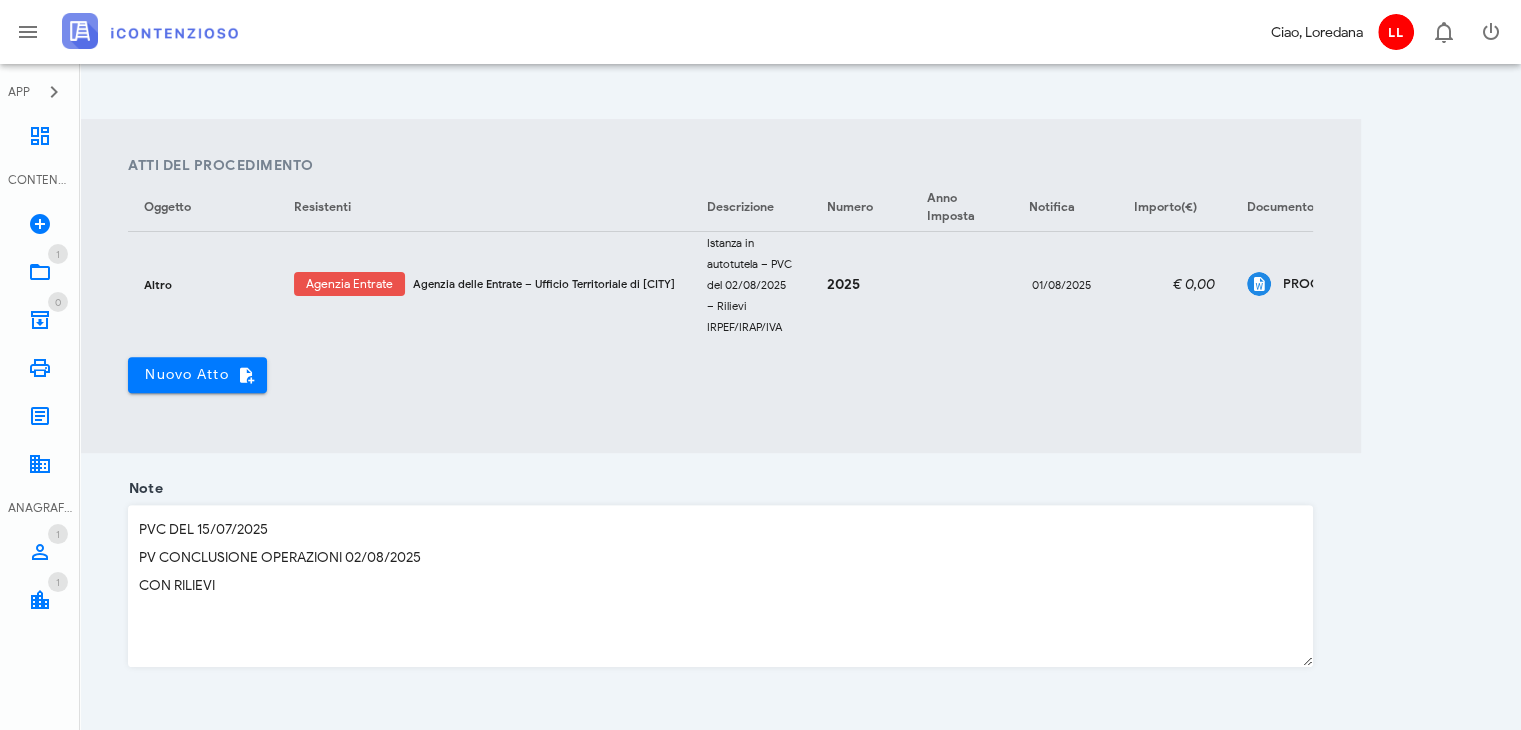 scroll, scrollTop: 765, scrollLeft: 0, axis: vertical 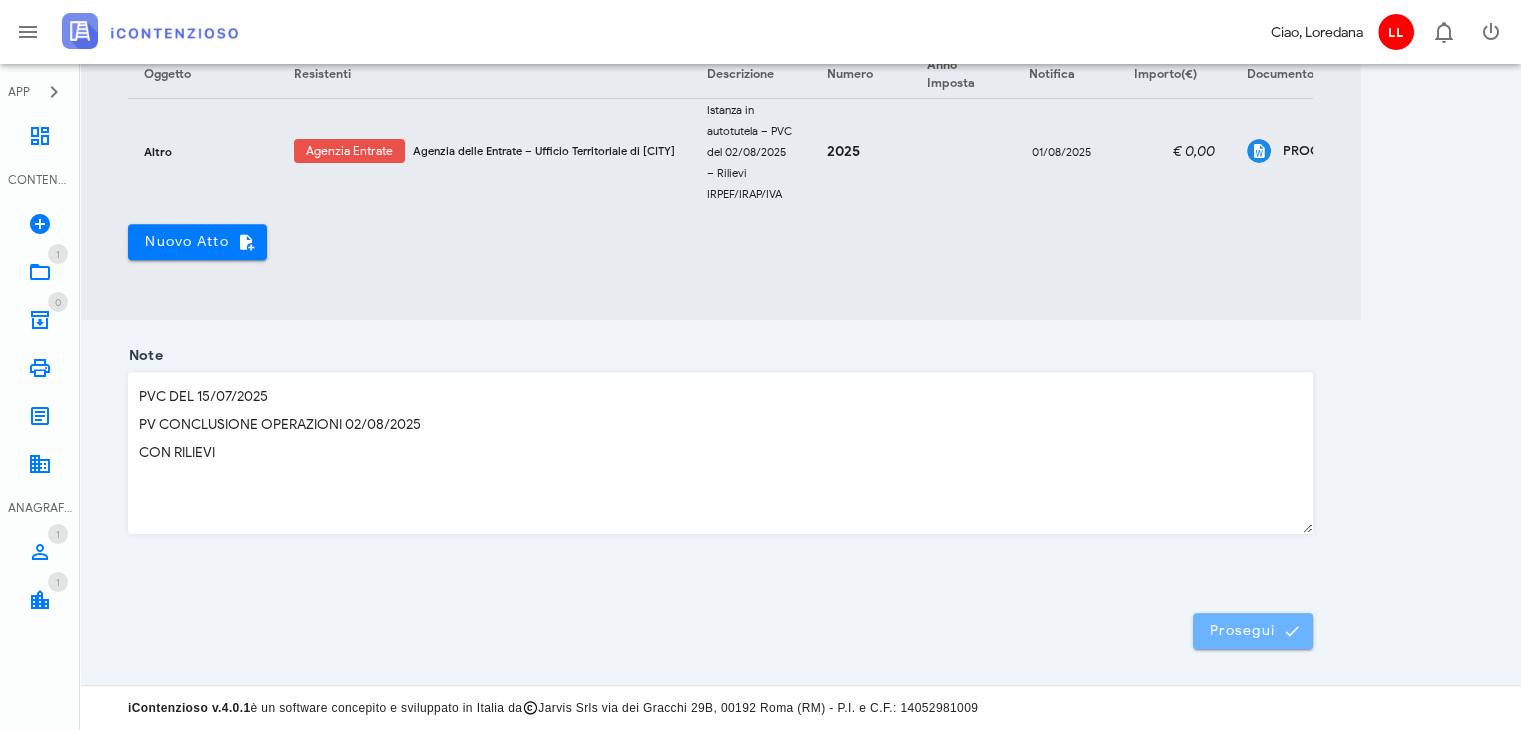 click on "Prosegui" at bounding box center (1253, 631) 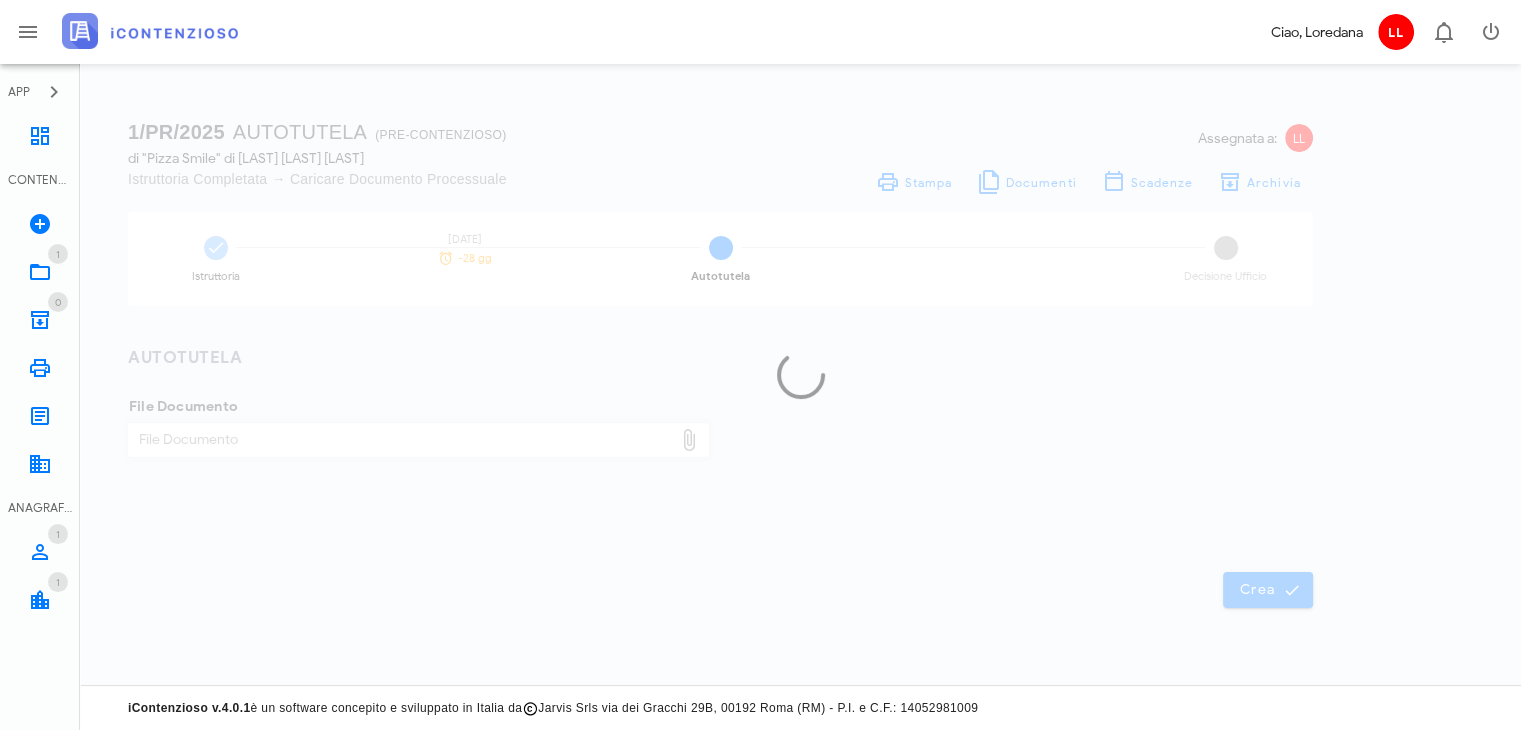 scroll, scrollTop: 0, scrollLeft: 0, axis: both 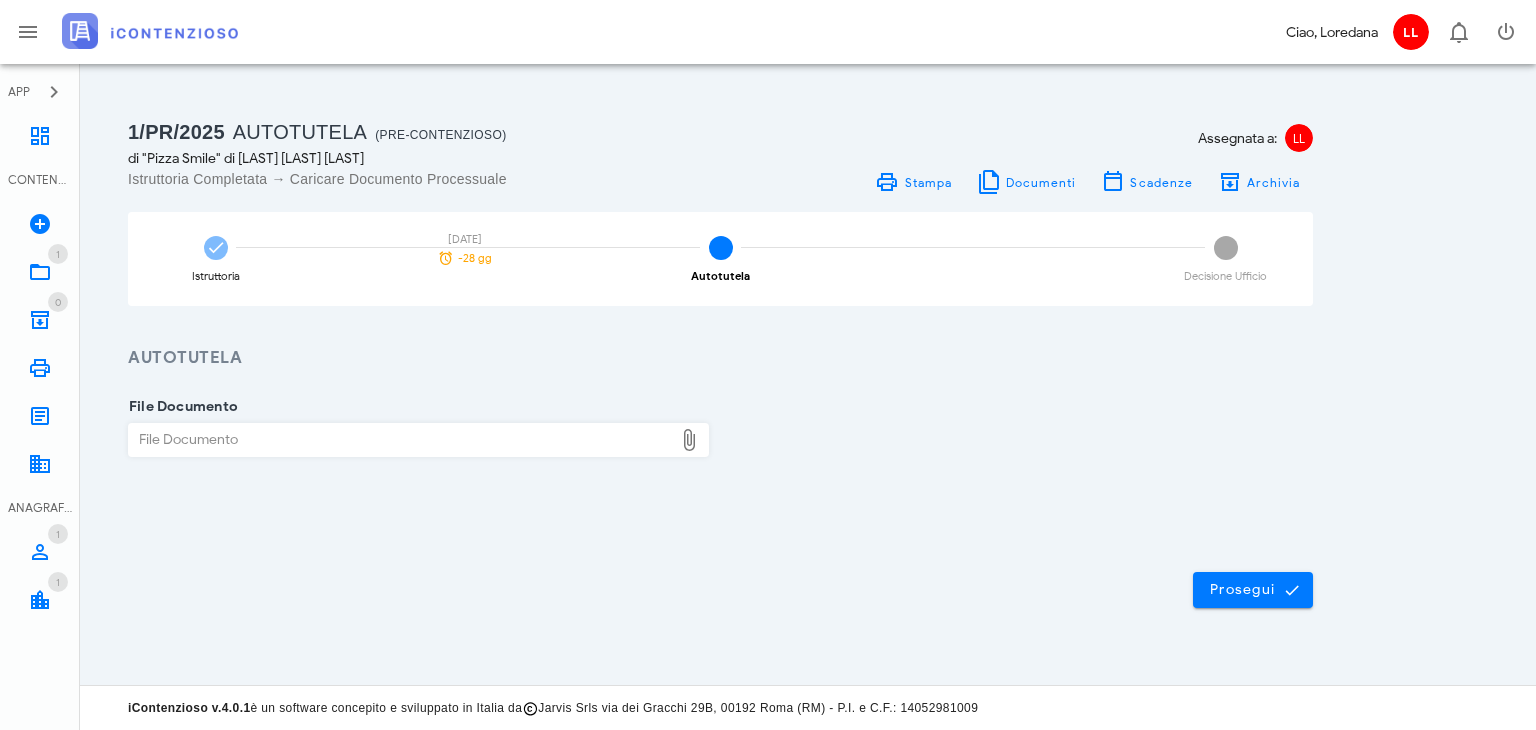 click at bounding box center [690, 440] 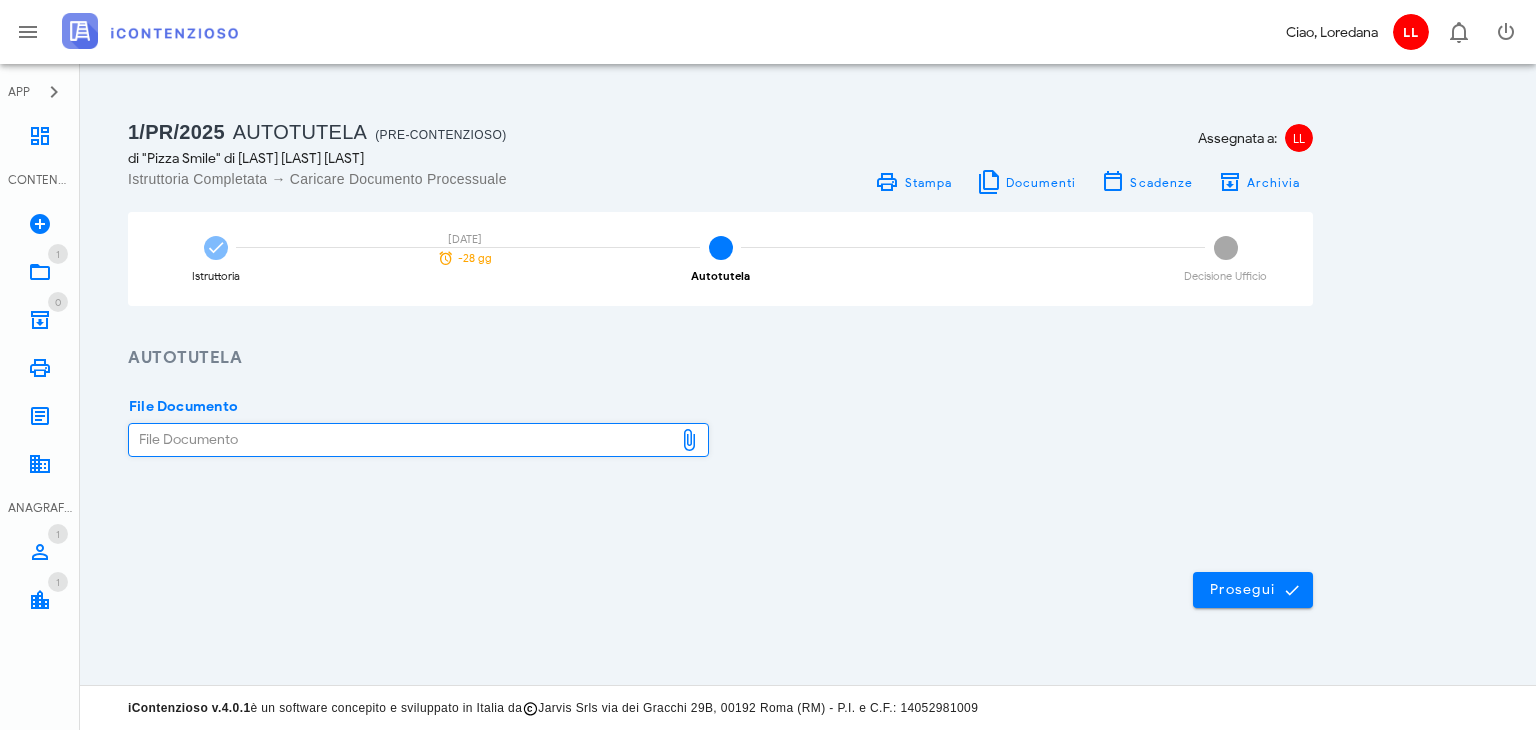 click on "File Documento" at bounding box center (401, 440) 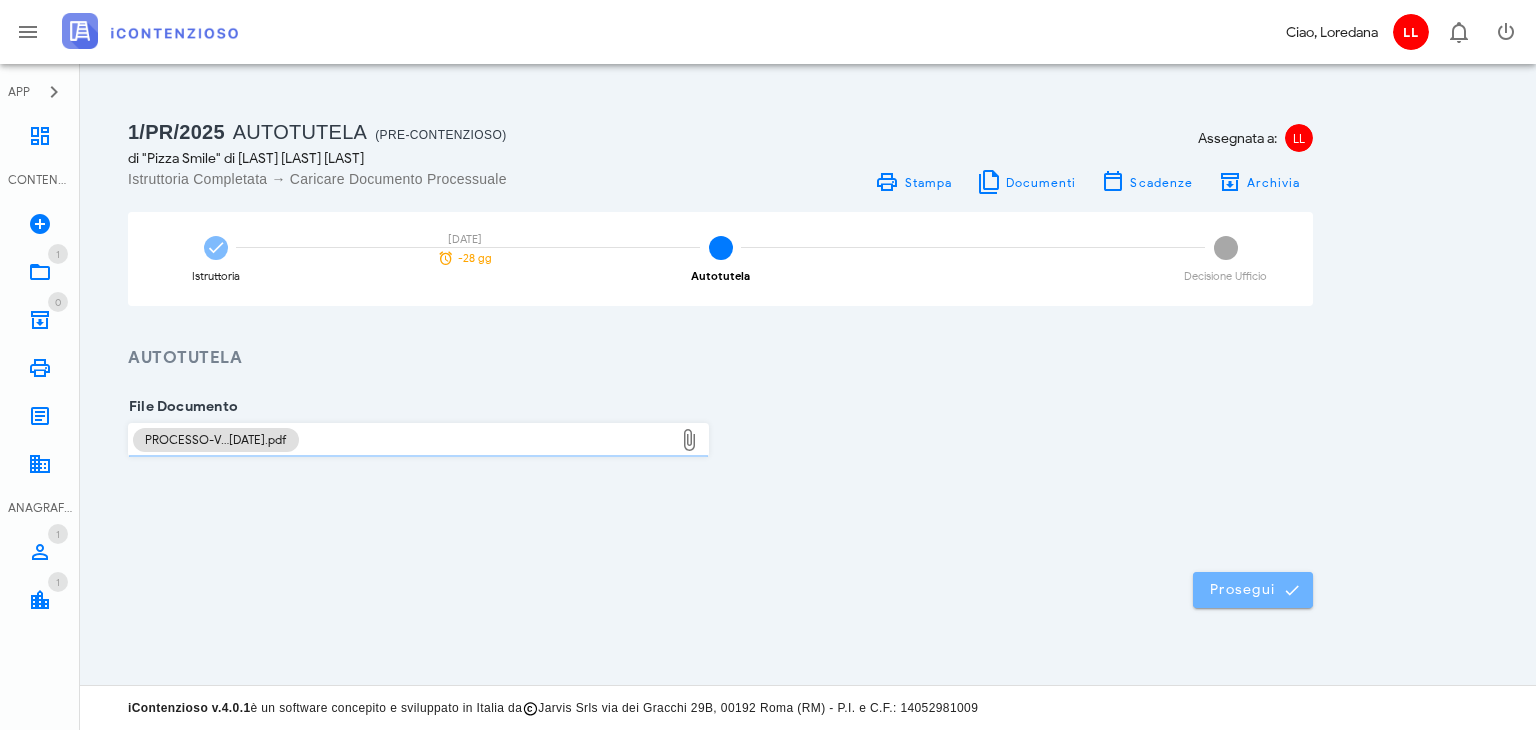 click on "Prosegui" at bounding box center [1253, 590] 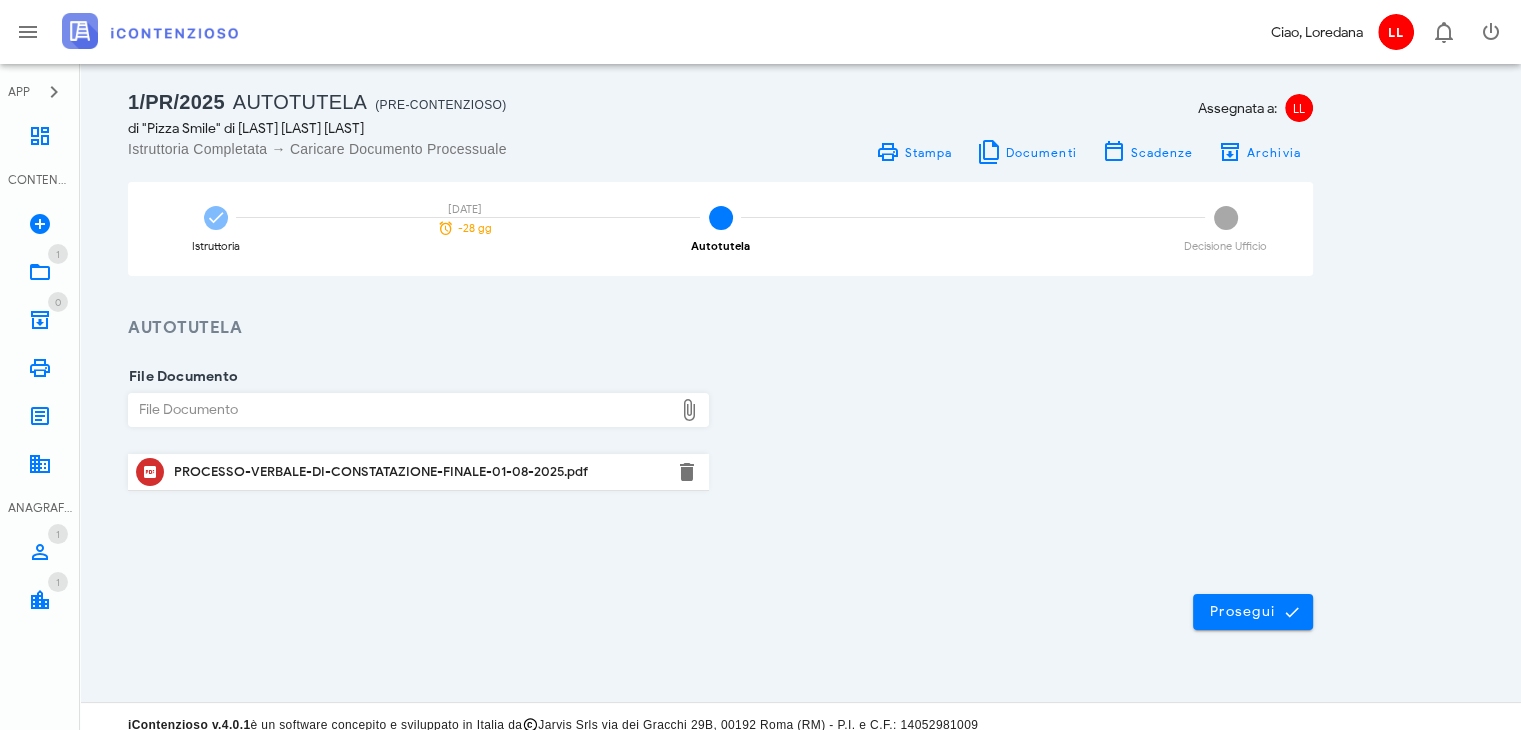 scroll, scrollTop: 46, scrollLeft: 0, axis: vertical 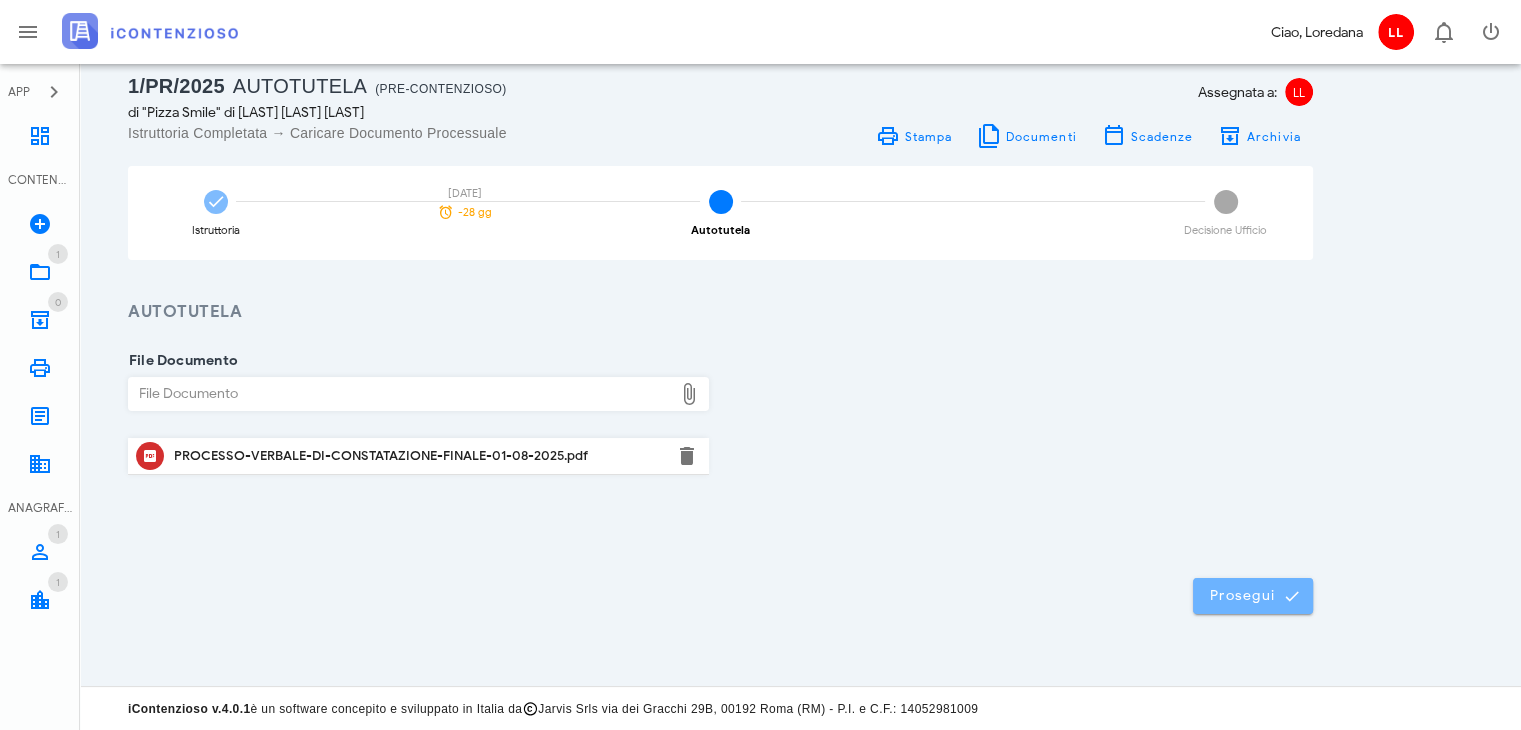 click on "Prosegui" at bounding box center [1253, 596] 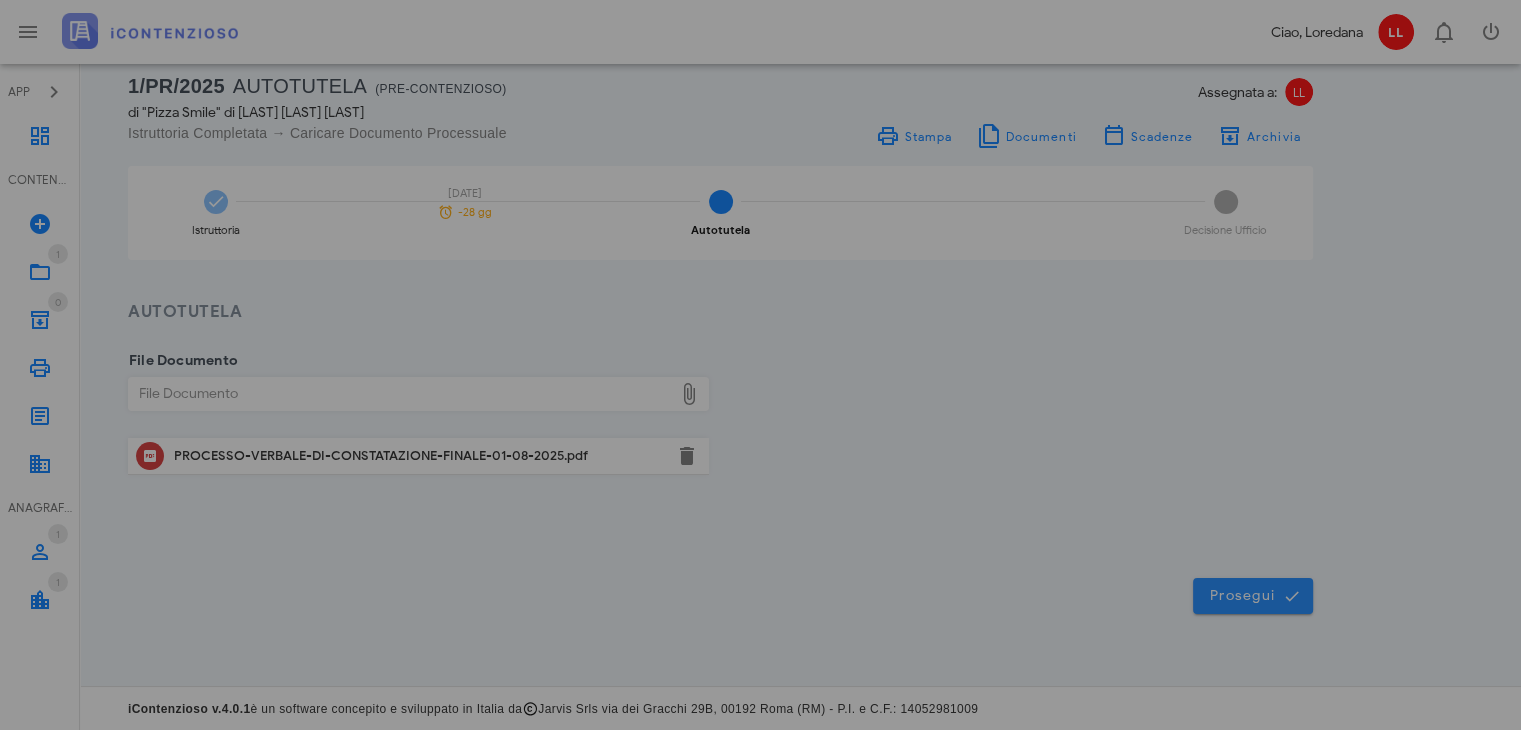 scroll, scrollTop: 0, scrollLeft: 0, axis: both 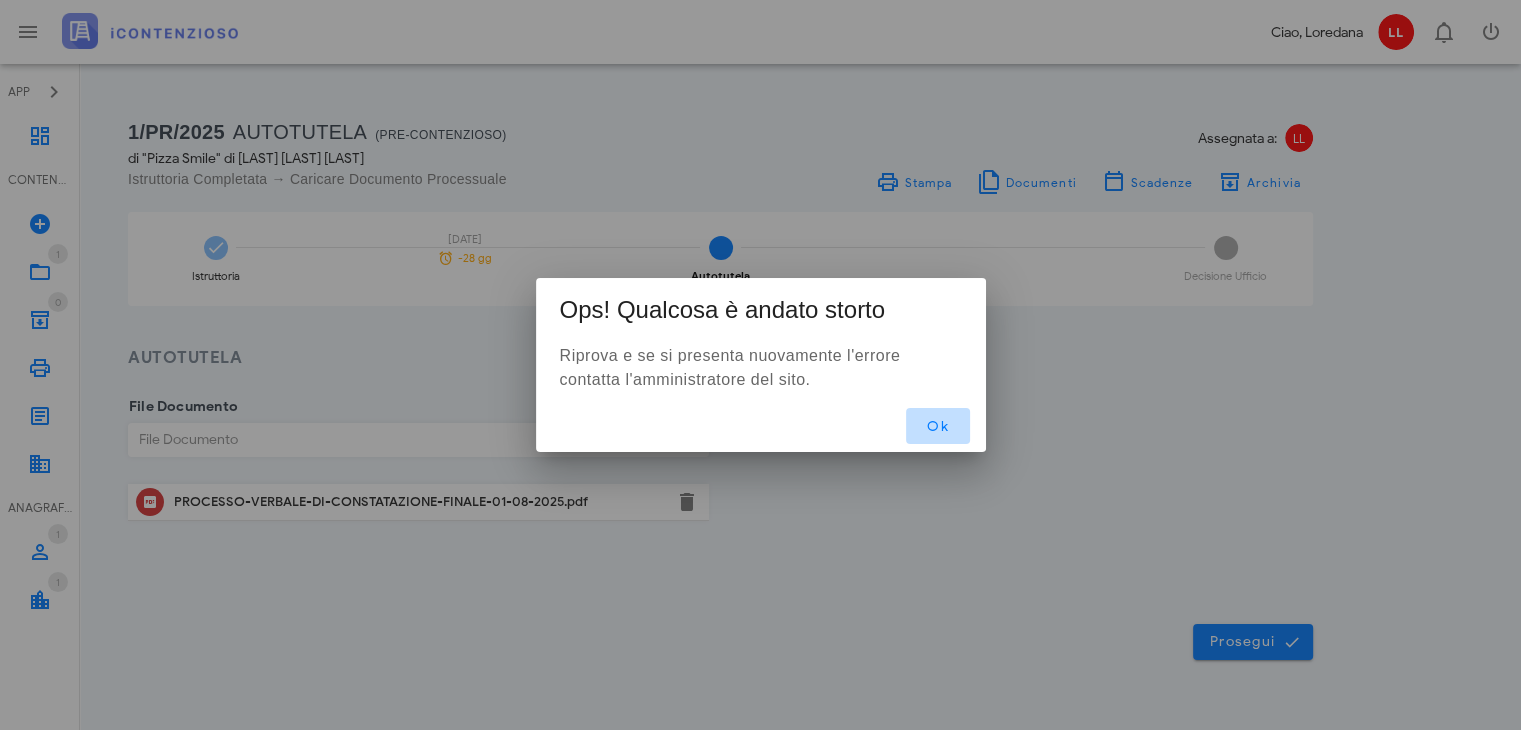 click on "Ok" at bounding box center [938, 426] 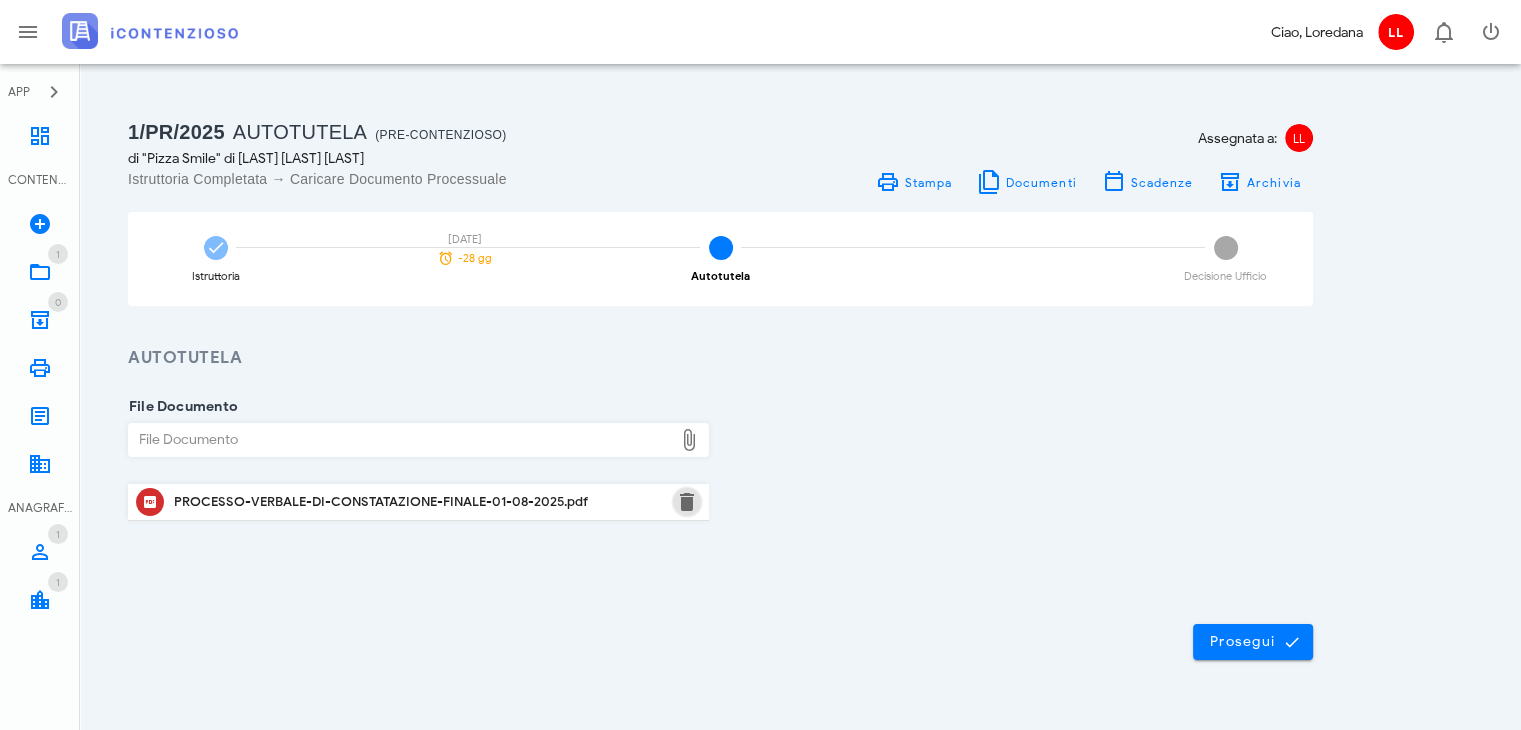 click at bounding box center [687, 502] 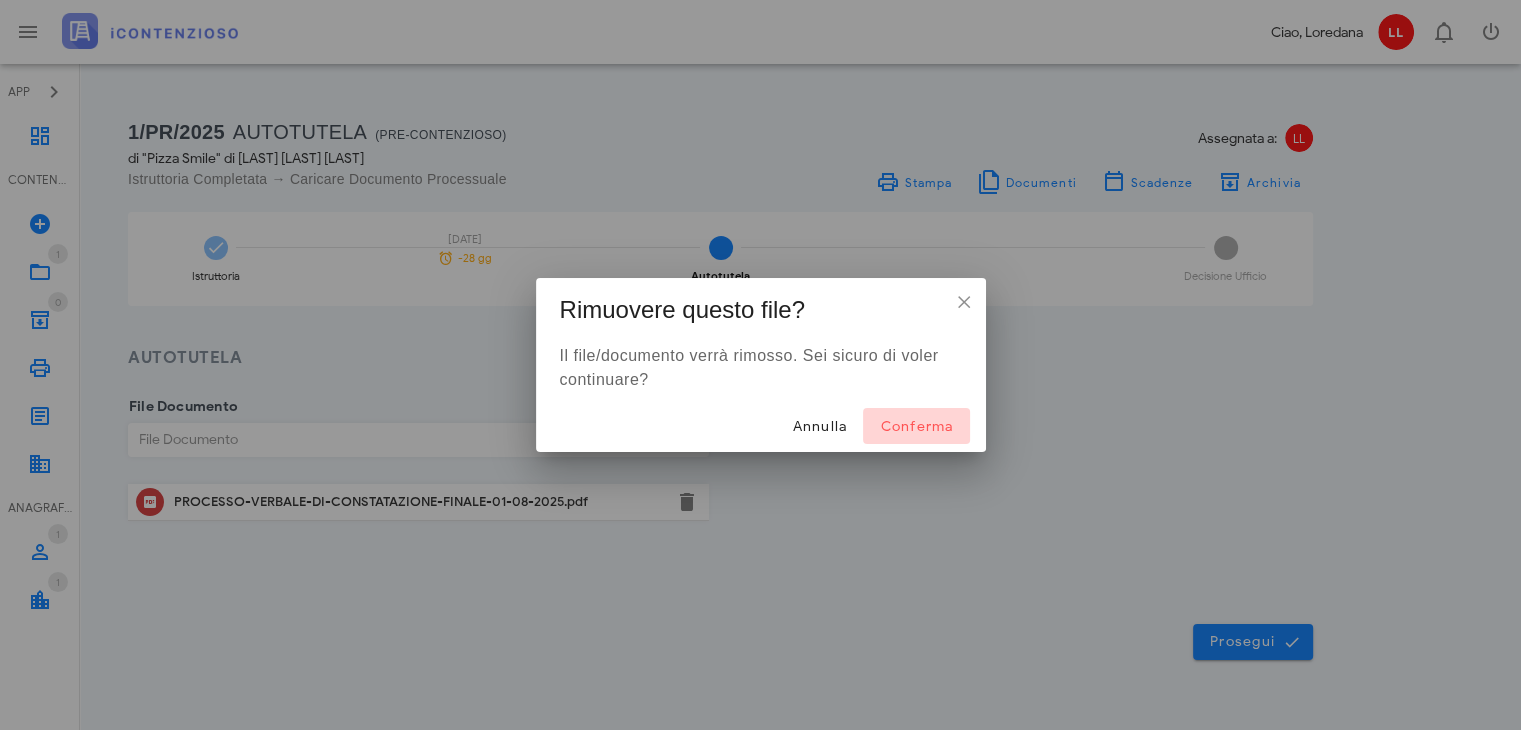 click on "Conferma" at bounding box center [916, 426] 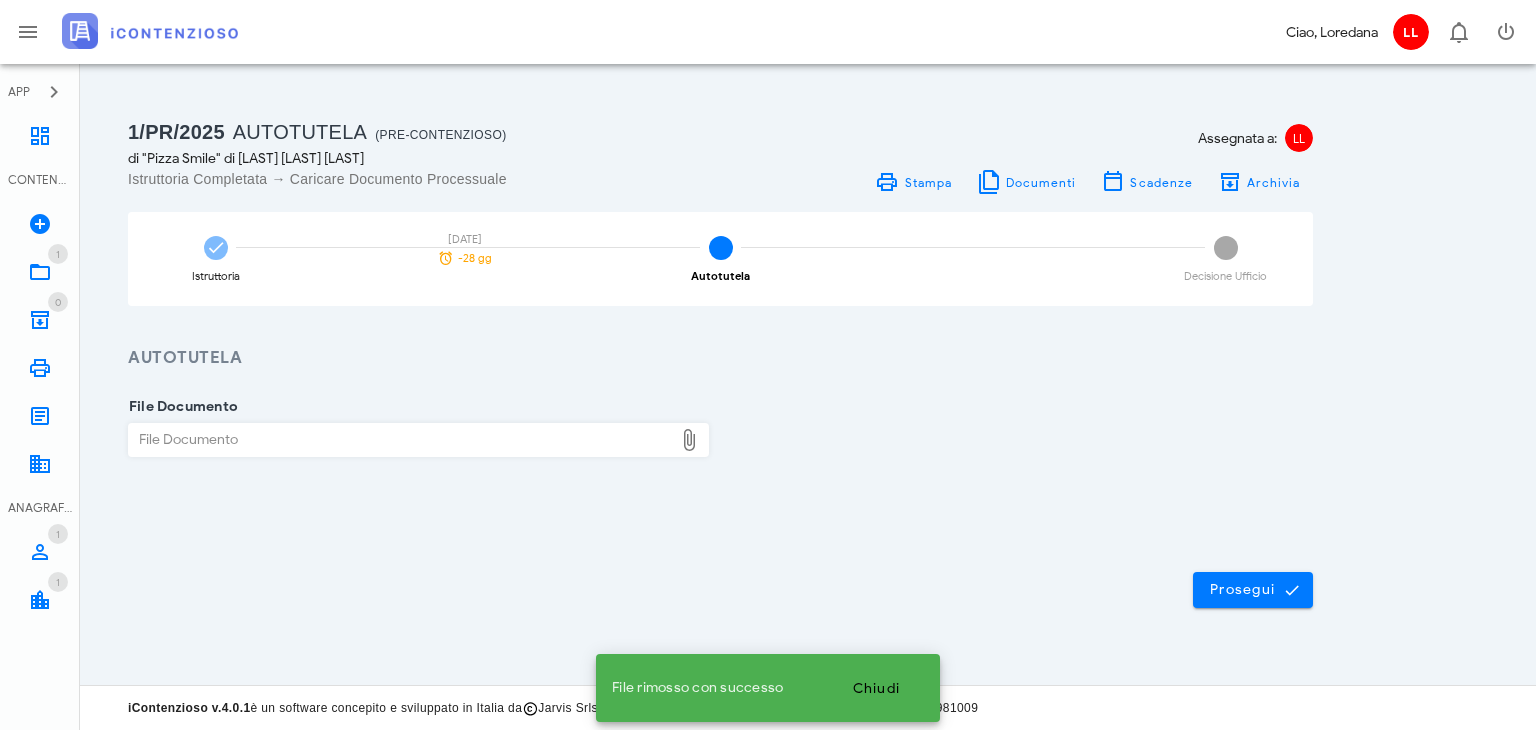 click on "File Documento" at bounding box center [401, 440] 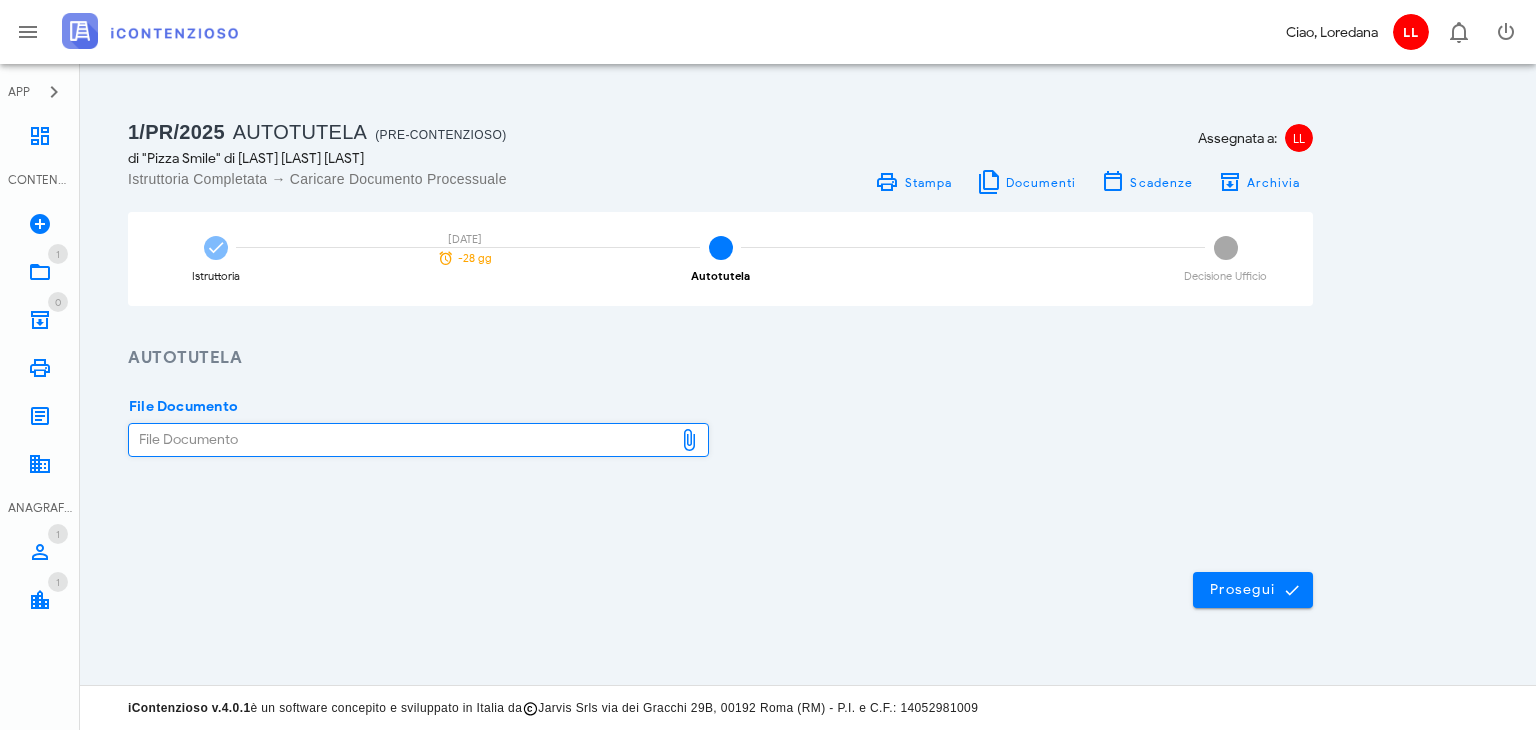 type on "C:\fakepath\PROCESSO VERBALE DI CONSTATAZIONE FINALE 01 08 2025.docx" 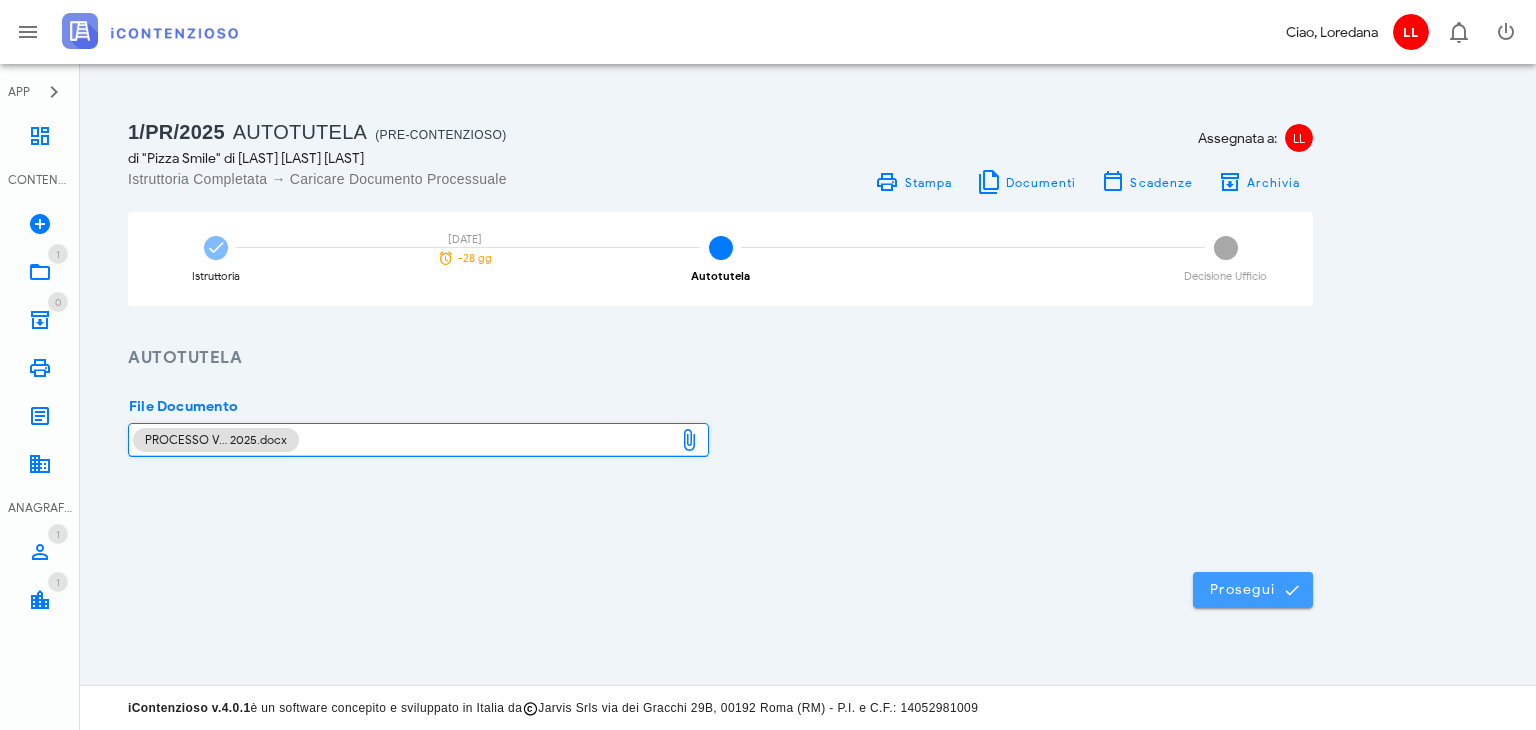 click on "Prosegui" at bounding box center [1253, 590] 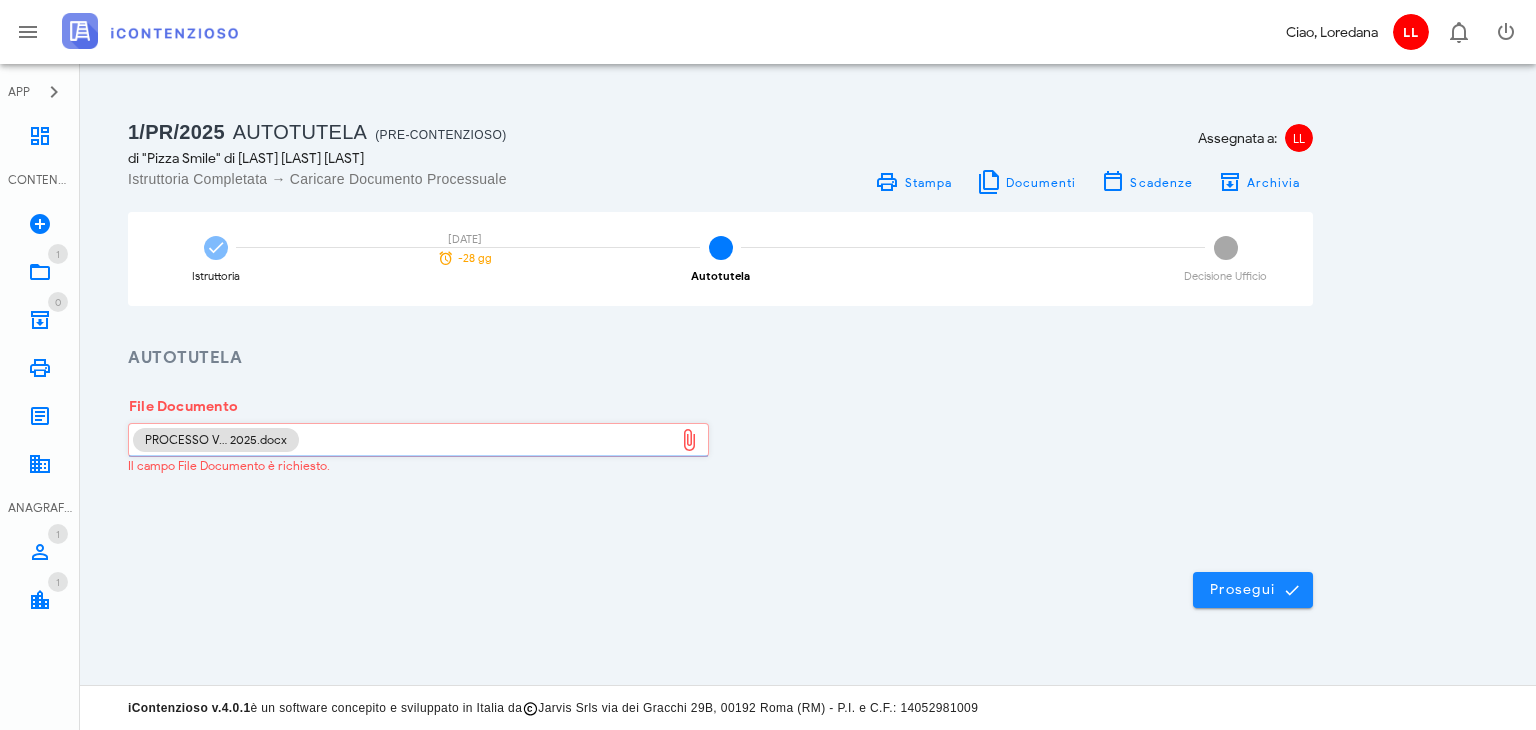 type 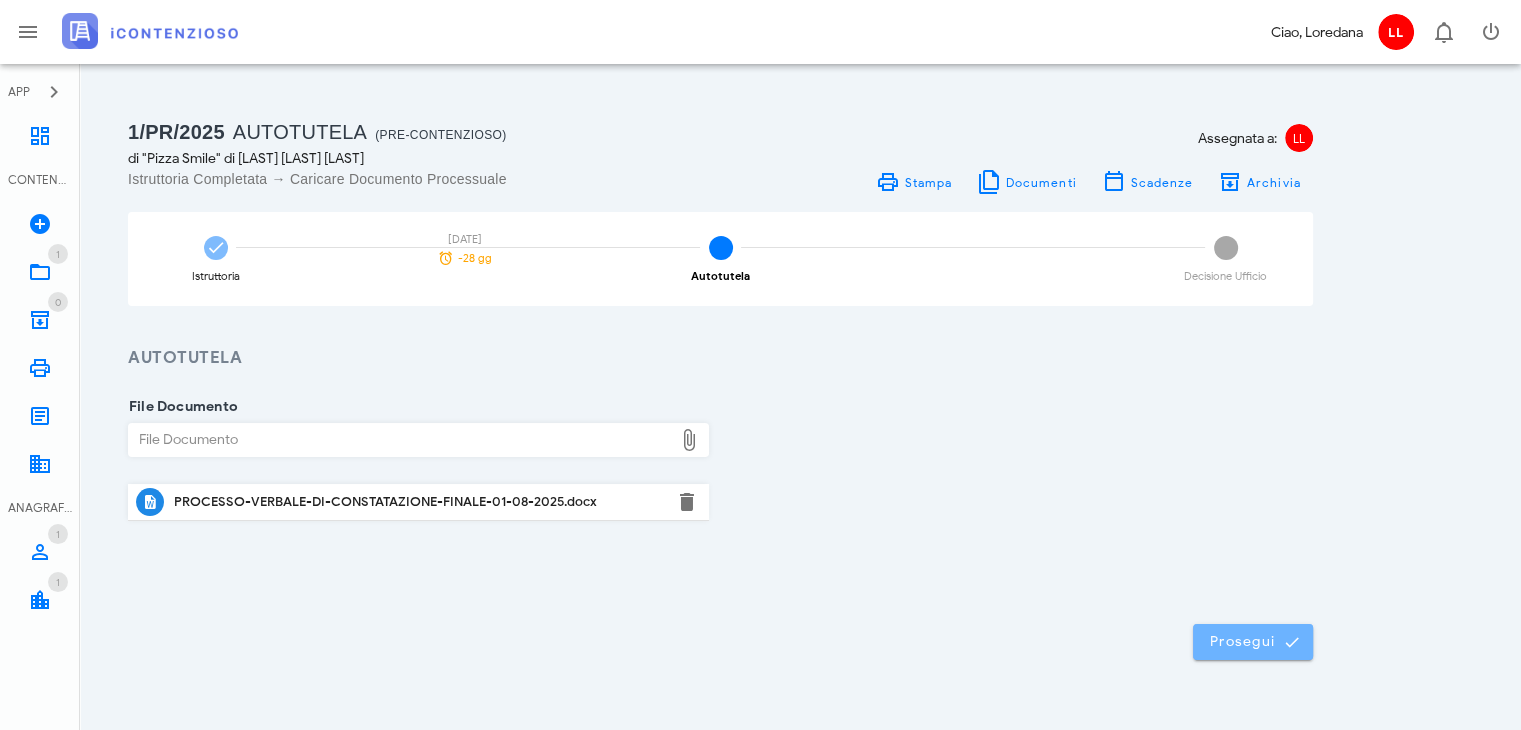 click on "Prosegui" at bounding box center (1253, 642) 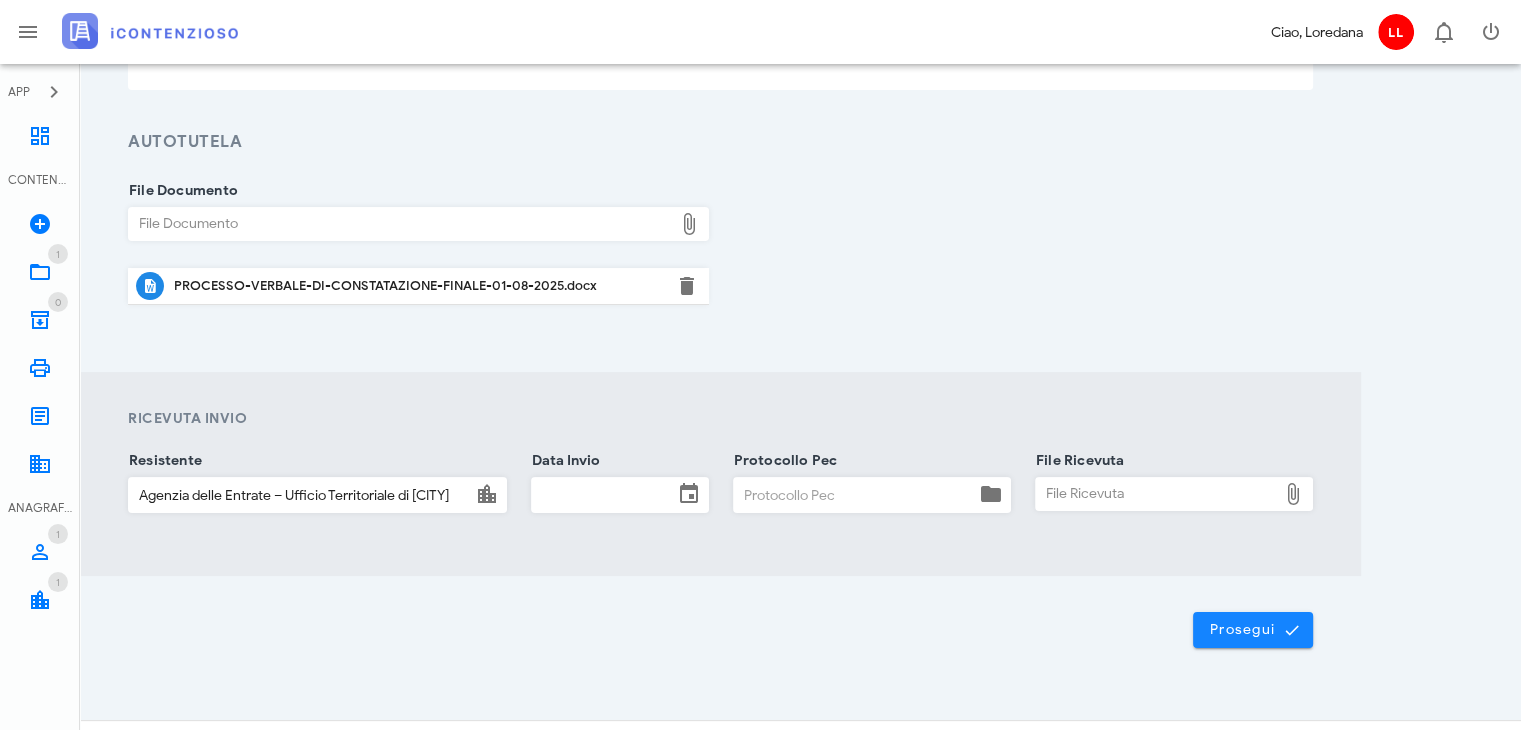 scroll, scrollTop: 249, scrollLeft: 0, axis: vertical 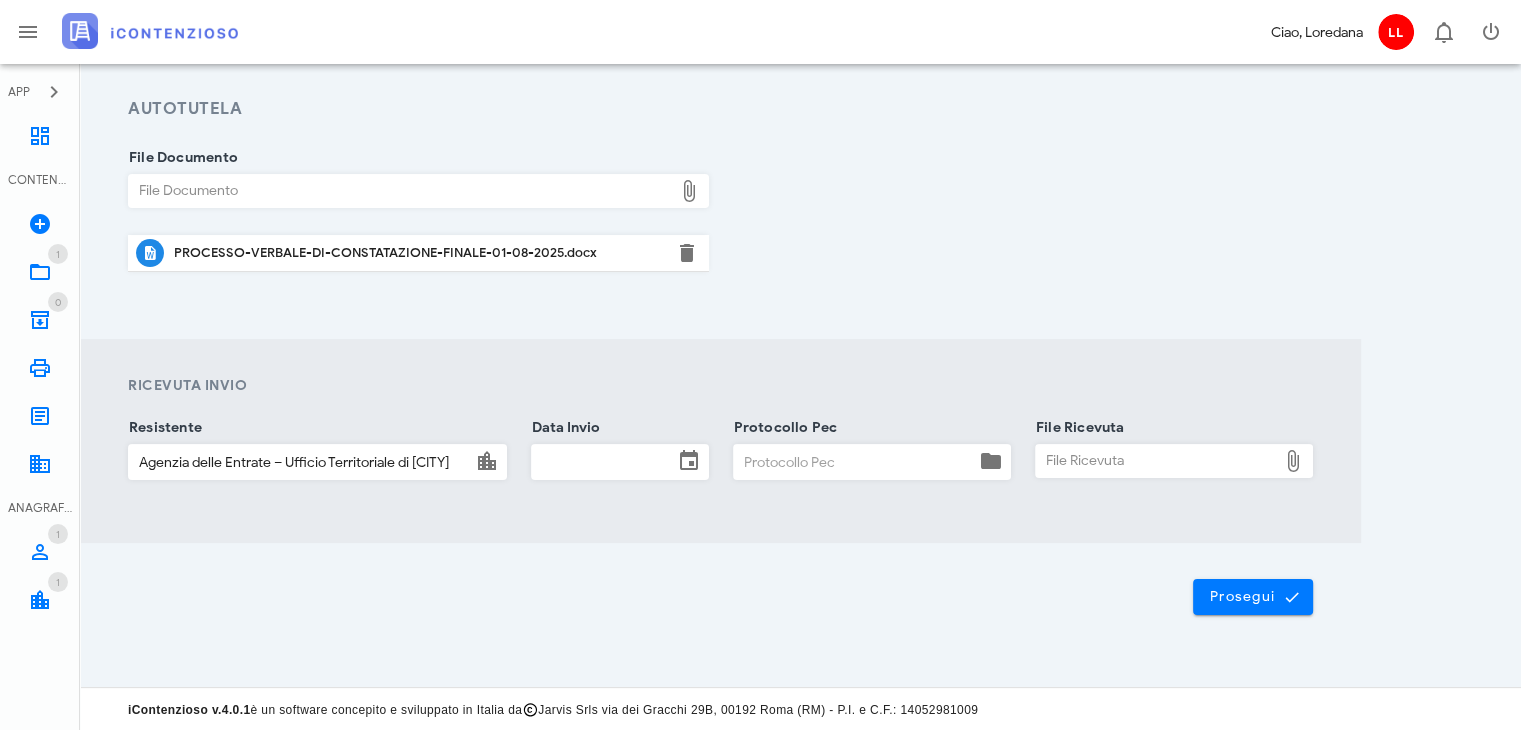 click on "Data Invio" 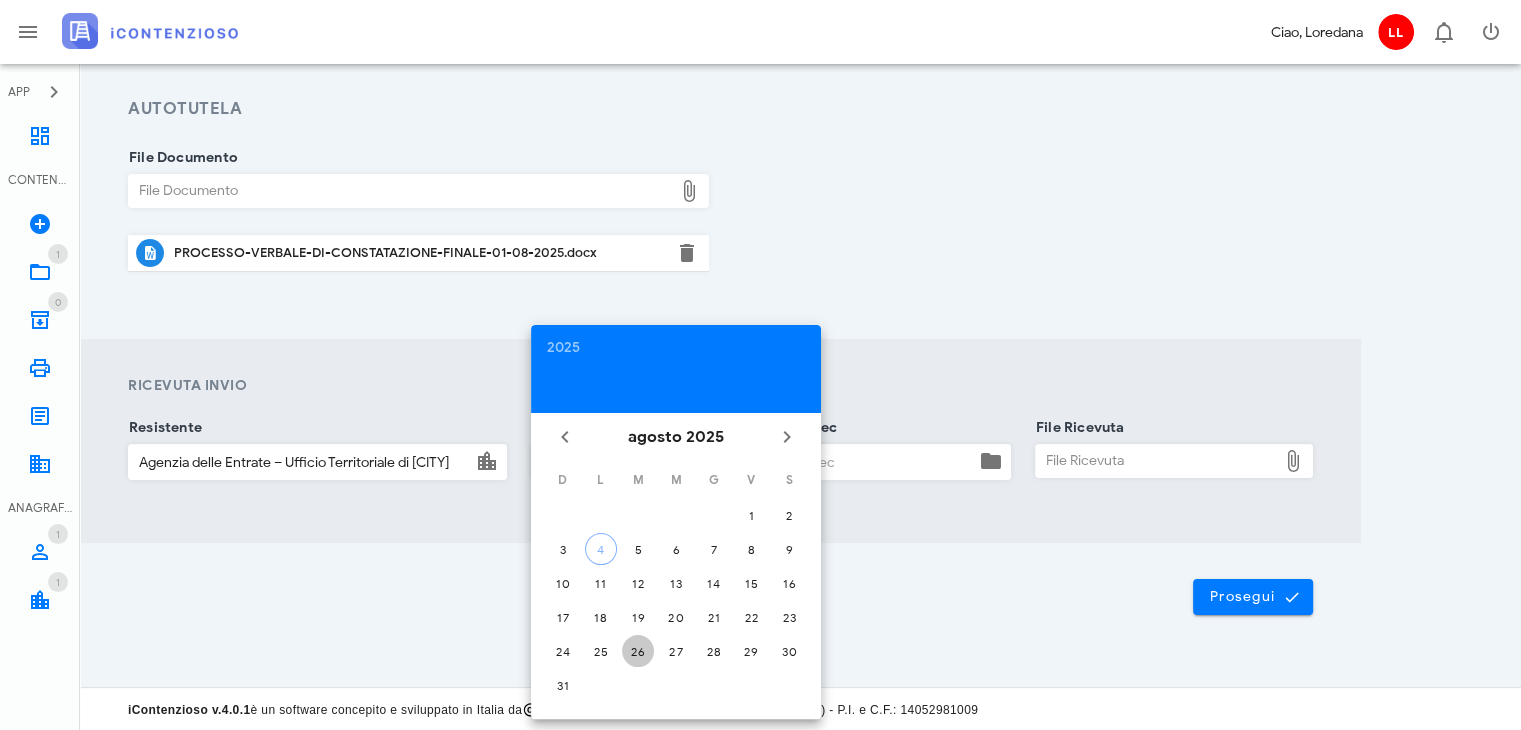 click on "26" at bounding box center (638, 651) 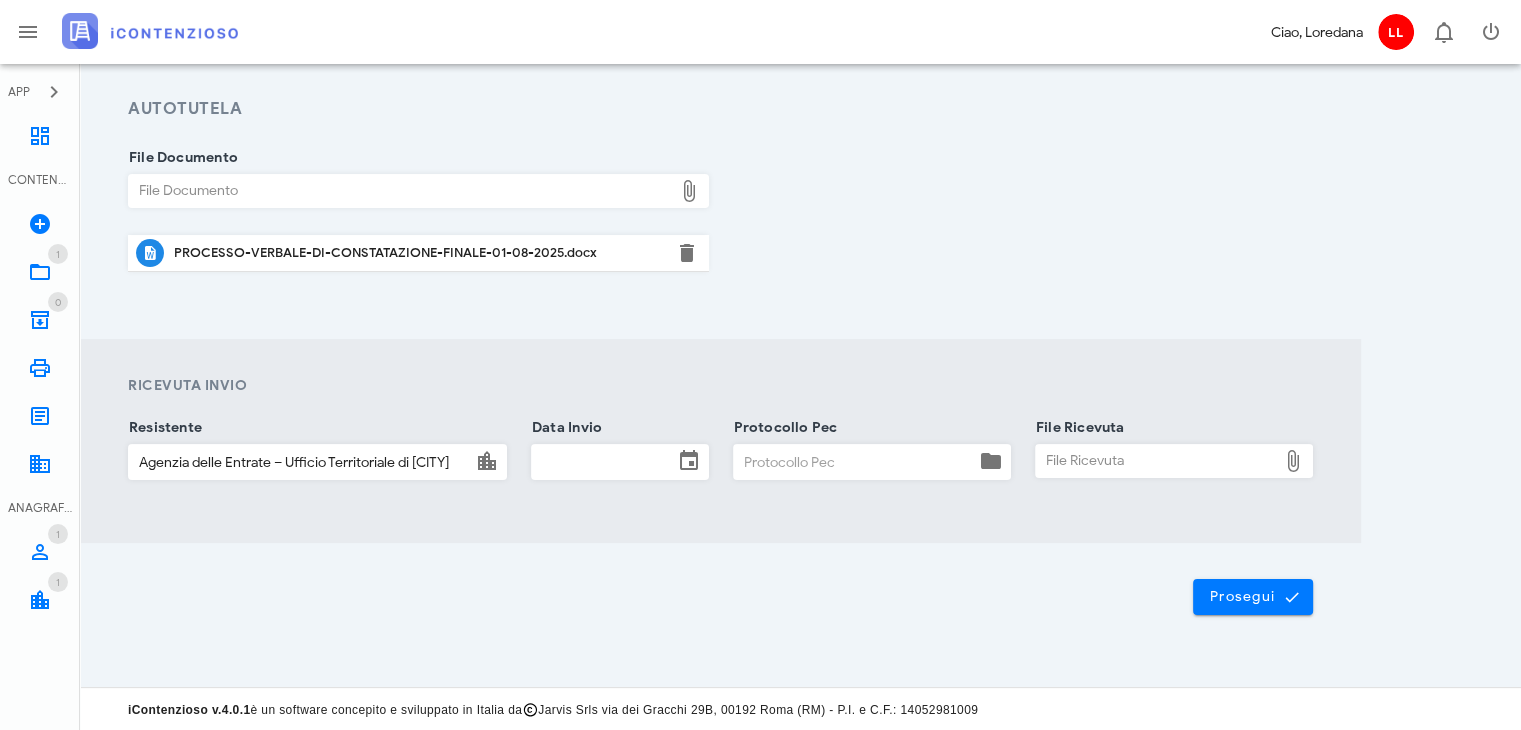 type on "26/08/2025" 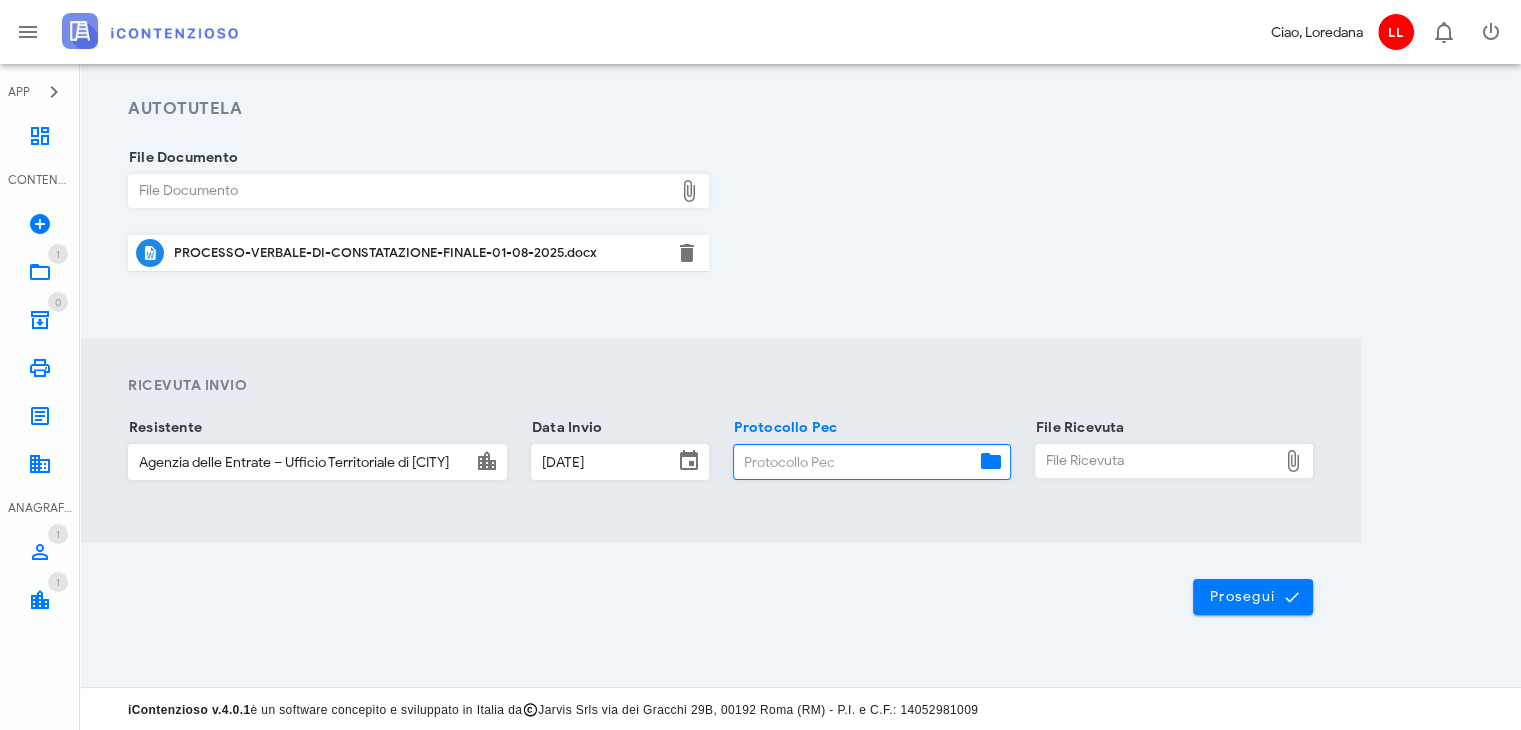 click on "Protocollo Pec" at bounding box center (854, 462) 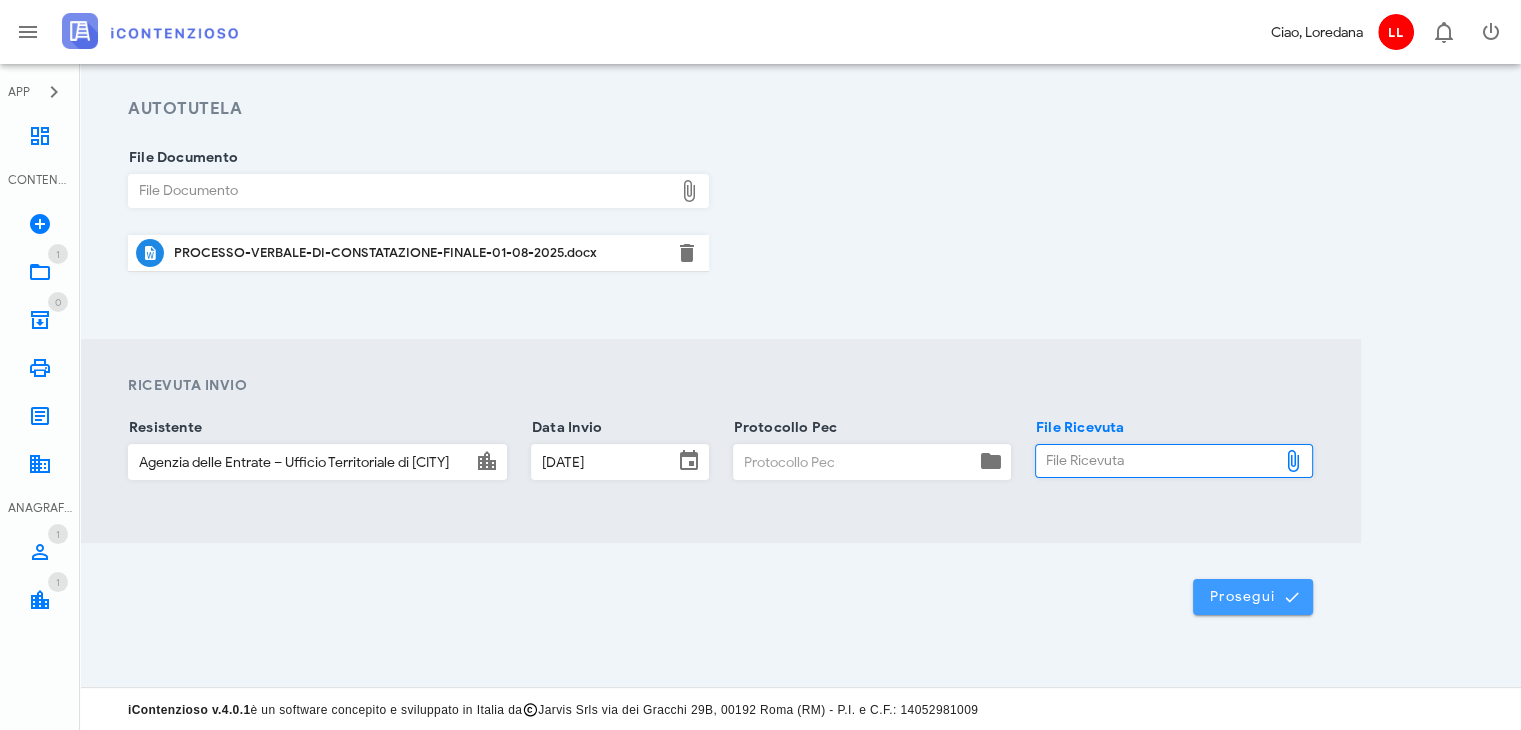 click on "Prosegui" at bounding box center (1253, 597) 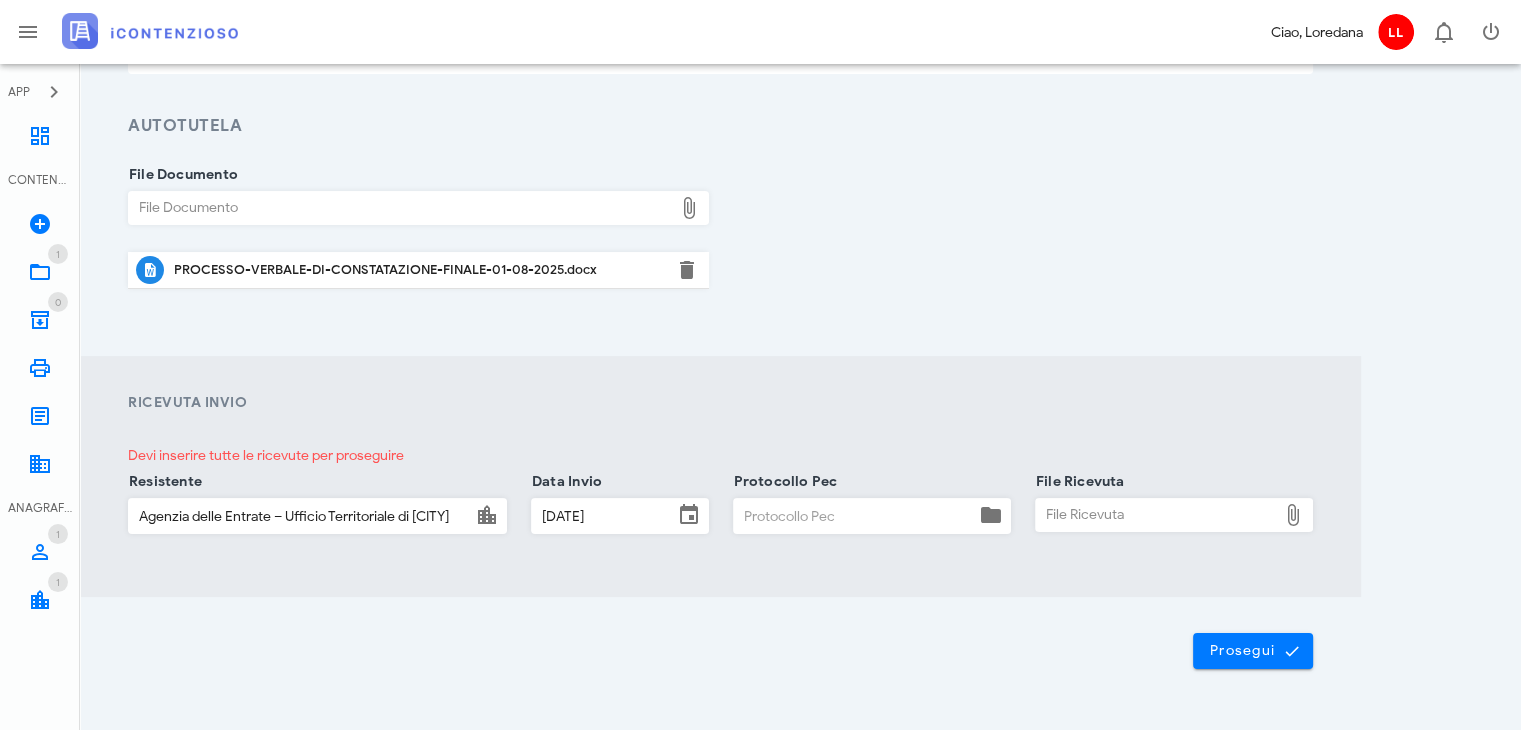 scroll, scrollTop: 287, scrollLeft: 0, axis: vertical 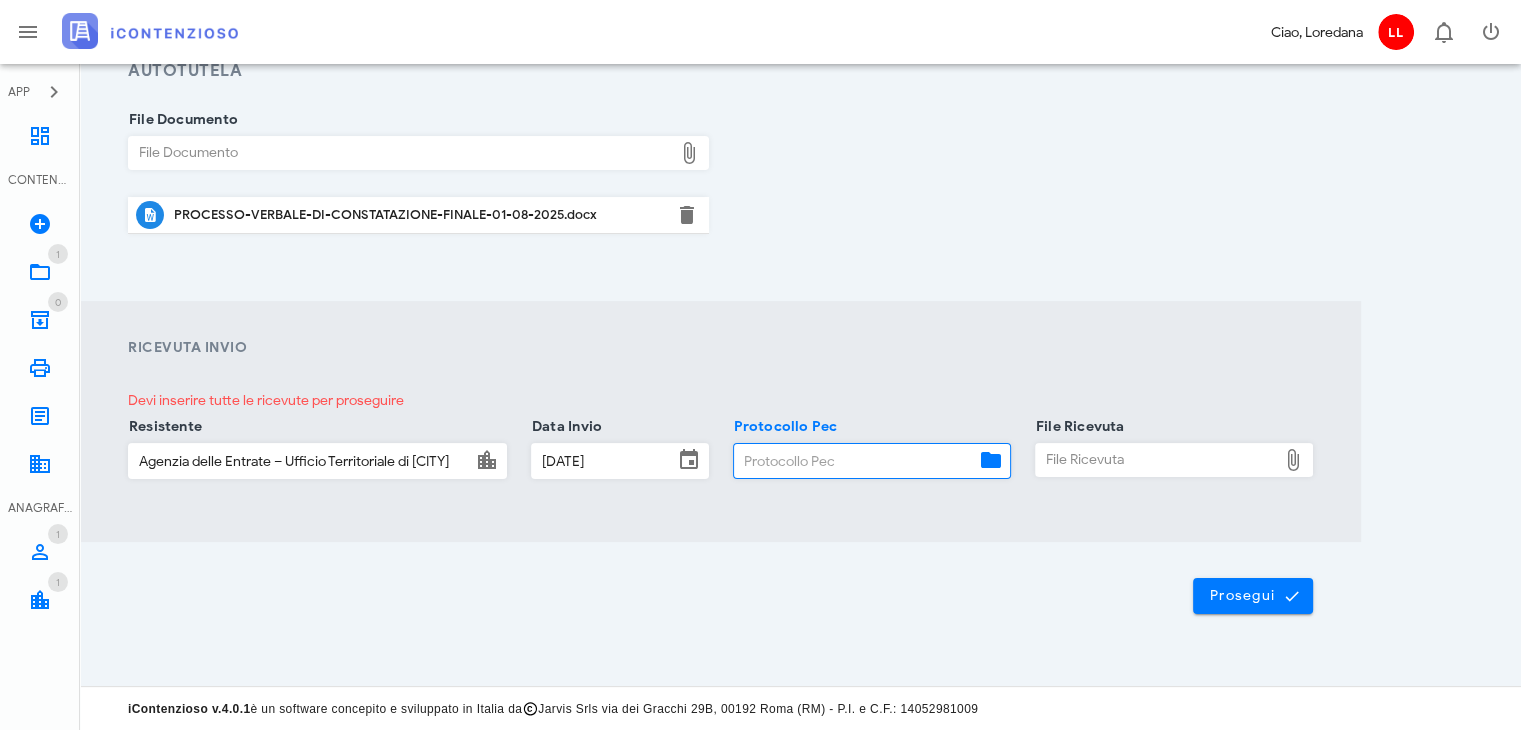 click on "Protocollo Pec" at bounding box center (854, 461) 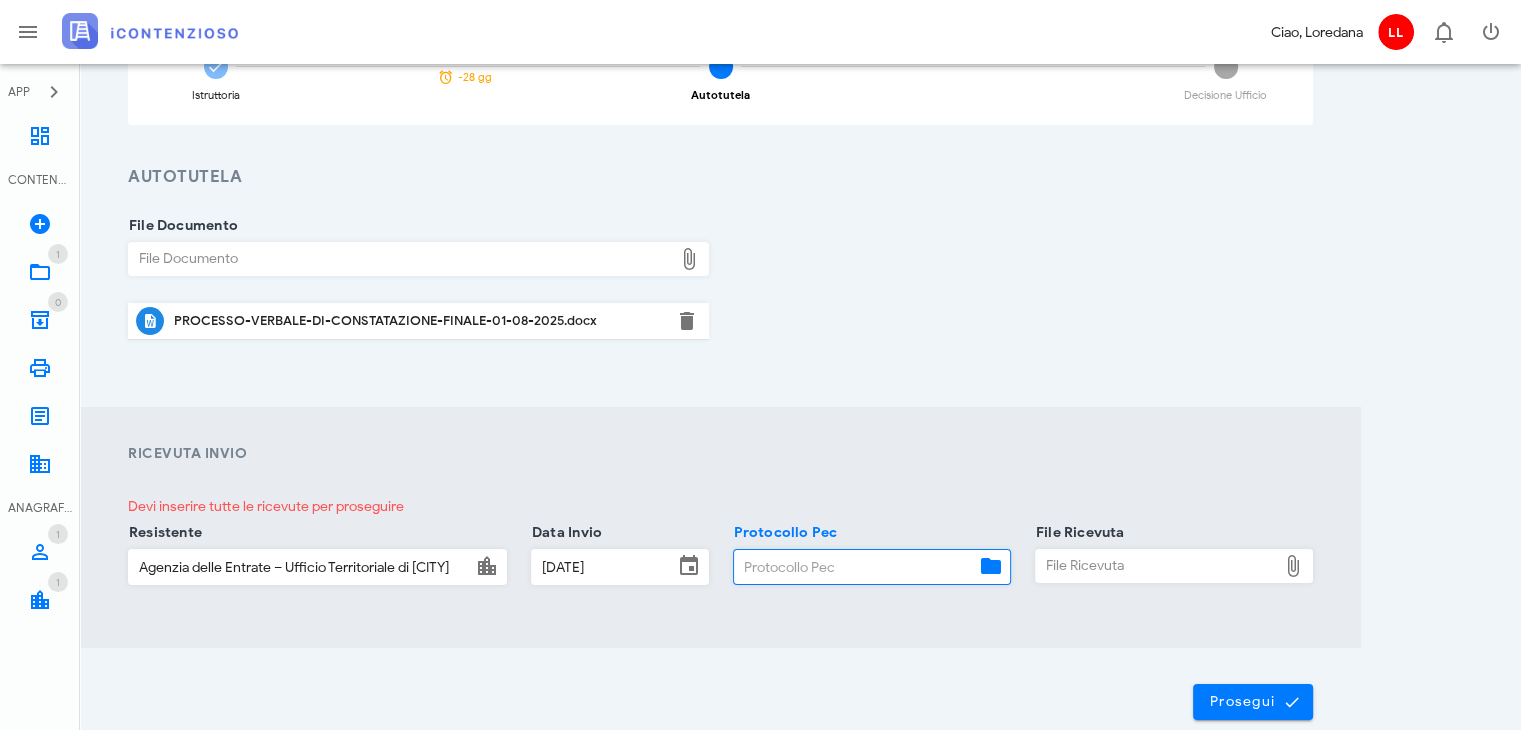 scroll, scrollTop: 287, scrollLeft: 0, axis: vertical 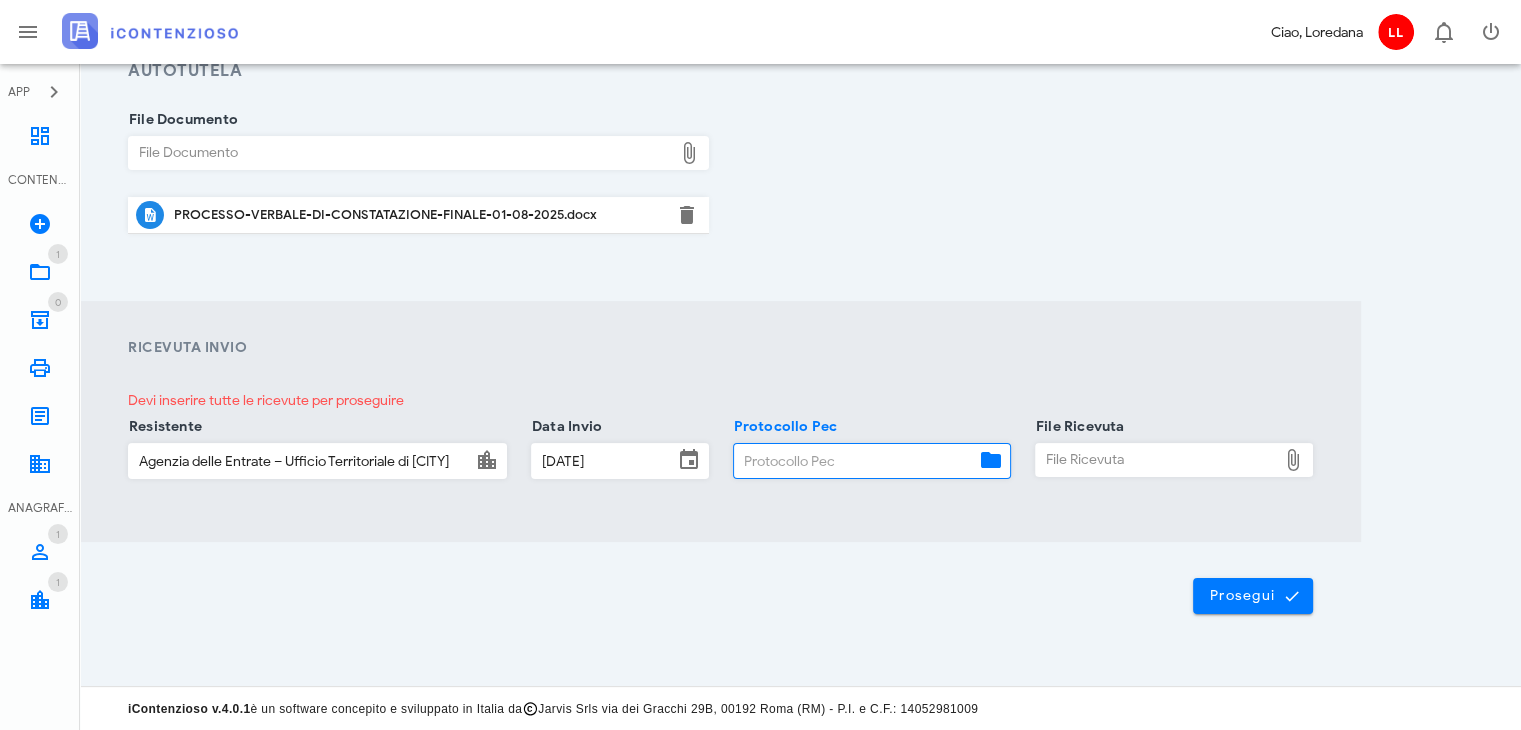 click on "File Documento" at bounding box center (401, 153) 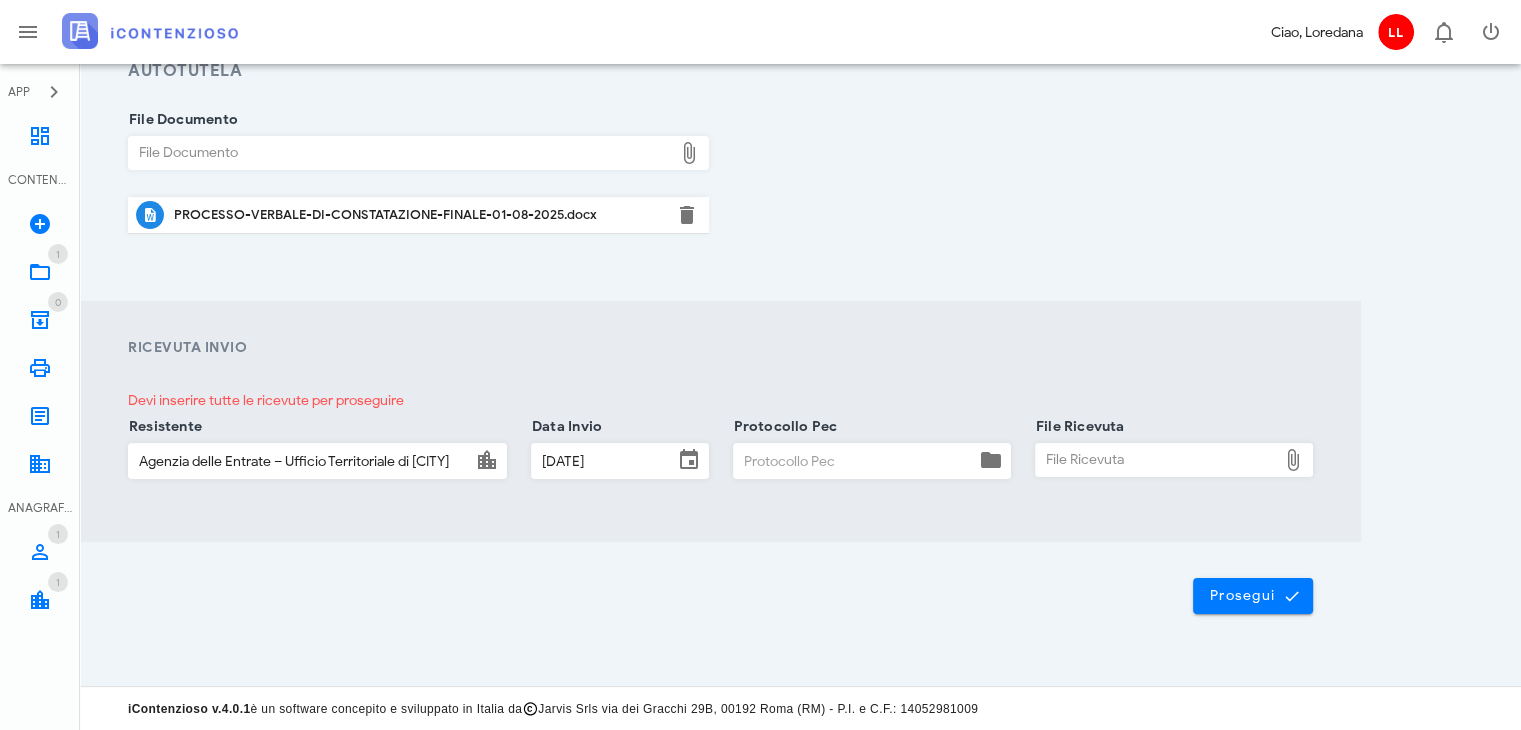 type on "C:\fakepath\Memoria_Difensiva_Russo_finale.docx" 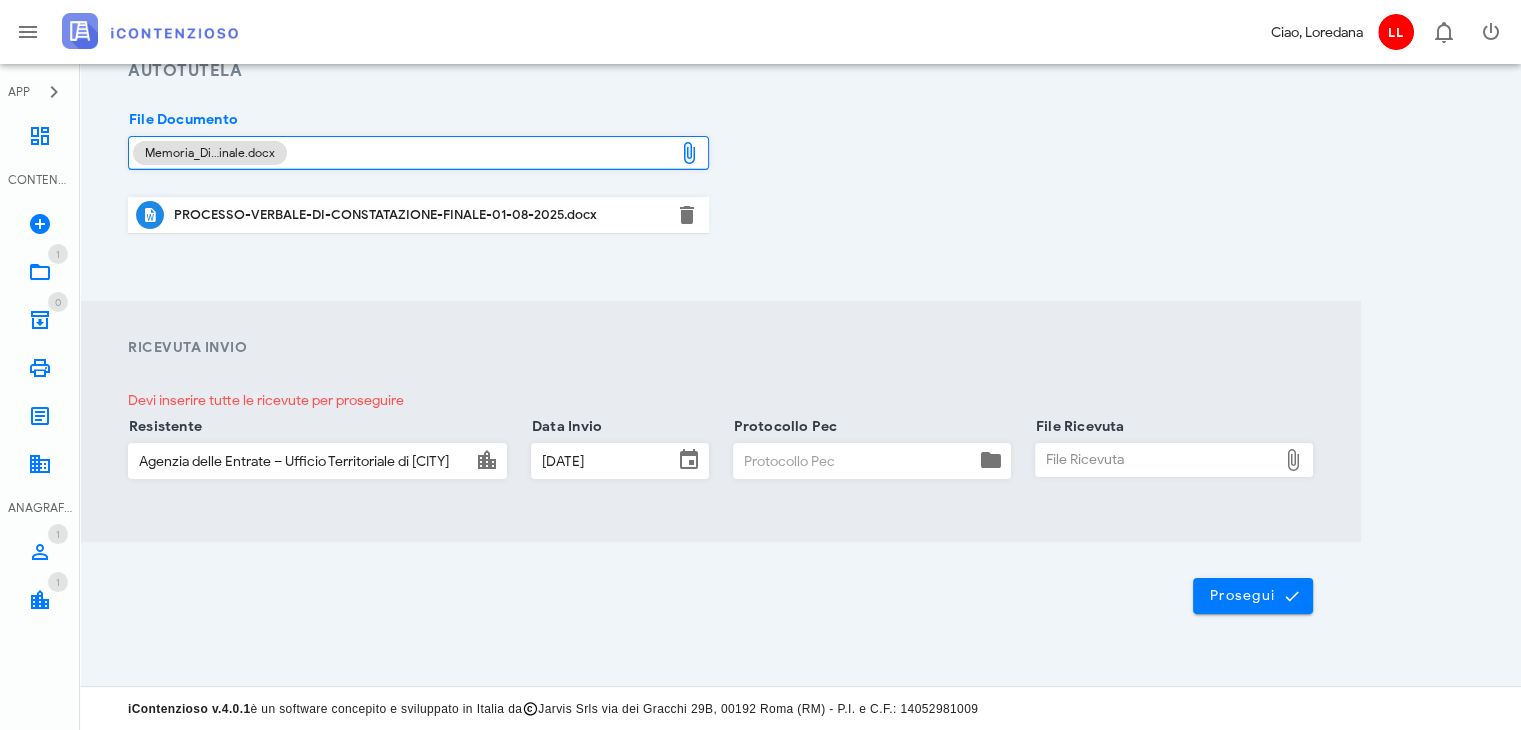 type 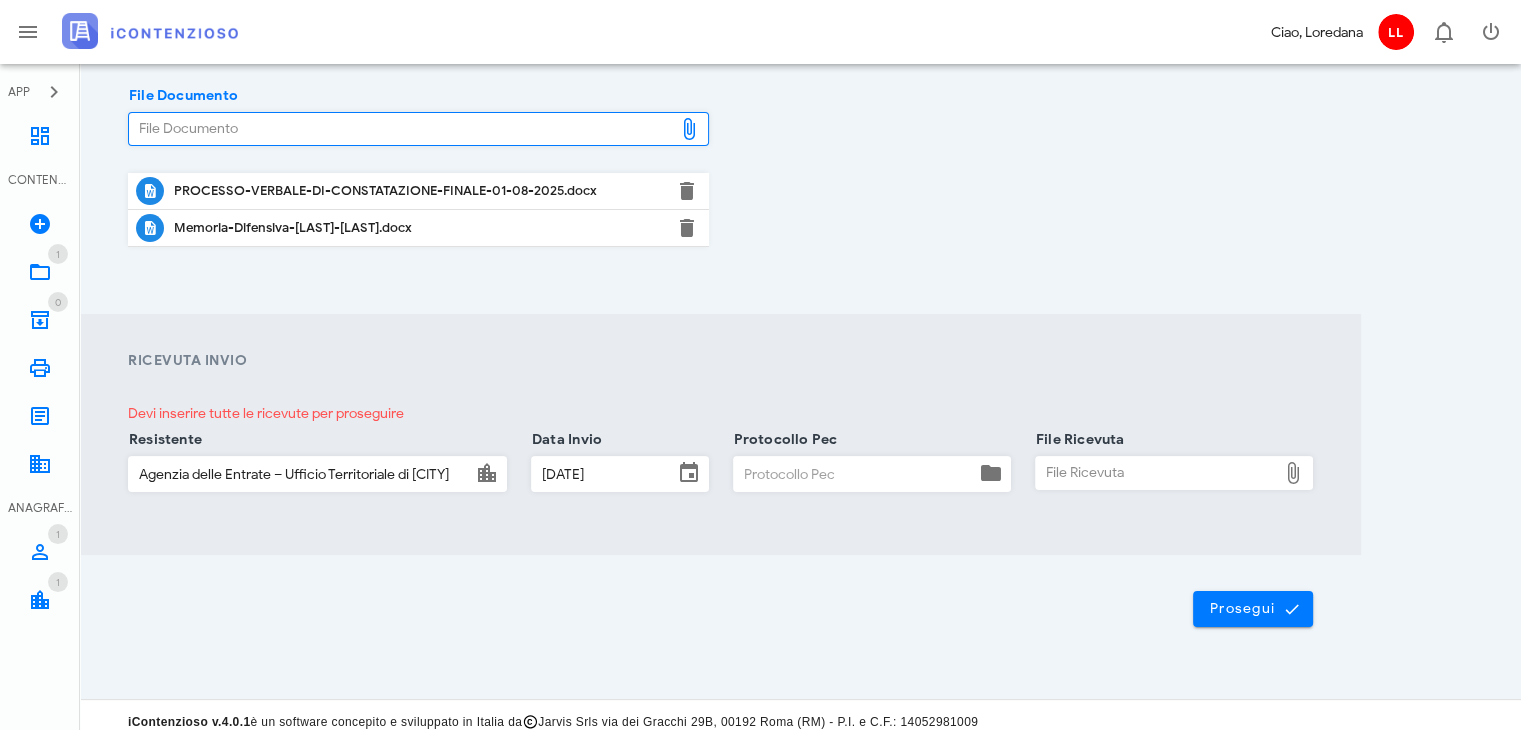 scroll, scrollTop: 324, scrollLeft: 0, axis: vertical 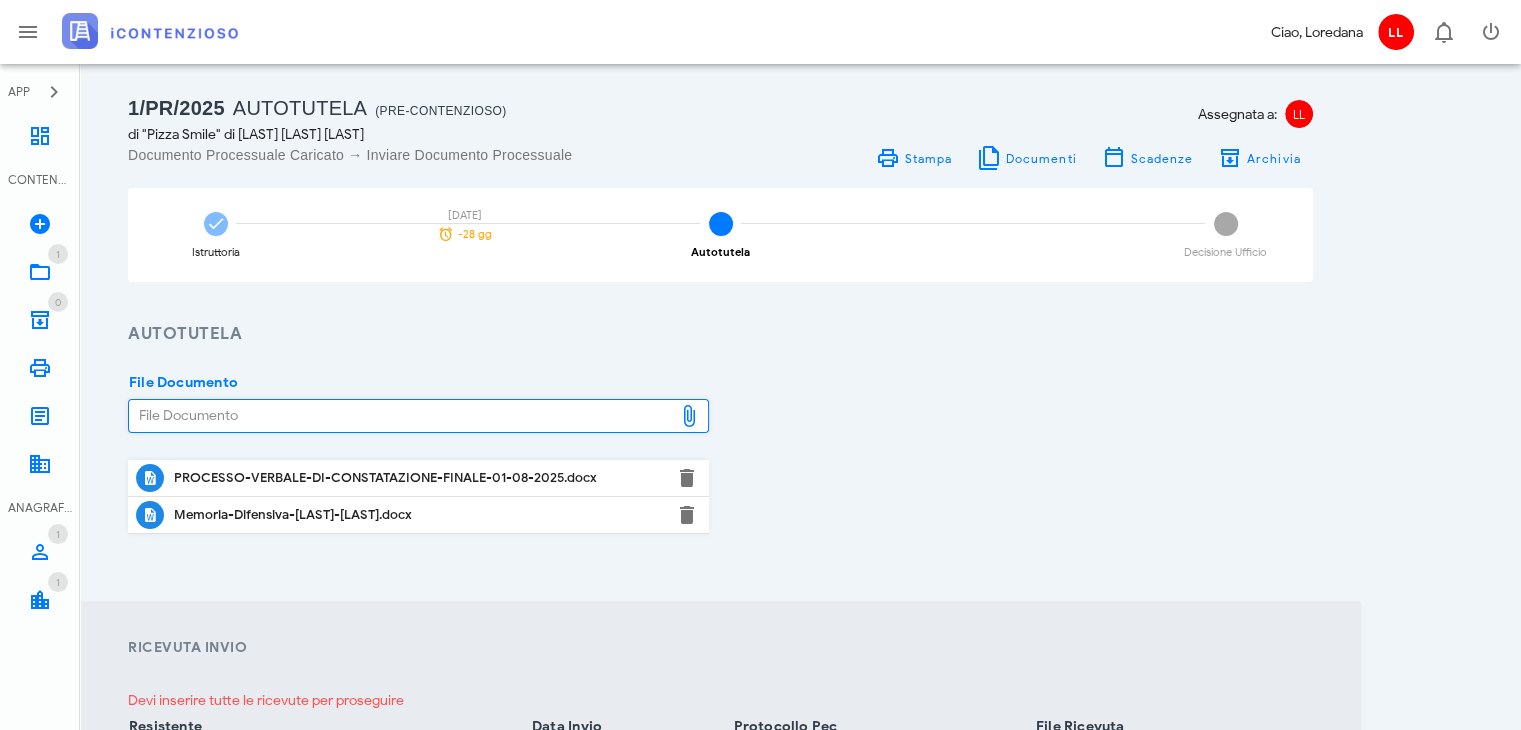 click on "File Documento" at bounding box center [401, 416] 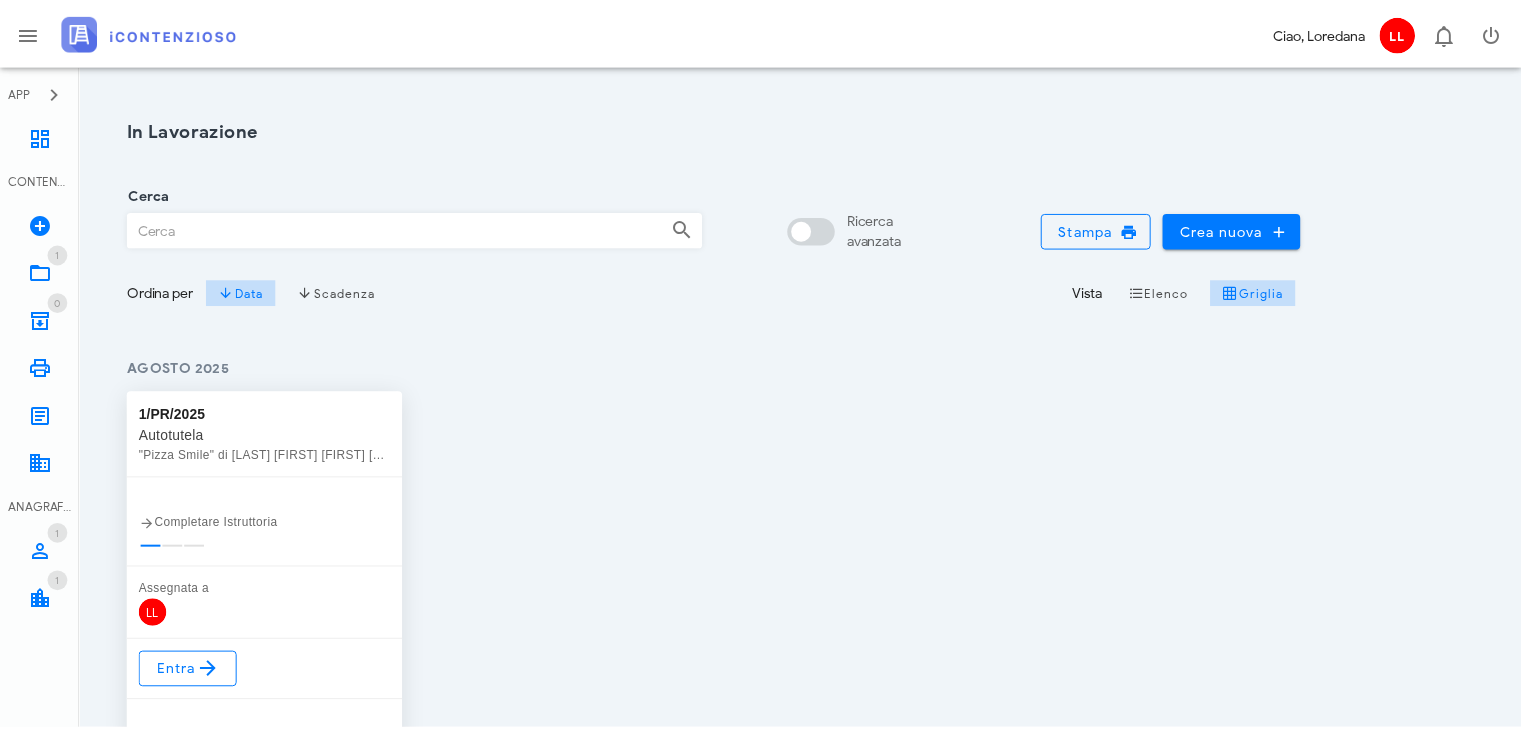 scroll, scrollTop: 144, scrollLeft: 0, axis: vertical 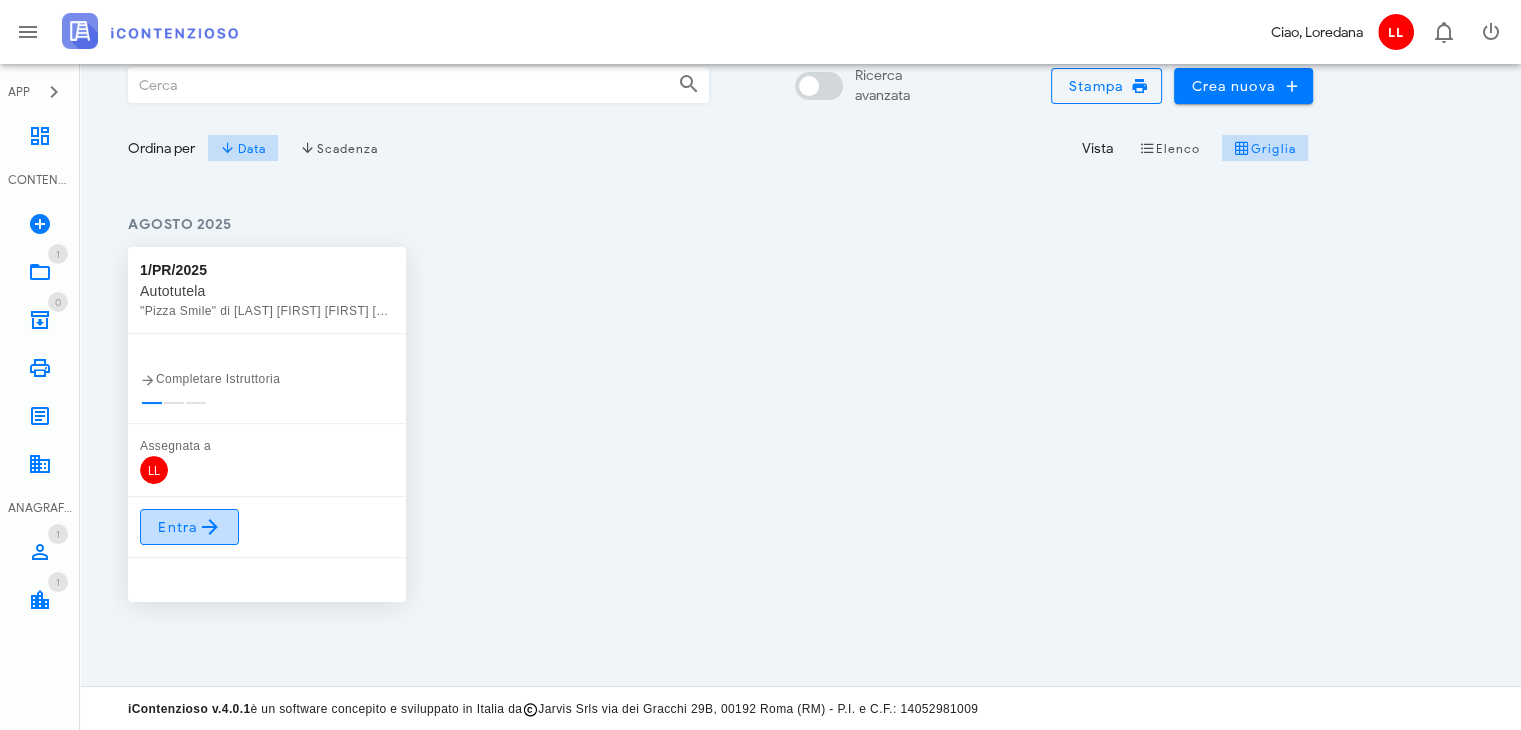 click on "Entra" at bounding box center [189, 527] 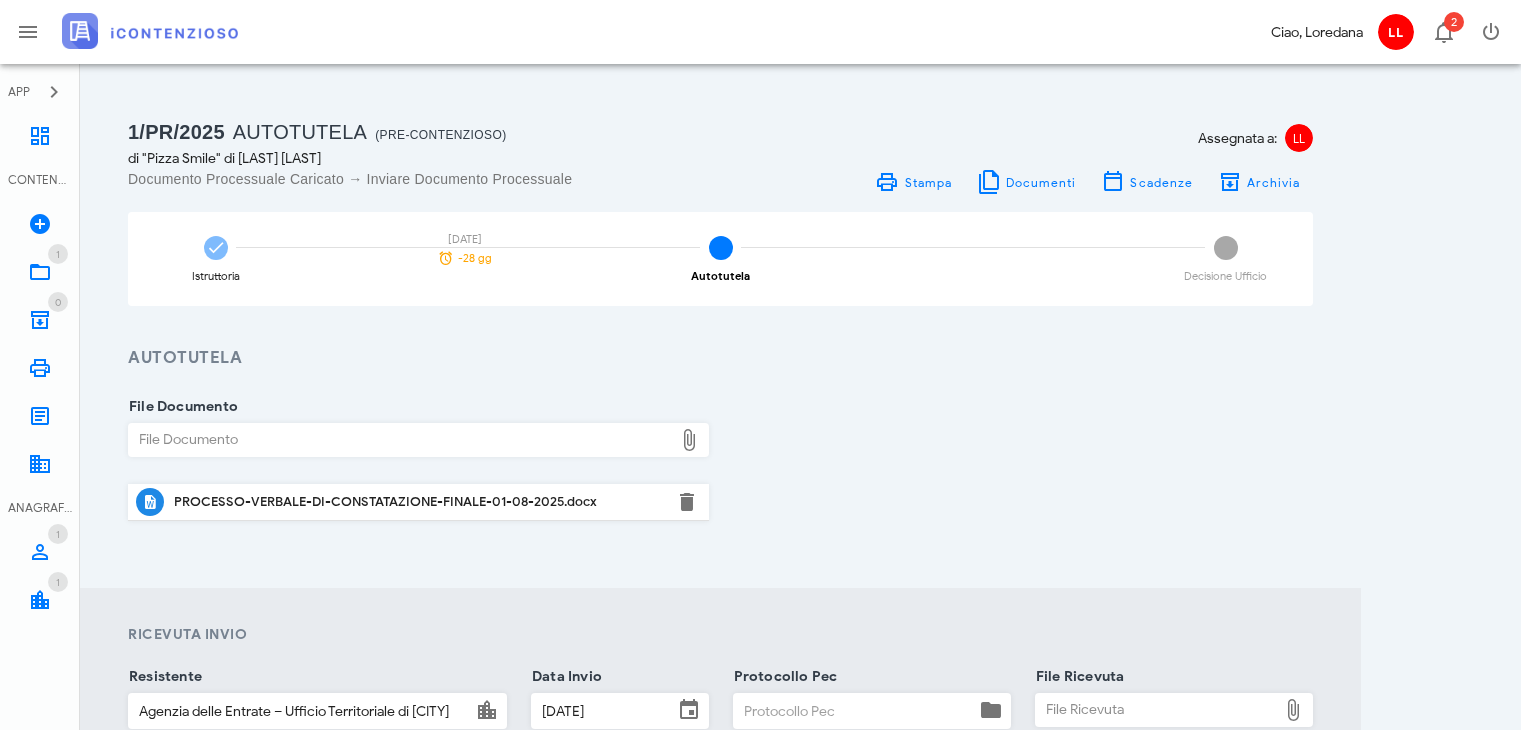 scroll, scrollTop: 0, scrollLeft: 0, axis: both 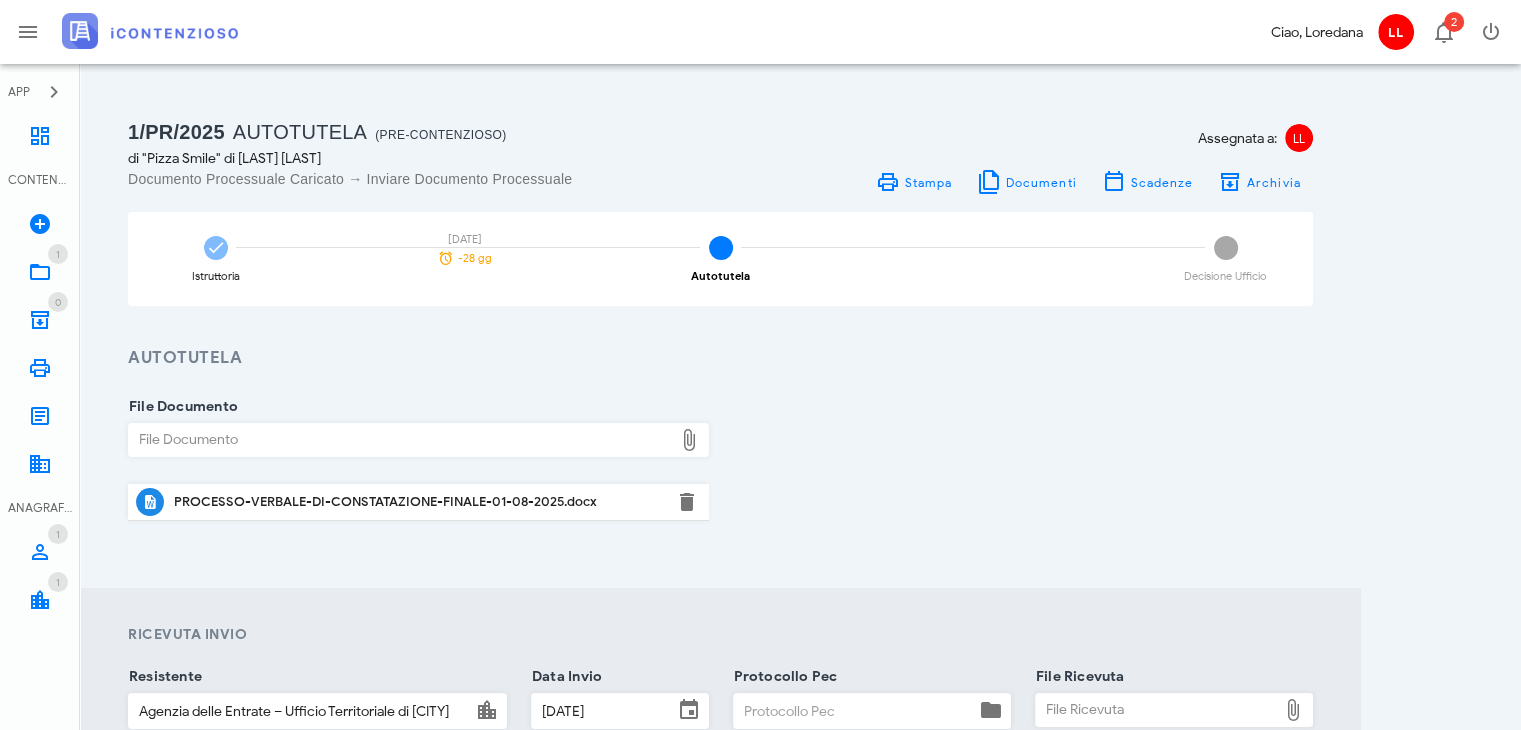 click on "File Documento" at bounding box center [401, 440] 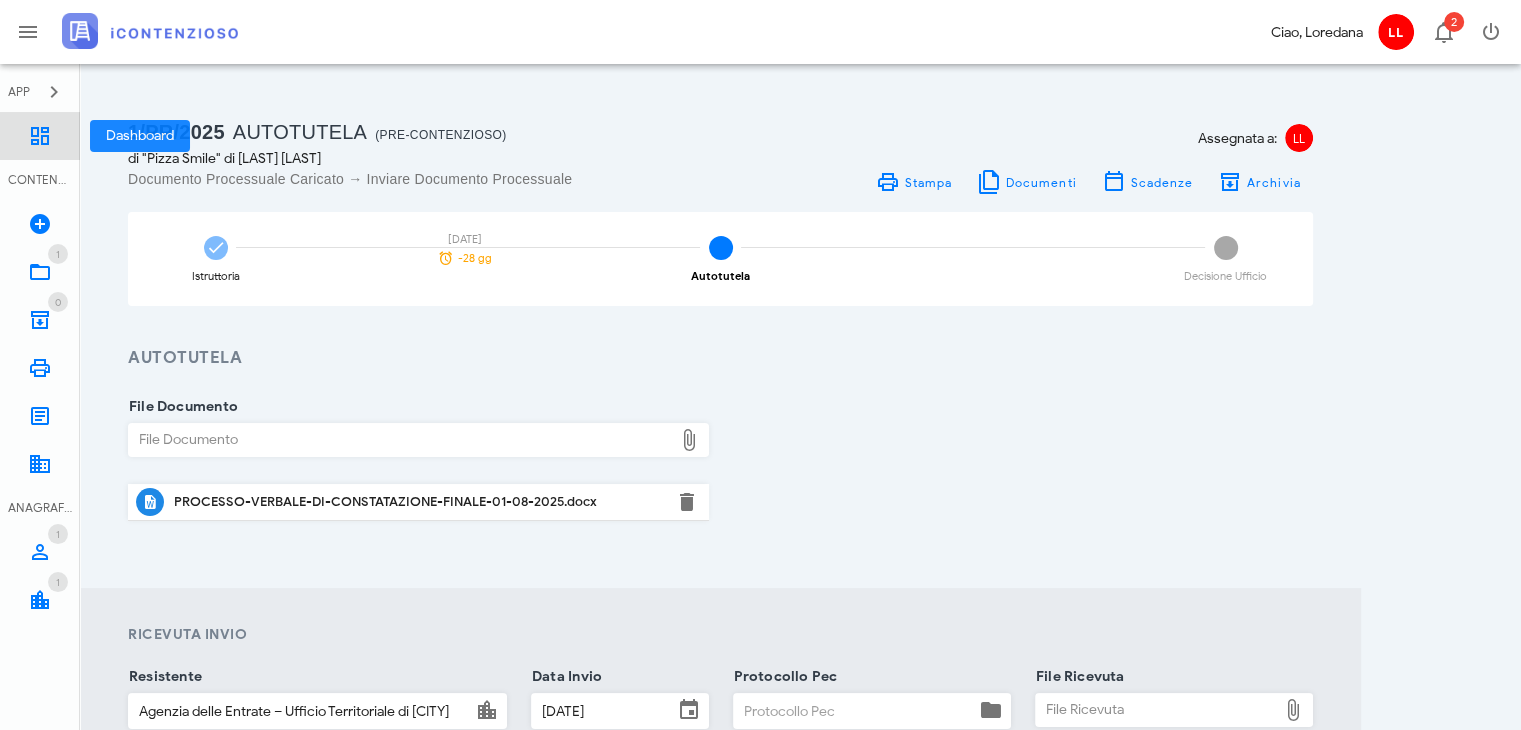 click at bounding box center [40, 136] 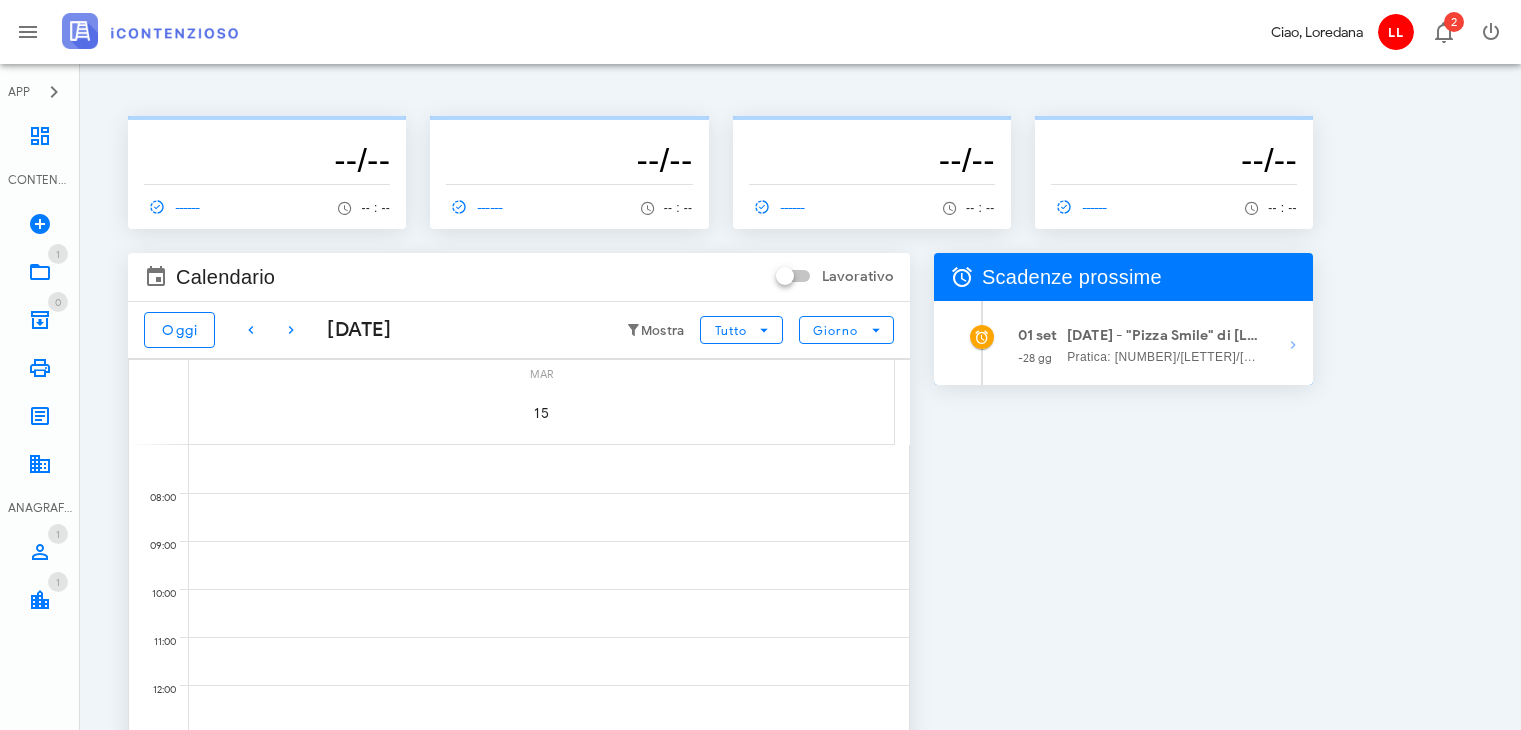 scroll, scrollTop: 0, scrollLeft: 0, axis: both 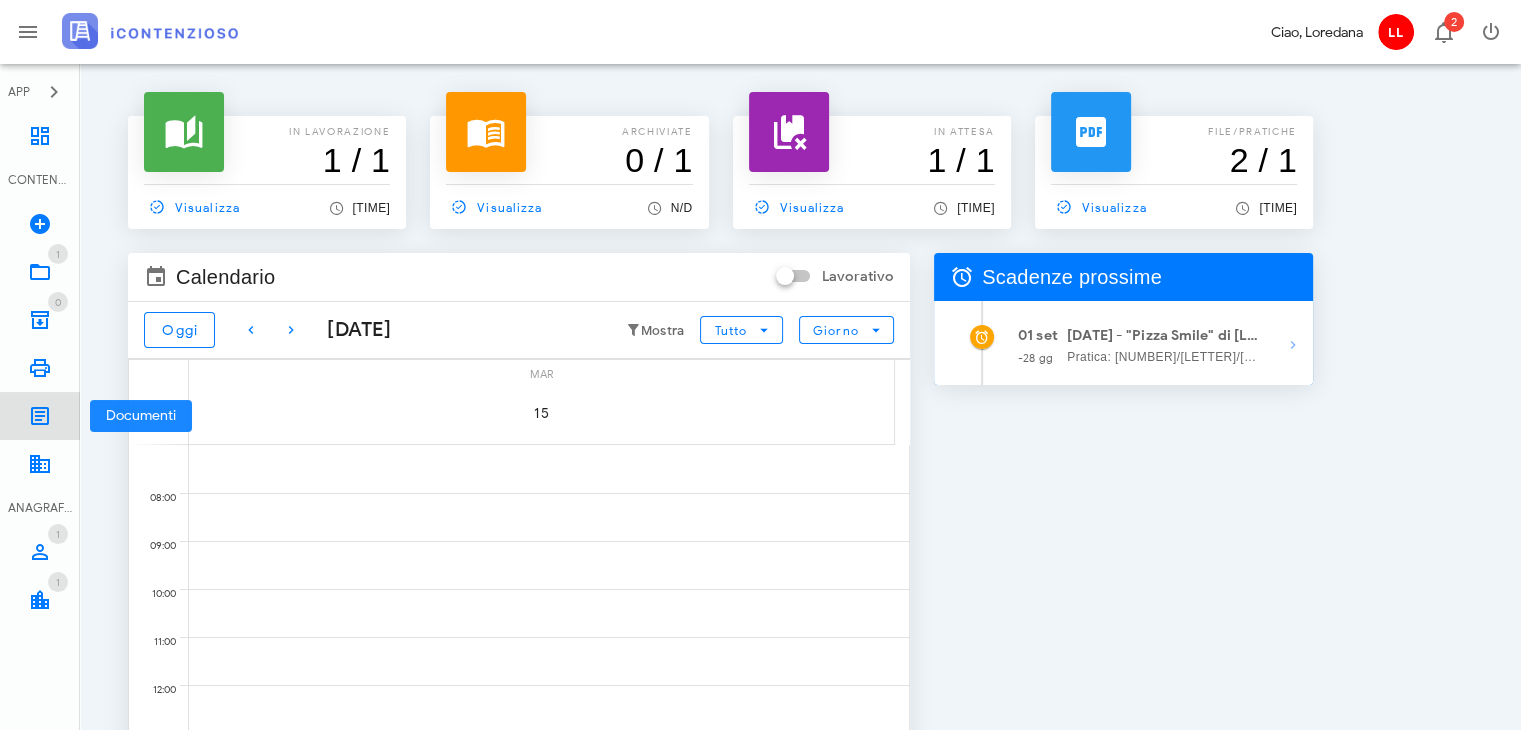 click at bounding box center (40, 416) 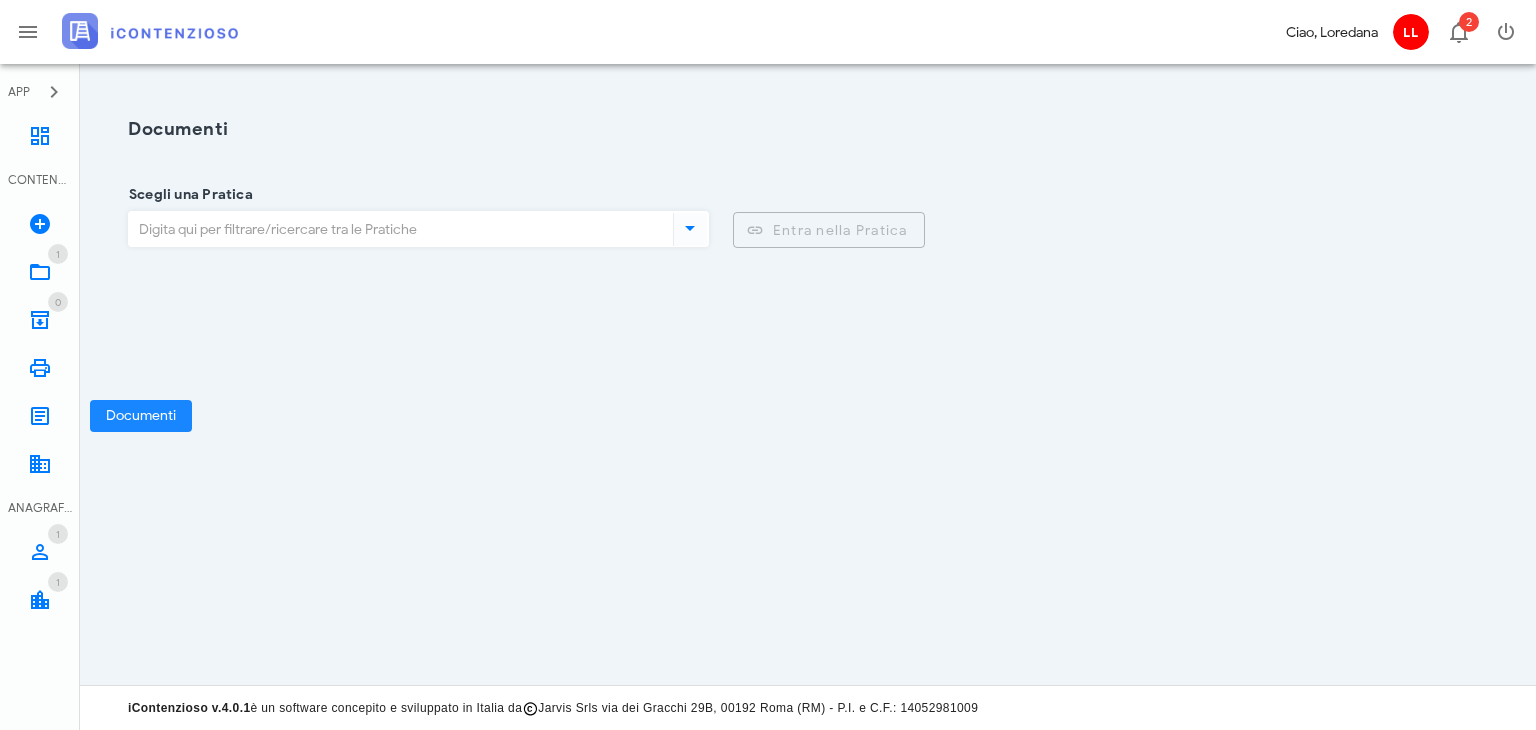 scroll, scrollTop: 0, scrollLeft: 0, axis: both 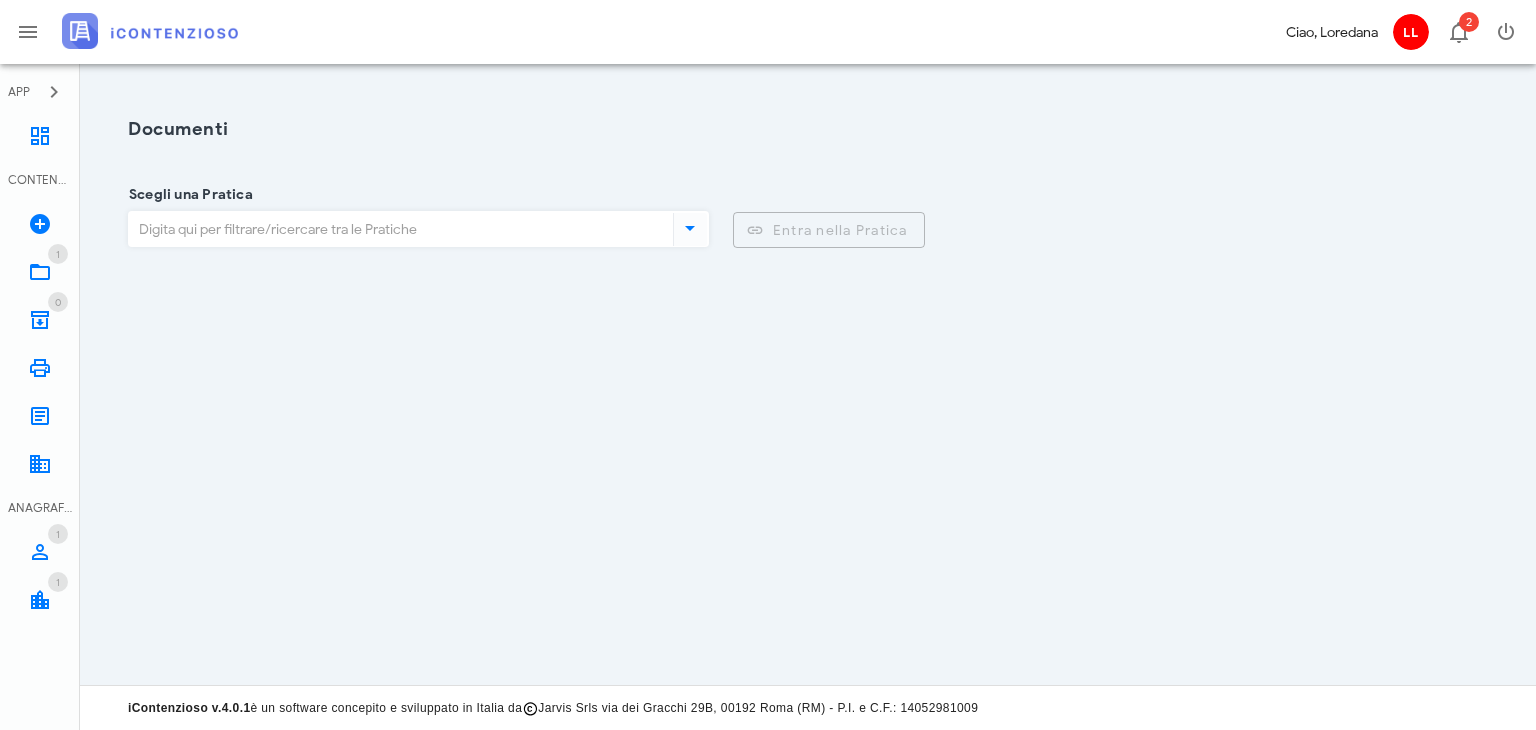 click at bounding box center (690, 228) 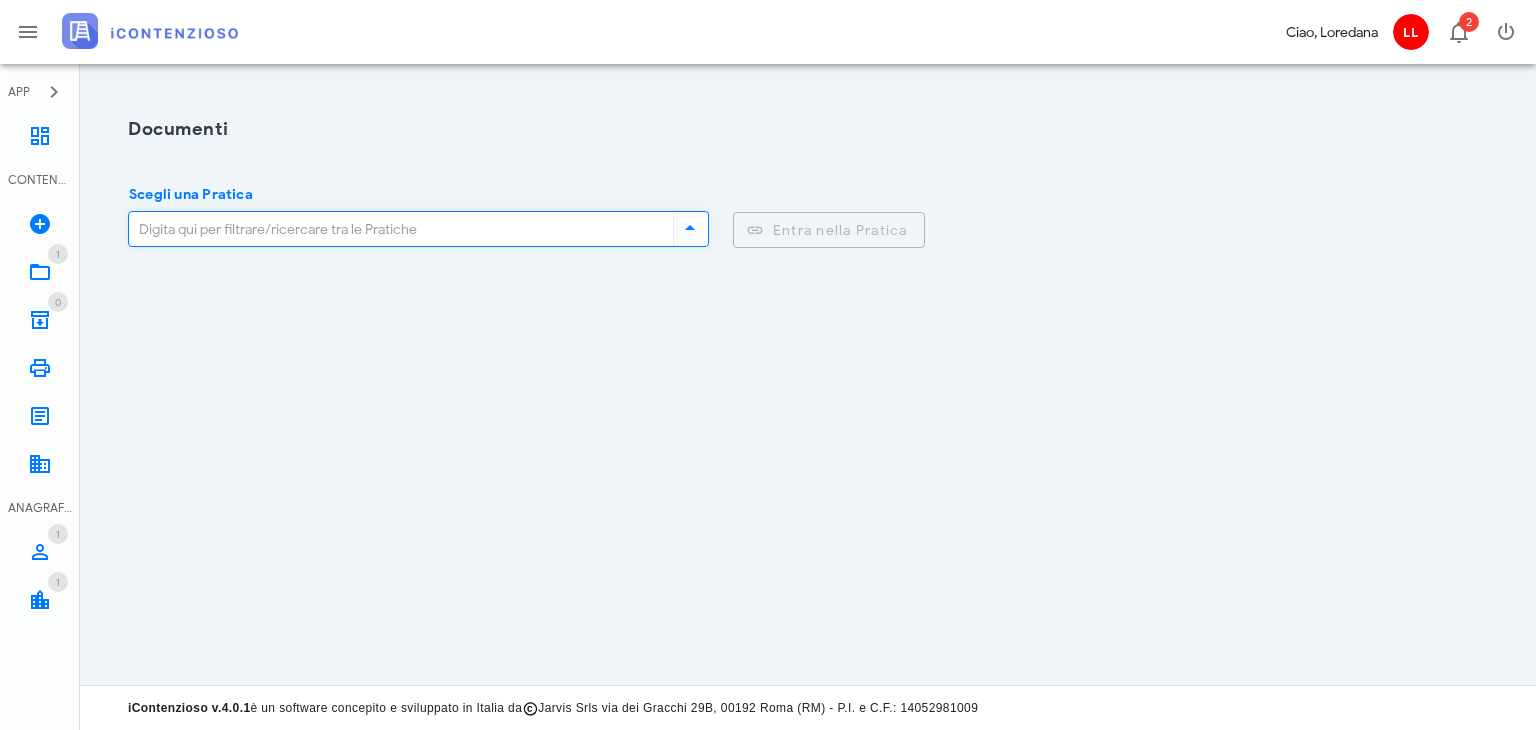 click on "Scegli una Pratica" at bounding box center (397, 229) 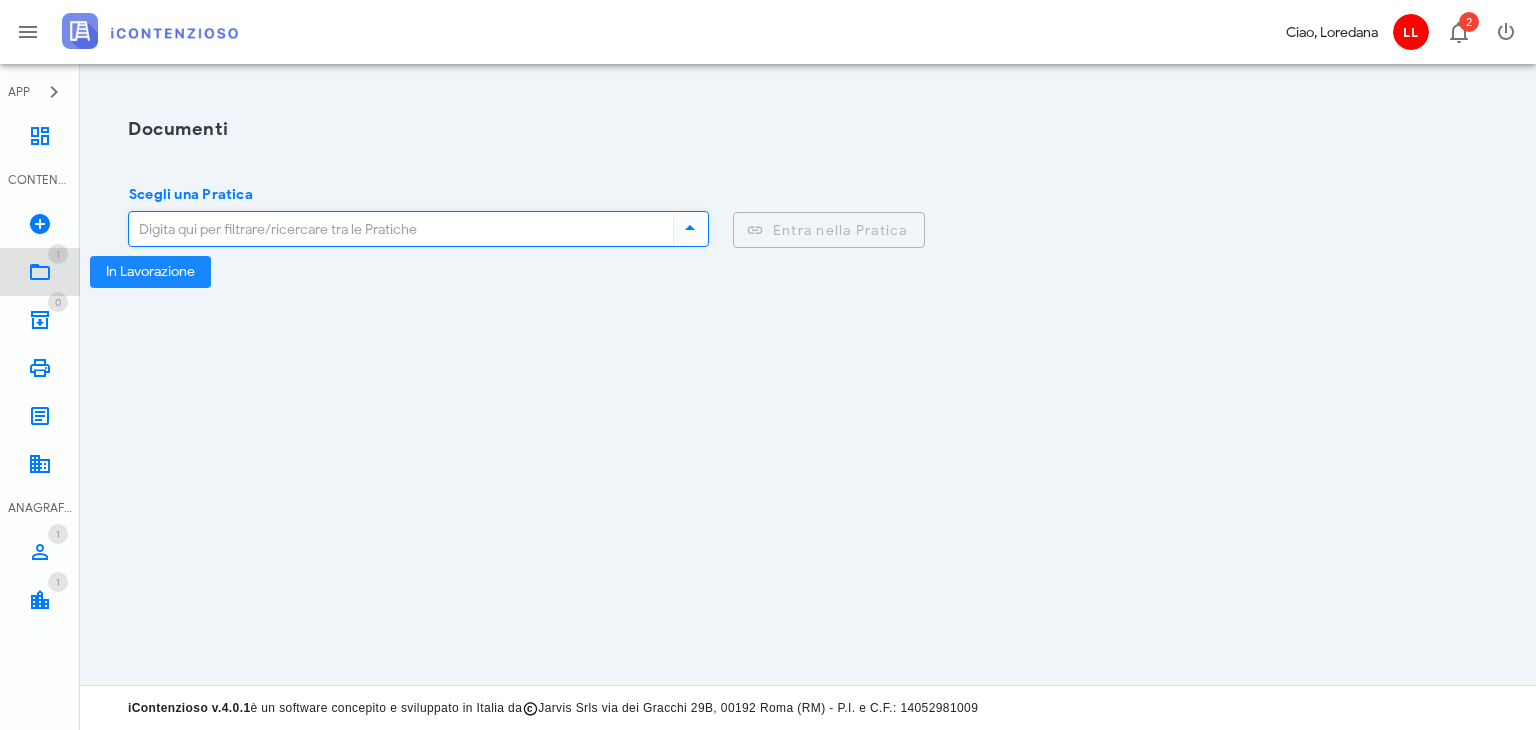 click at bounding box center (40, 272) 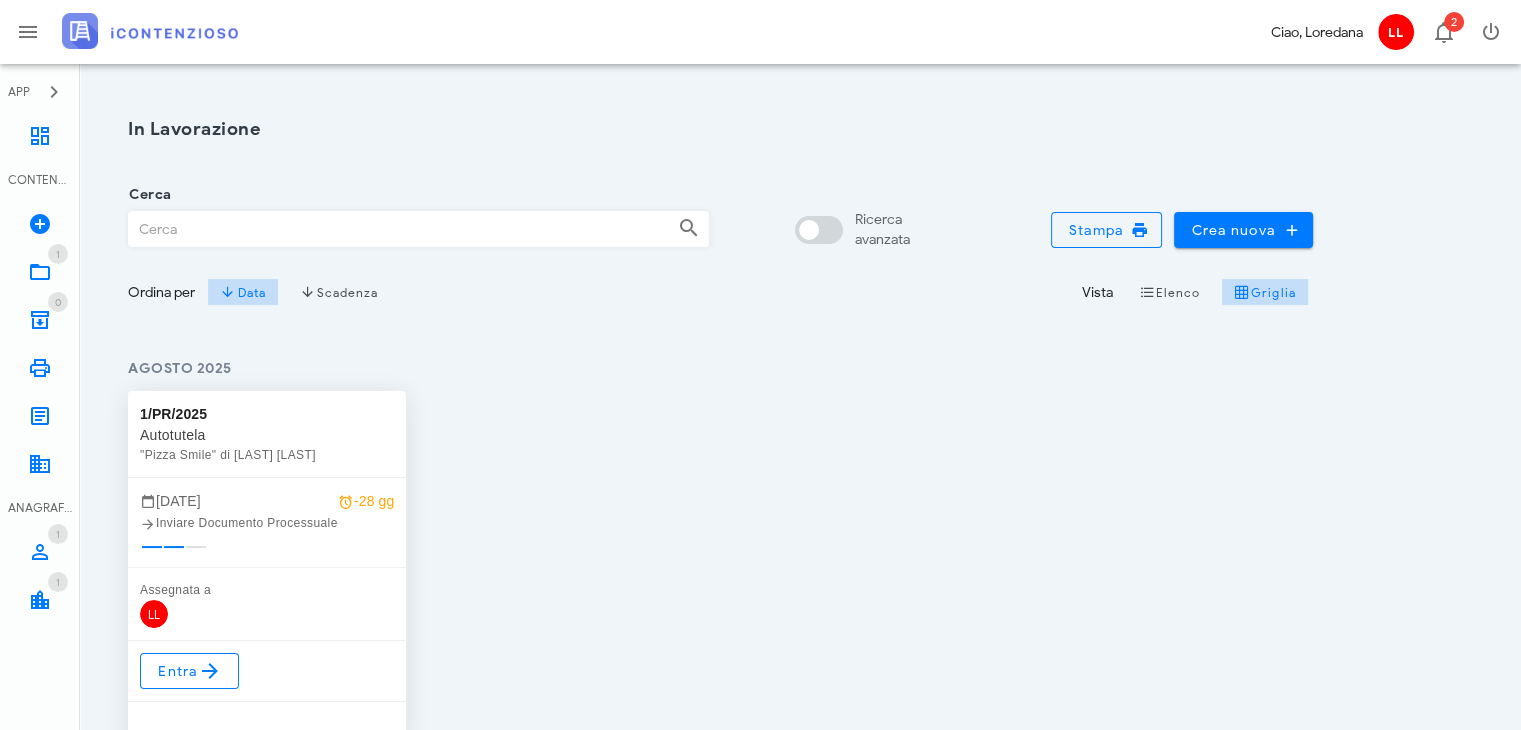 scroll, scrollTop: 100, scrollLeft: 0, axis: vertical 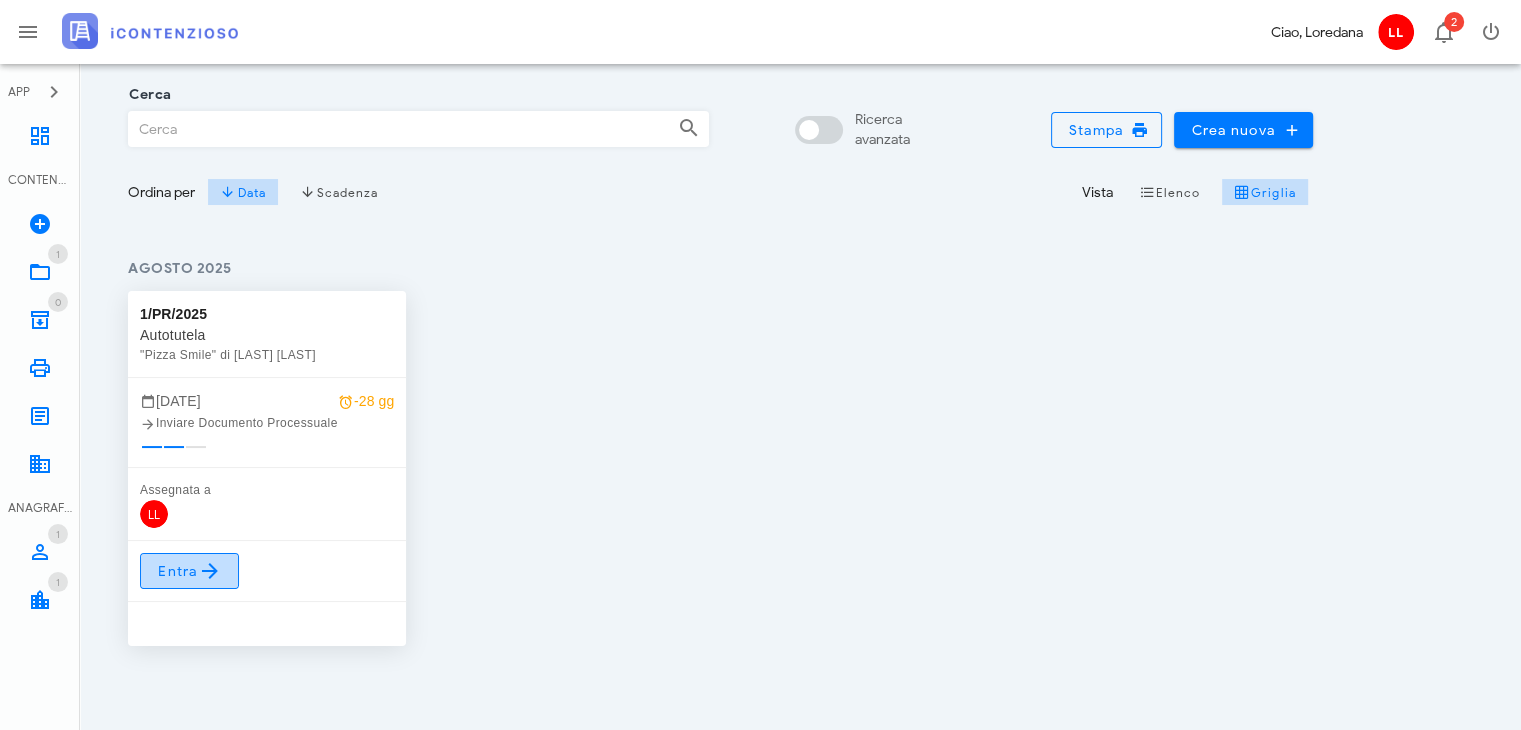 click at bounding box center (210, 571) 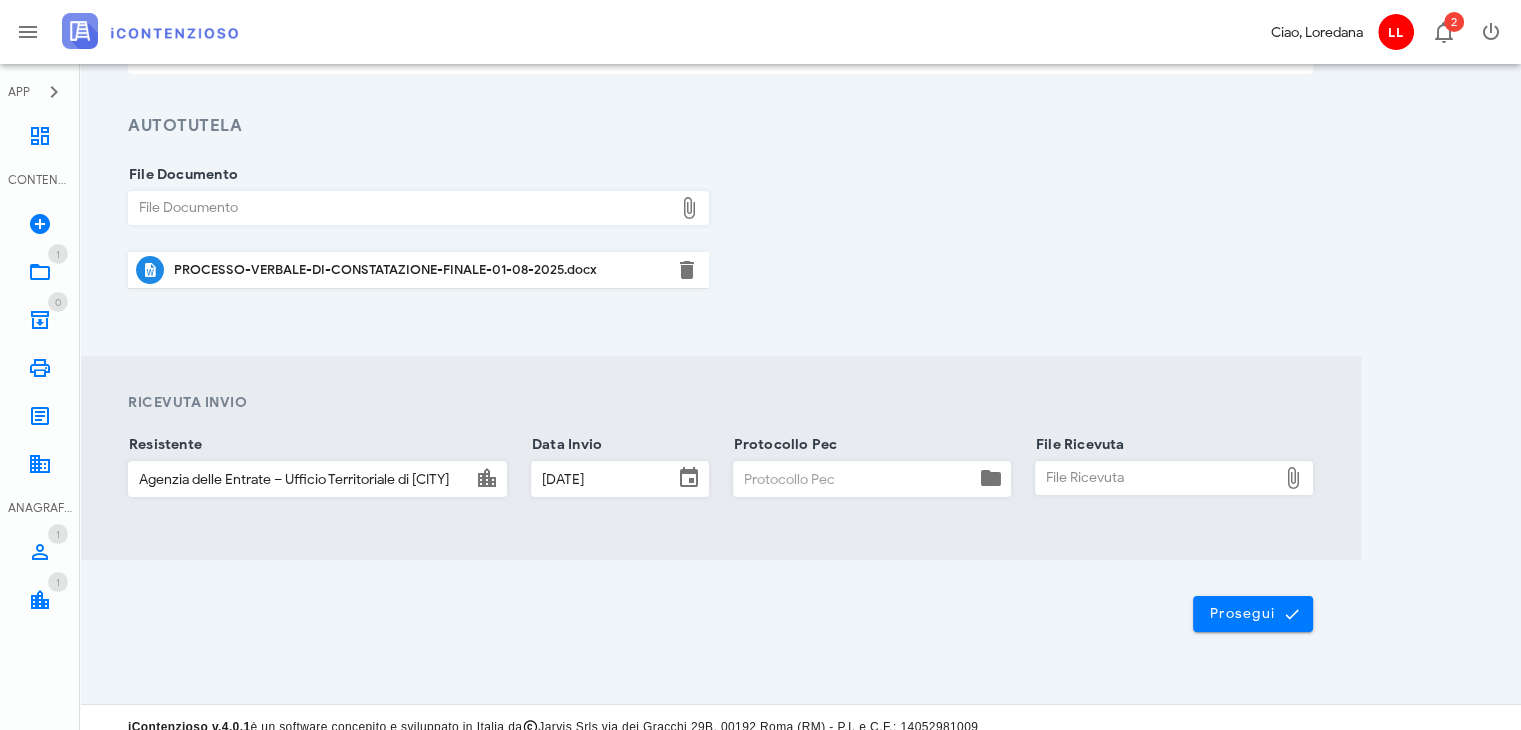 scroll, scrollTop: 249, scrollLeft: 0, axis: vertical 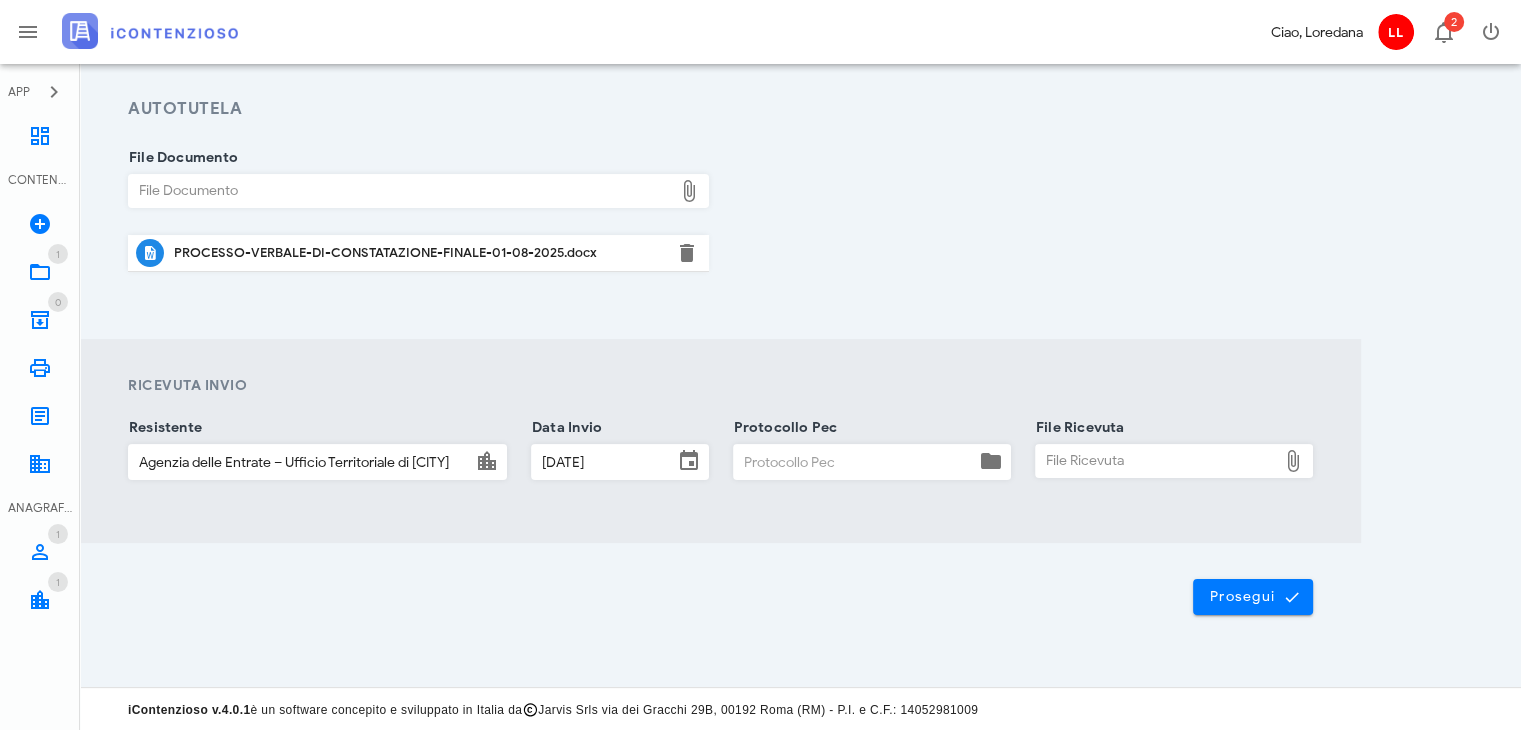 click on "Protocollo Pec" at bounding box center (854, 462) 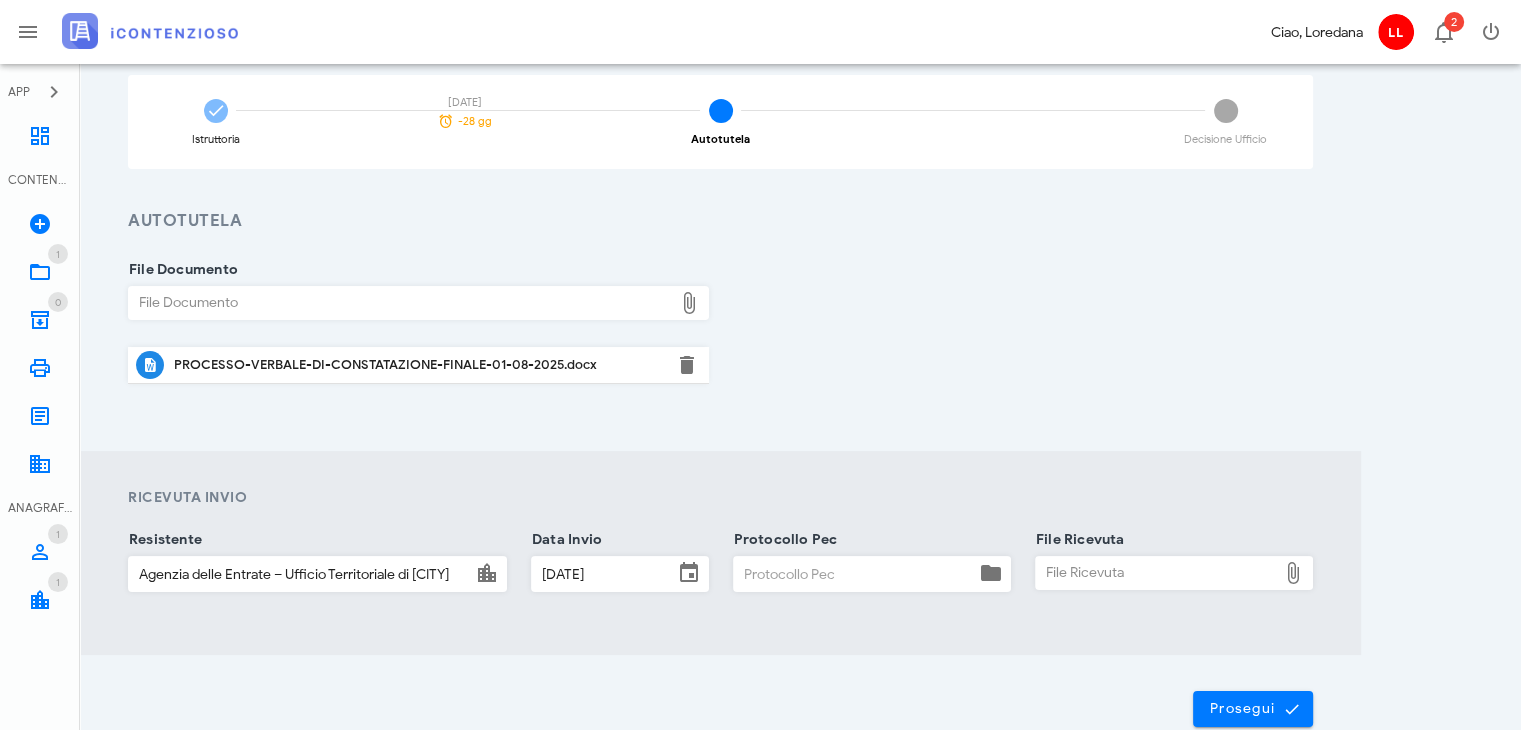 scroll, scrollTop: 0, scrollLeft: 0, axis: both 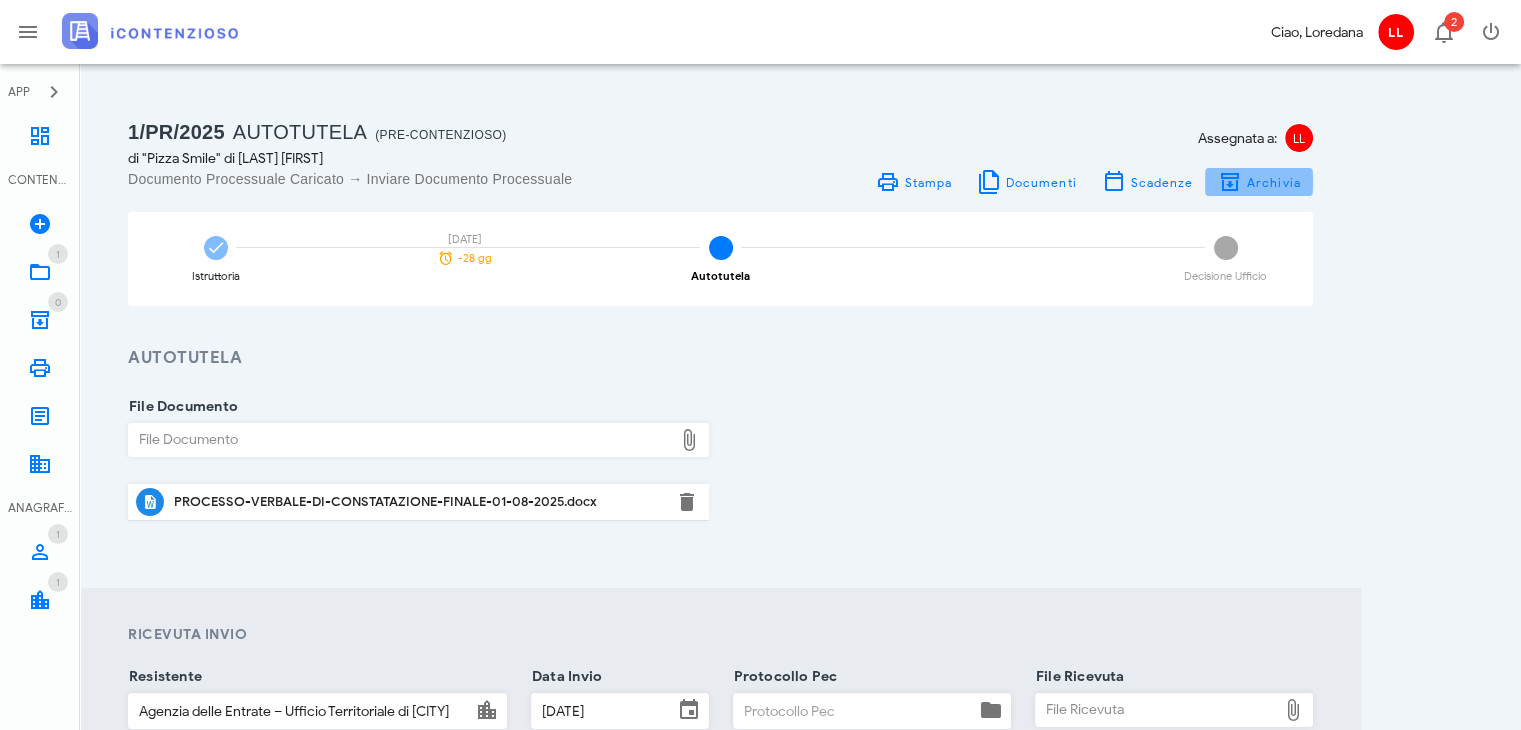 click at bounding box center [1230, 182] 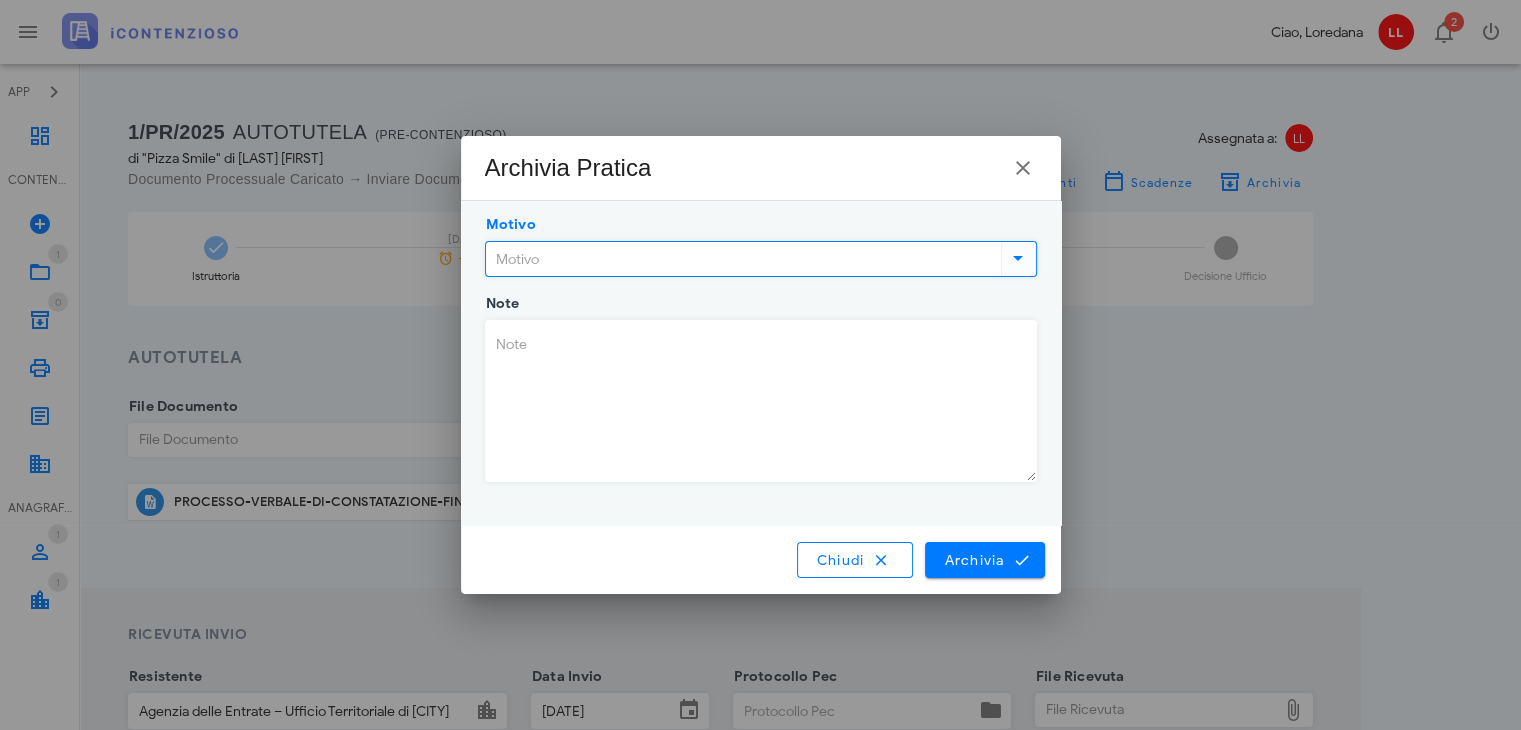 click on "Motivo" at bounding box center [741, 259] 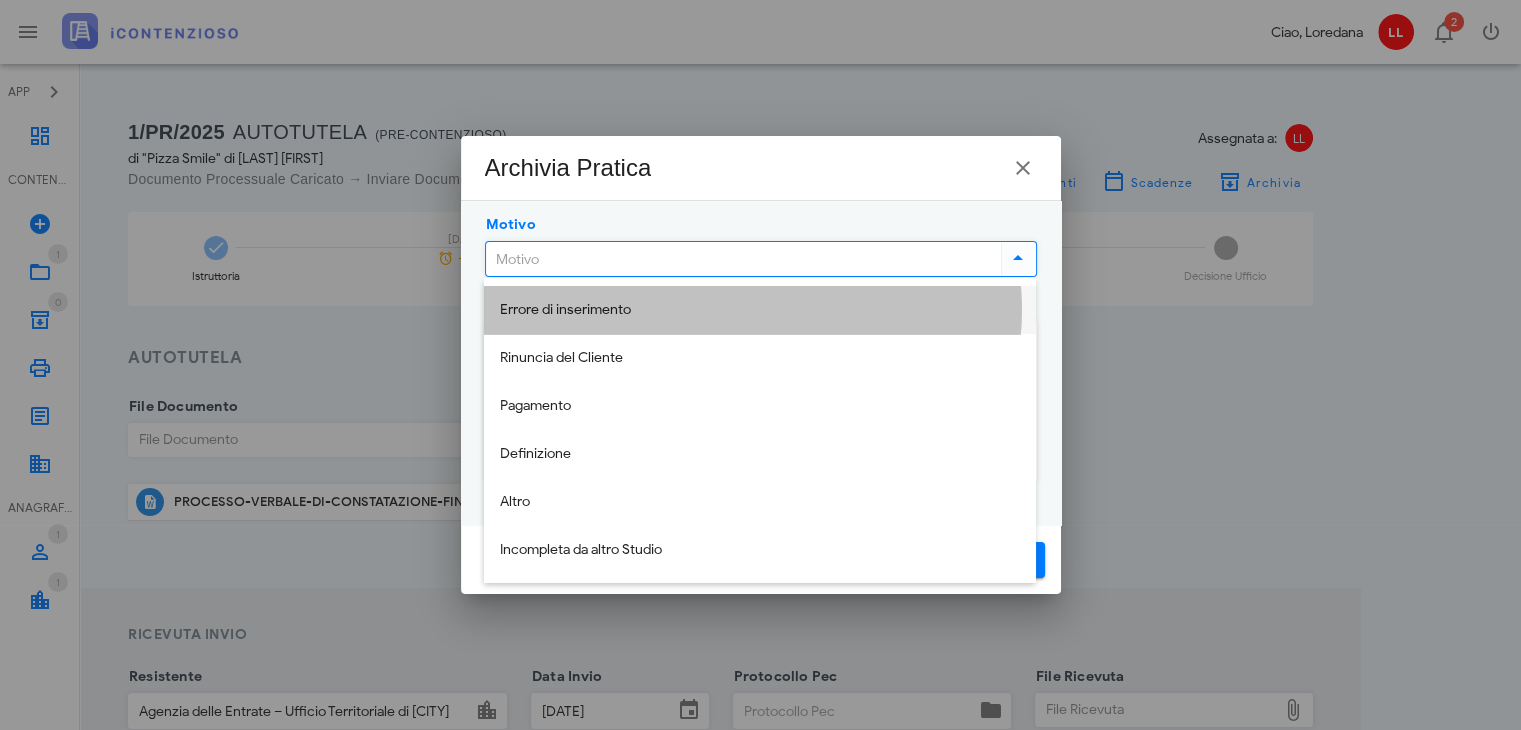 click on "Errore di inserimento" at bounding box center (760, 310) 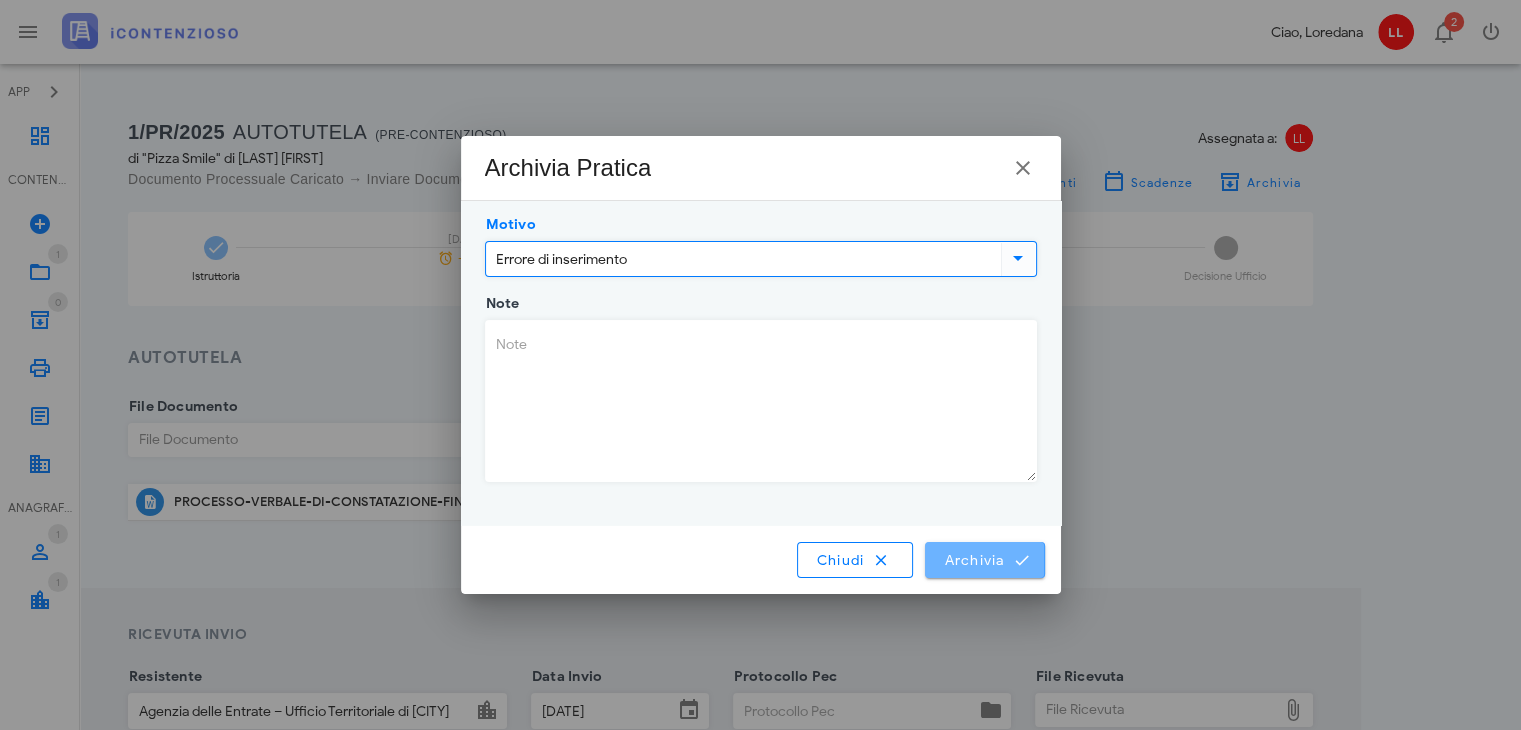 click on "Archivia" at bounding box center [984, 560] 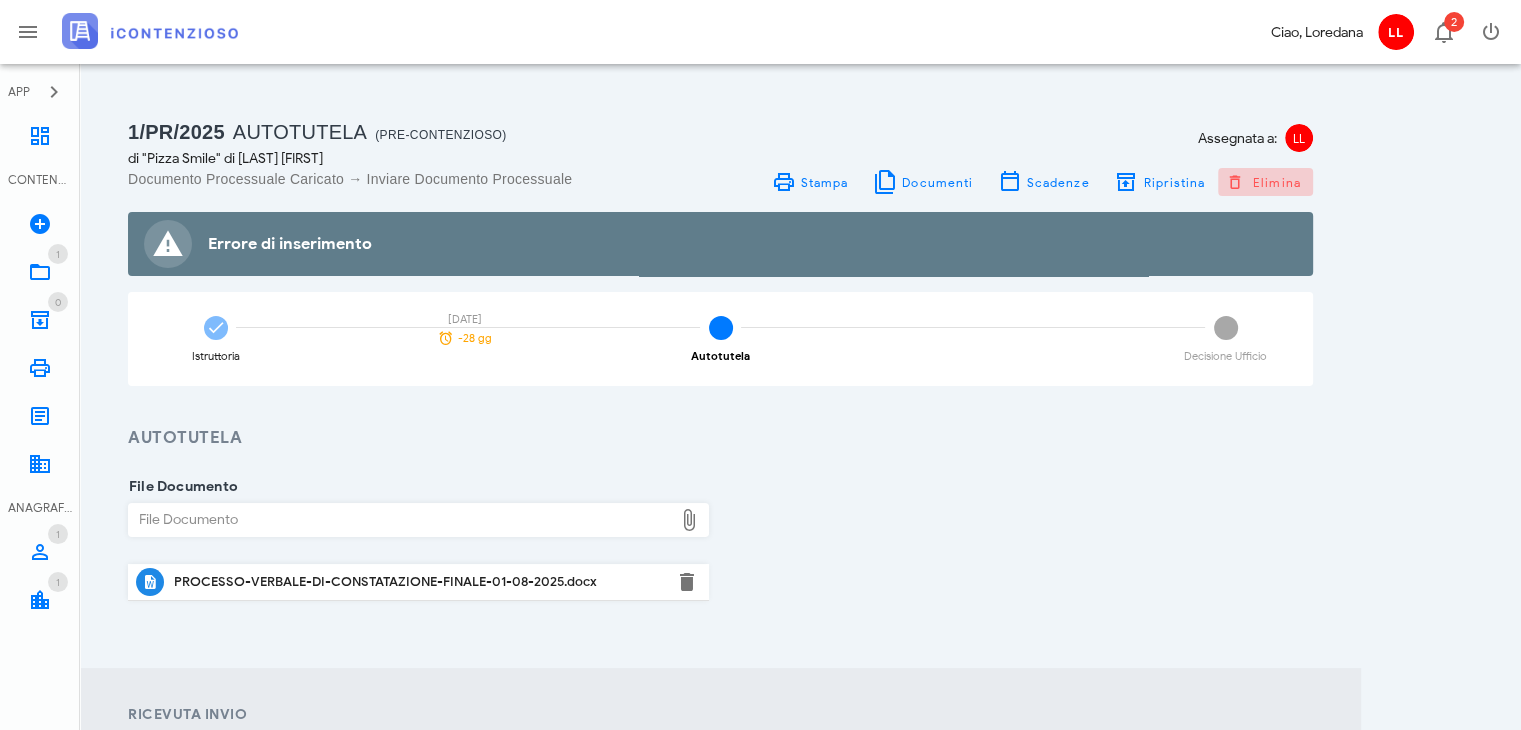 click on "Elimina" at bounding box center [1265, 182] 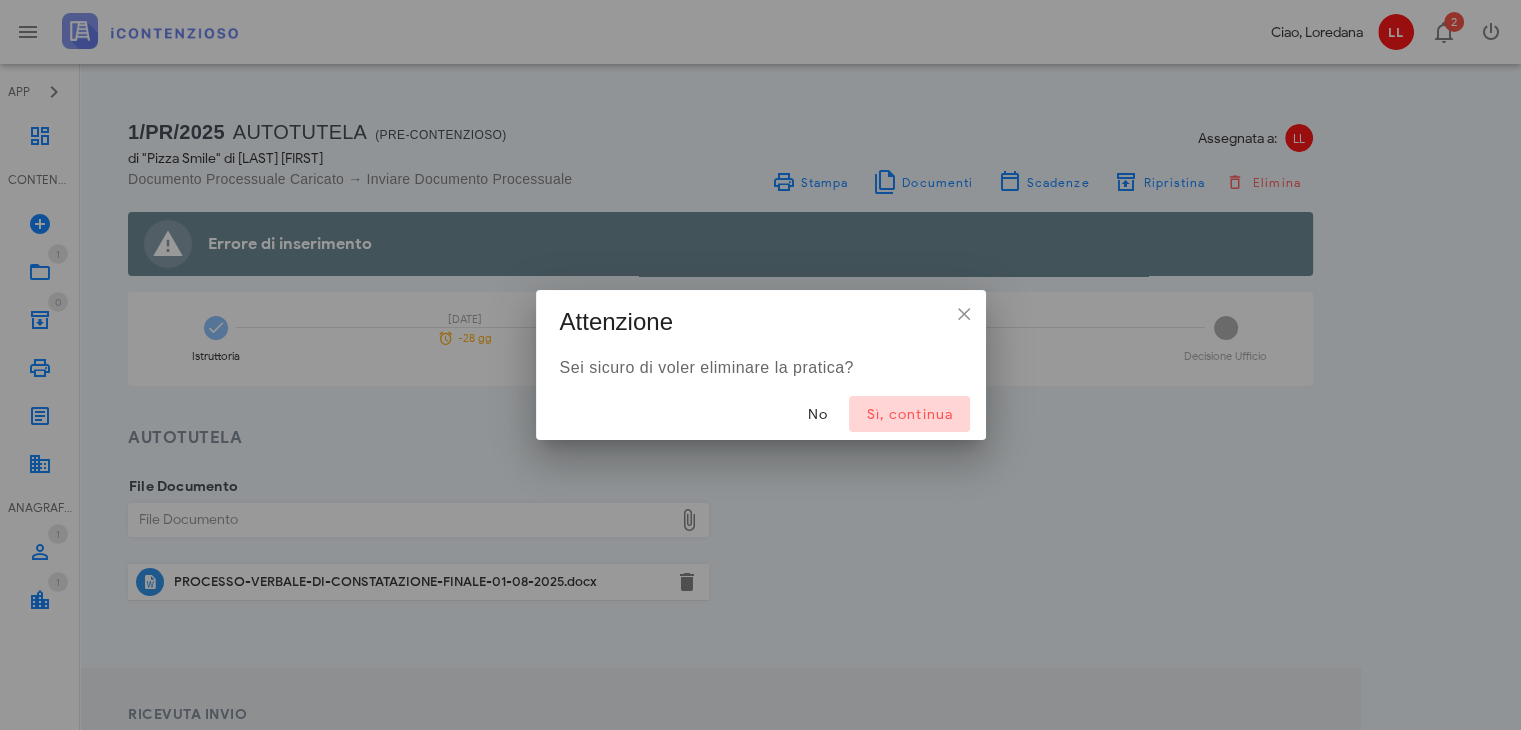 click on "Sì, continua" at bounding box center [909, 414] 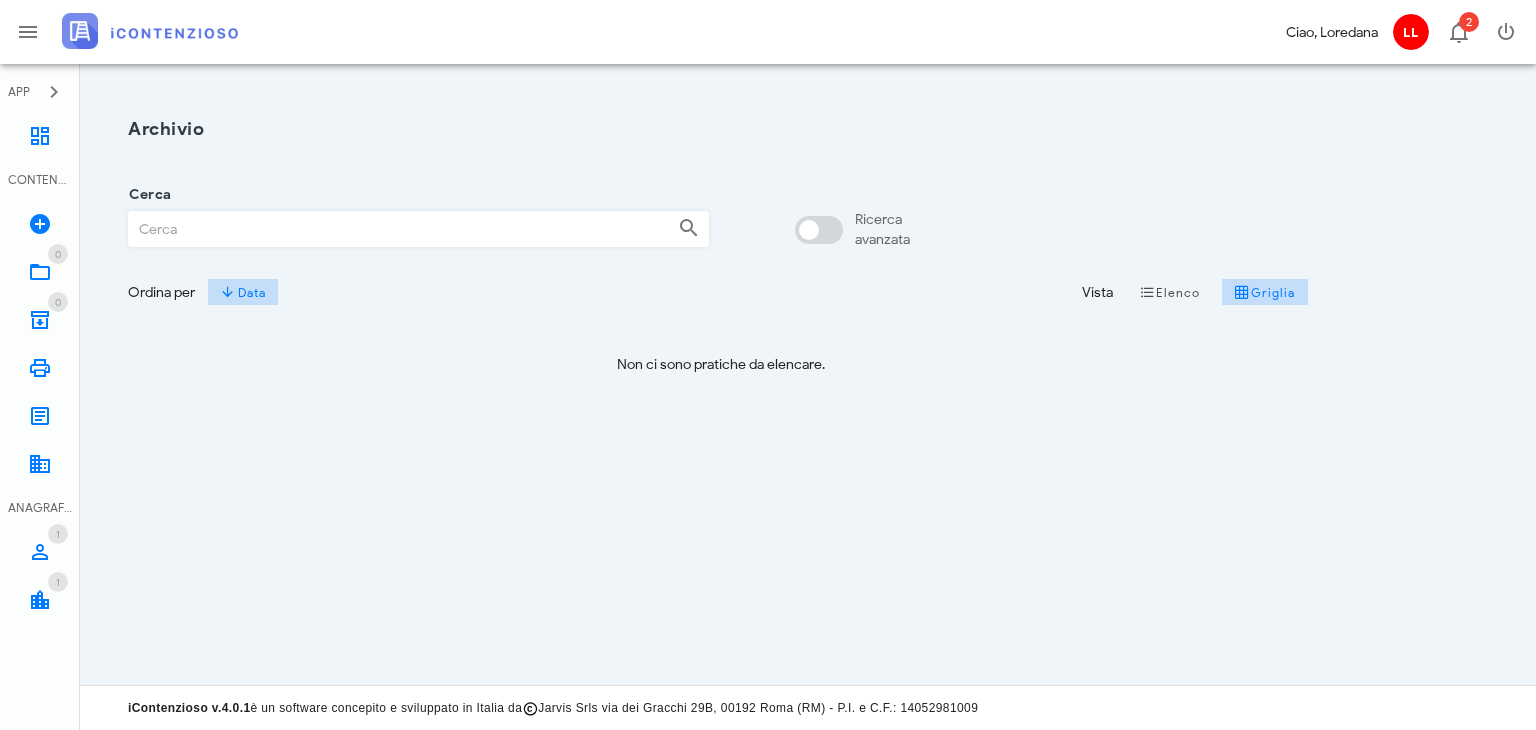 scroll, scrollTop: 0, scrollLeft: 0, axis: both 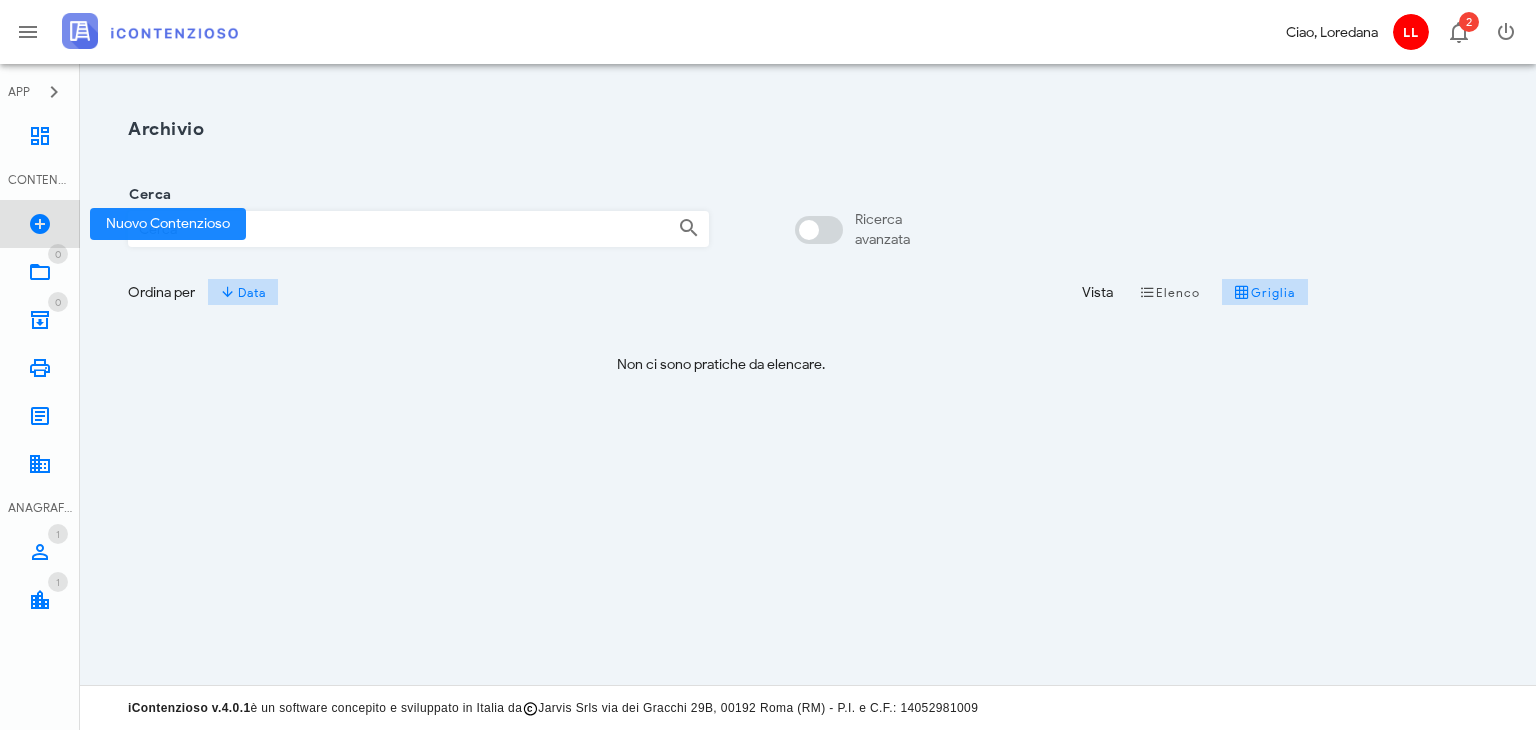 click at bounding box center [40, 224] 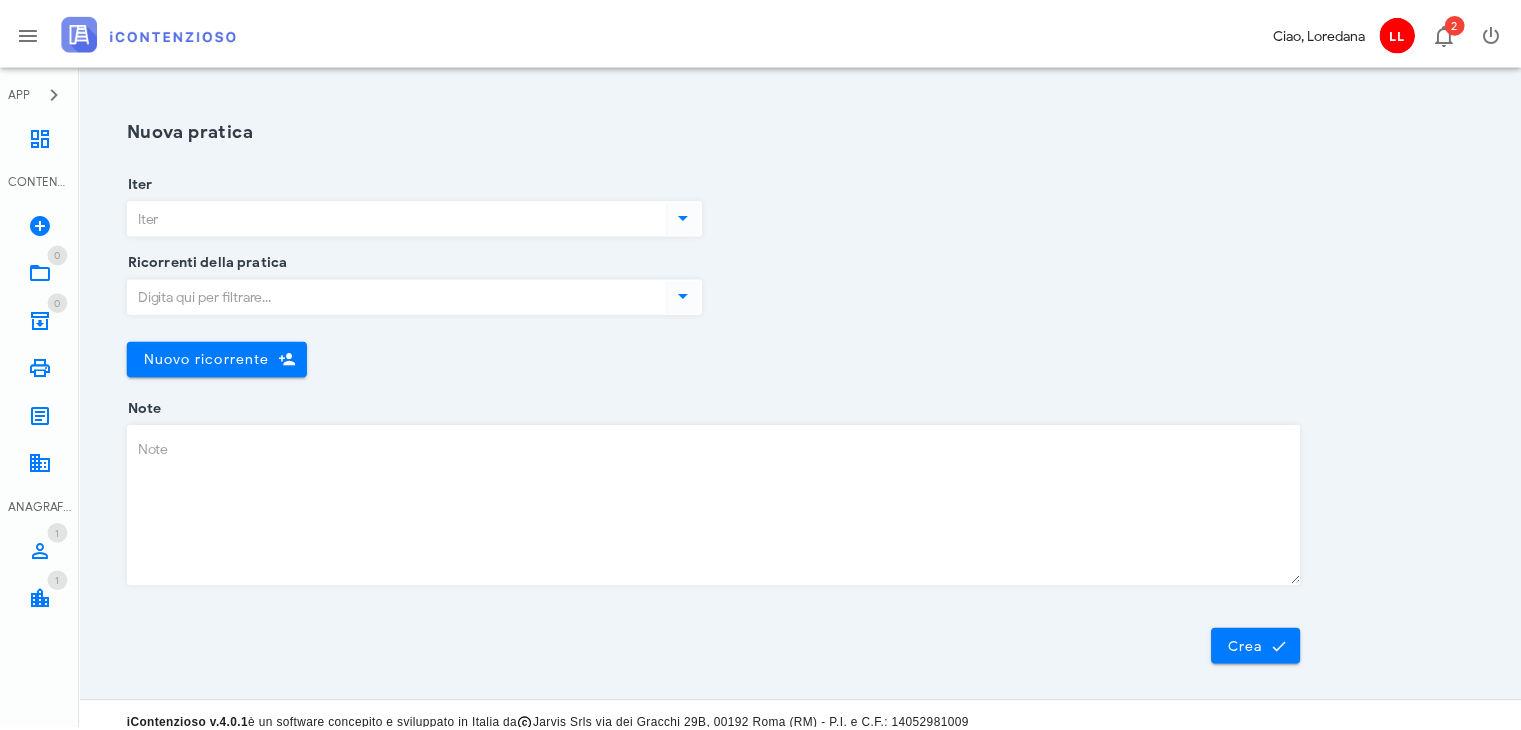 scroll, scrollTop: 0, scrollLeft: 0, axis: both 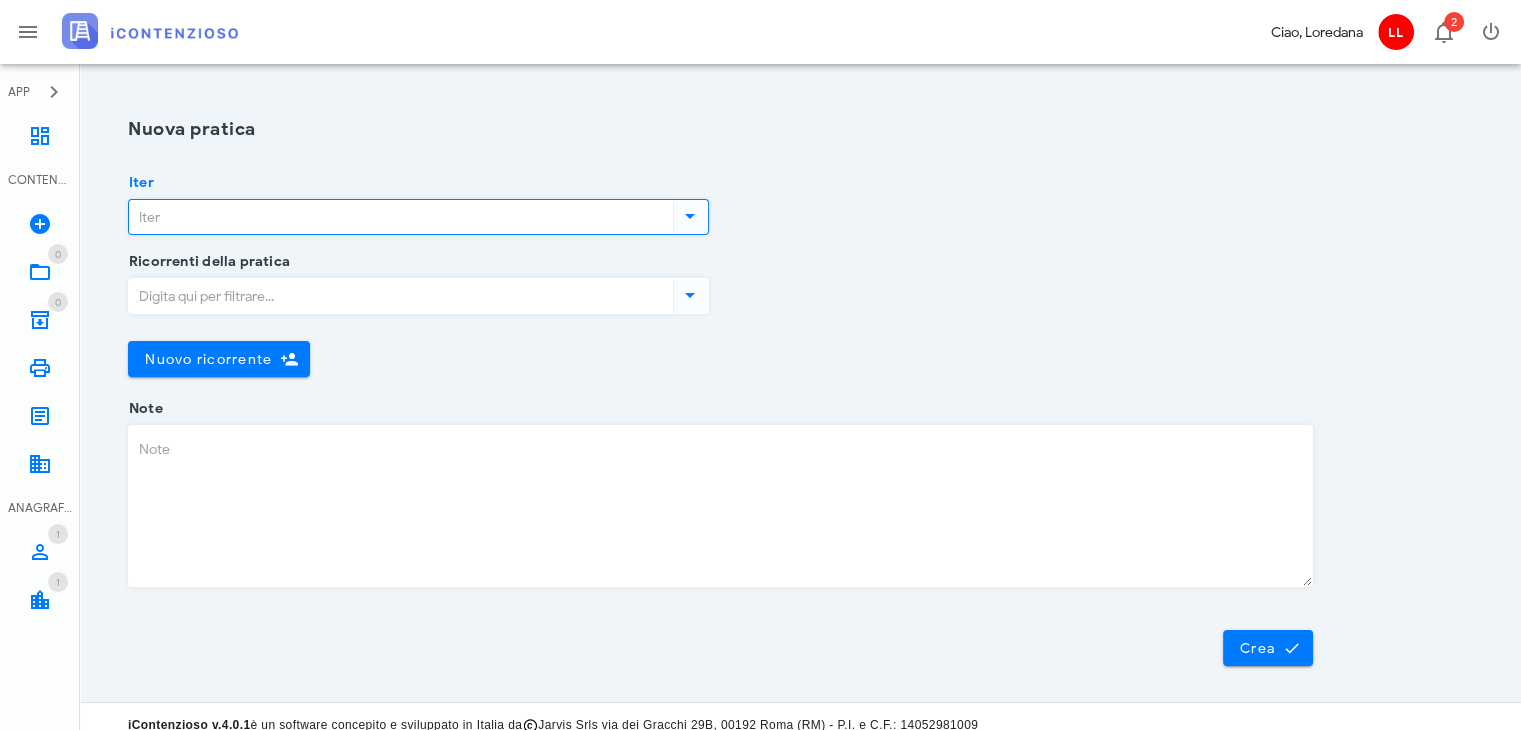click on "Iter" at bounding box center (399, 217) 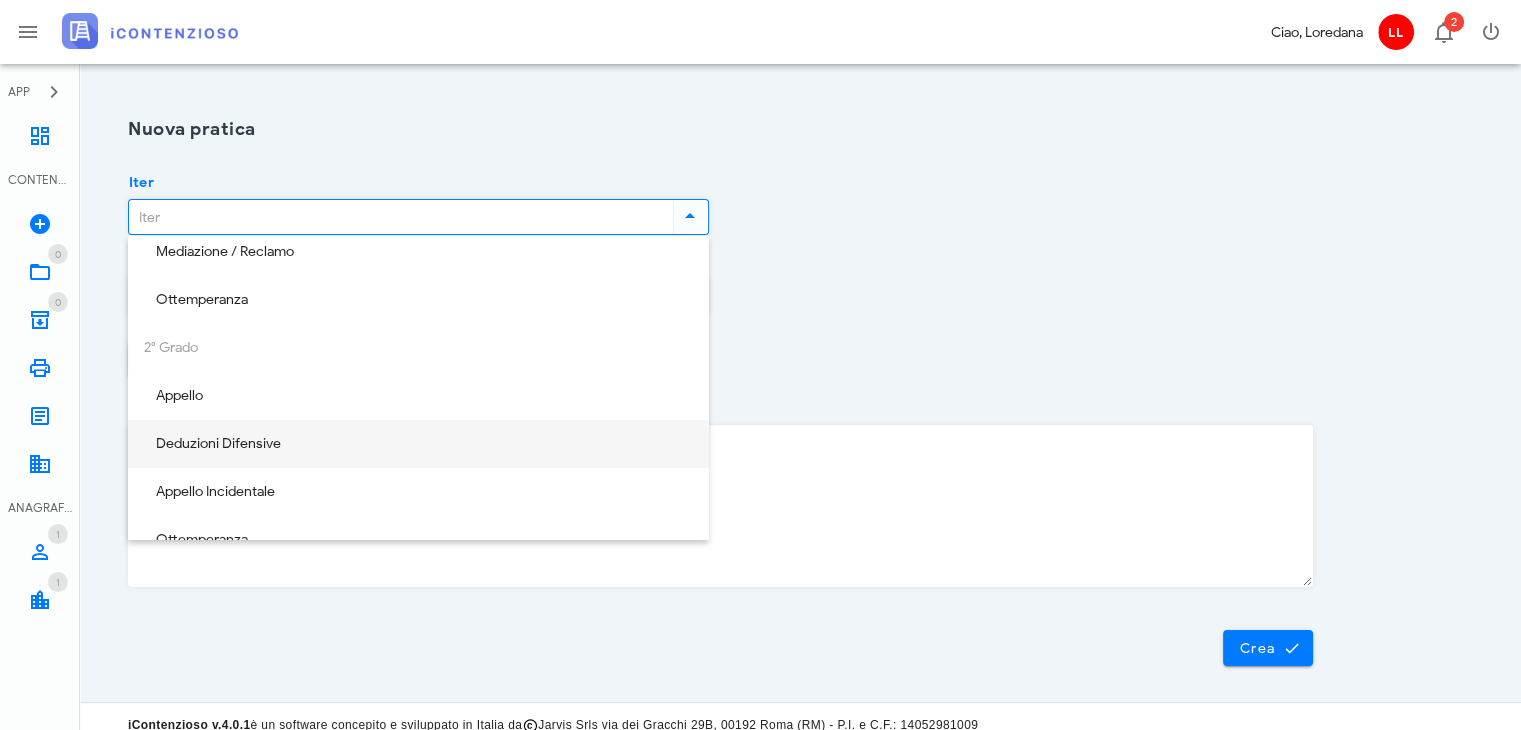 scroll, scrollTop: 288, scrollLeft: 0, axis: vertical 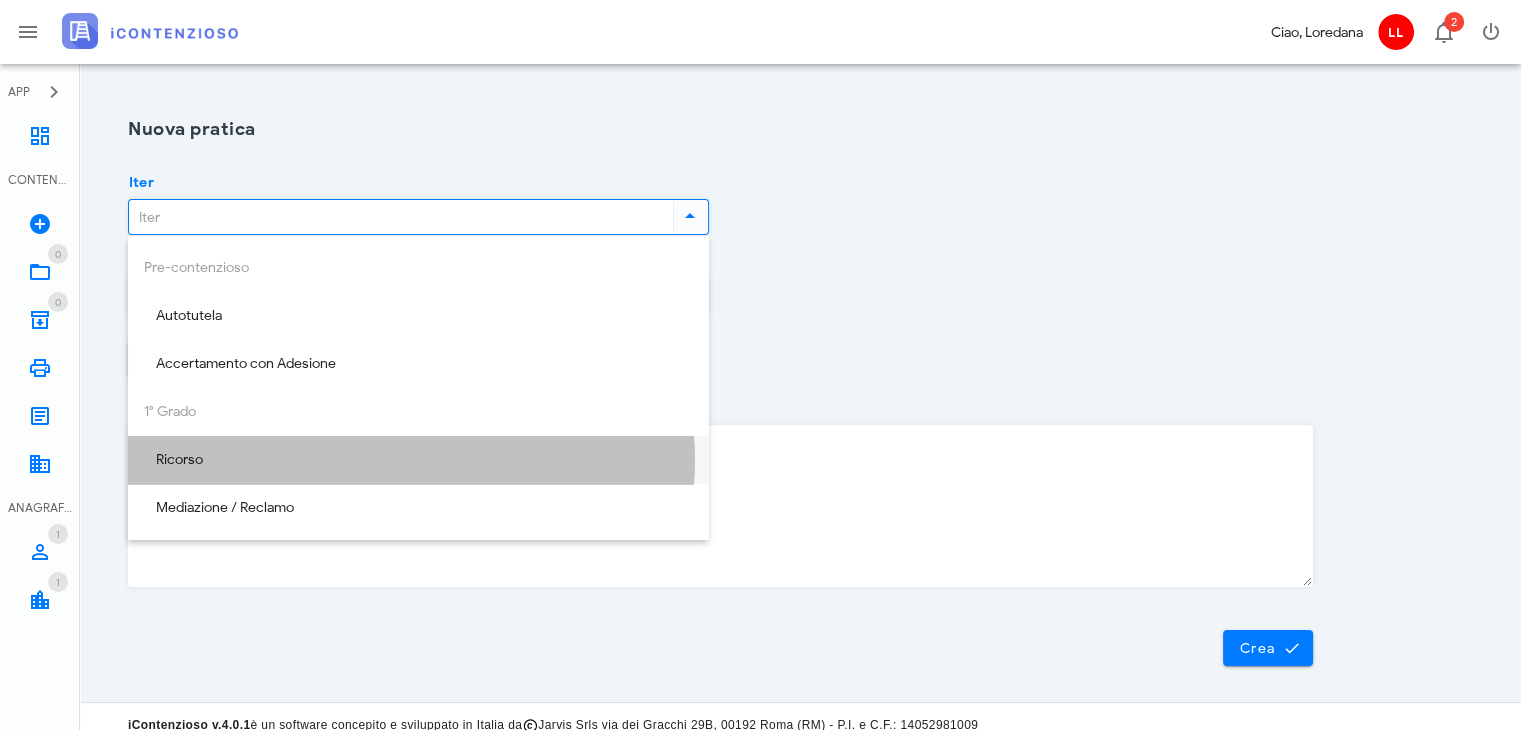 click on "Ricorso" at bounding box center [418, 460] 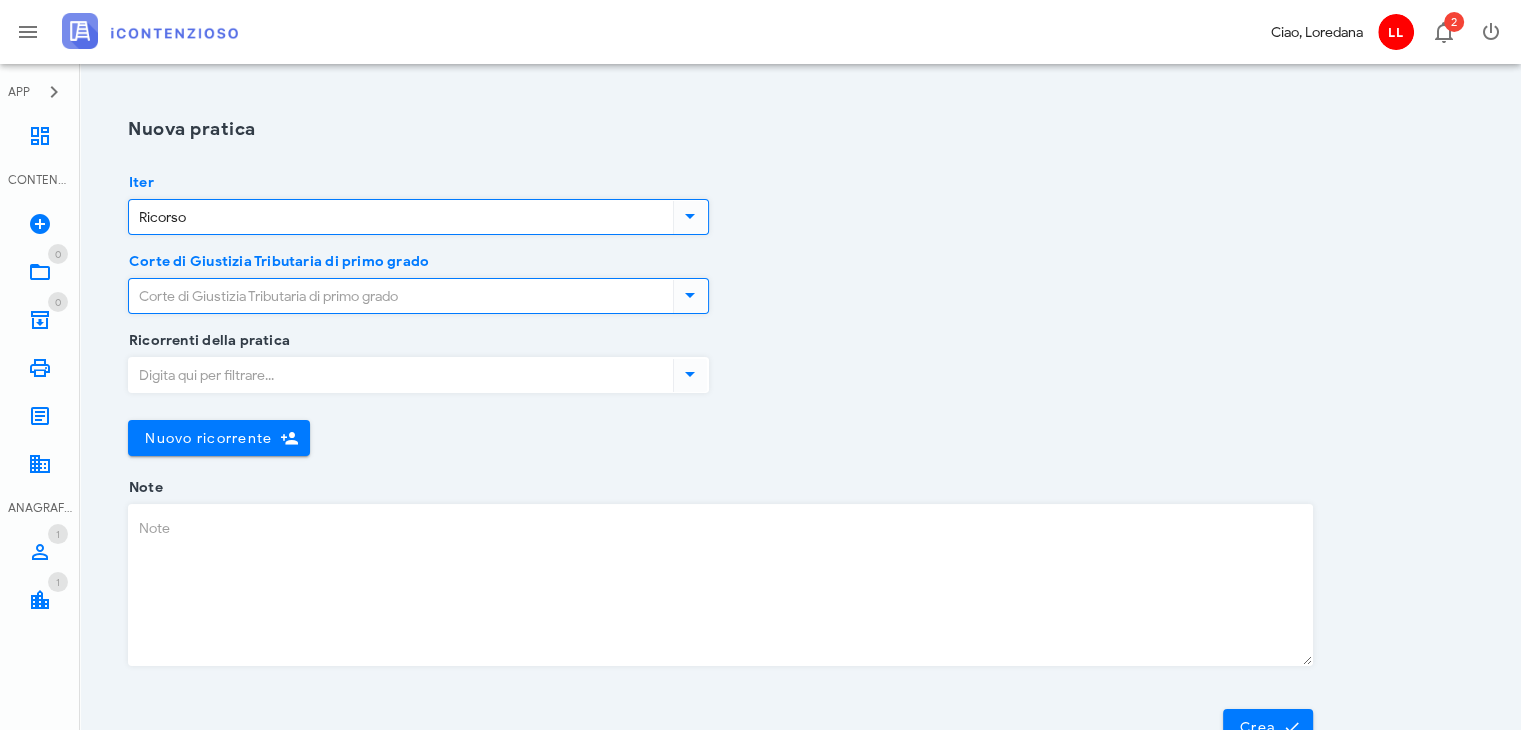 click on "Corte di Giustizia Tributaria di primo grado" at bounding box center [399, 296] 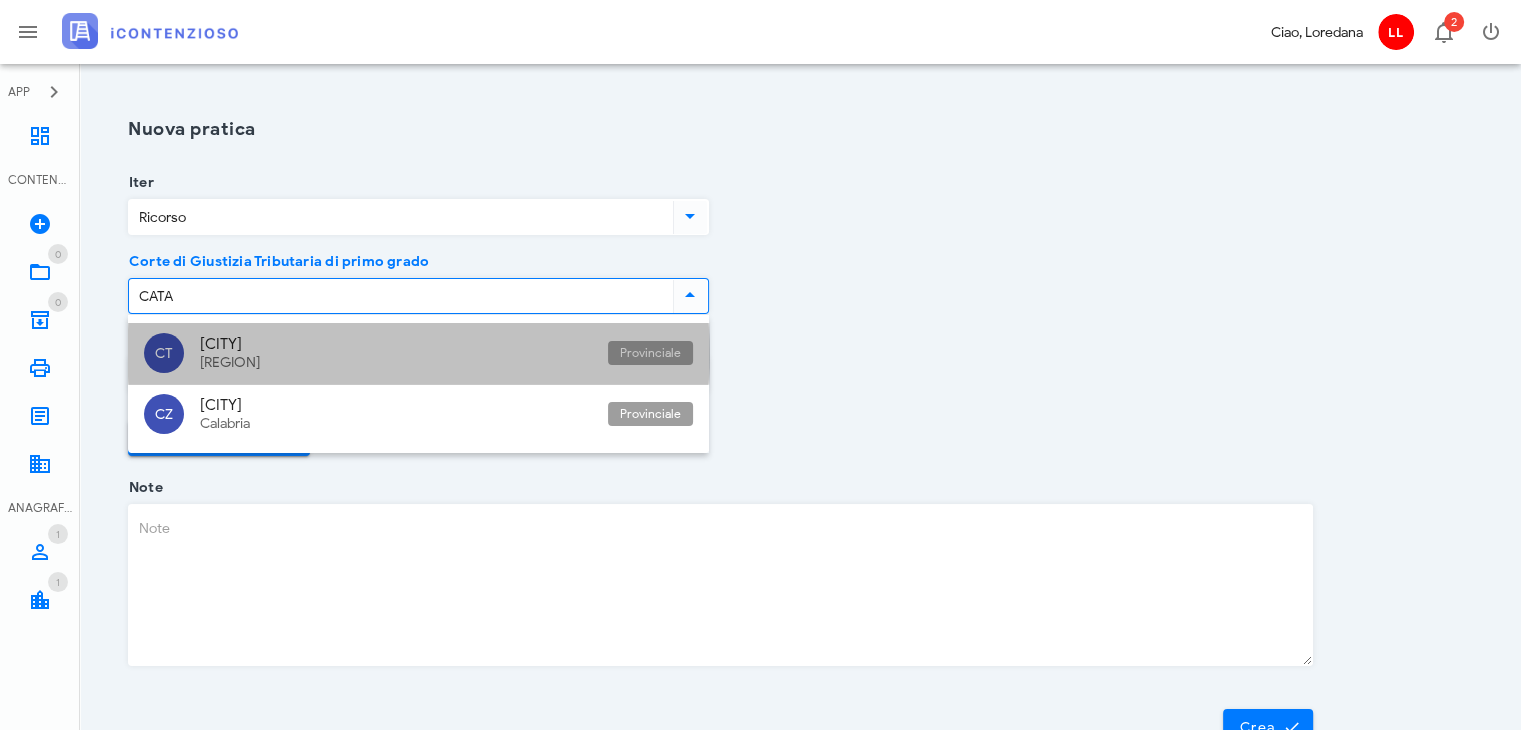 click on "Catania Sicilia" at bounding box center (396, 353) 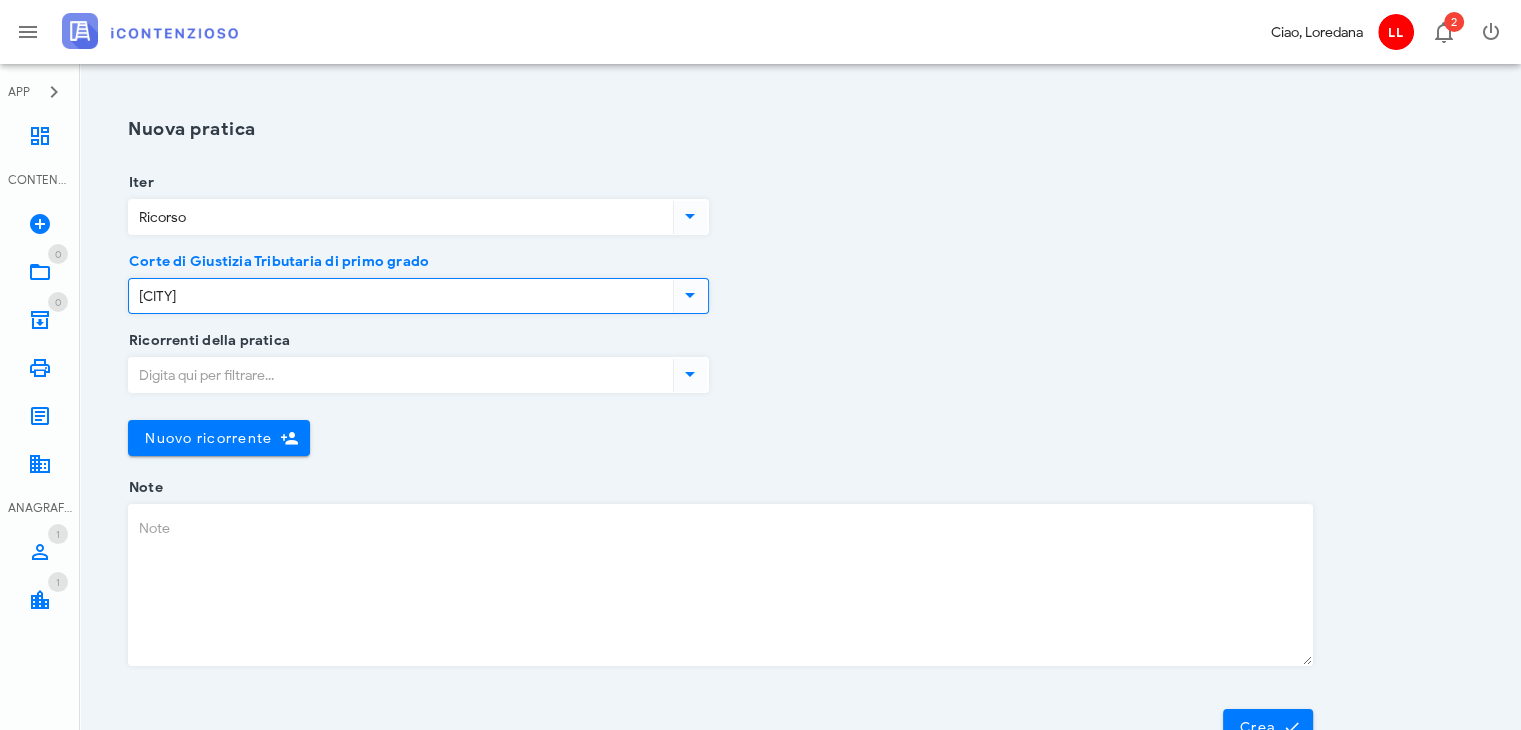 type on "[CITY]" 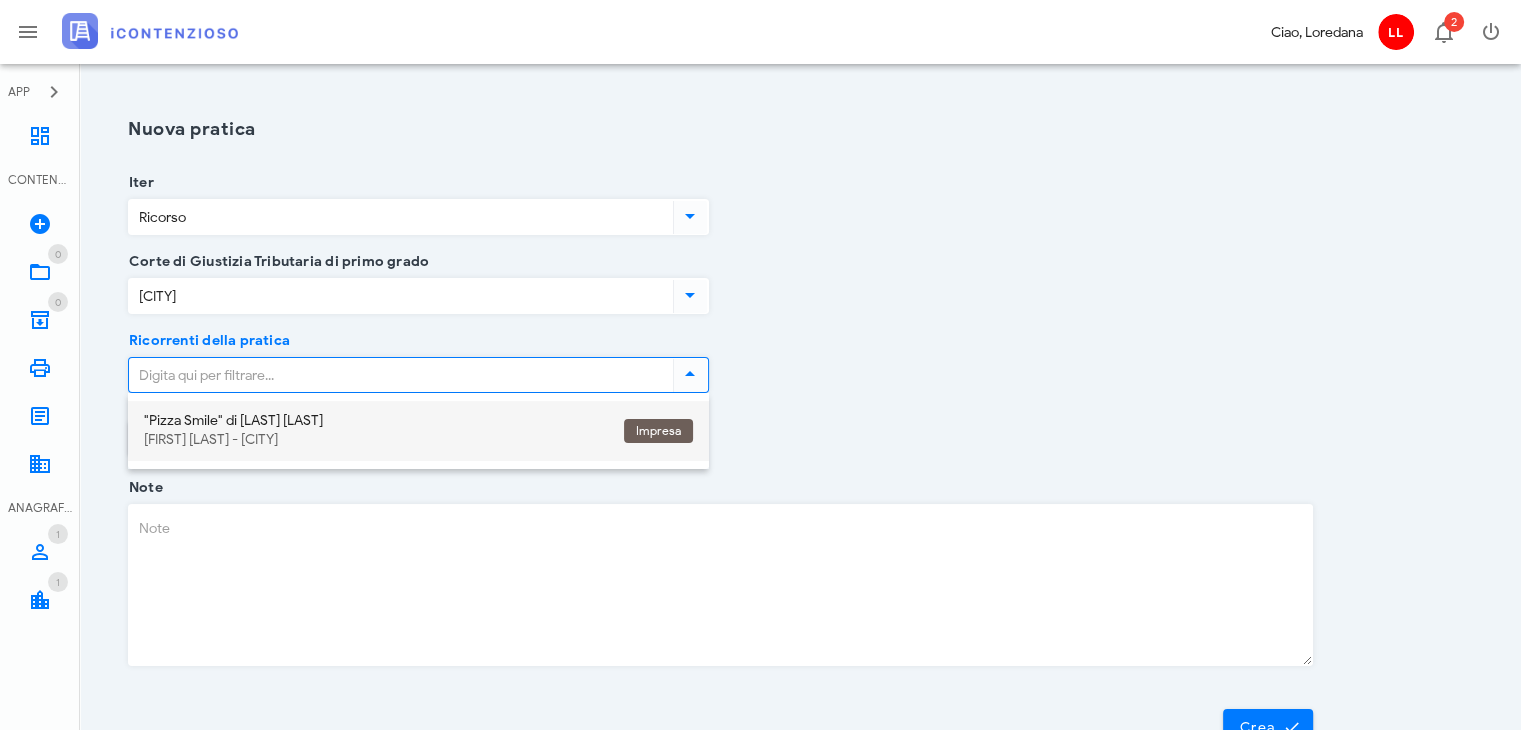 click on "[LAST] [LAST] - [CITY]" at bounding box center (376, 440) 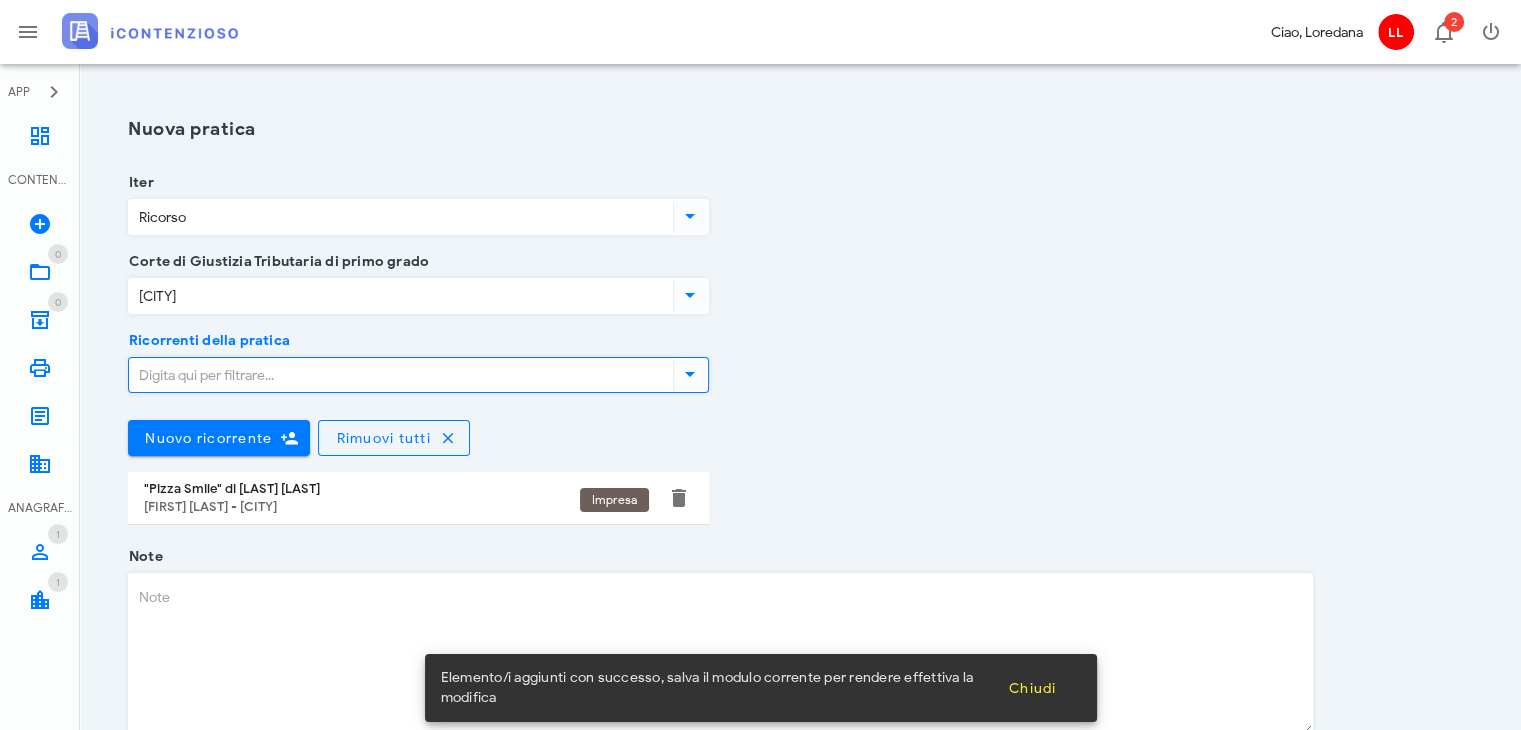 click on "Note" at bounding box center (720, 654) 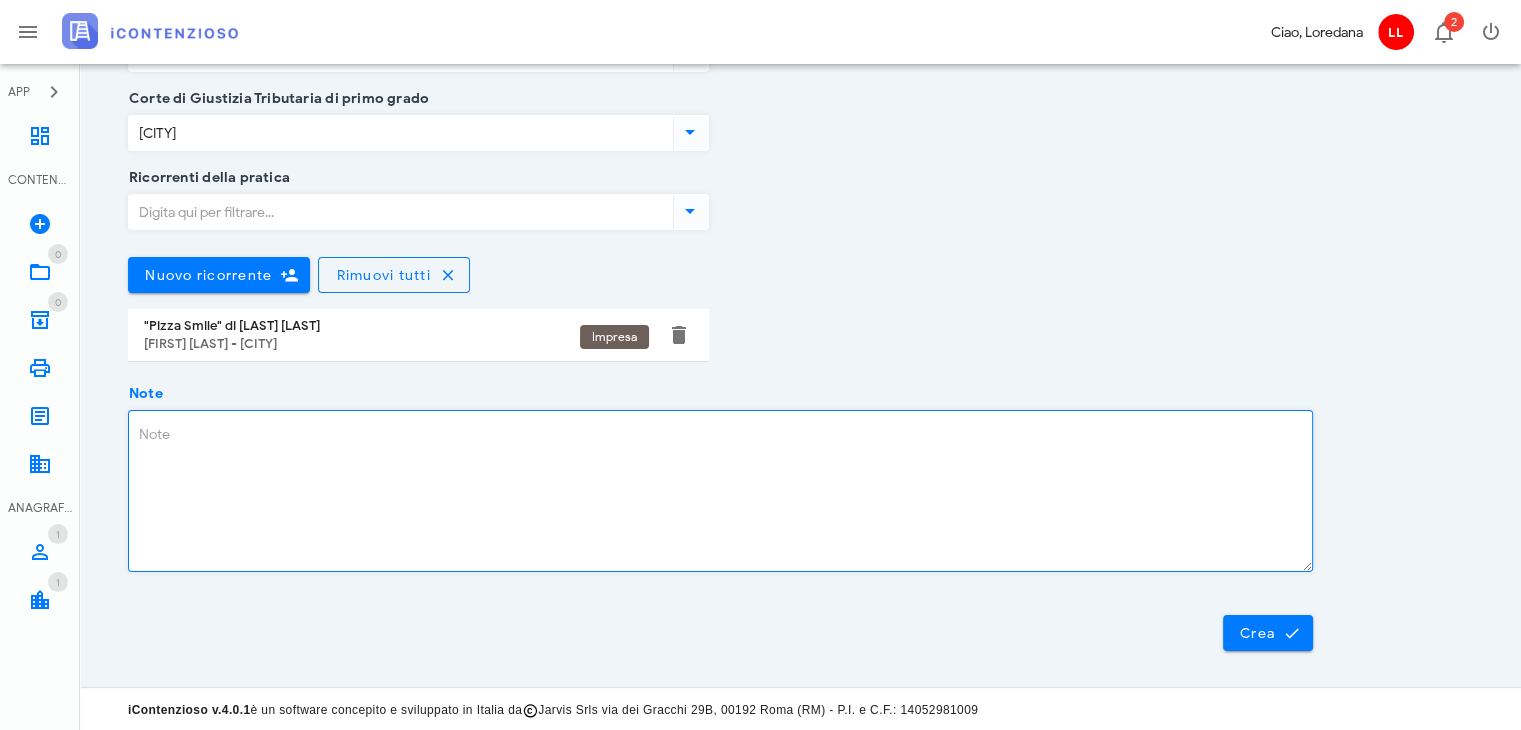 scroll, scrollTop: 164, scrollLeft: 0, axis: vertical 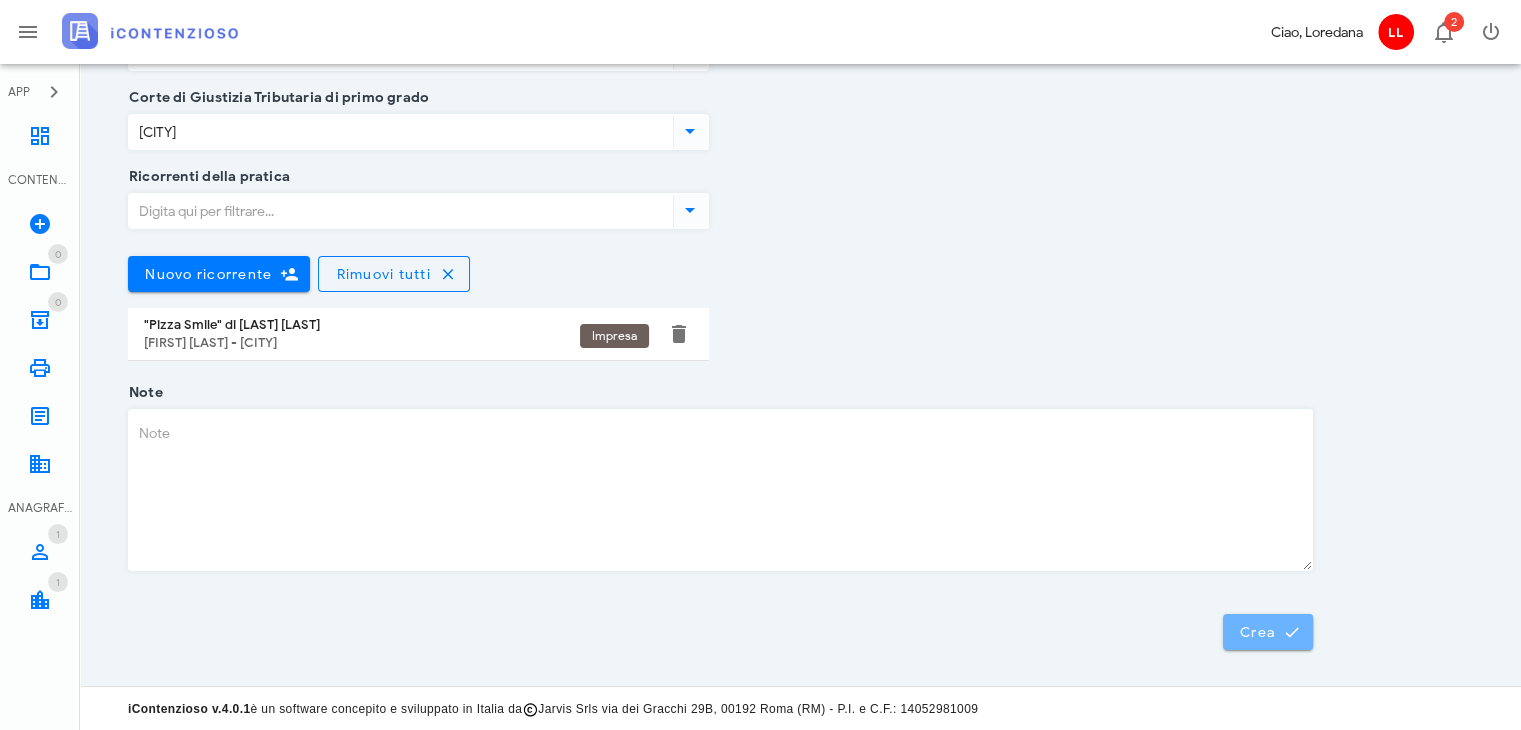 click on "Crea" at bounding box center (1268, 632) 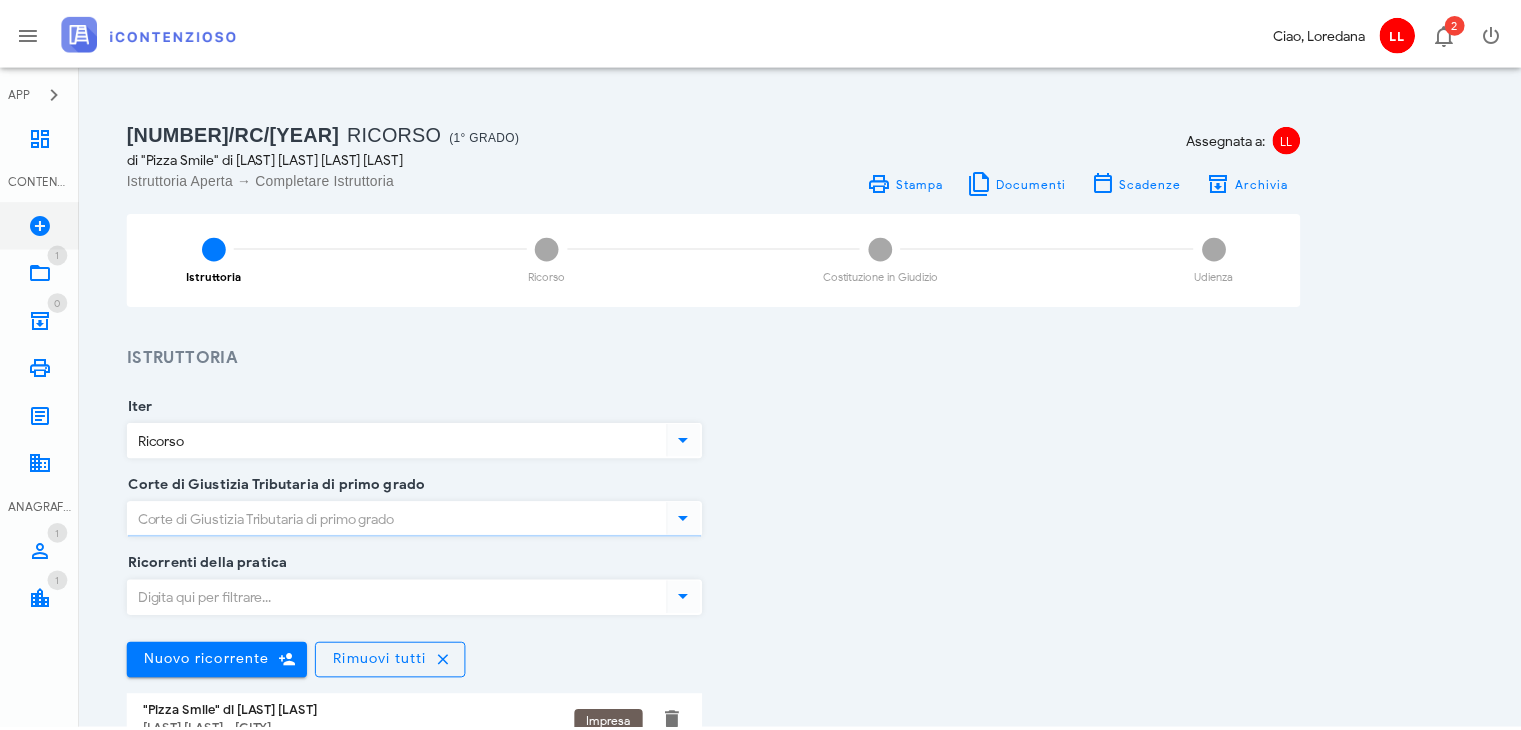 scroll, scrollTop: 0, scrollLeft: 0, axis: both 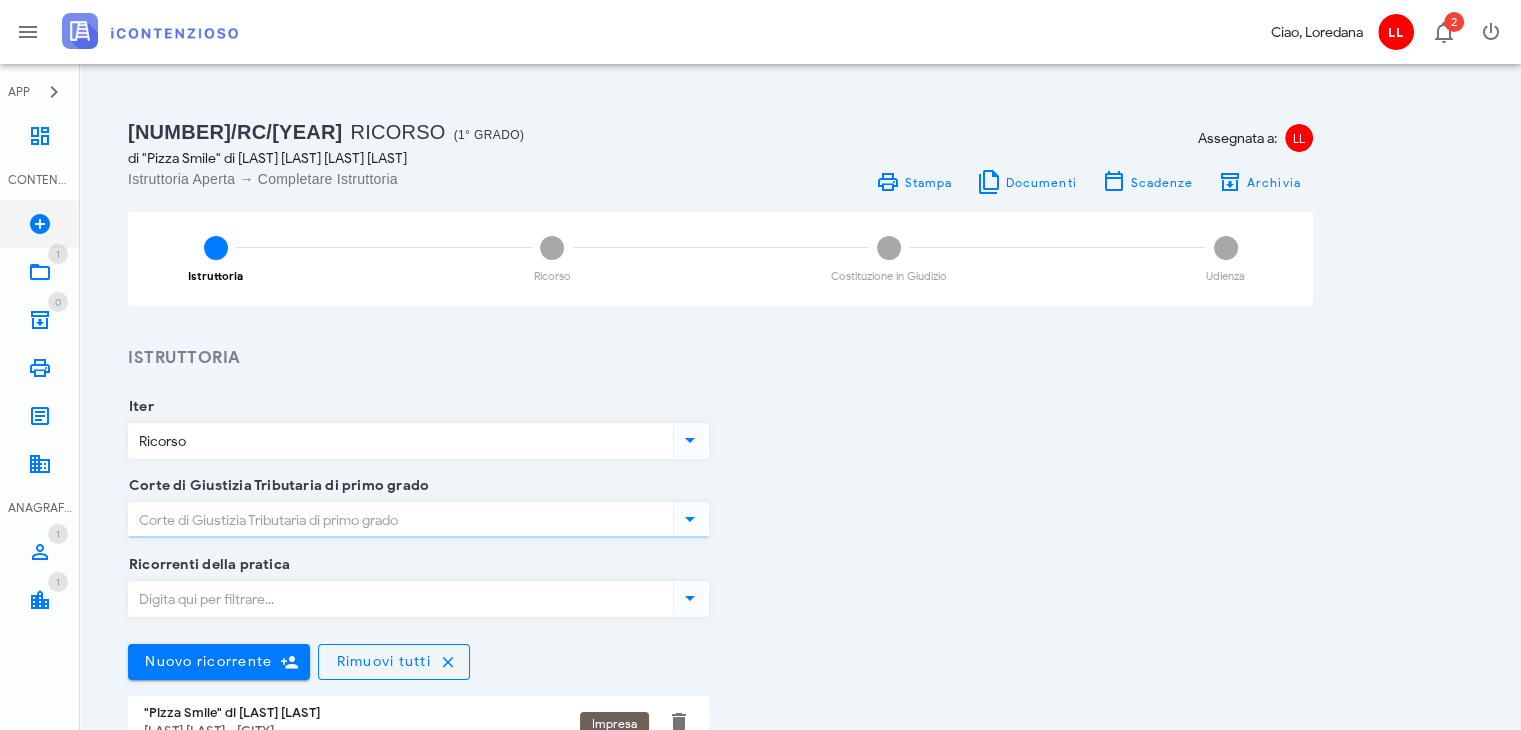 type on "[CITY]" 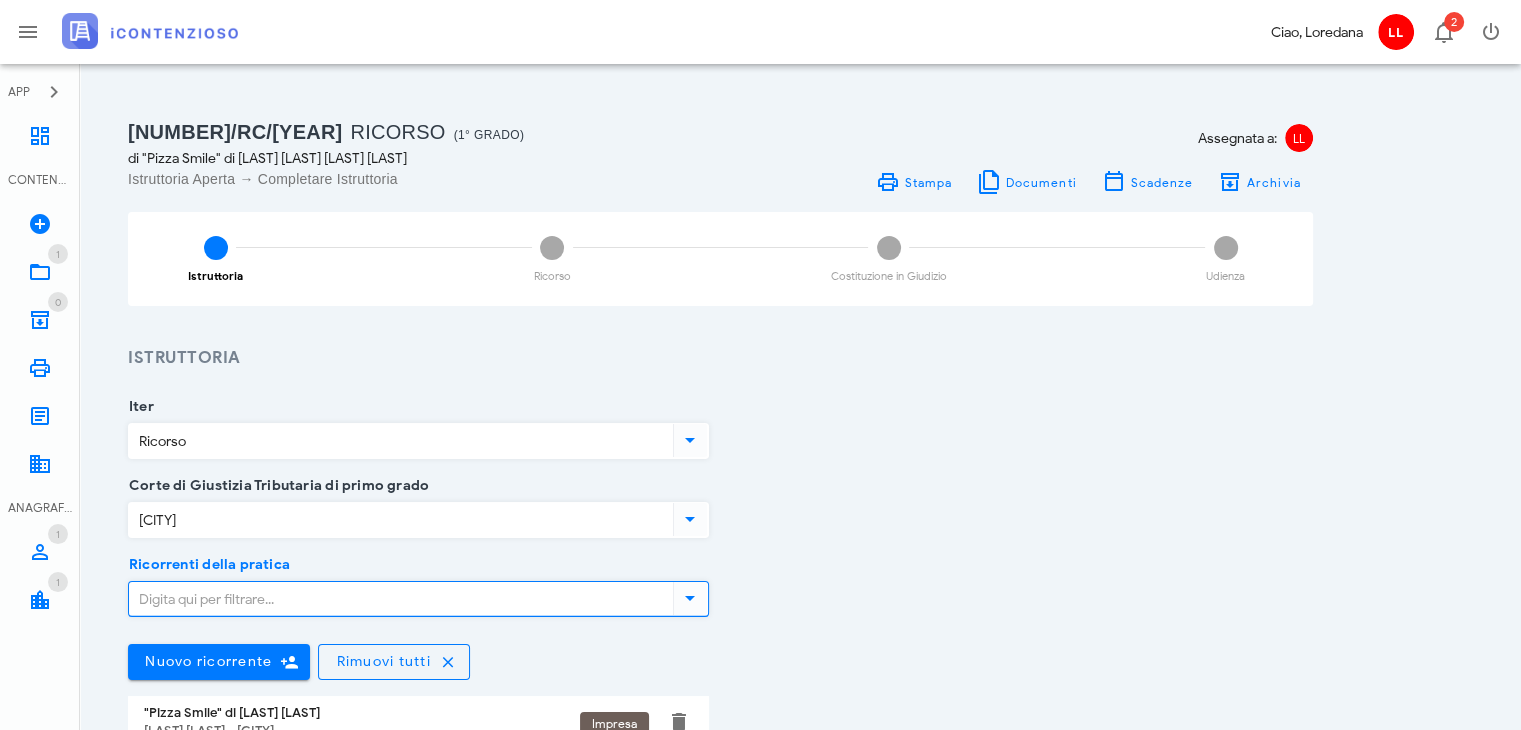 click on "Ricorrenti della pratica" at bounding box center [399, 599] 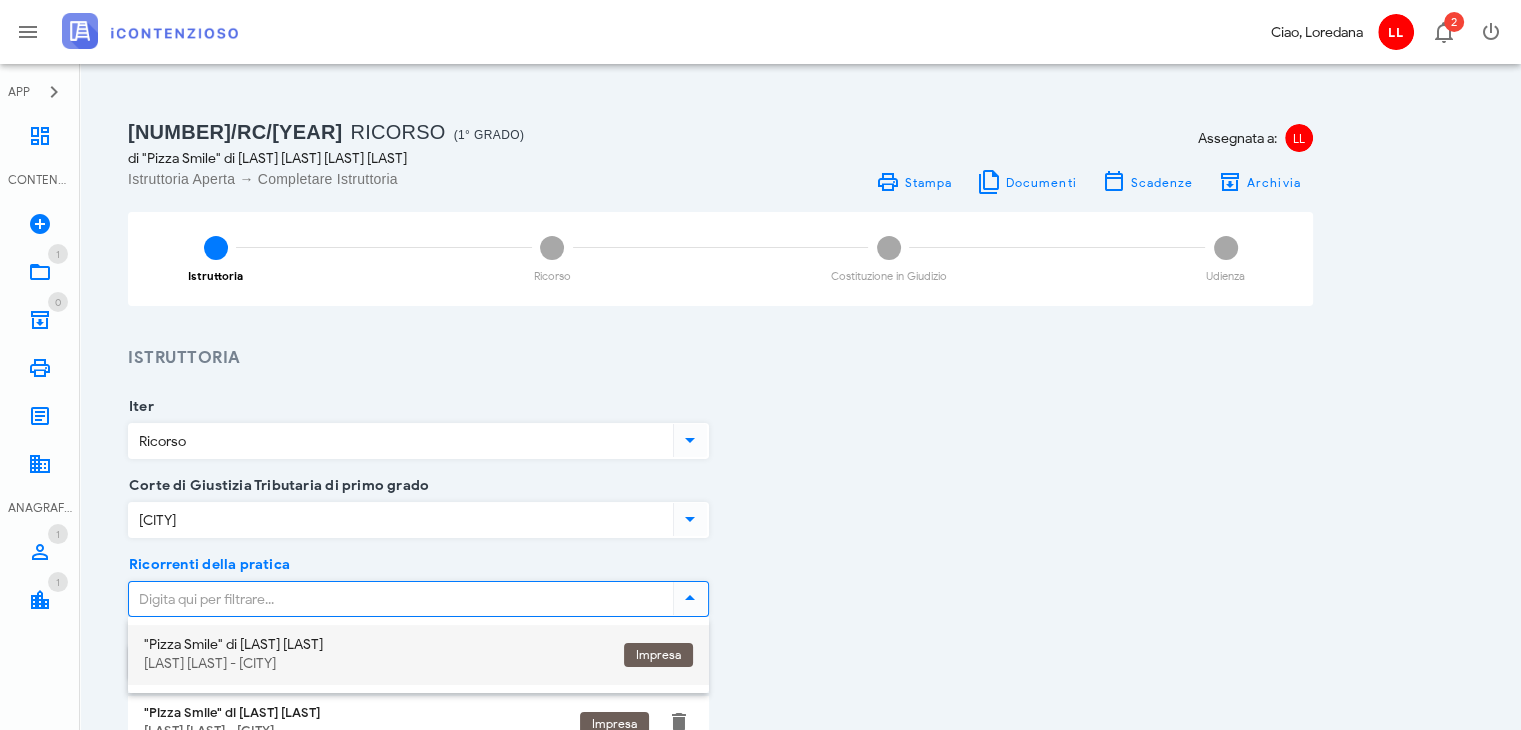 click on ""Pizza Smile" di [LAST] [LAST]" at bounding box center (376, 645) 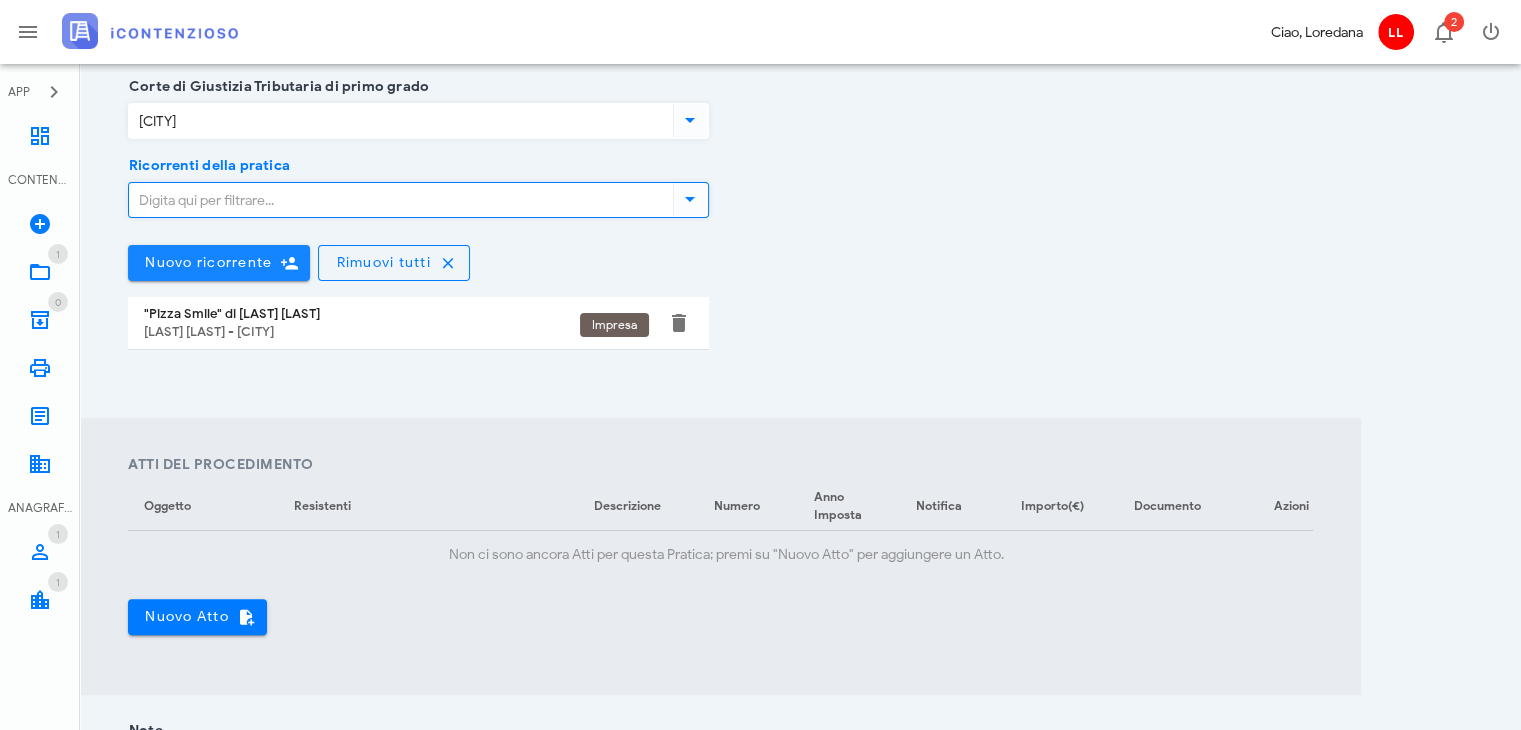 scroll, scrollTop: 400, scrollLeft: 0, axis: vertical 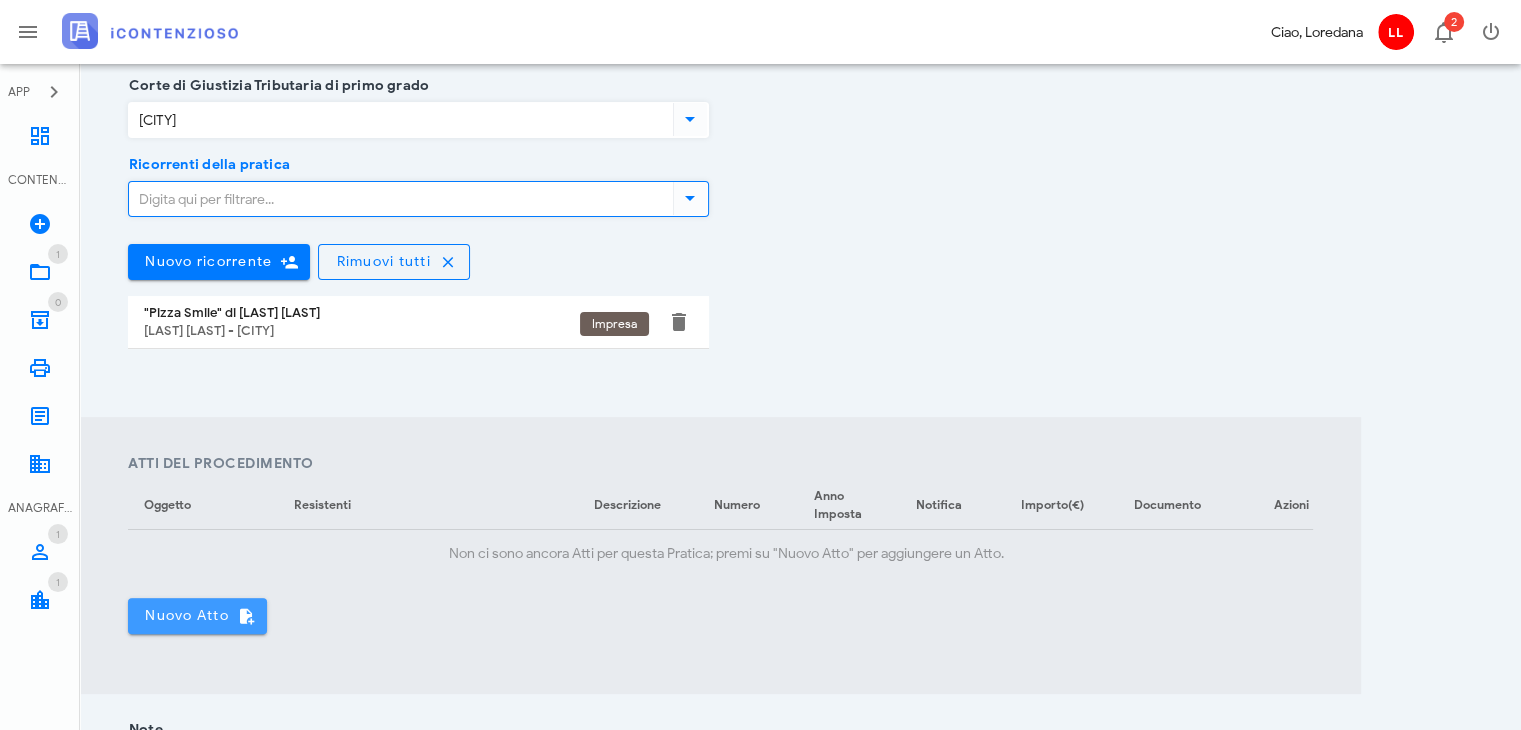 click on "Nuovo Atto" at bounding box center [197, 616] 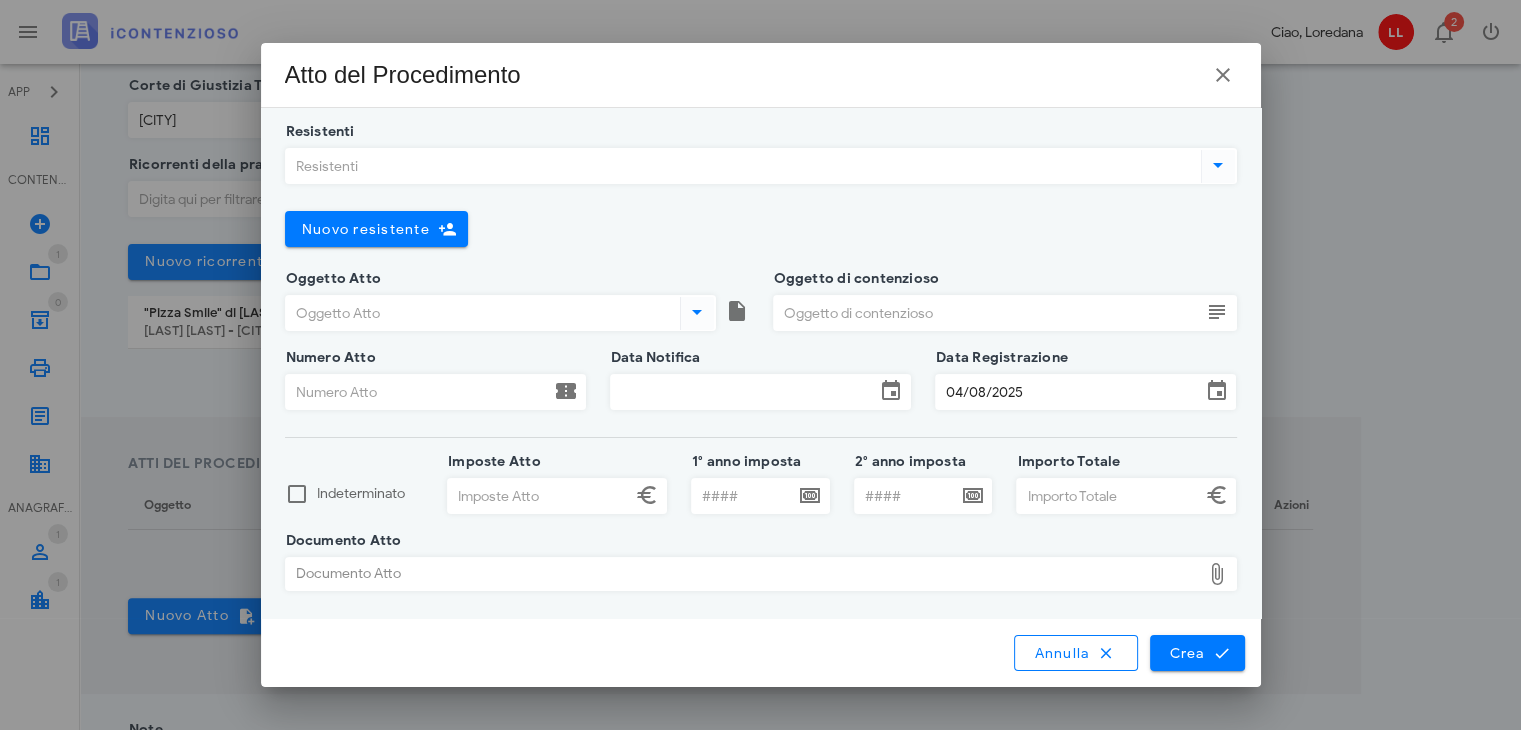 click on "Resistenti" at bounding box center (741, 166) 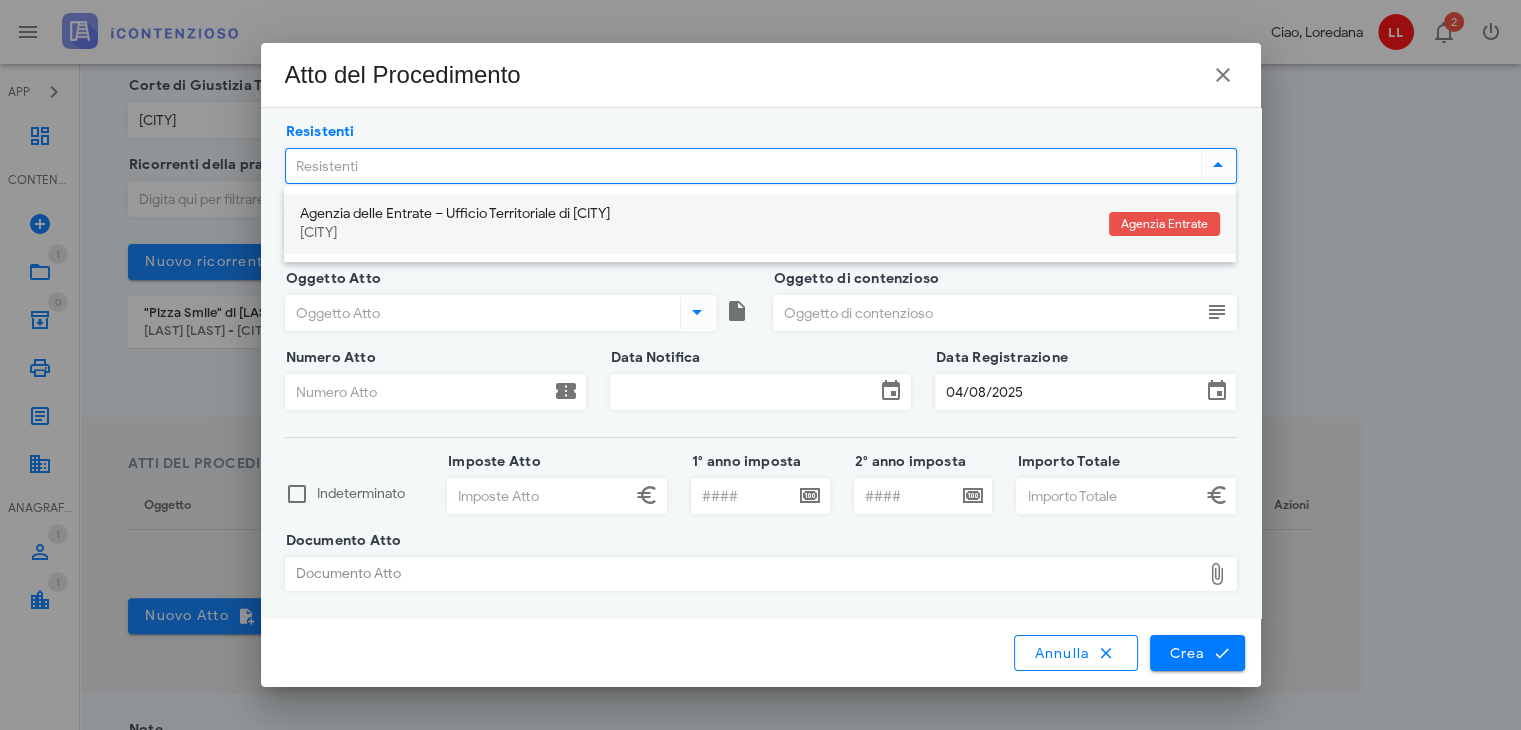 click on "Agenzia delle Entrate – Ufficio Territoriale di [CITY]" at bounding box center (696, 214) 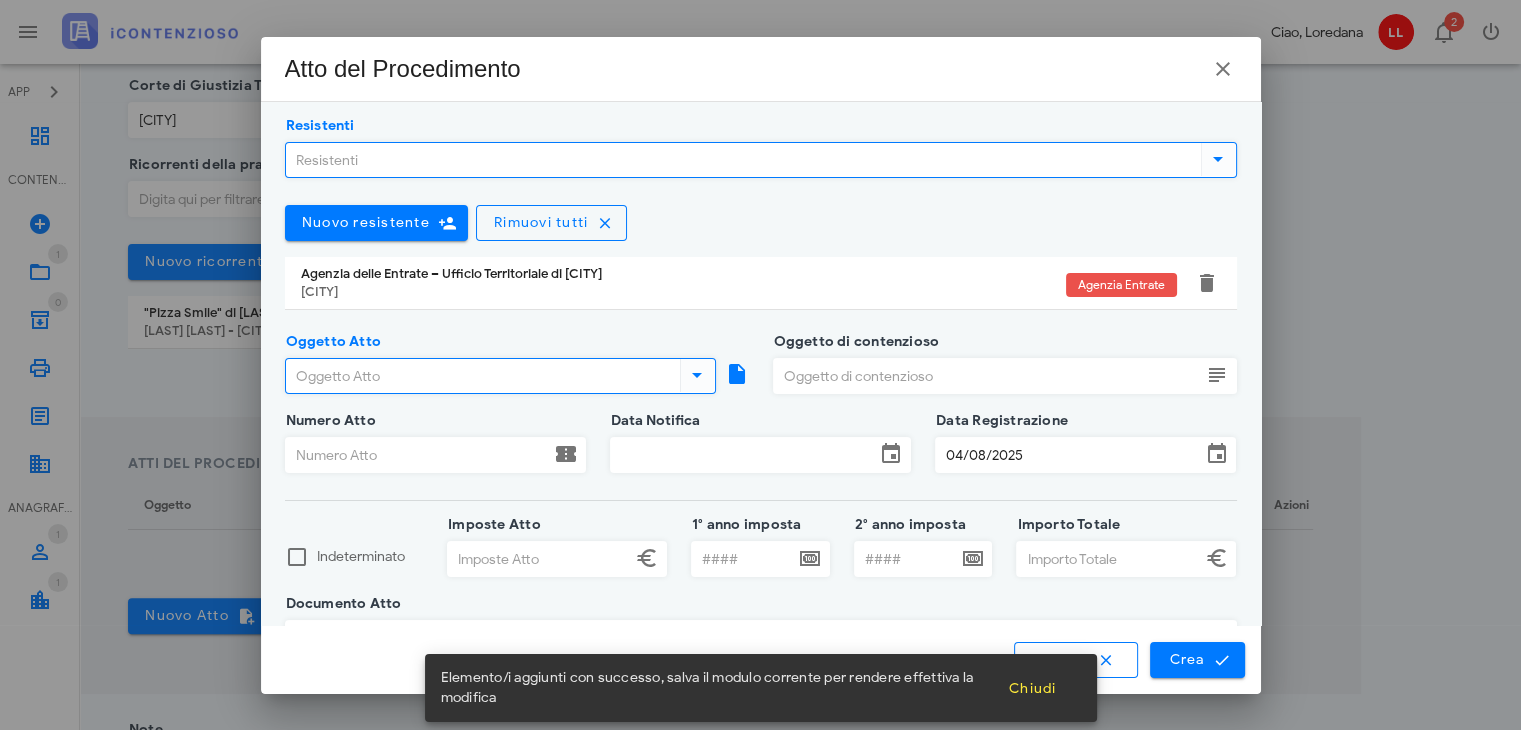 click on "Oggetto Atto" at bounding box center [481, 376] 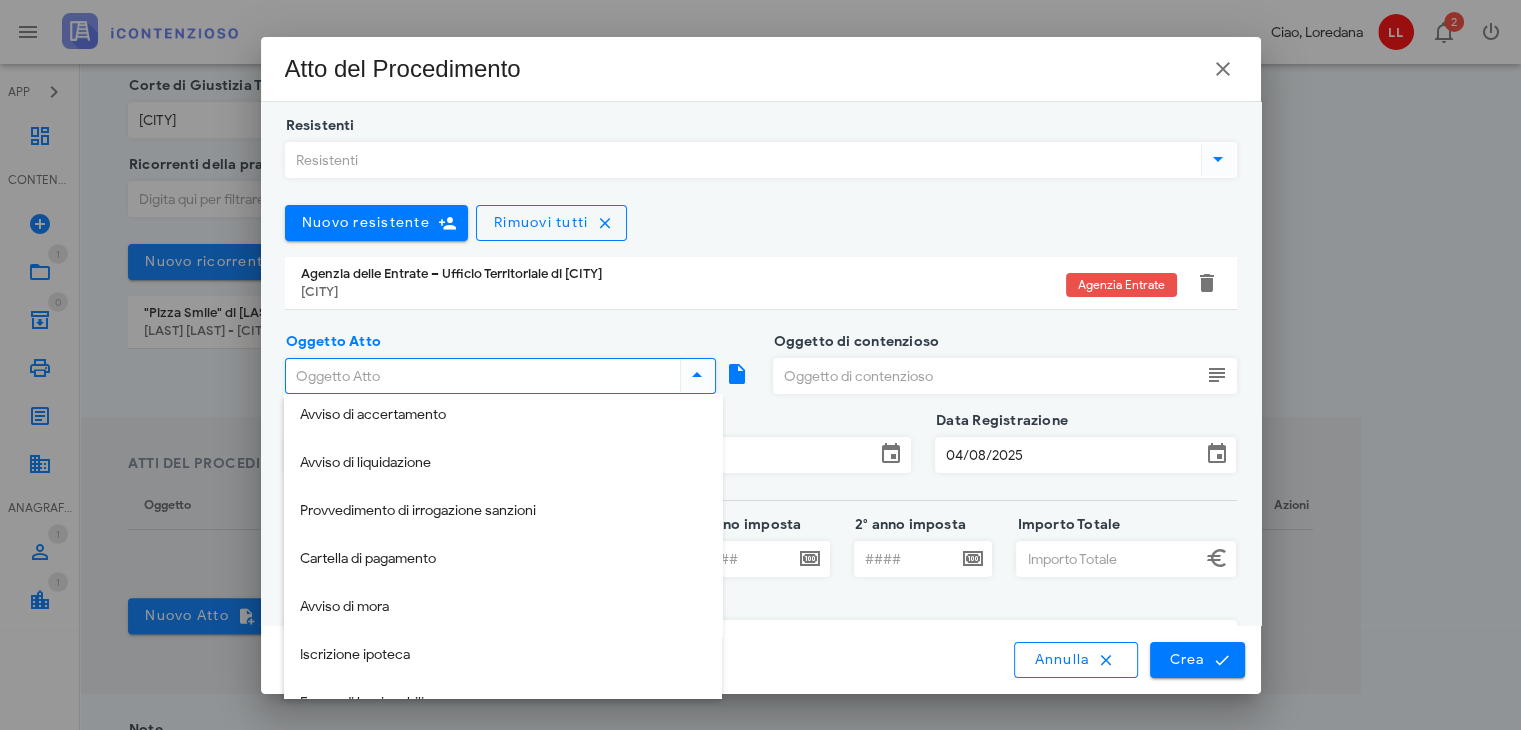 scroll, scrollTop: 0, scrollLeft: 0, axis: both 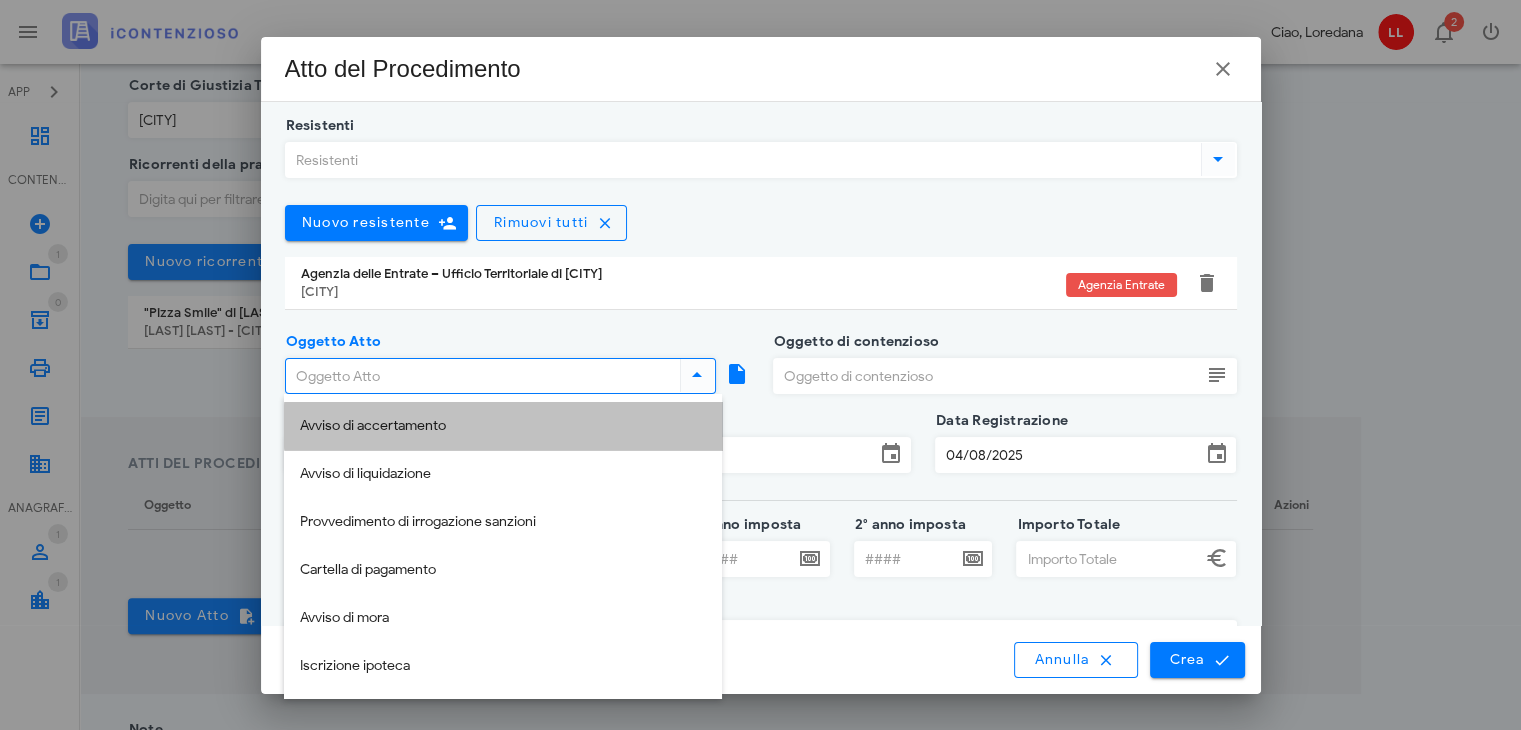 click on "Avviso di accertamento" at bounding box center [503, 426] 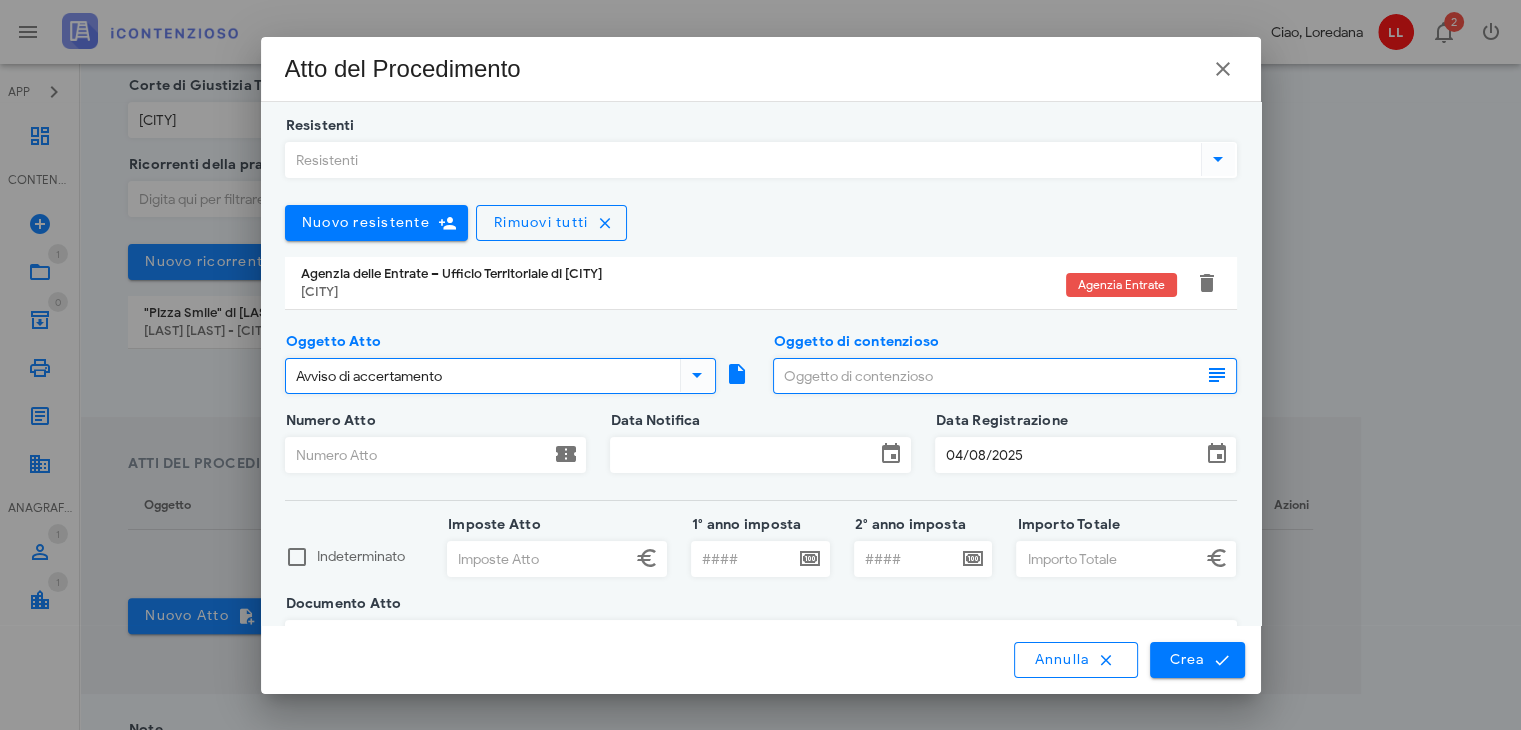 click on "Oggetto di contenzioso" at bounding box center (987, 376) 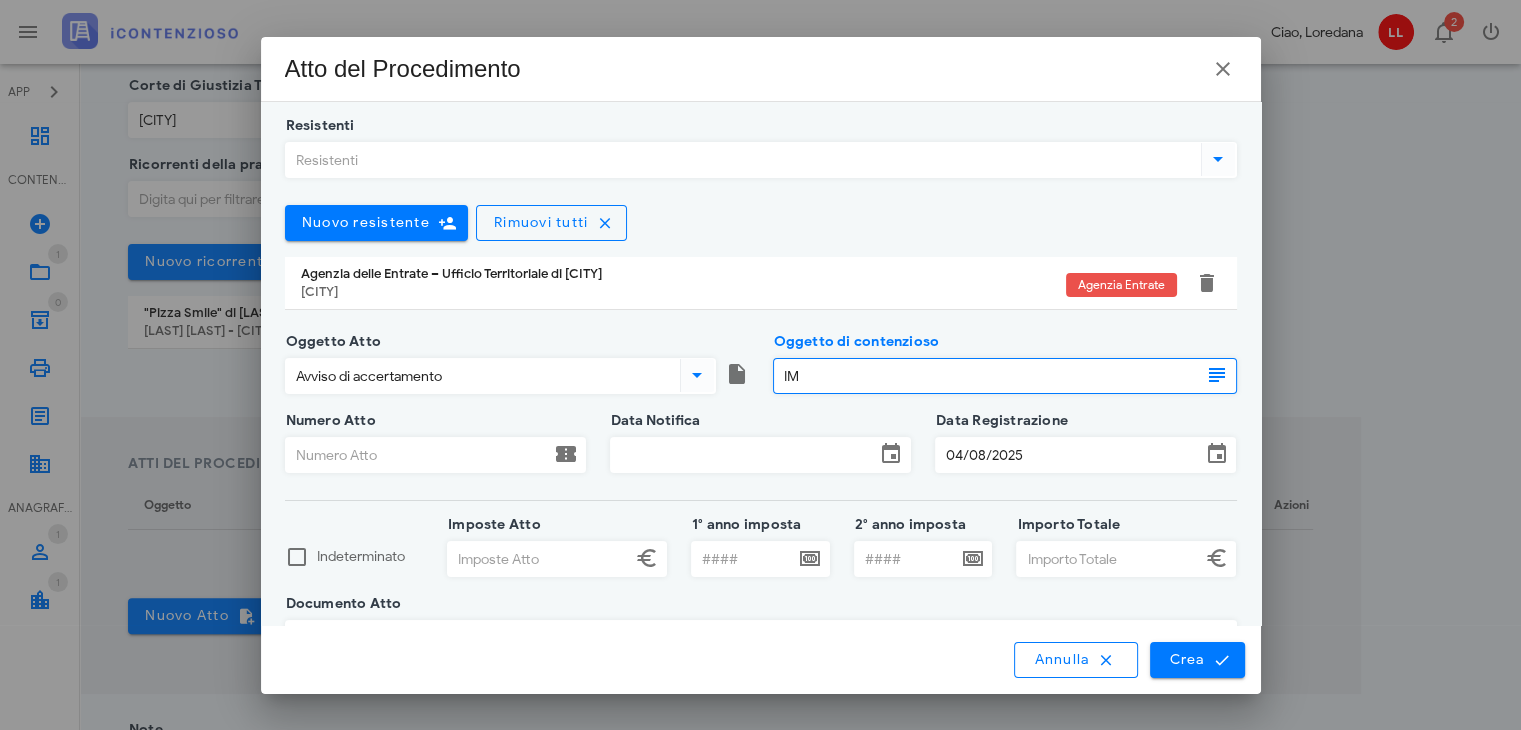 type on "I" 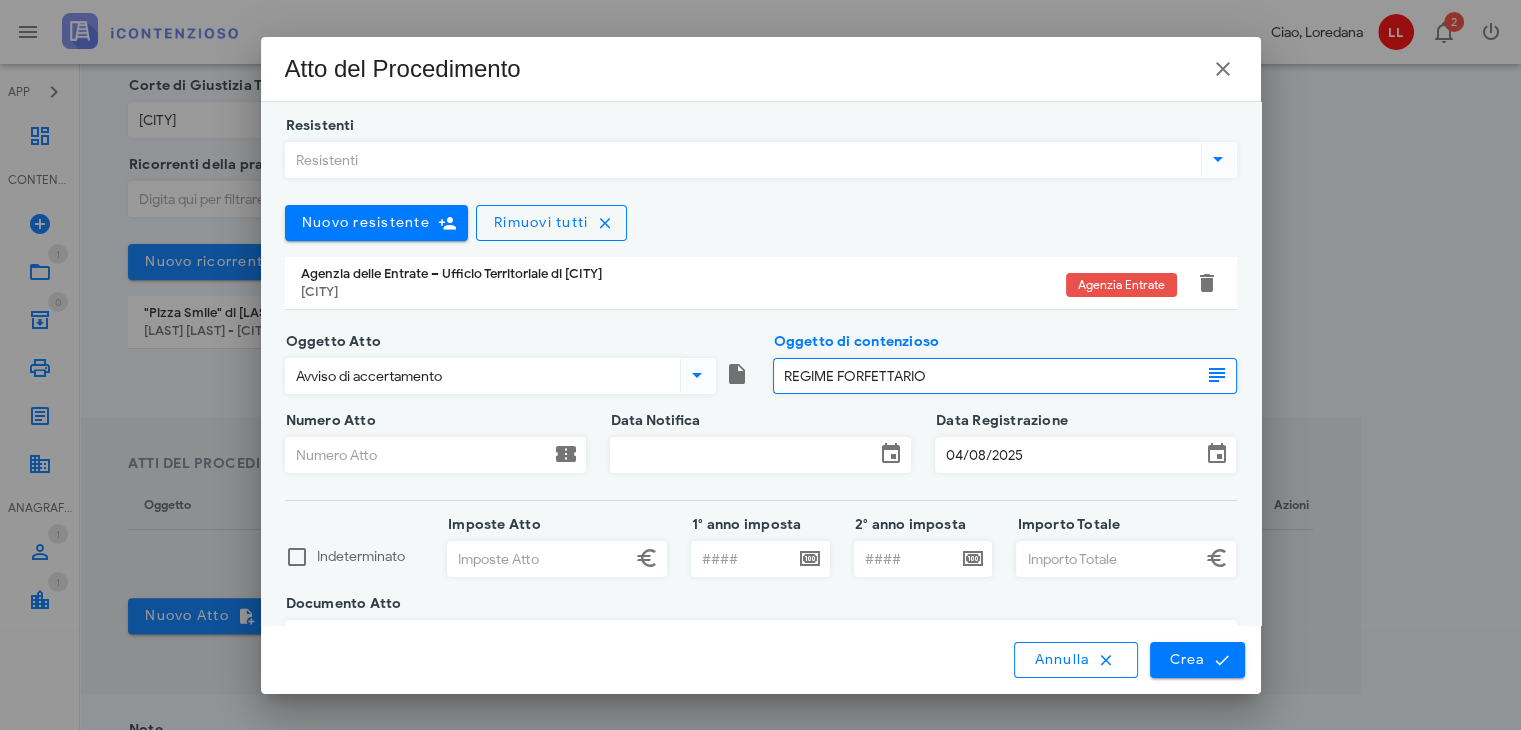 type on "REGIME FORFETTARIO" 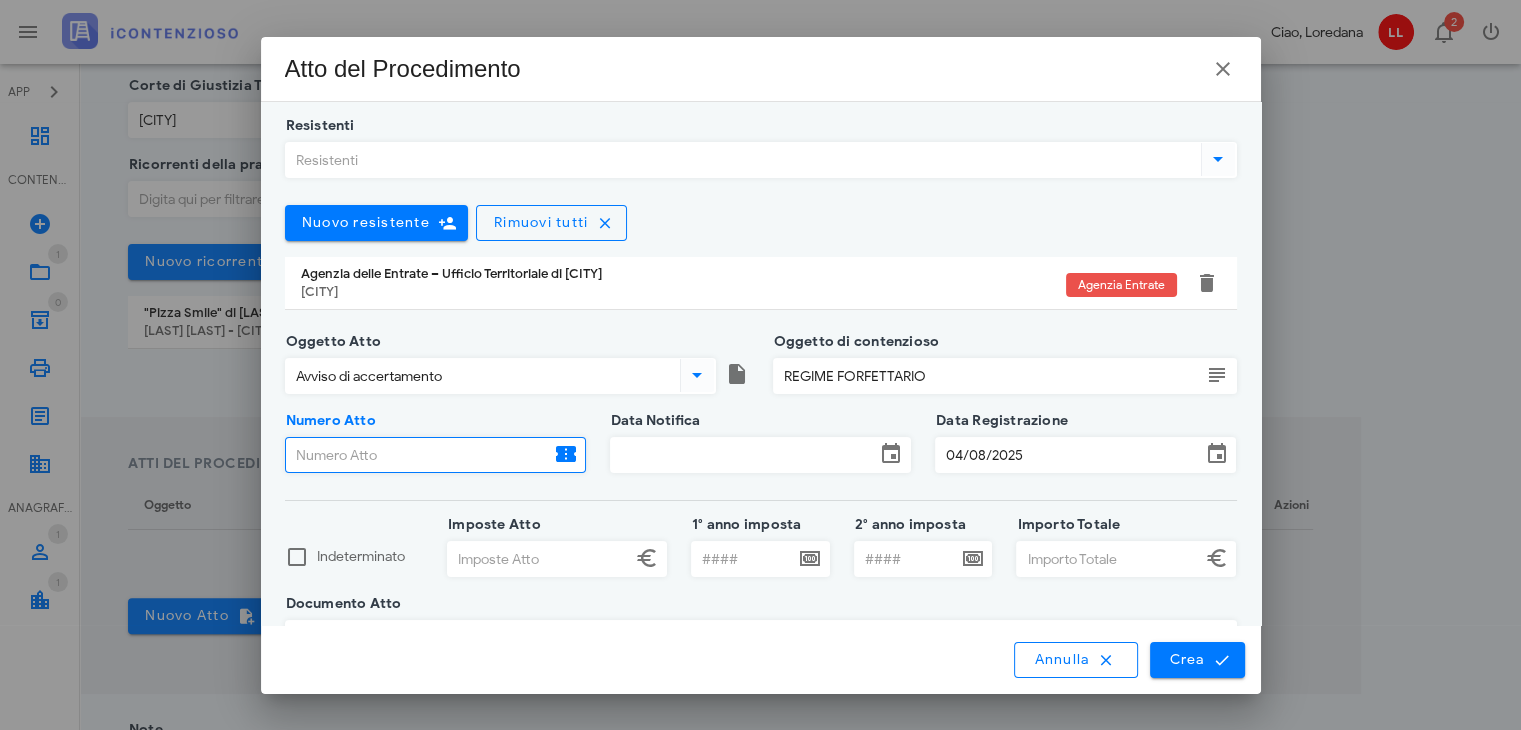 click on "Numero Atto" at bounding box center [418, 455] 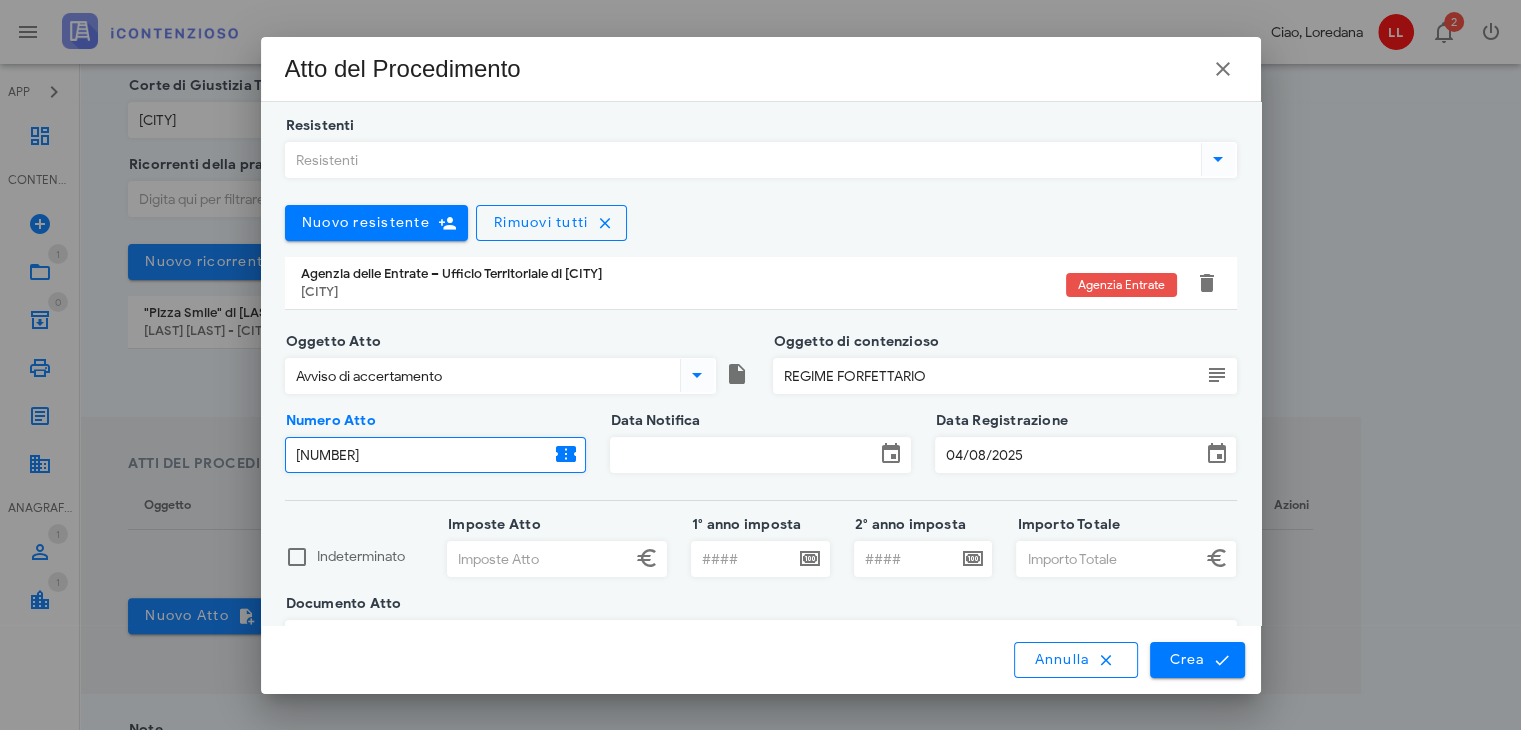 type on "1234" 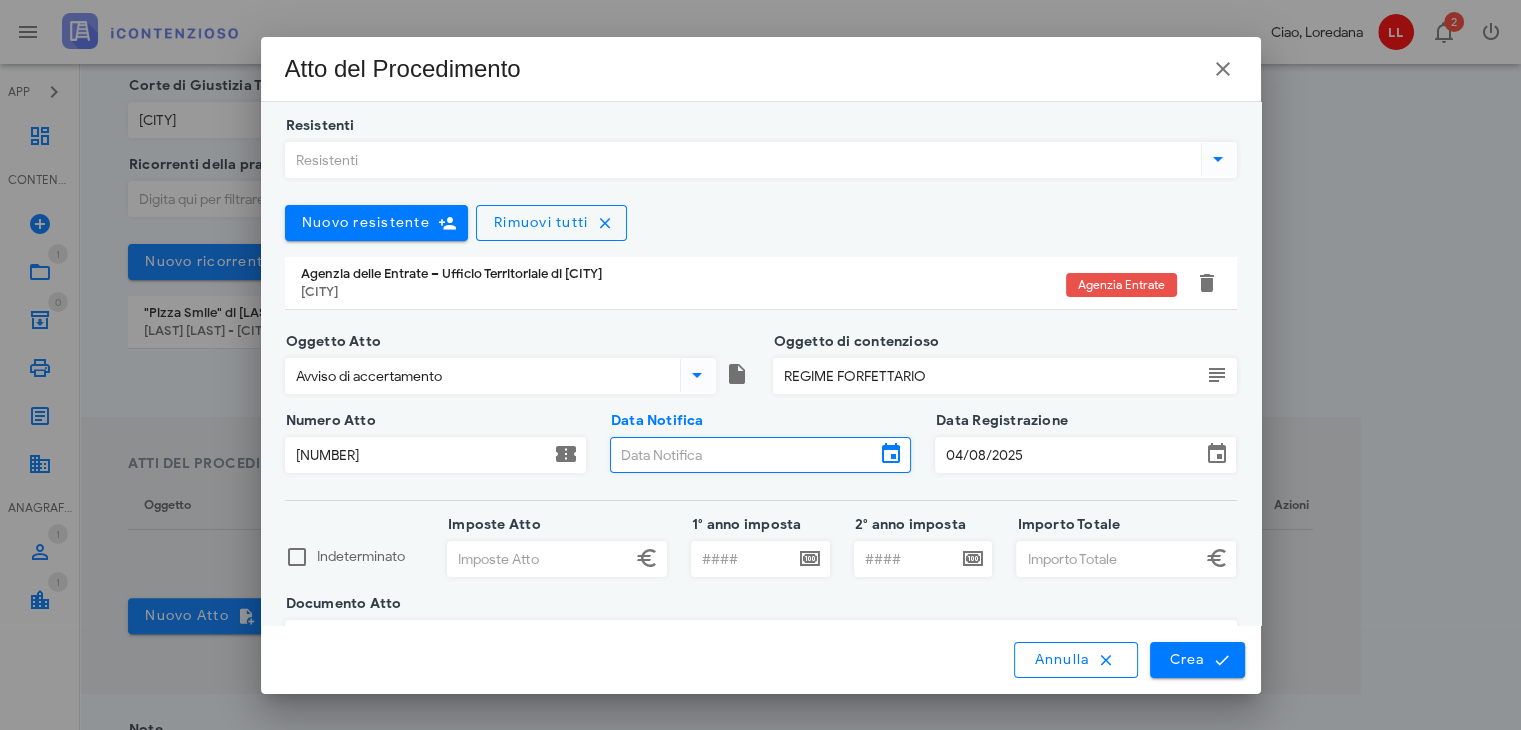 click on "Data Notifica" at bounding box center (743, 455) 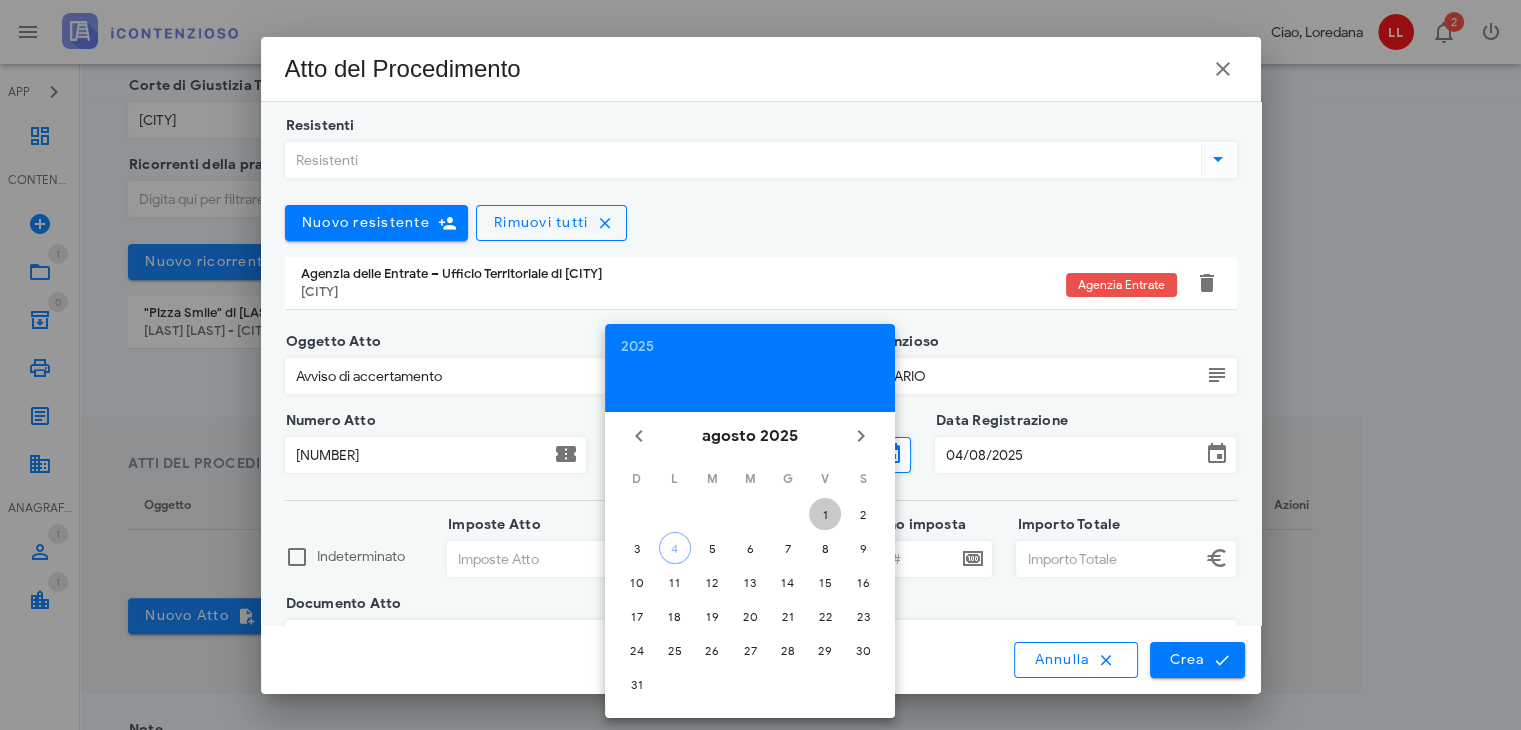 click on "1" at bounding box center [825, 514] 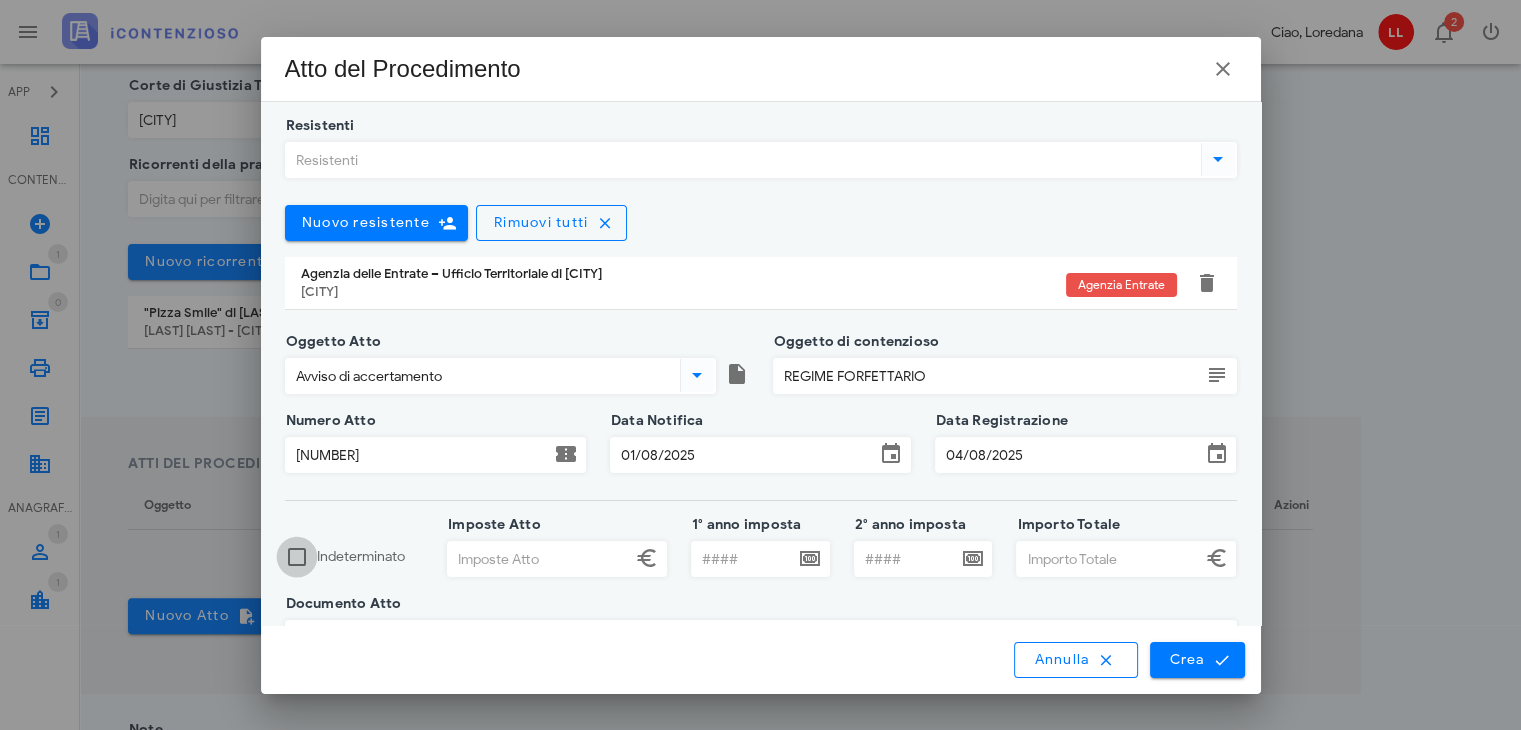 click at bounding box center (297, 557) 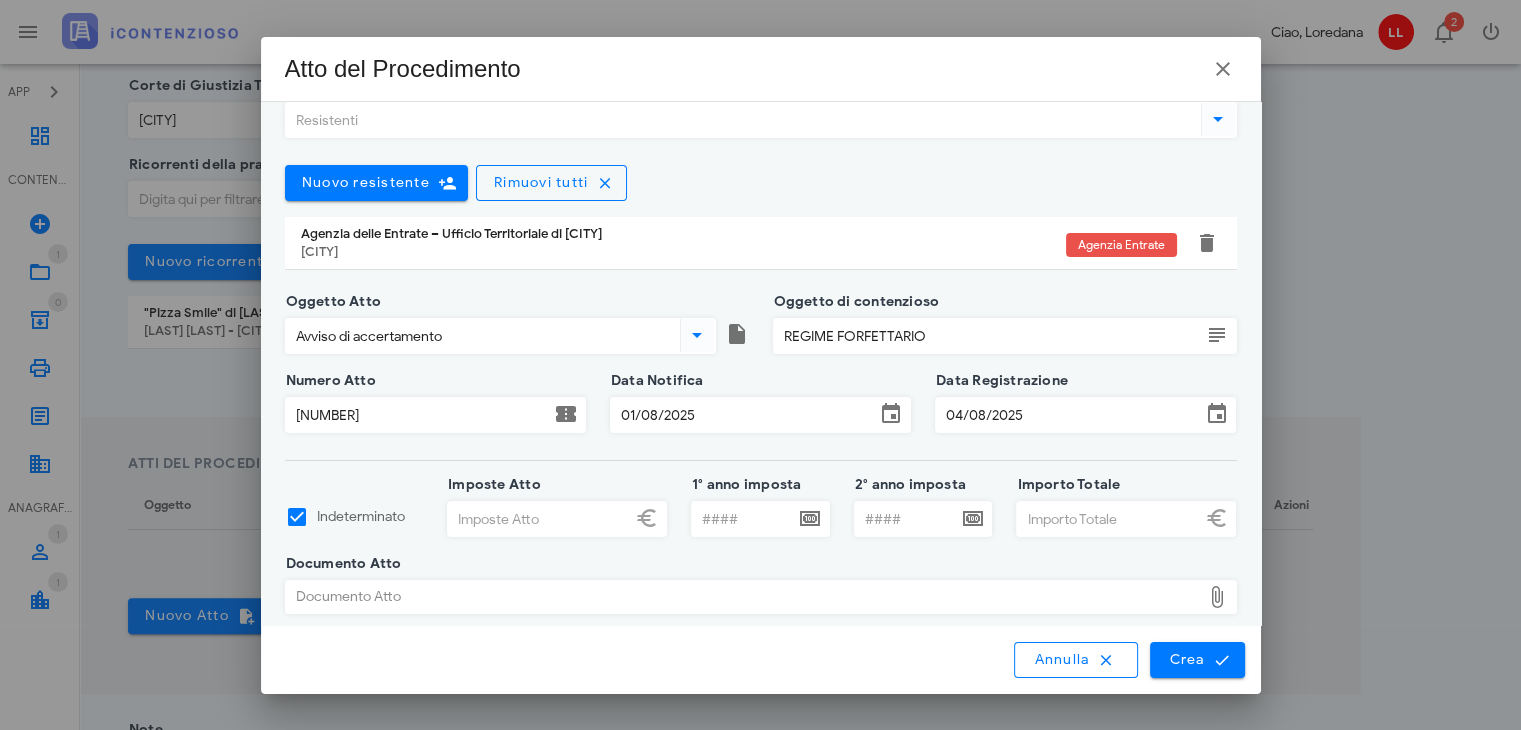 scroll, scrollTop: 53, scrollLeft: 0, axis: vertical 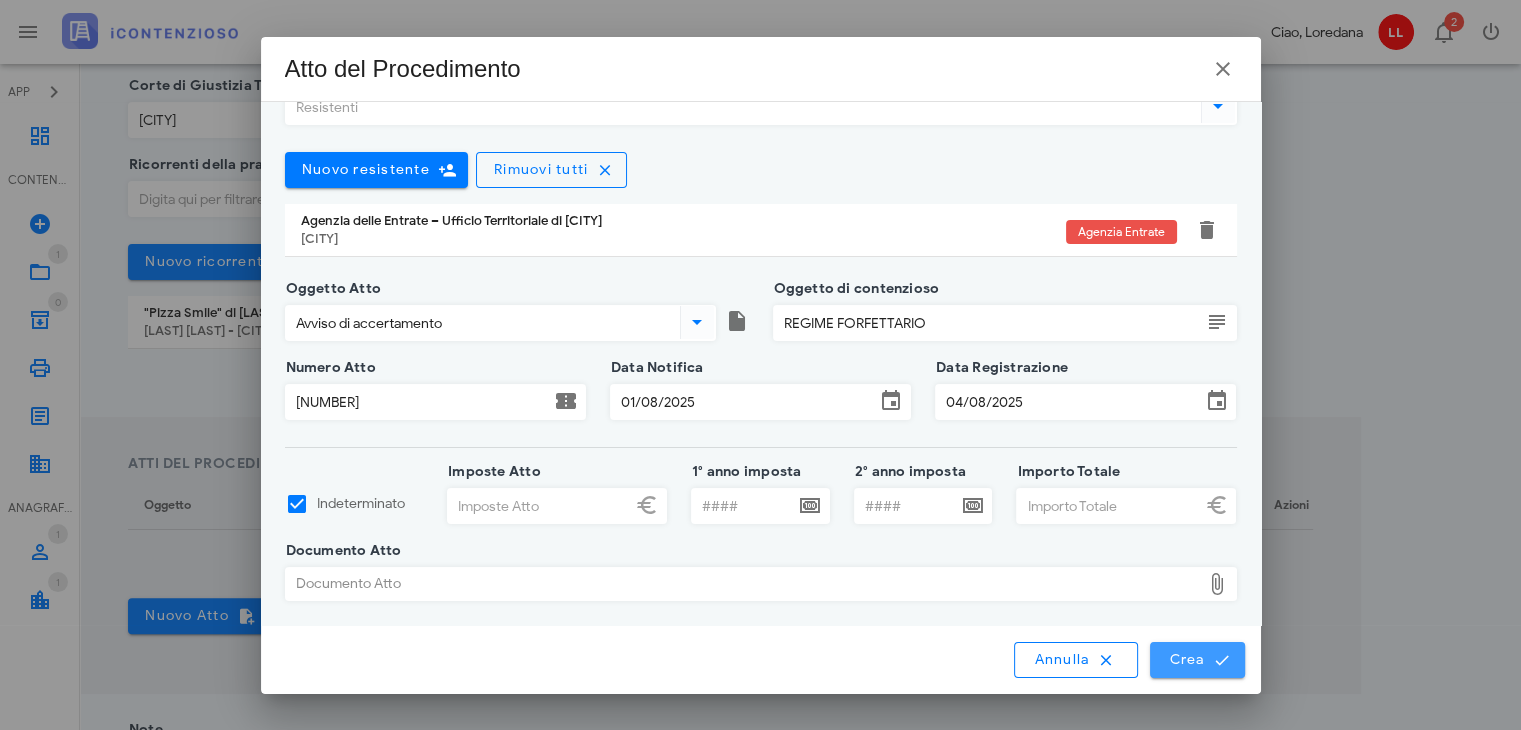 click on "Crea" at bounding box center (1197, 660) 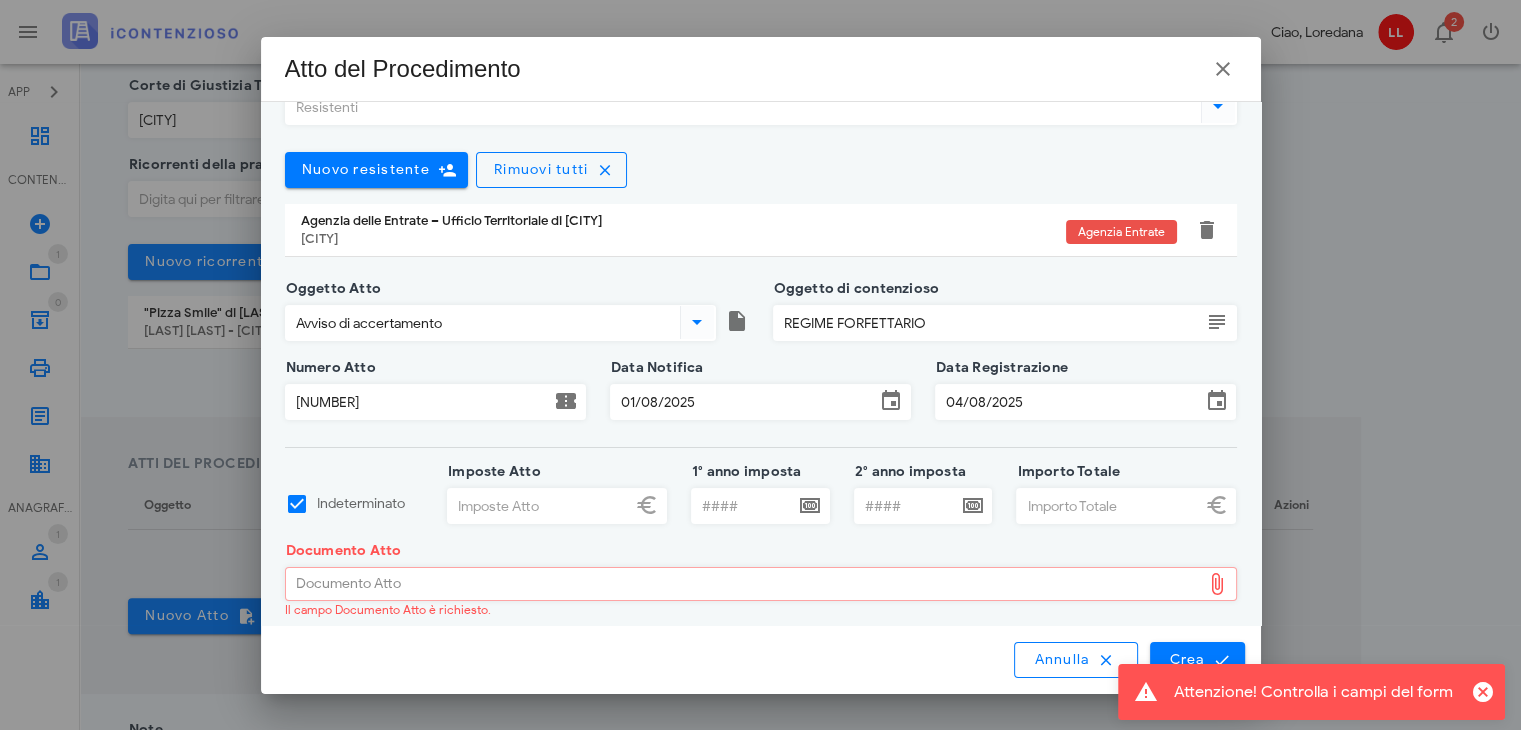 click on "Documento Atto" at bounding box center [743, 584] 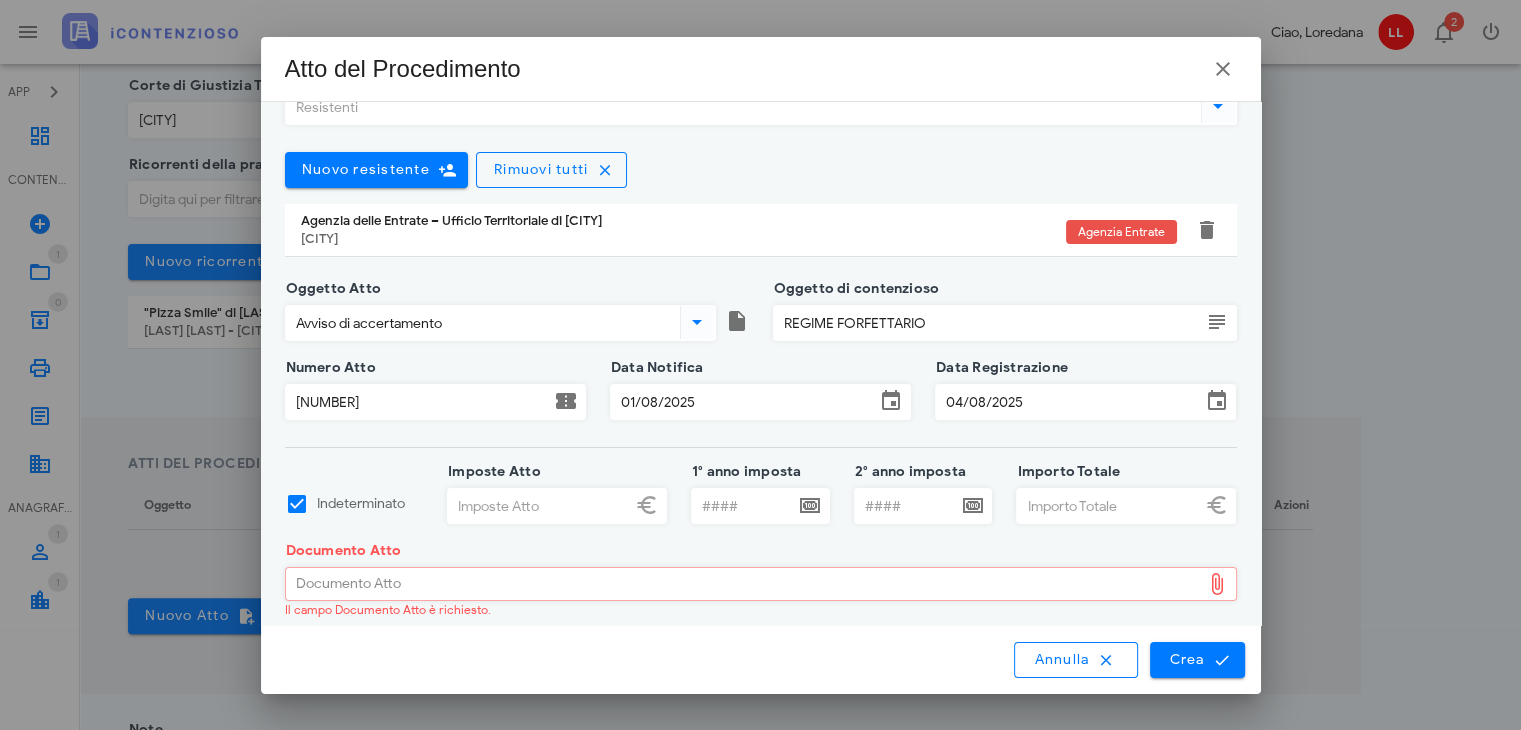 type on "C:\fakepath\PROCESSO VERBALE DI CONSTATAZIONE FINALE 01 08 2025.docx" 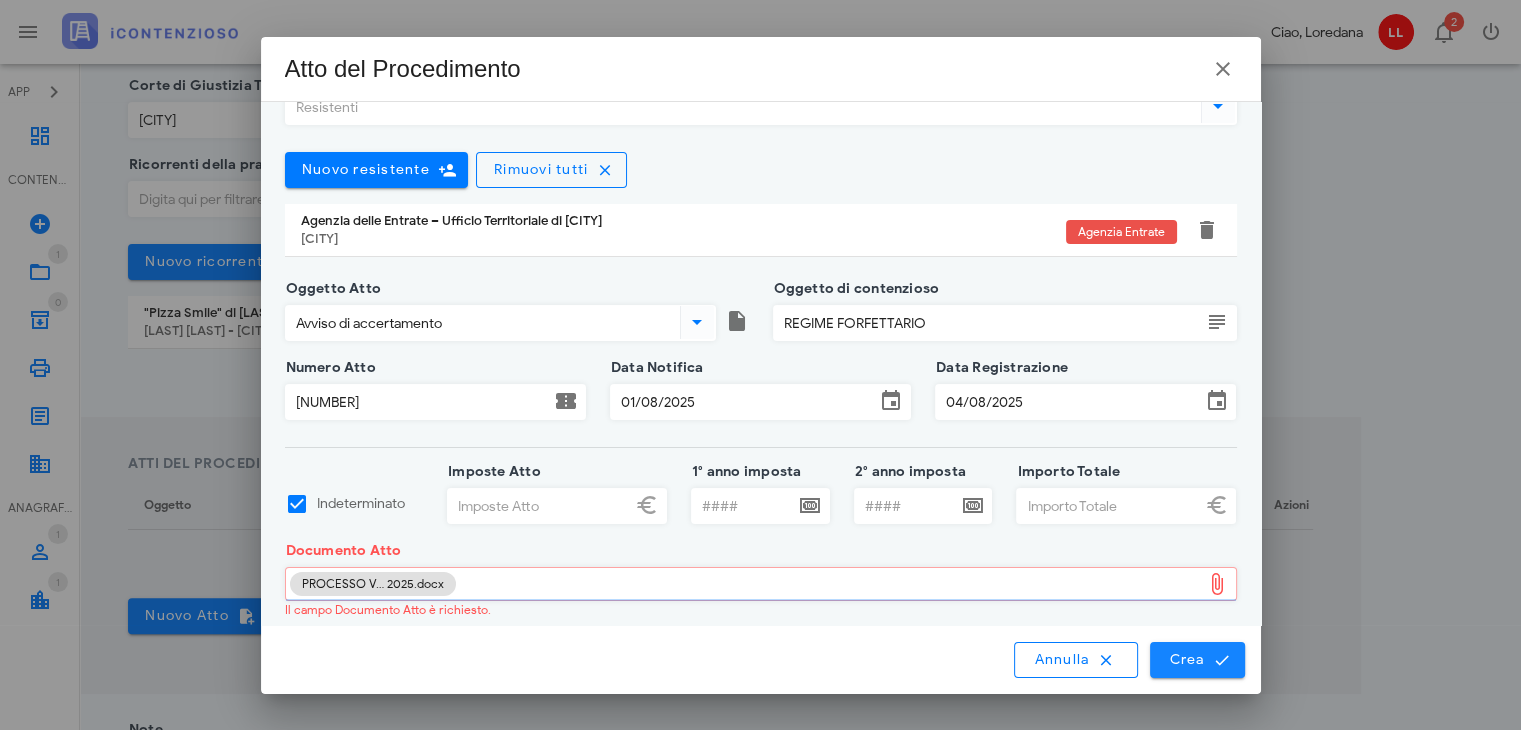 type 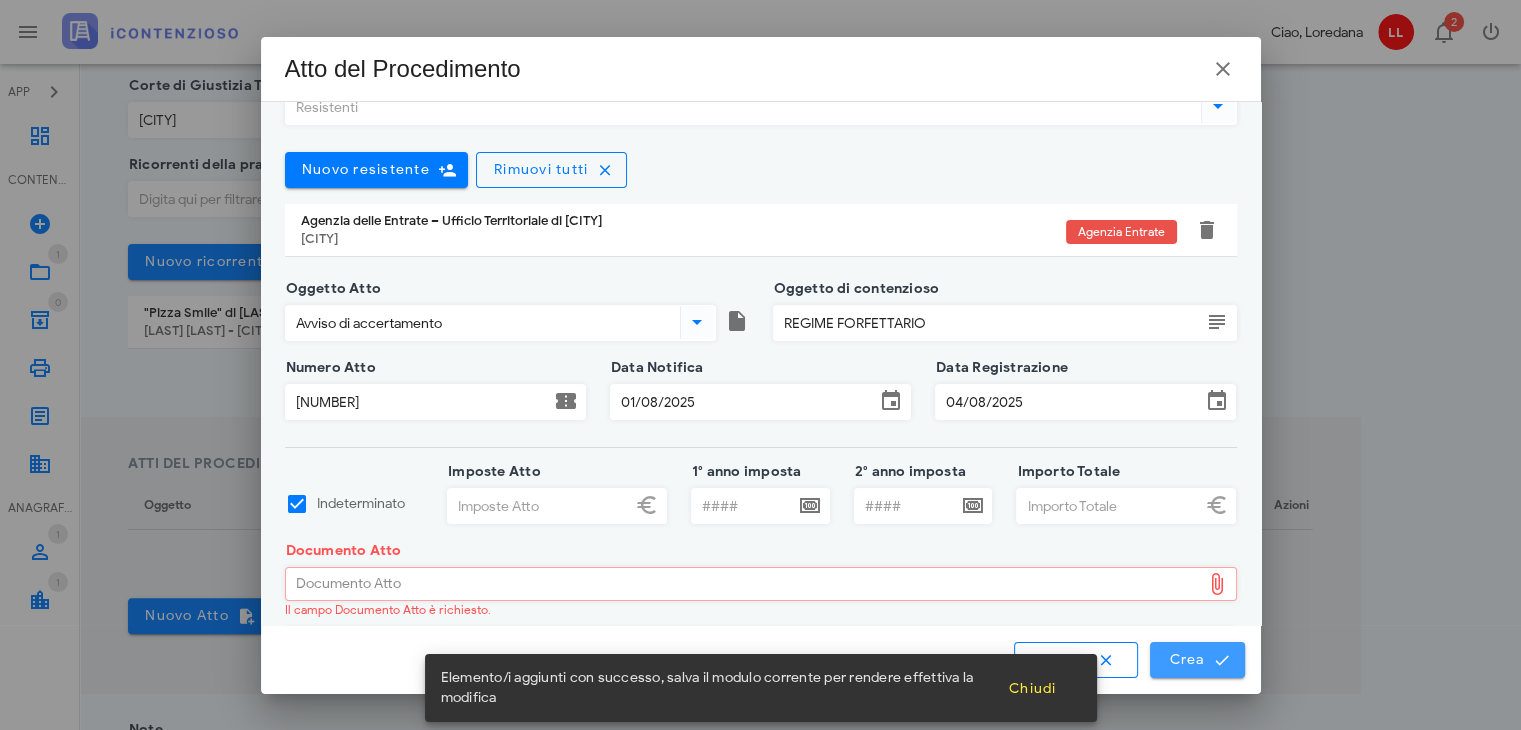 click on "Crea" at bounding box center [1197, 660] 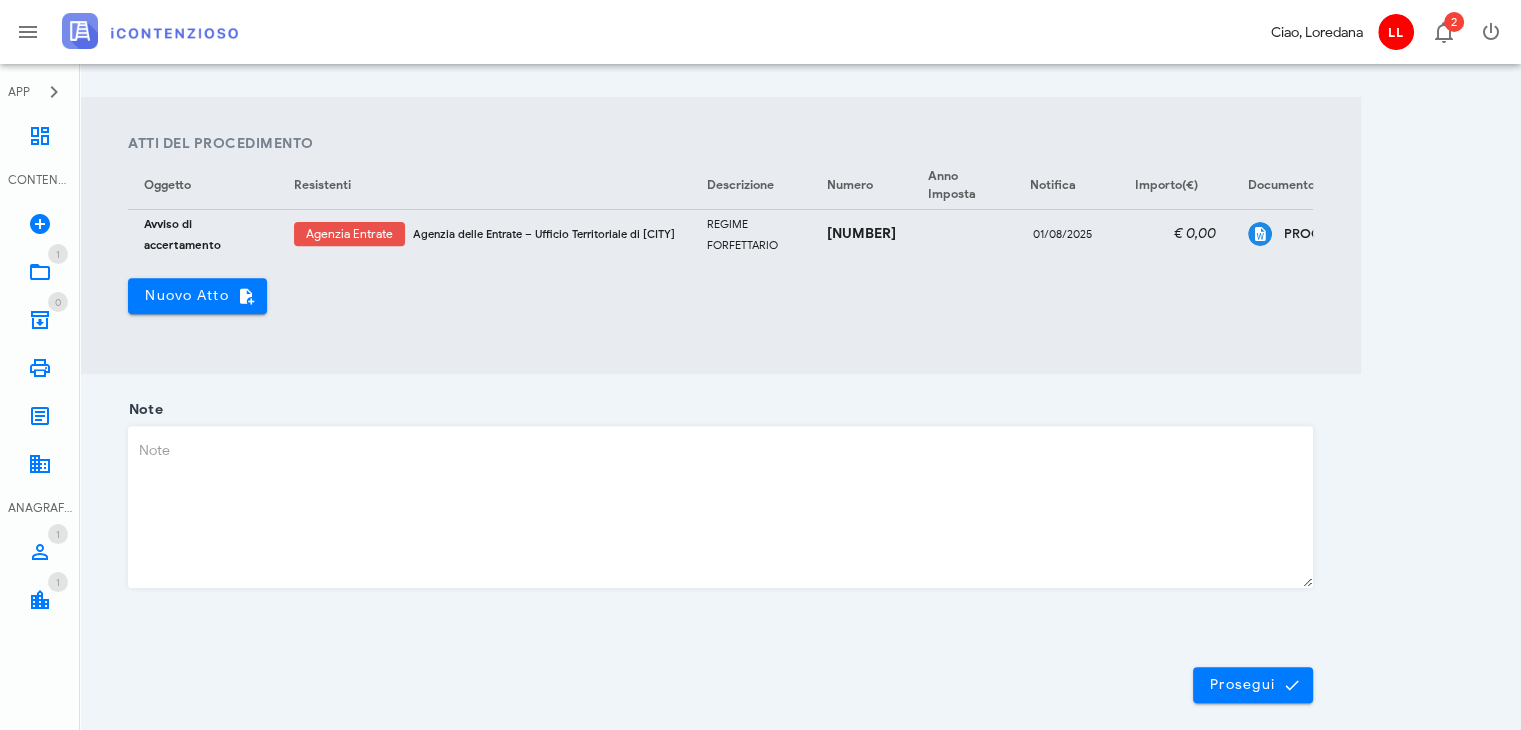 scroll, scrollTop: 687, scrollLeft: 0, axis: vertical 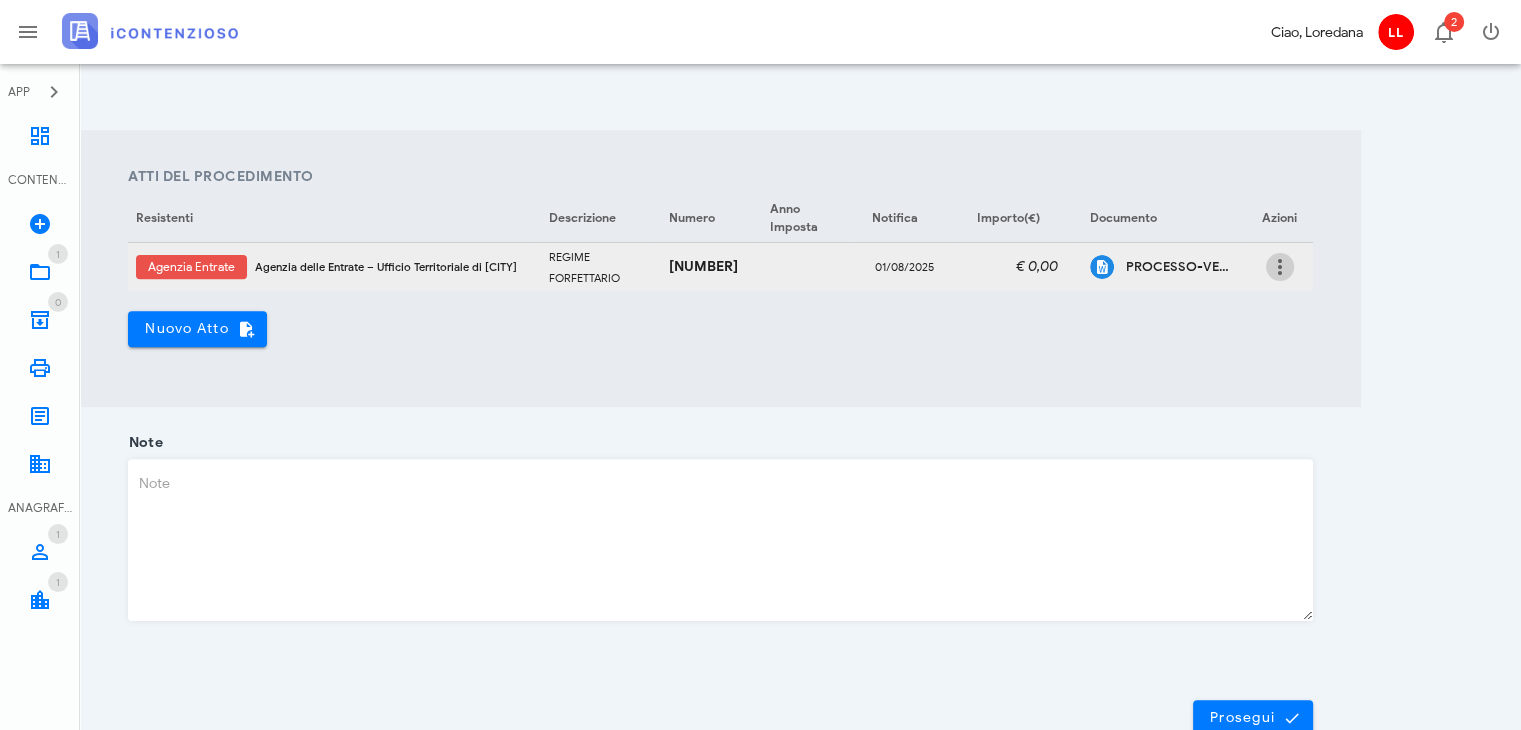 click at bounding box center [1280, 267] 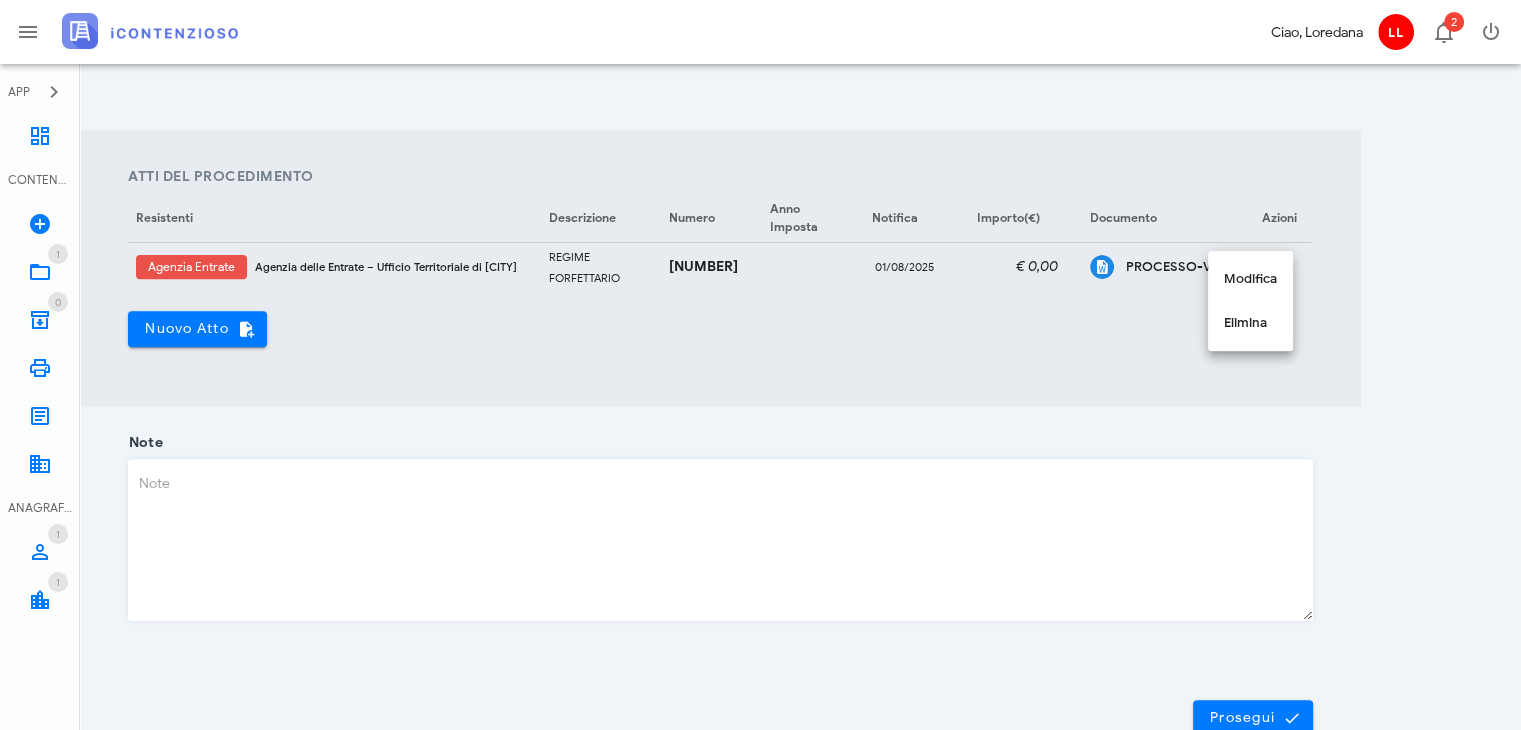 click on "Note" at bounding box center (720, 540) 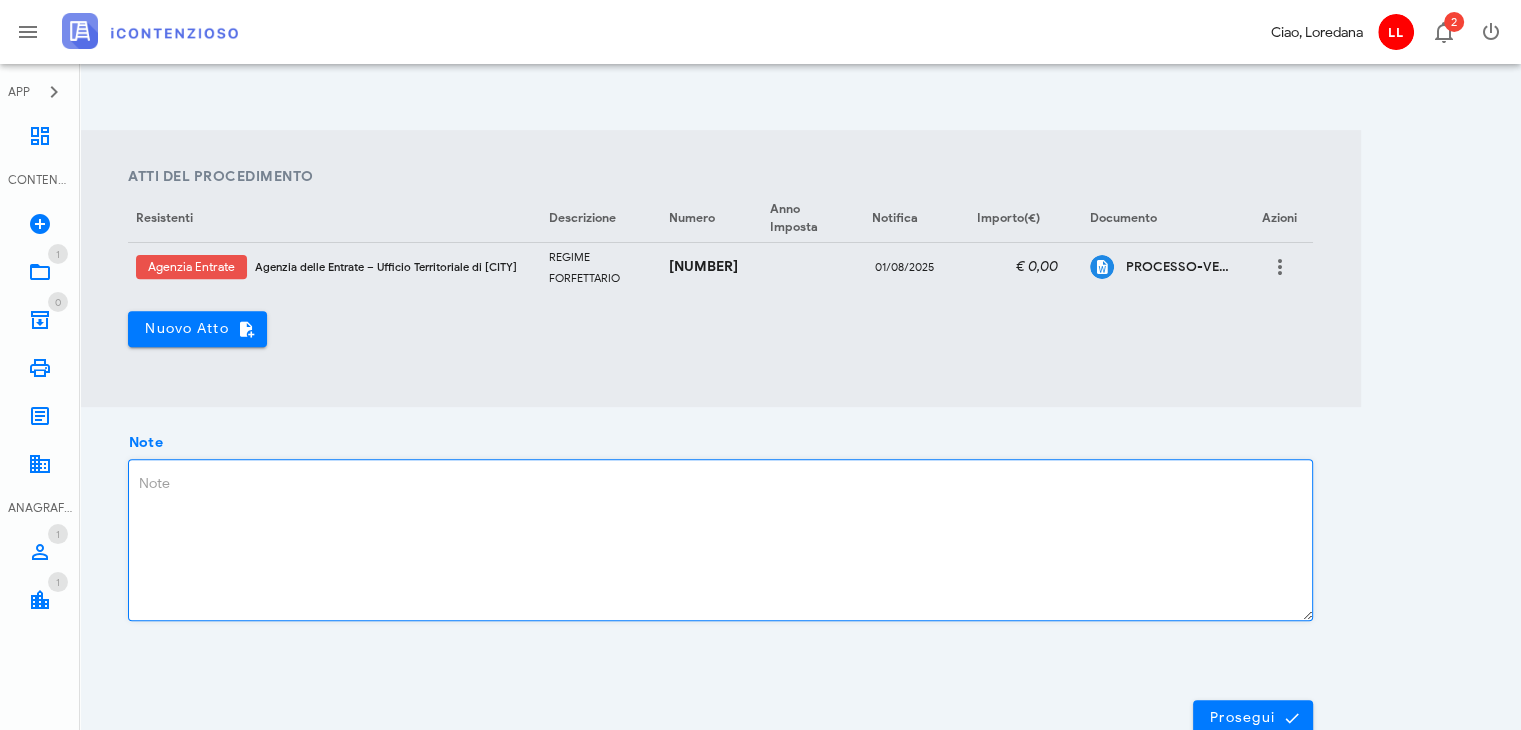 scroll, scrollTop: 787, scrollLeft: 0, axis: vertical 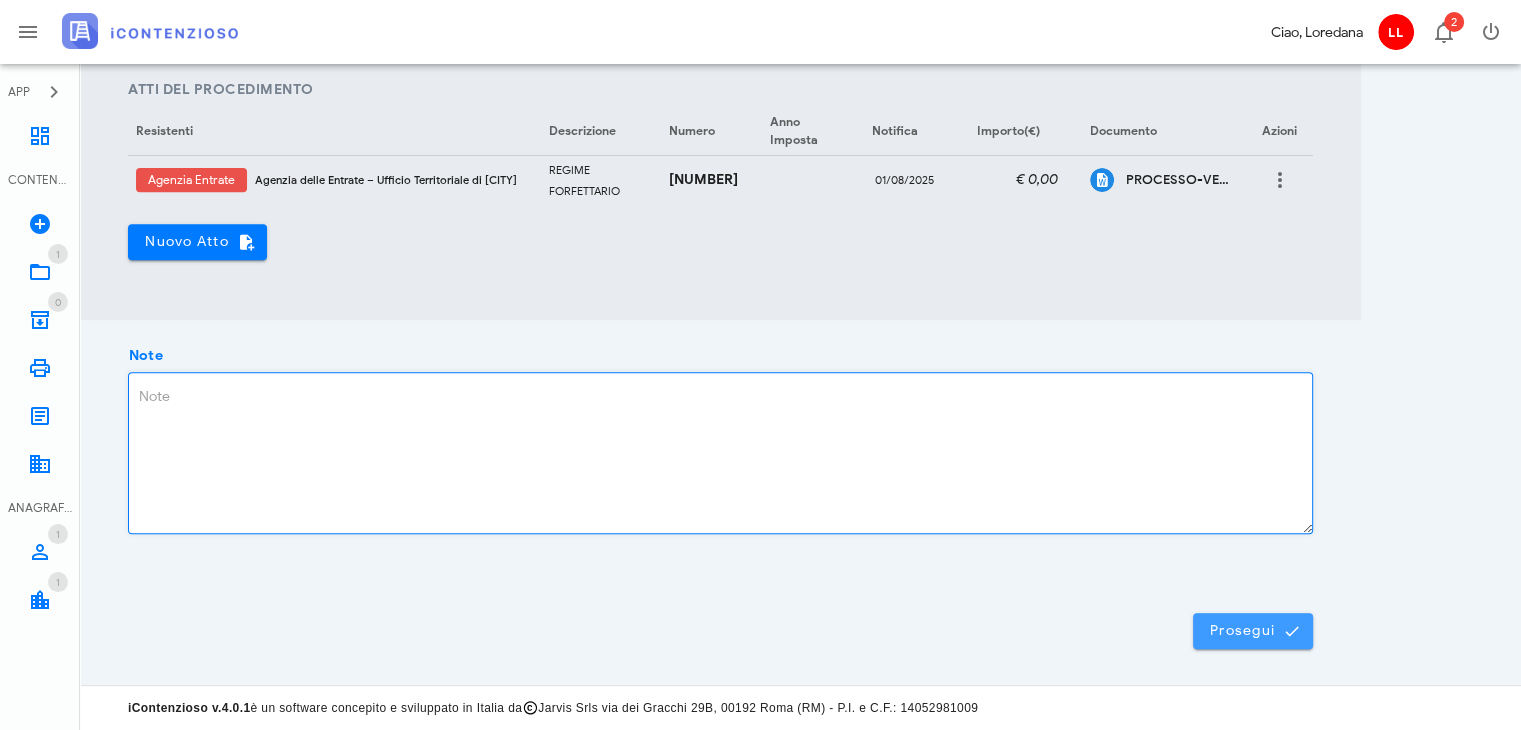 click on "Prosegui" at bounding box center (1253, 631) 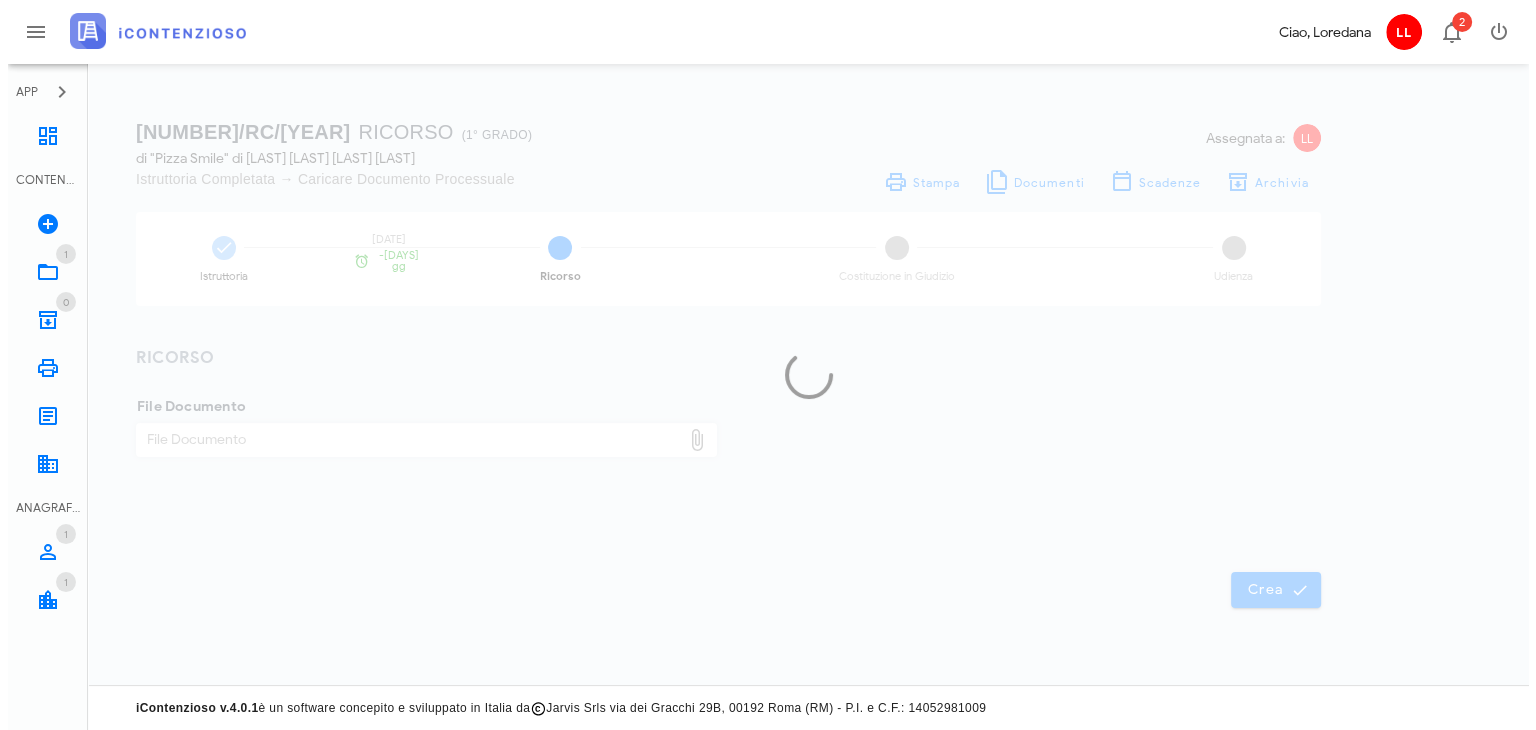 scroll, scrollTop: 0, scrollLeft: 0, axis: both 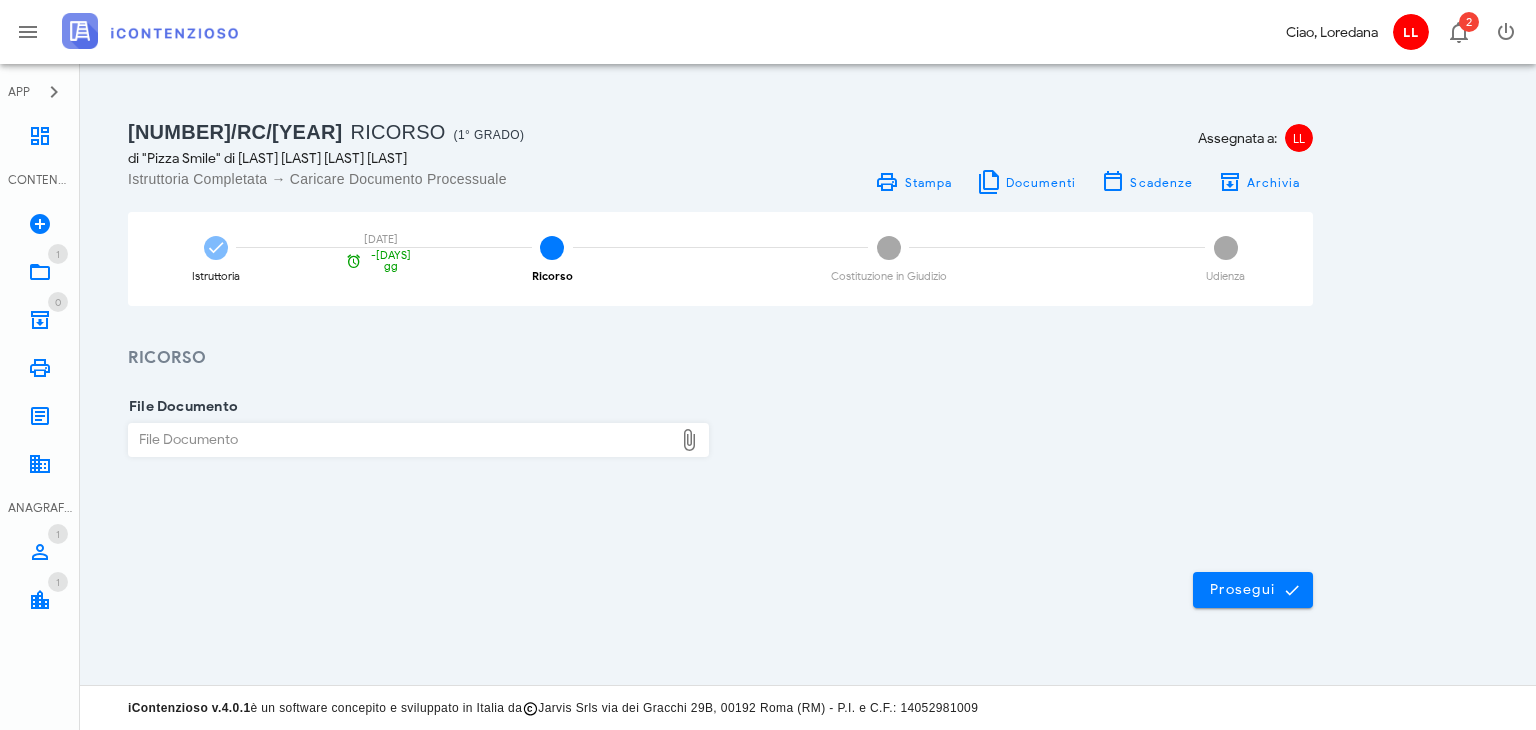 click on "File Documento" at bounding box center (401, 440) 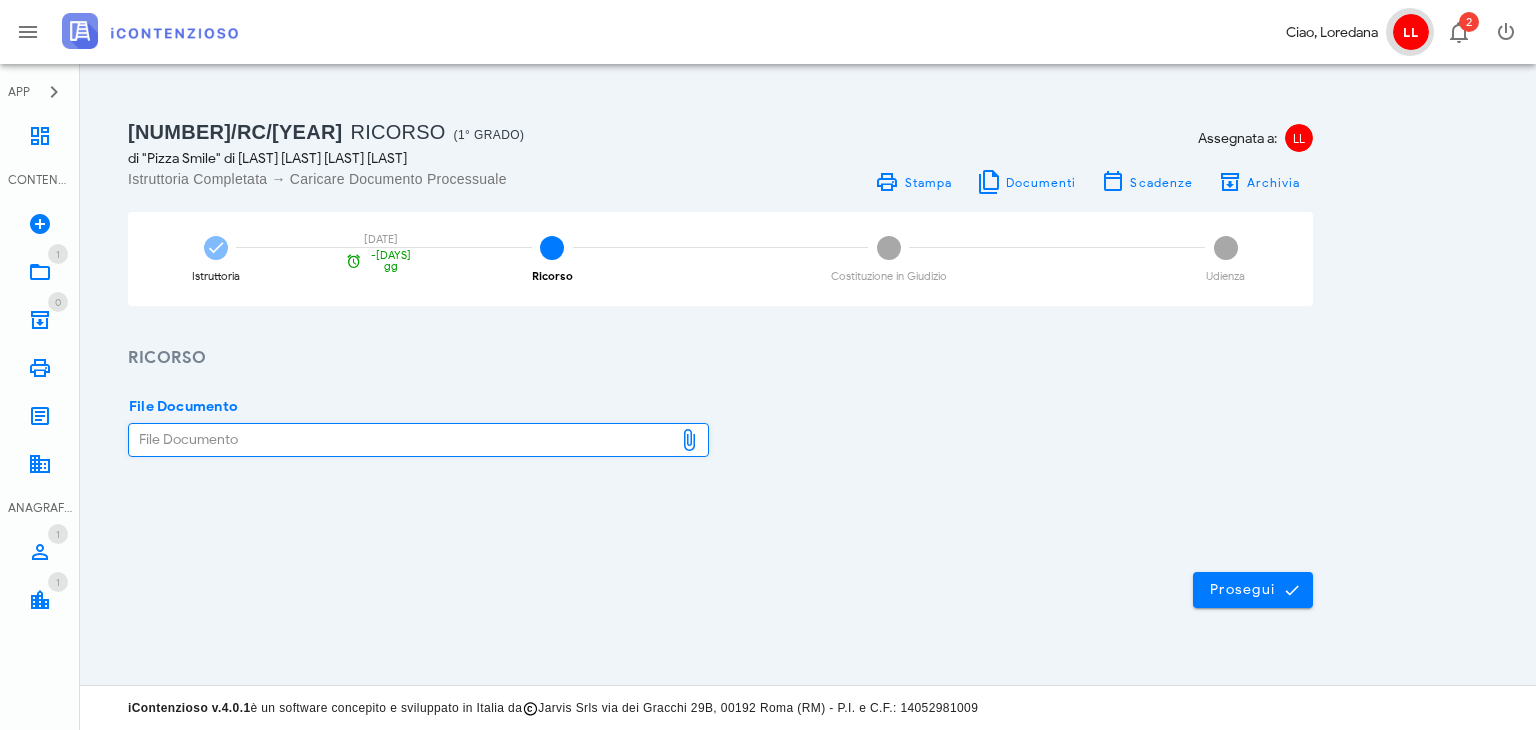click on "LL" at bounding box center (1411, 32) 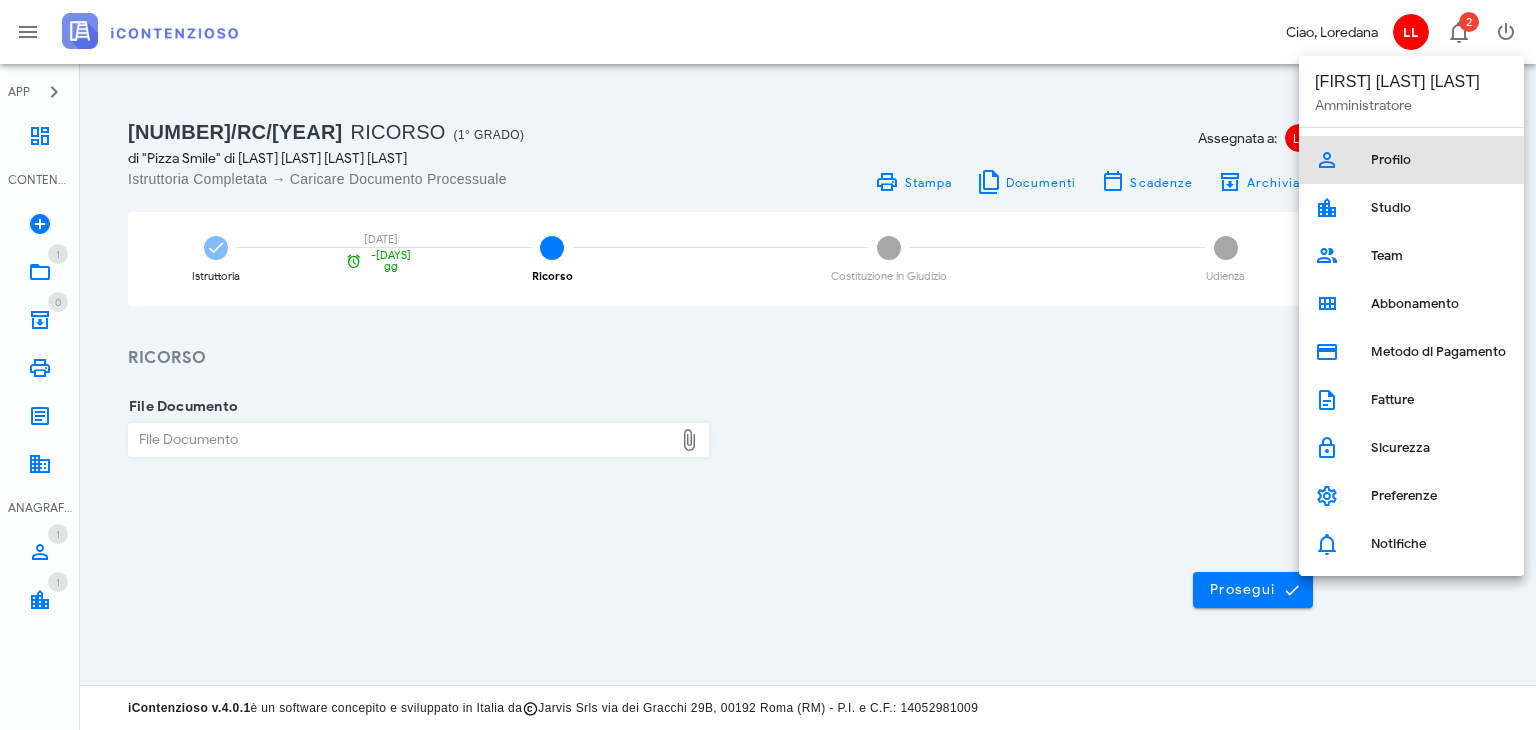 click on "Profilo" at bounding box center (1411, 160) 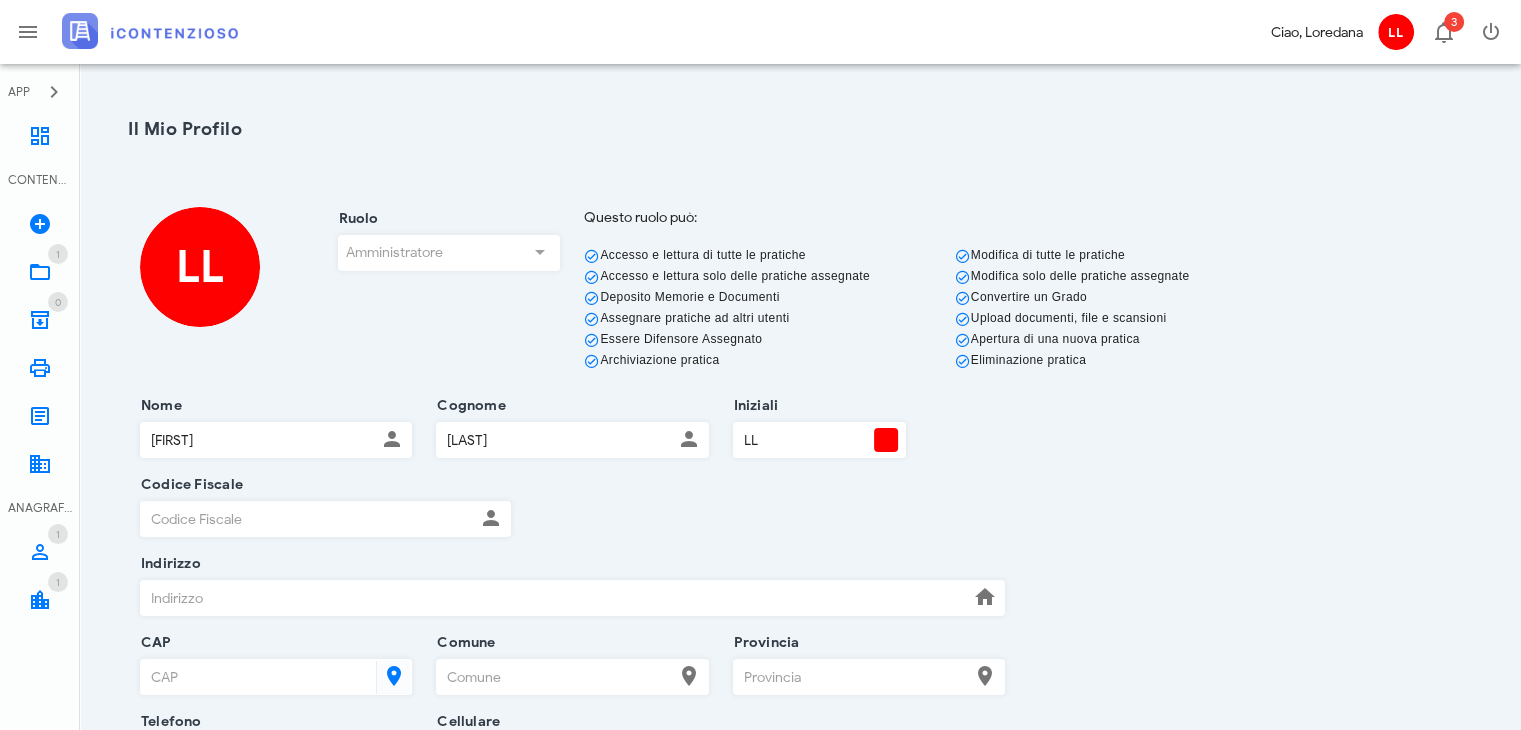 scroll, scrollTop: 0, scrollLeft: 0, axis: both 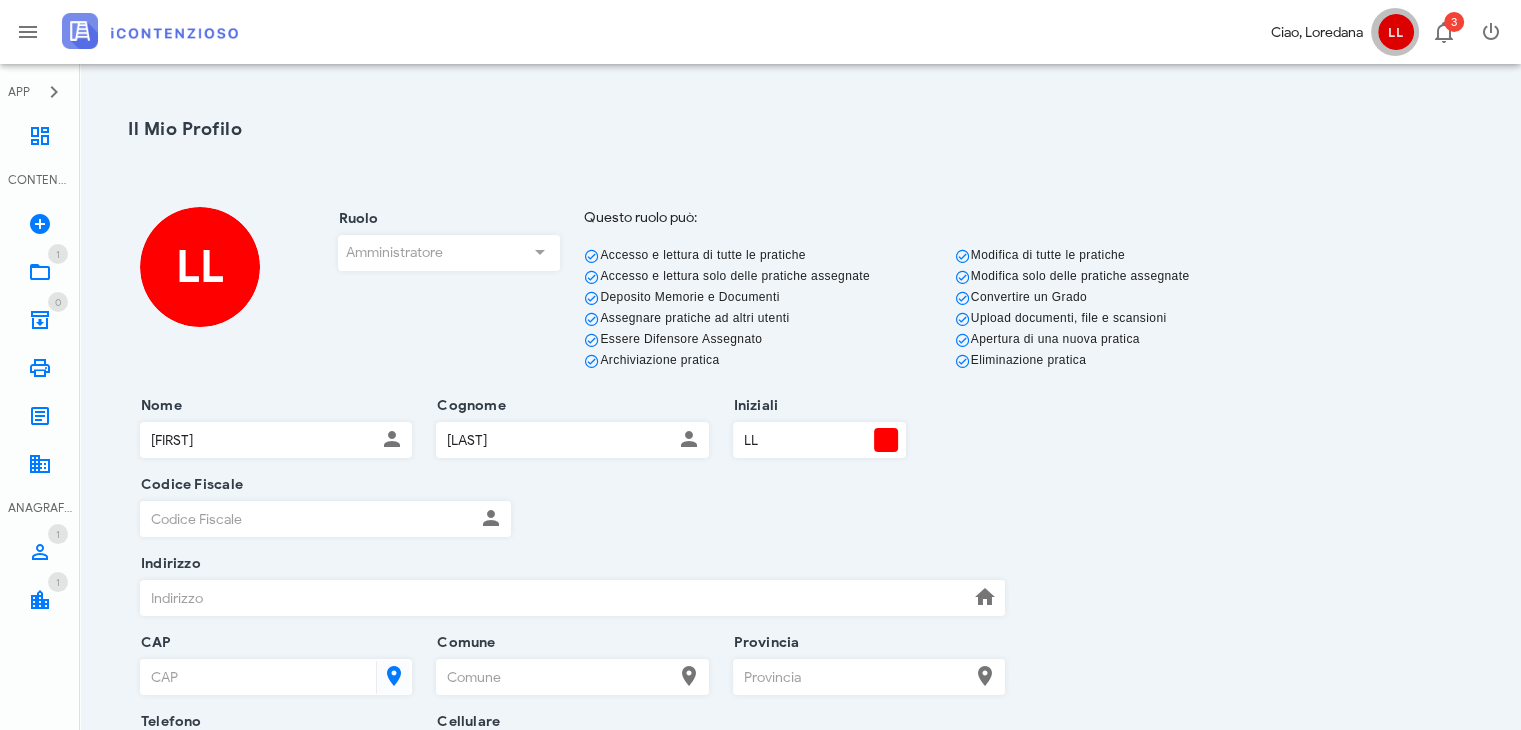 click on "LL" at bounding box center (1396, 32) 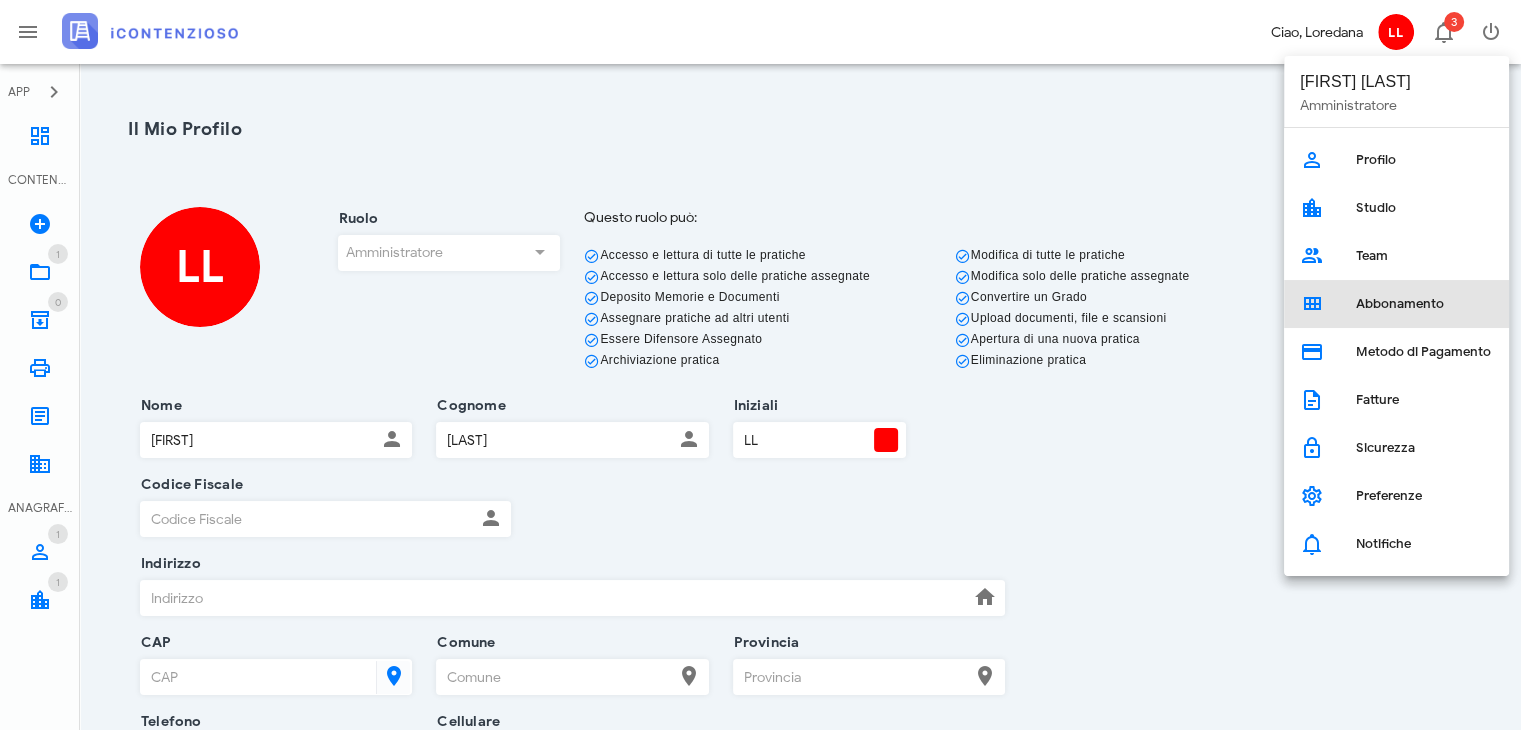 click on "Abbonamento" at bounding box center [1396, 304] 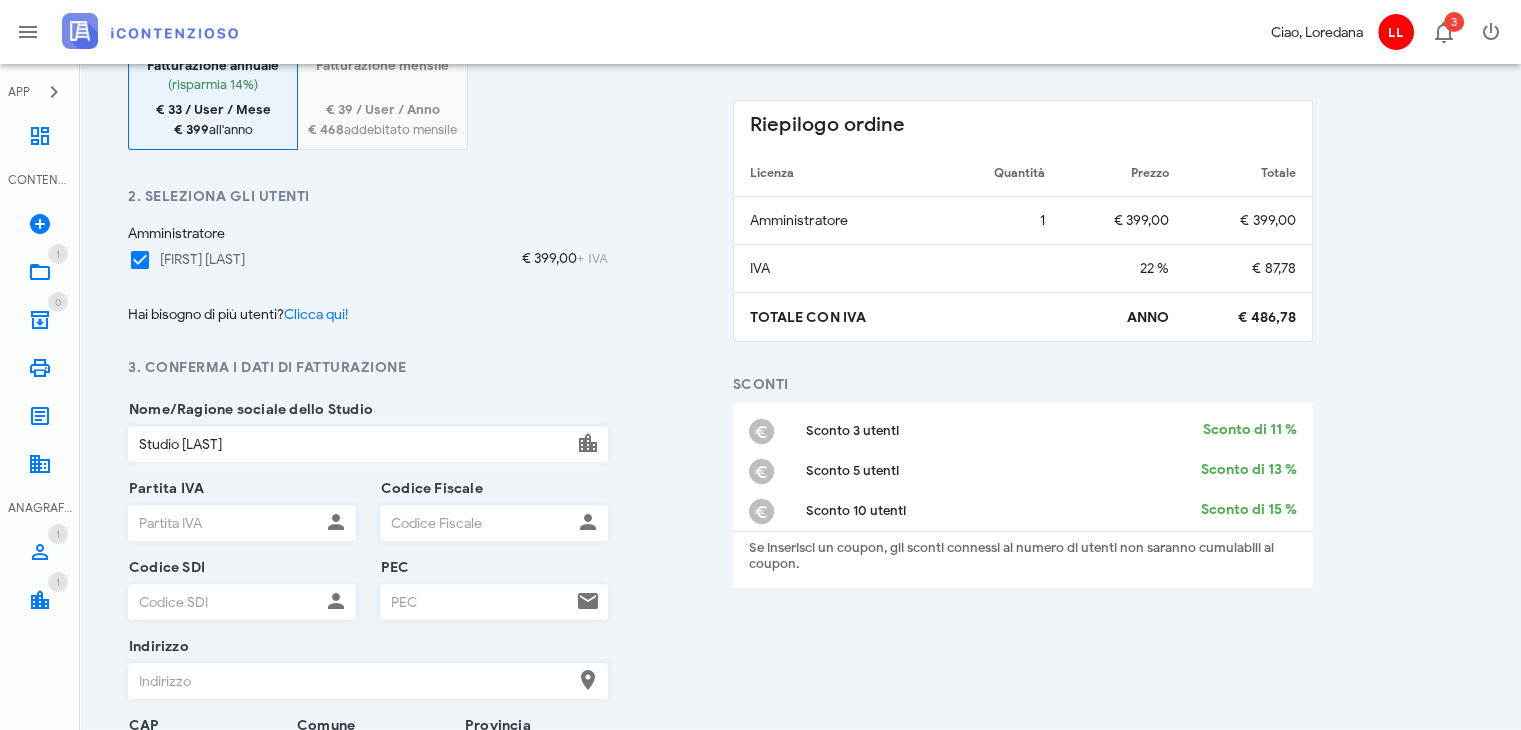 scroll, scrollTop: 0, scrollLeft: 0, axis: both 